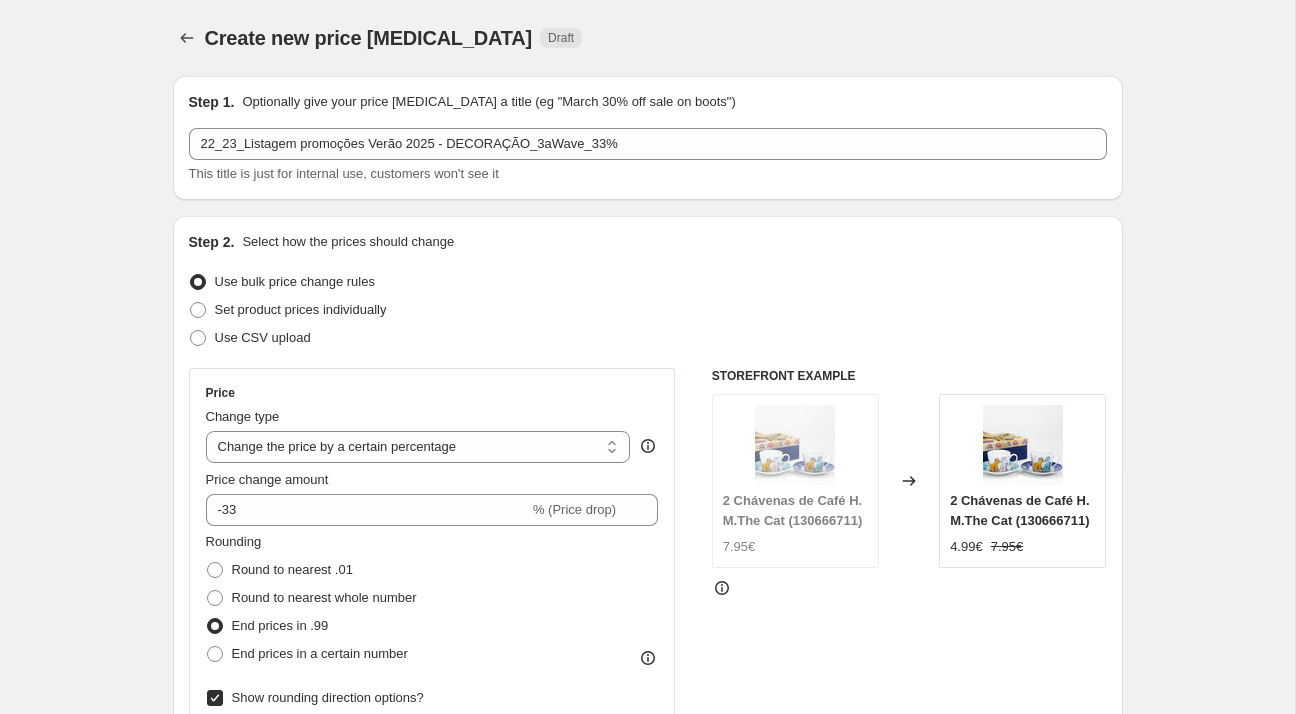 select on "percentage" 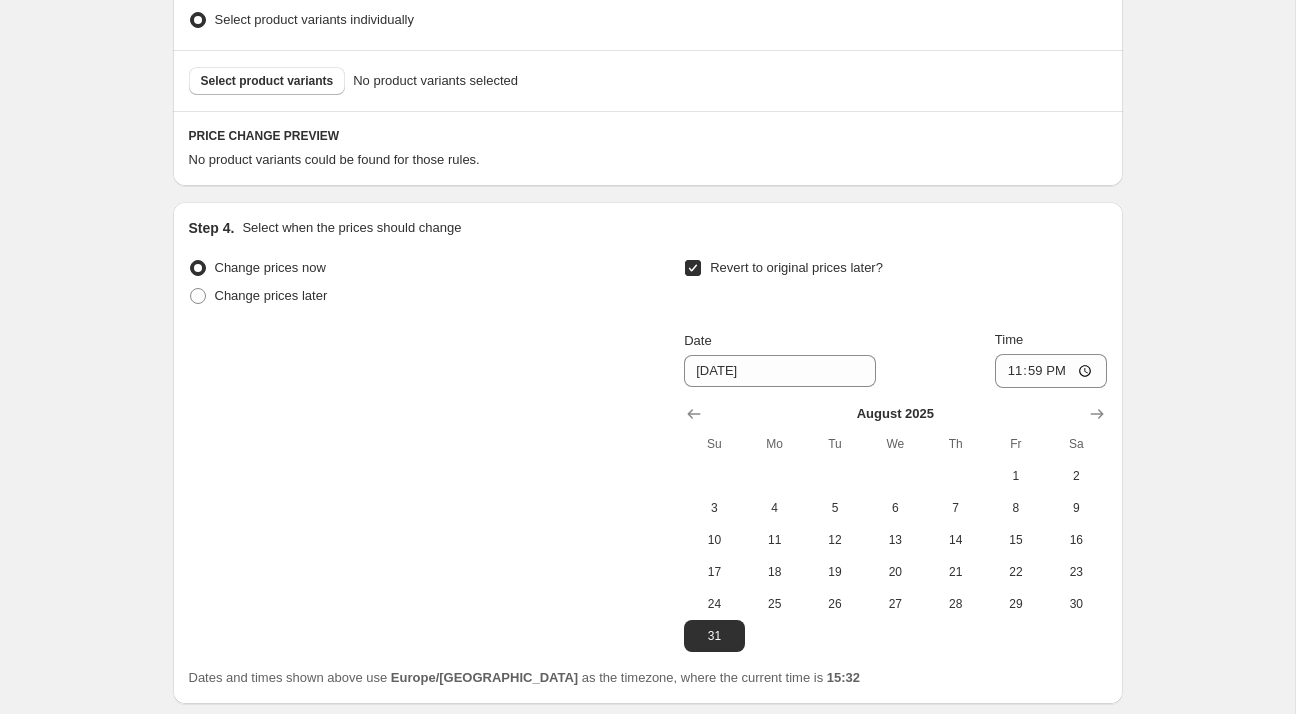 scroll, scrollTop: 1169, scrollLeft: 0, axis: vertical 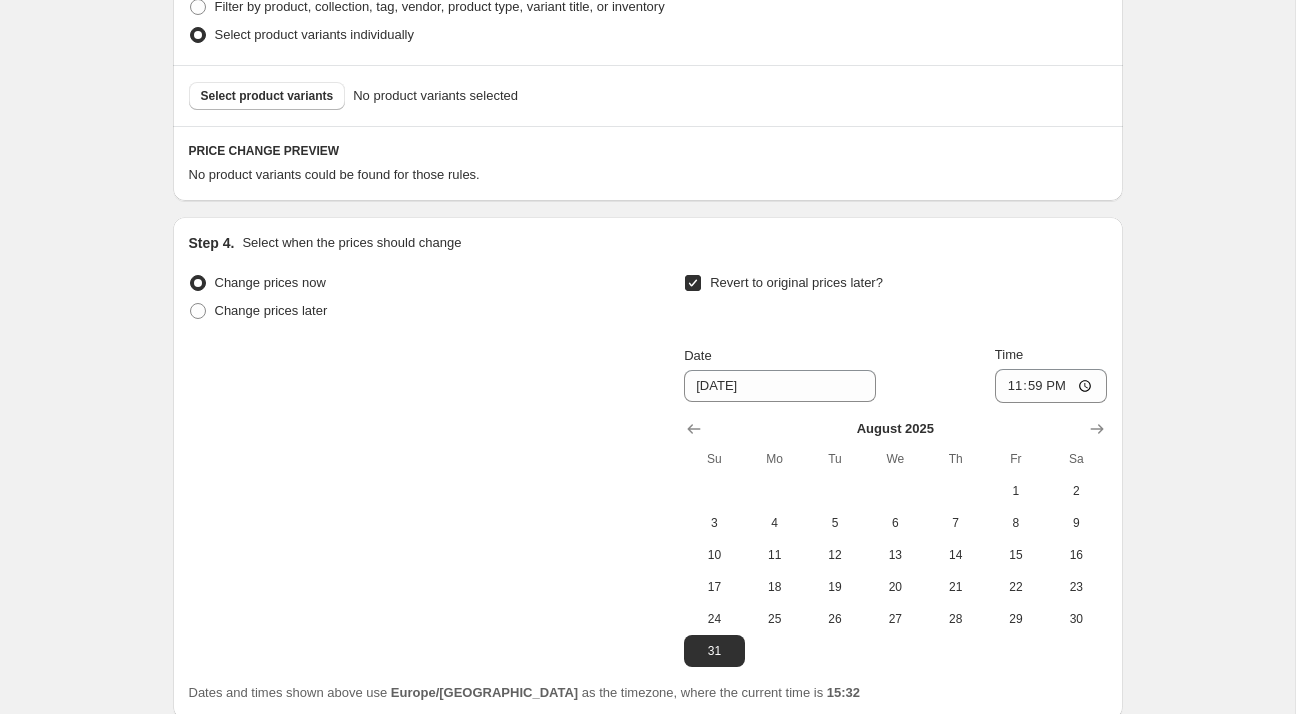 click on "Select product variants No   product variants selected" at bounding box center (648, 95) 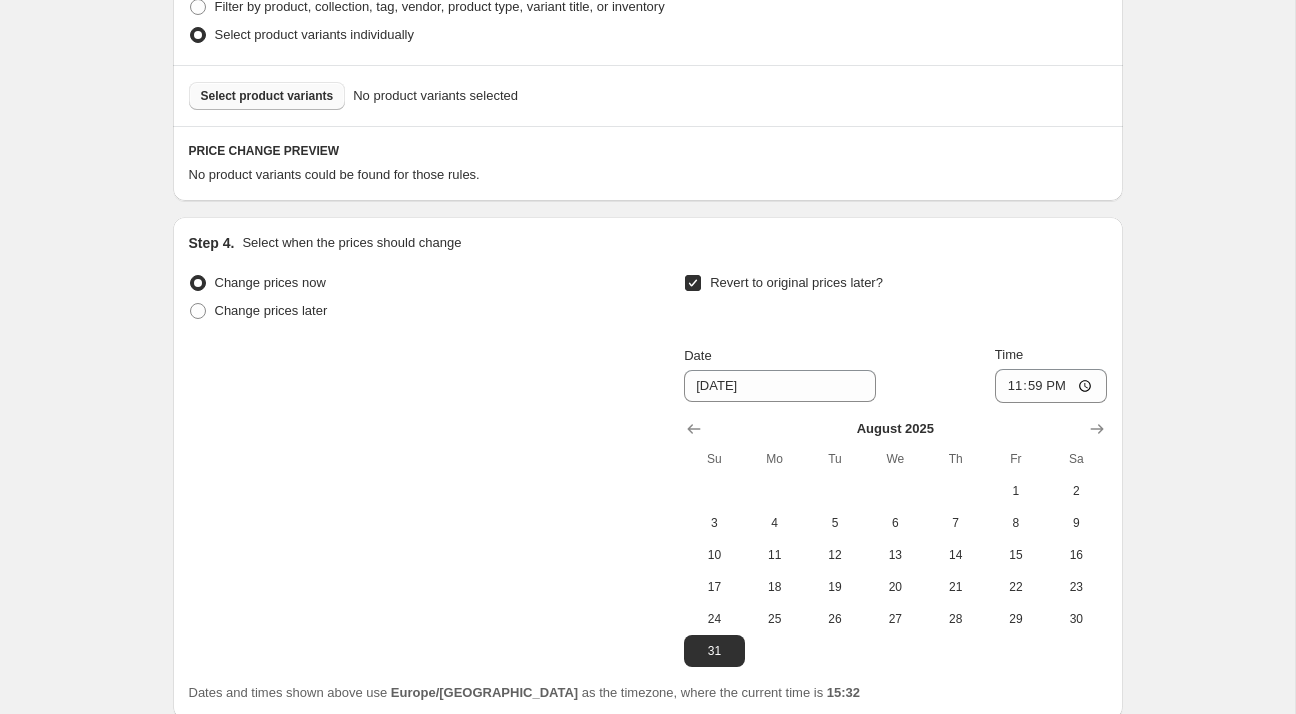 click on "Select product variants" at bounding box center [267, 96] 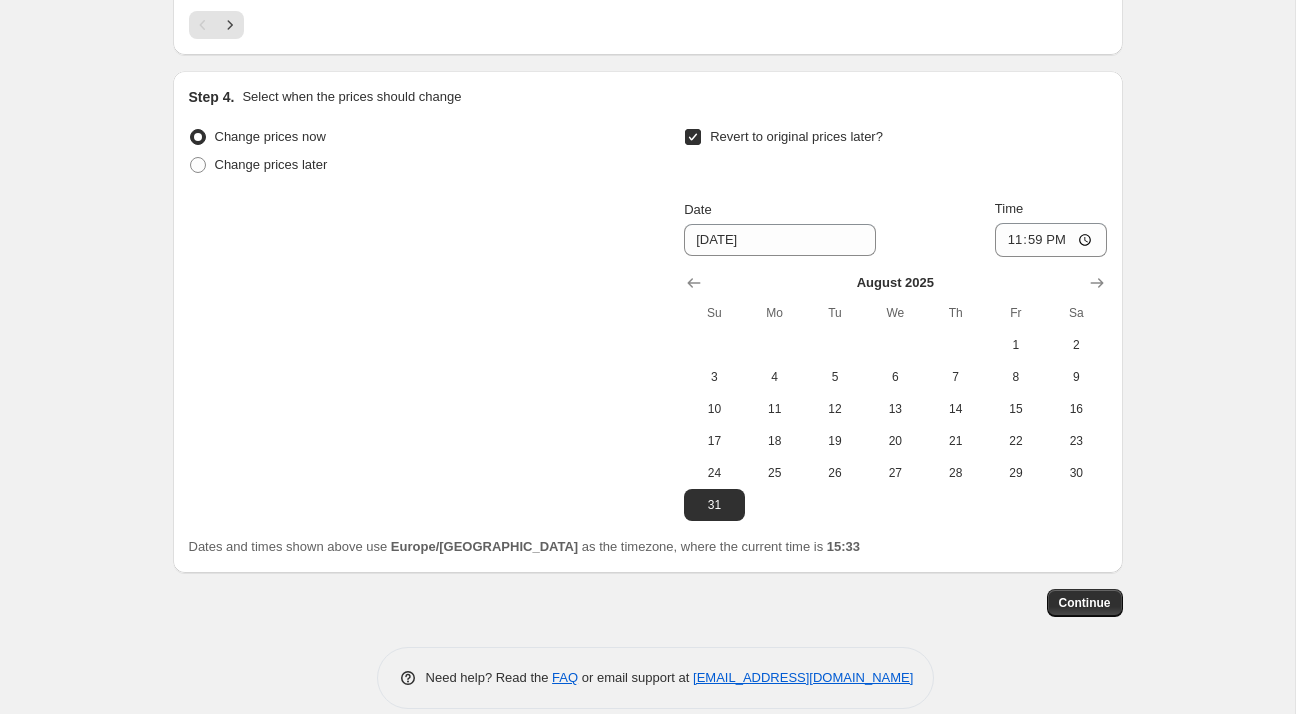 scroll, scrollTop: 1840, scrollLeft: 0, axis: vertical 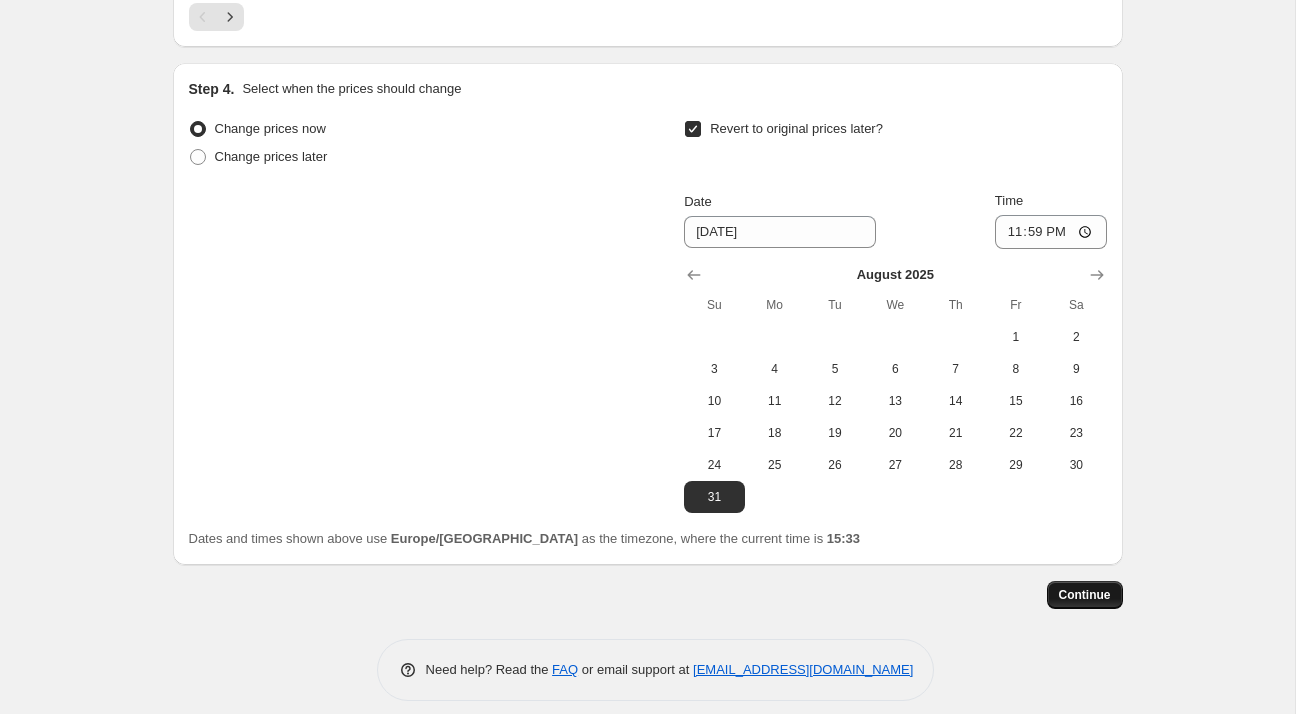 click on "Continue" at bounding box center (1085, 595) 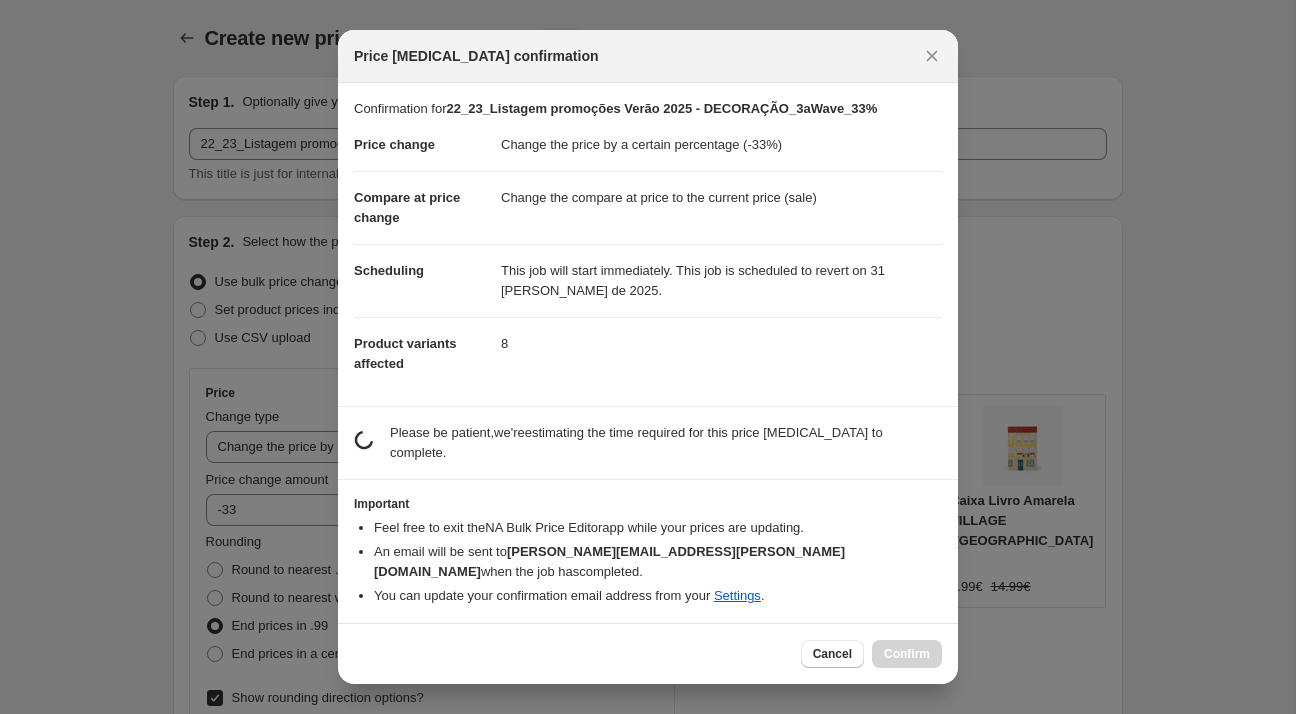 scroll, scrollTop: 0, scrollLeft: 0, axis: both 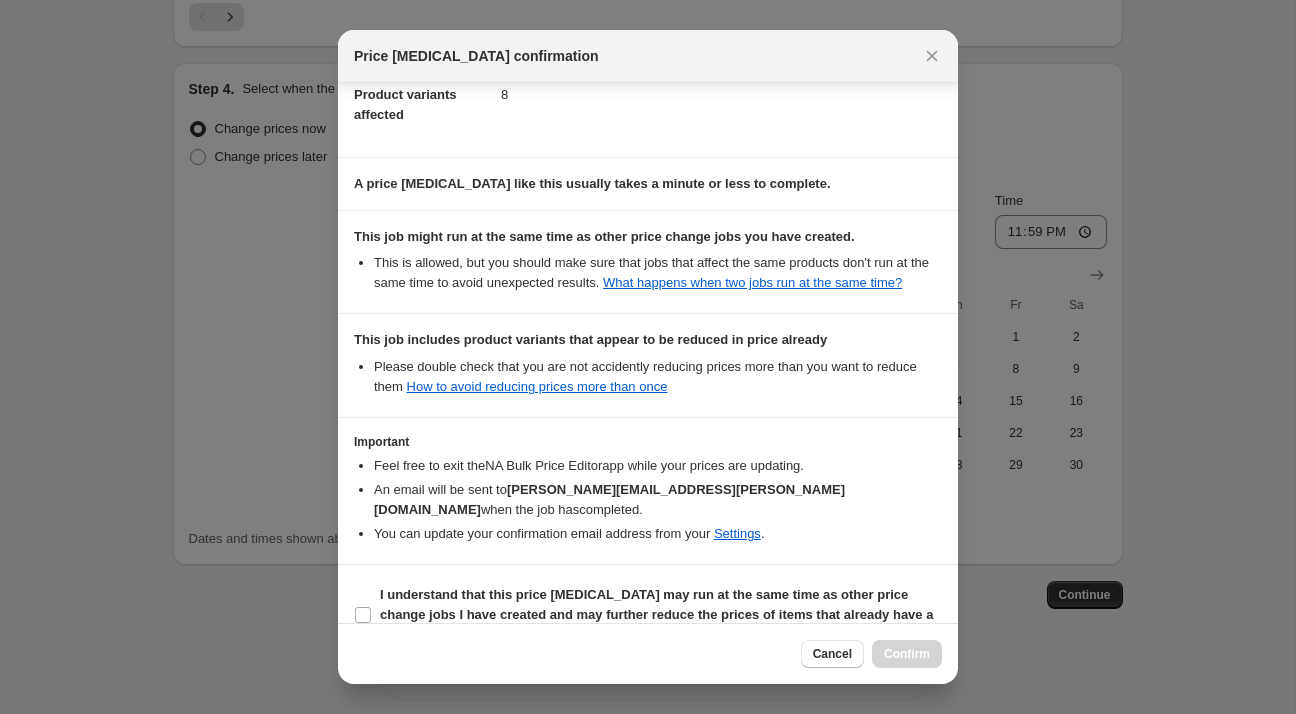click on "I understand that this price [MEDICAL_DATA] may run at the same time as other price change jobs I have created and may further reduce the prices of items that already have a compare at price" at bounding box center (656, 614) 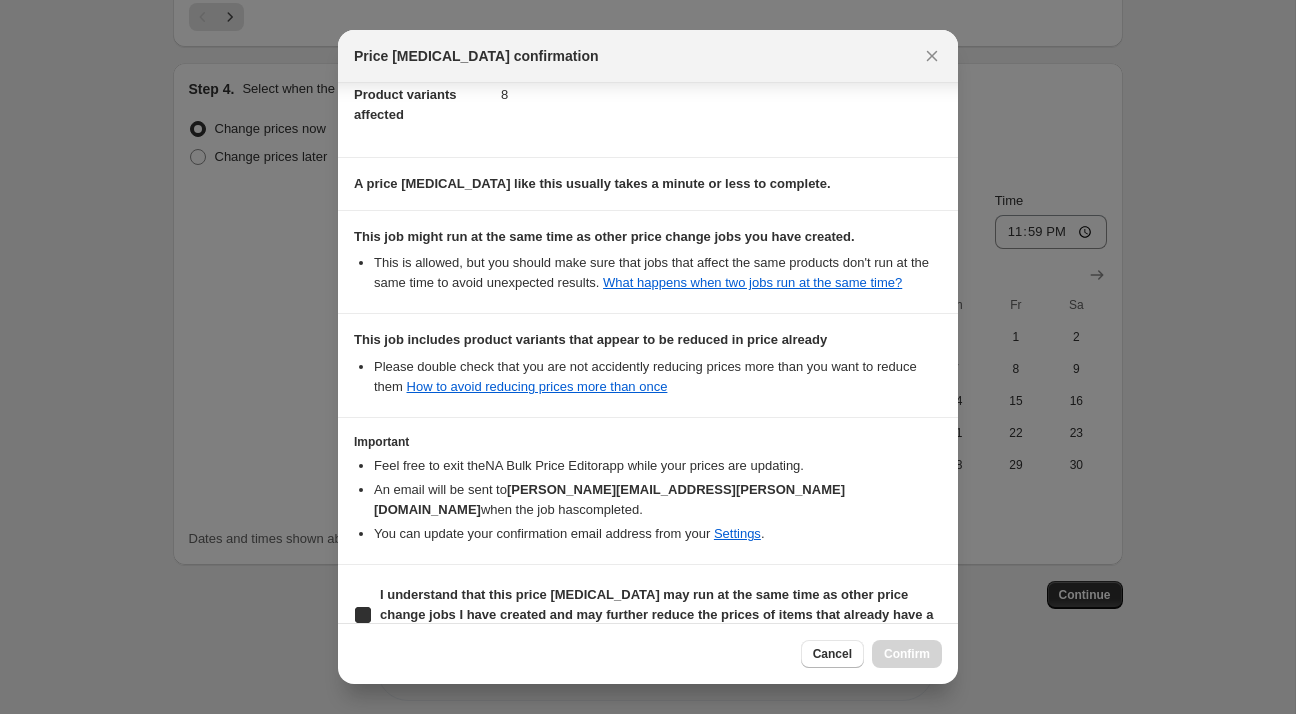 checkbox on "true" 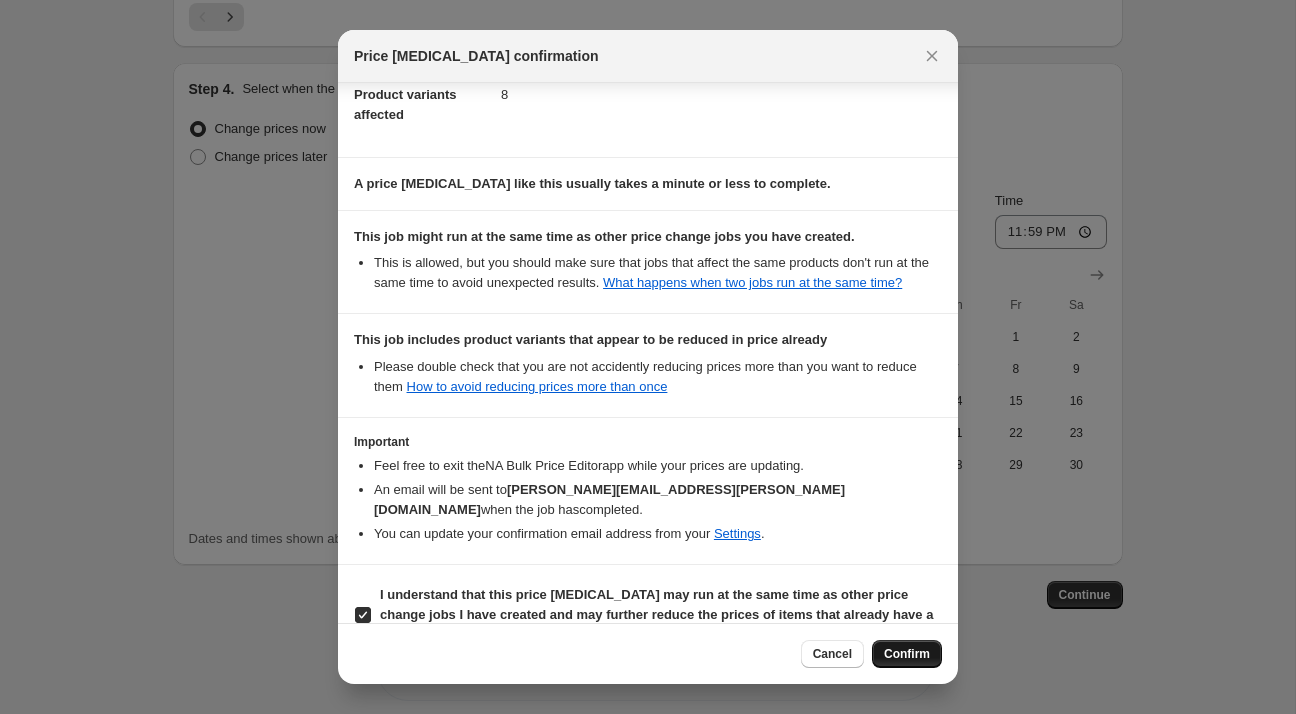 click on "Confirm" at bounding box center (907, 654) 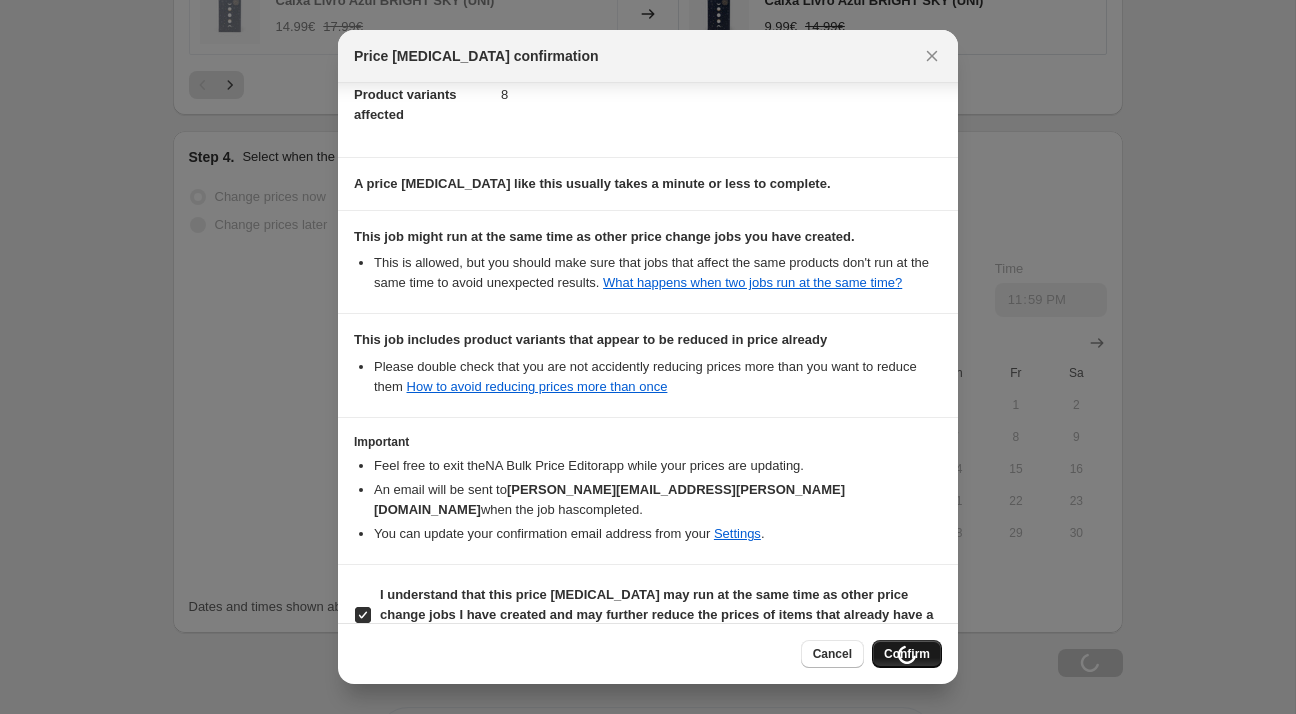 scroll, scrollTop: 1908, scrollLeft: 0, axis: vertical 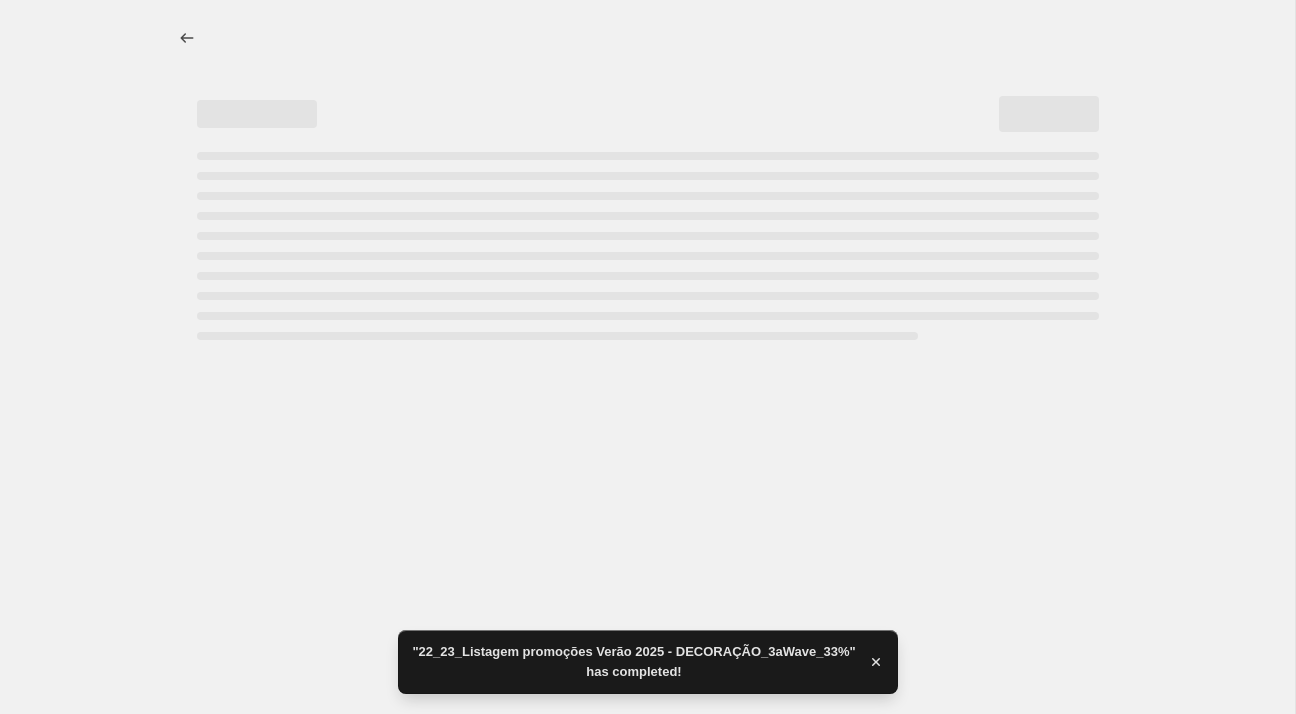 select on "percentage" 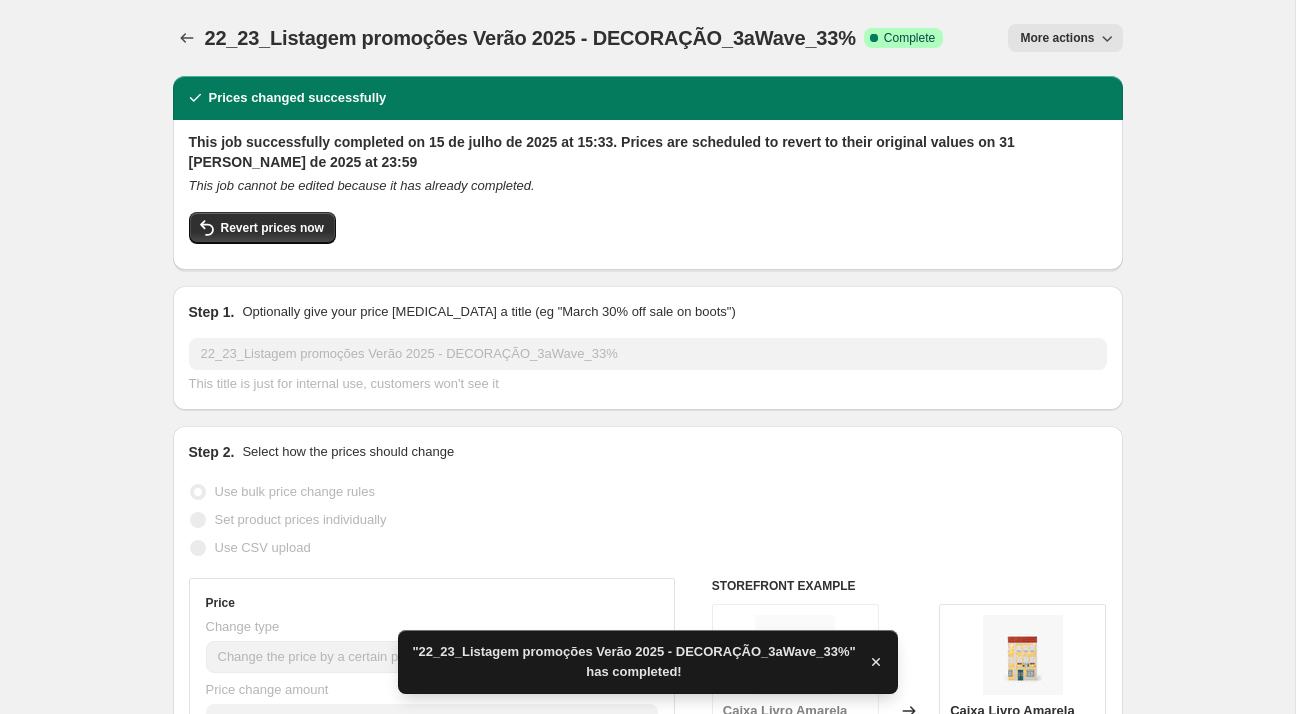 click on "22_23_Listagem promoções Verão 2025 - DECORAÇÃO_3aWave_33%" at bounding box center [530, 38] 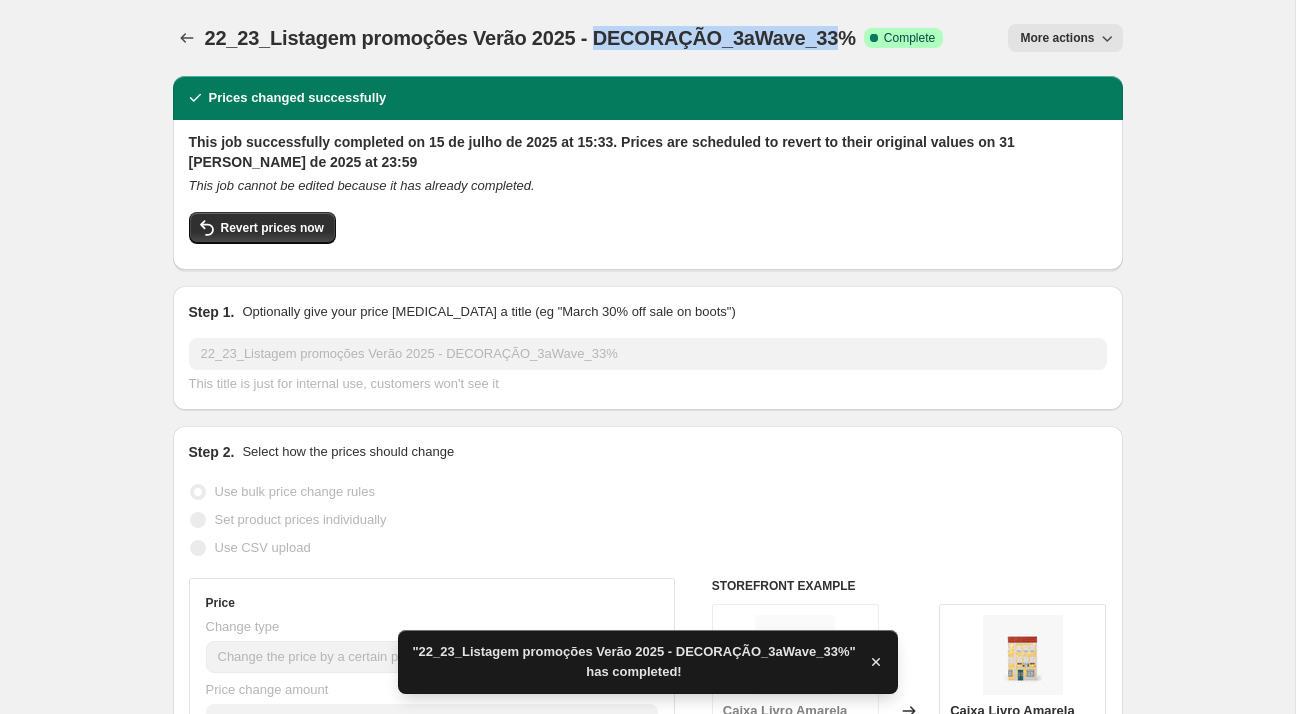 click on "22_23_Listagem promoções Verão 2025 - DECORAÇÃO_3aWave_33%" at bounding box center (530, 38) 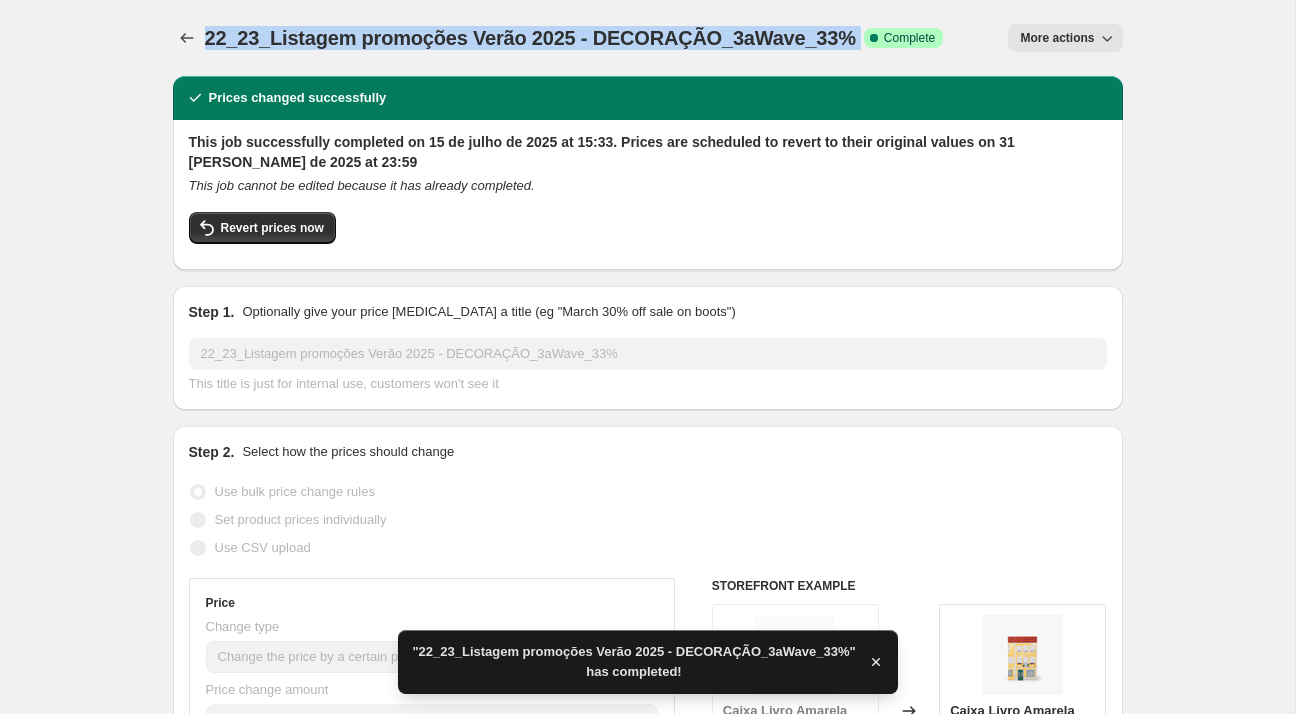 click on "22_23_Listagem promoções Verão 2025 - DECORAÇÃO_3aWave_33%" at bounding box center (530, 38) 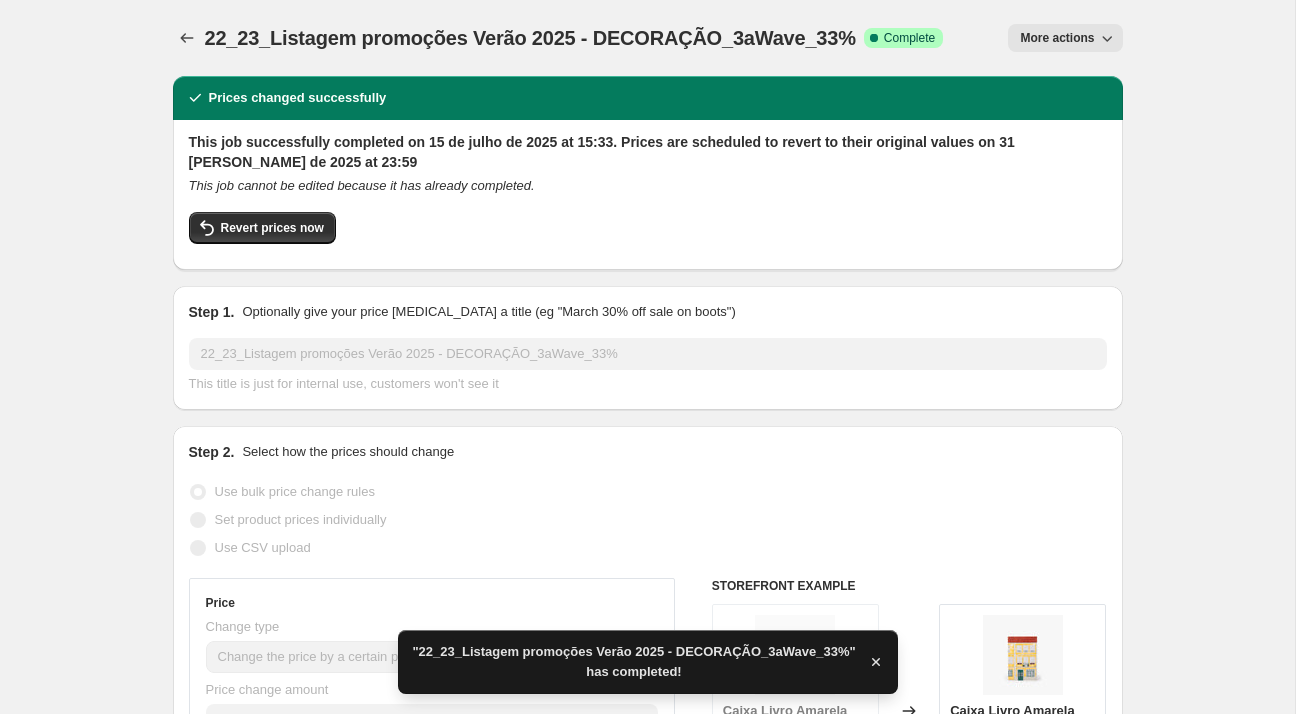 click on "22_23_Listagem promoções Verão 2025 - DECORAÇÃO_3aWave_33%. This page is ready 22_23_Listagem promoções Verão 2025 - DECORAÇÃO_3aWave_33% Success Complete Complete Price revert scheduling Copy to new job Export Recap CSV Delete job More actions More actions Prices changed successfully This job successfully completed on 15 de julho de 2025 at 15:33. Prices are scheduled to revert to their original values on 31 [PERSON_NAME] de 2025 at 23:59 This job cannot be edited because it has already completed. Revert prices now Step 1. Optionally give your price [MEDICAL_DATA] a title (eg "March 30% off sale on boots") 22_23_Listagem promoções Verão 2025 - DECORAÇÃO_3aWave_33% This title is just for internal use, customers won't see it Step 2. Select how the prices should change Use bulk price change rules Set product prices individually Use CSV upload Price Change type Change the price to a certain amount Change the price by a certain amount Change the price by a certain percentage Don't change the price -33 8" at bounding box center [648, 1306] 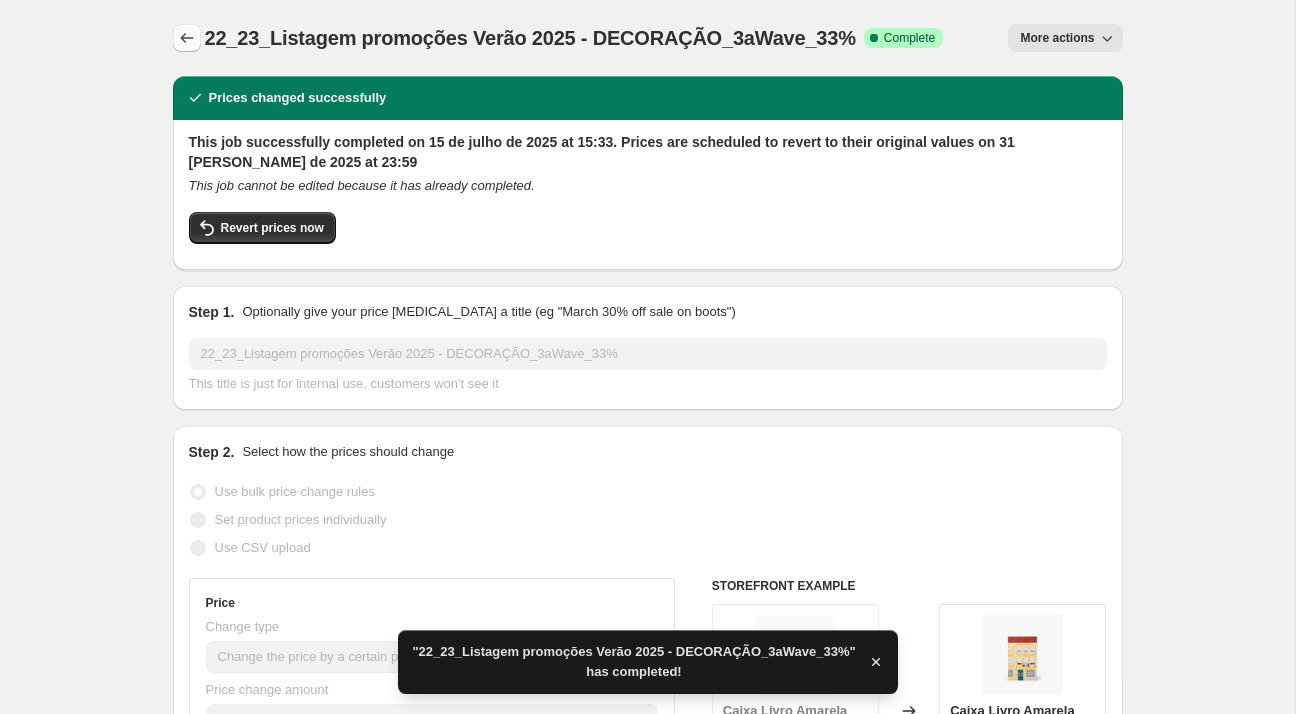 click 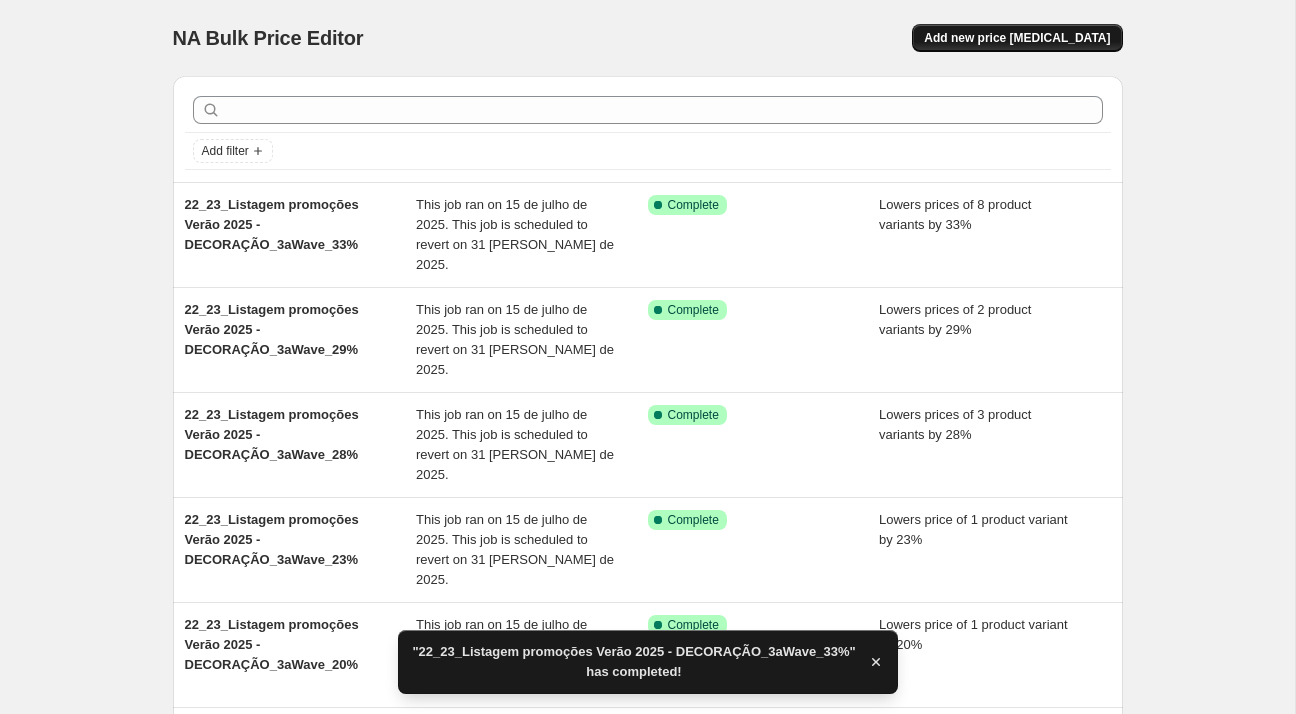 click on "Add new price [MEDICAL_DATA]" at bounding box center (1017, 38) 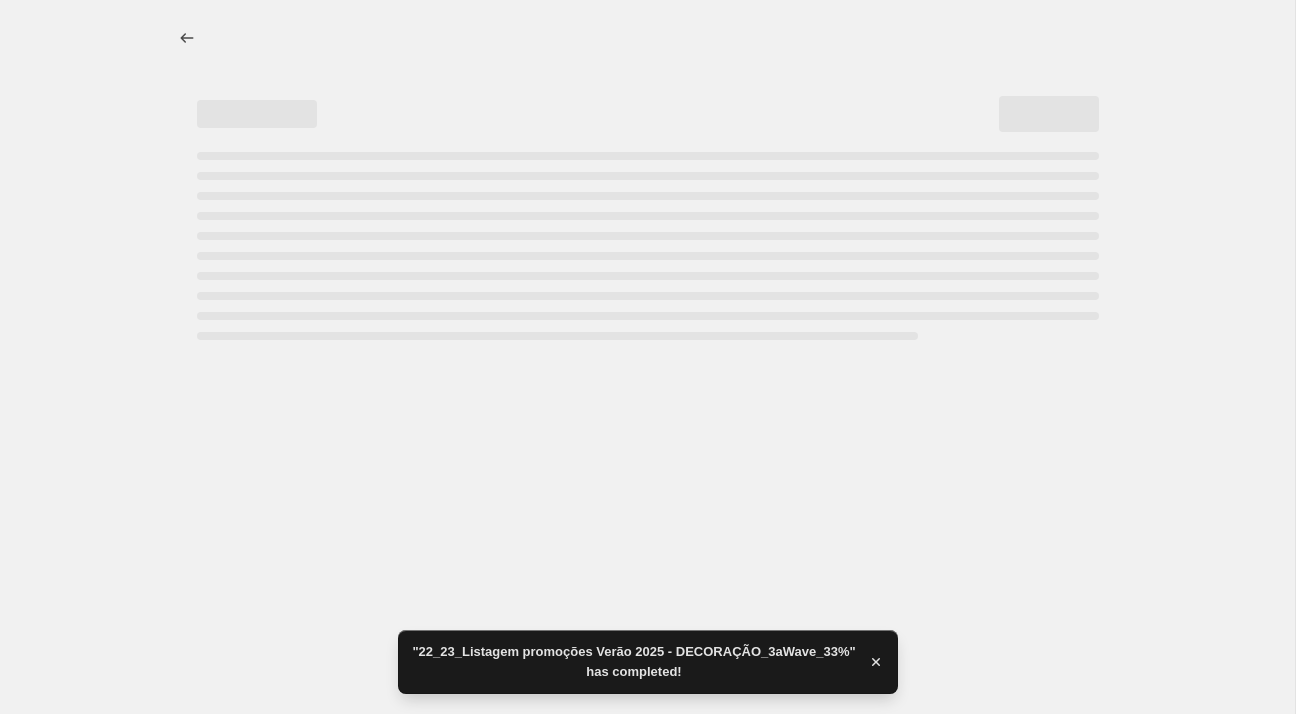 select on "percentage" 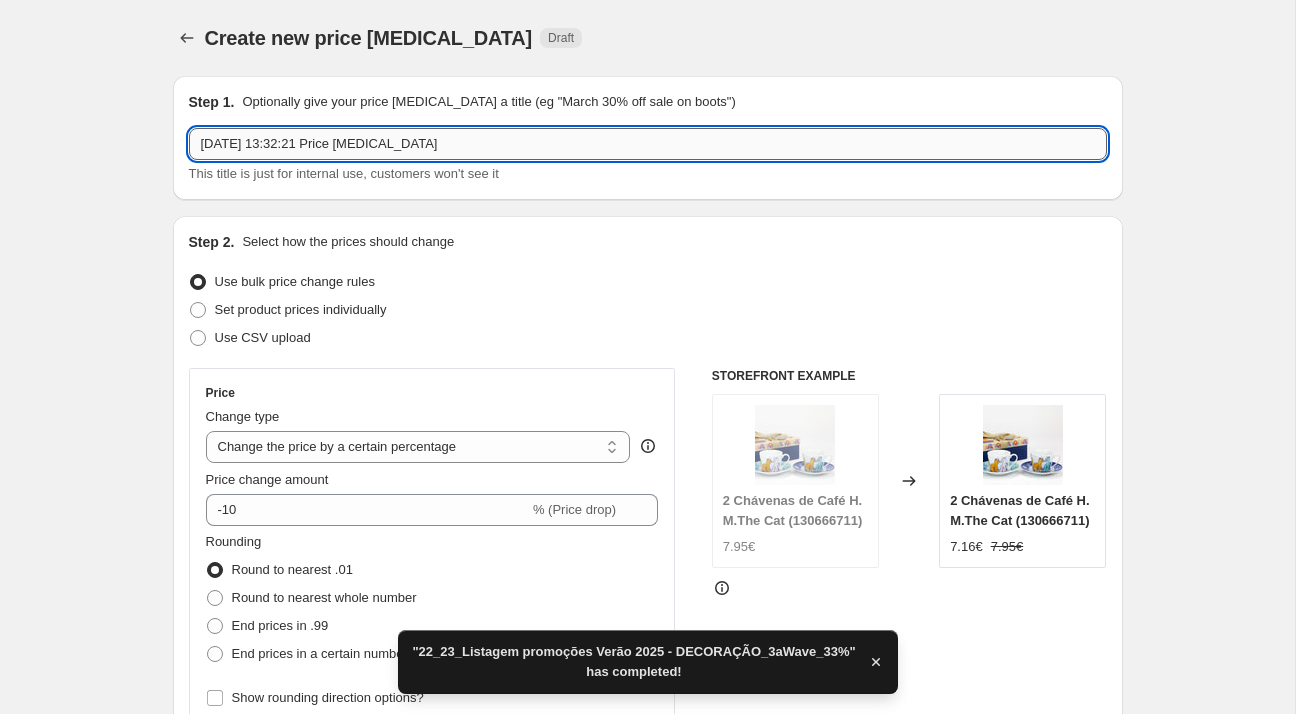 click on "[DATE] 13:32:21 Price [MEDICAL_DATA]" at bounding box center [648, 144] 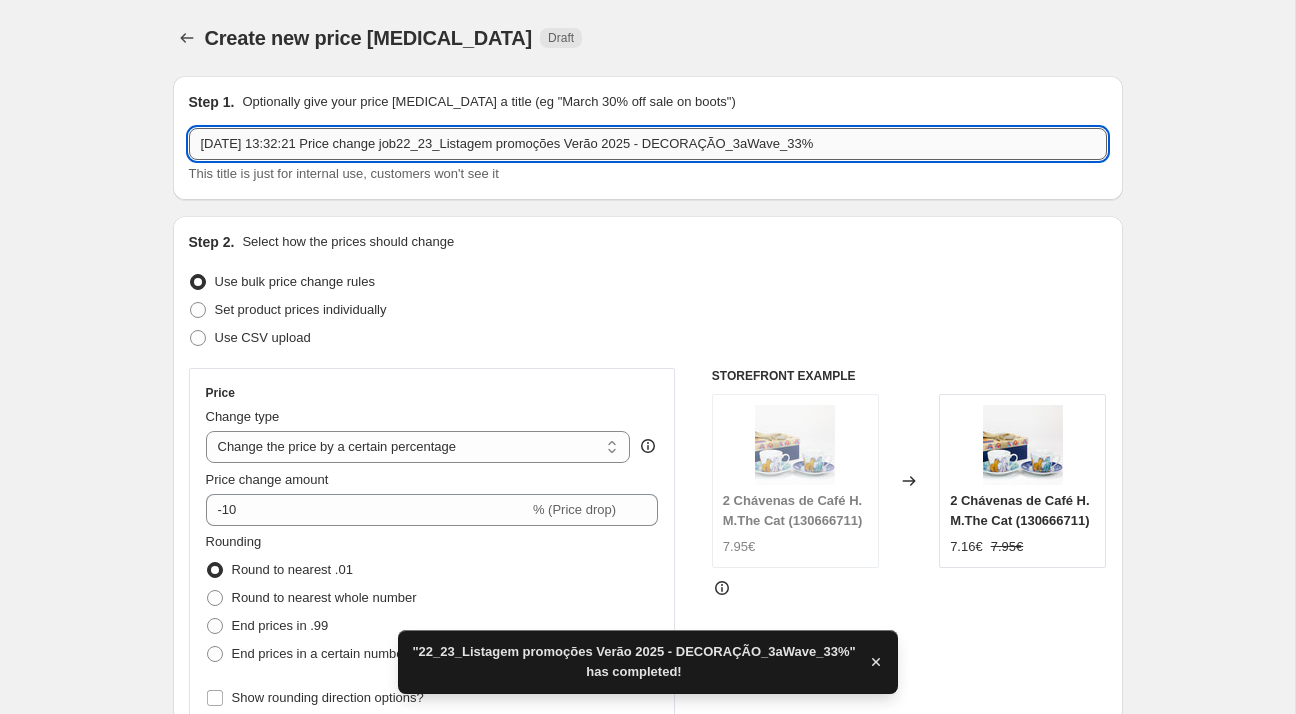 click on "[DATE] 13:32:21 Price change job22_23_Listagem promoções Verão 2025 - DECORAÇÃO_3aWave_33%" at bounding box center (648, 144) 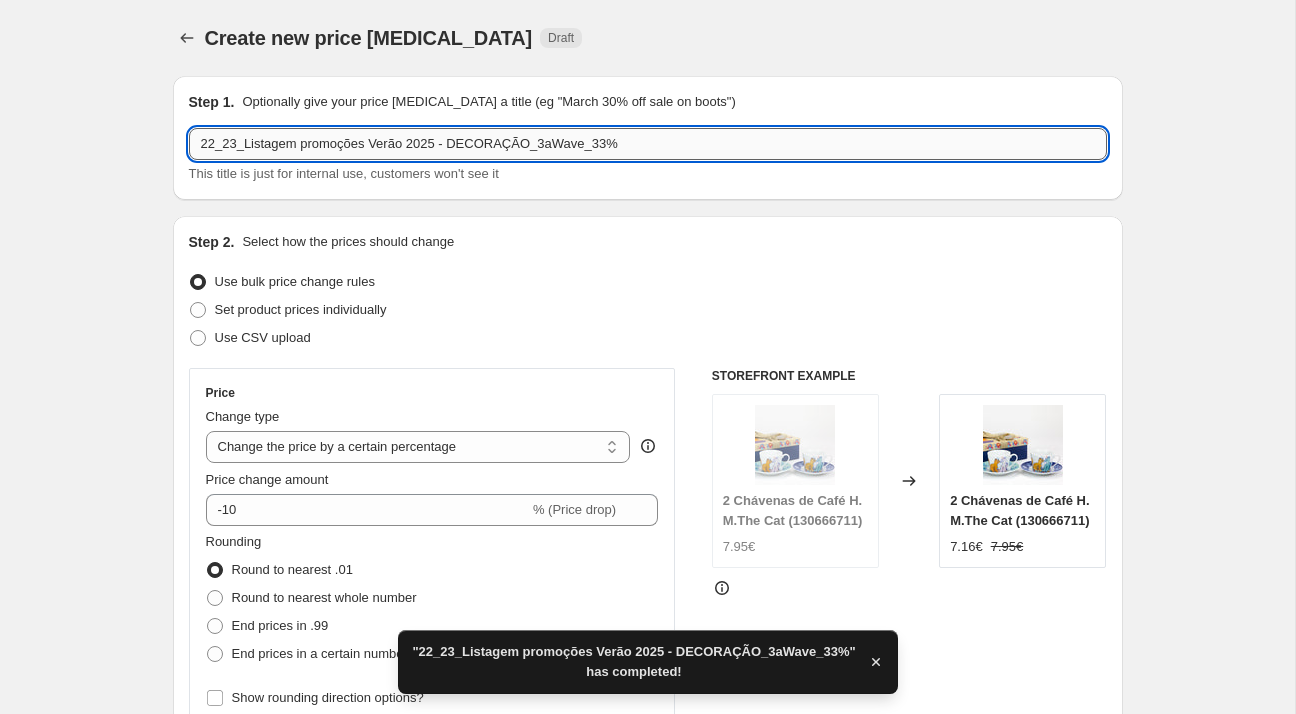 click on "22_23_Listagem promoções Verão 2025 - DECORAÇÃO_3aWave_33%" at bounding box center (648, 144) 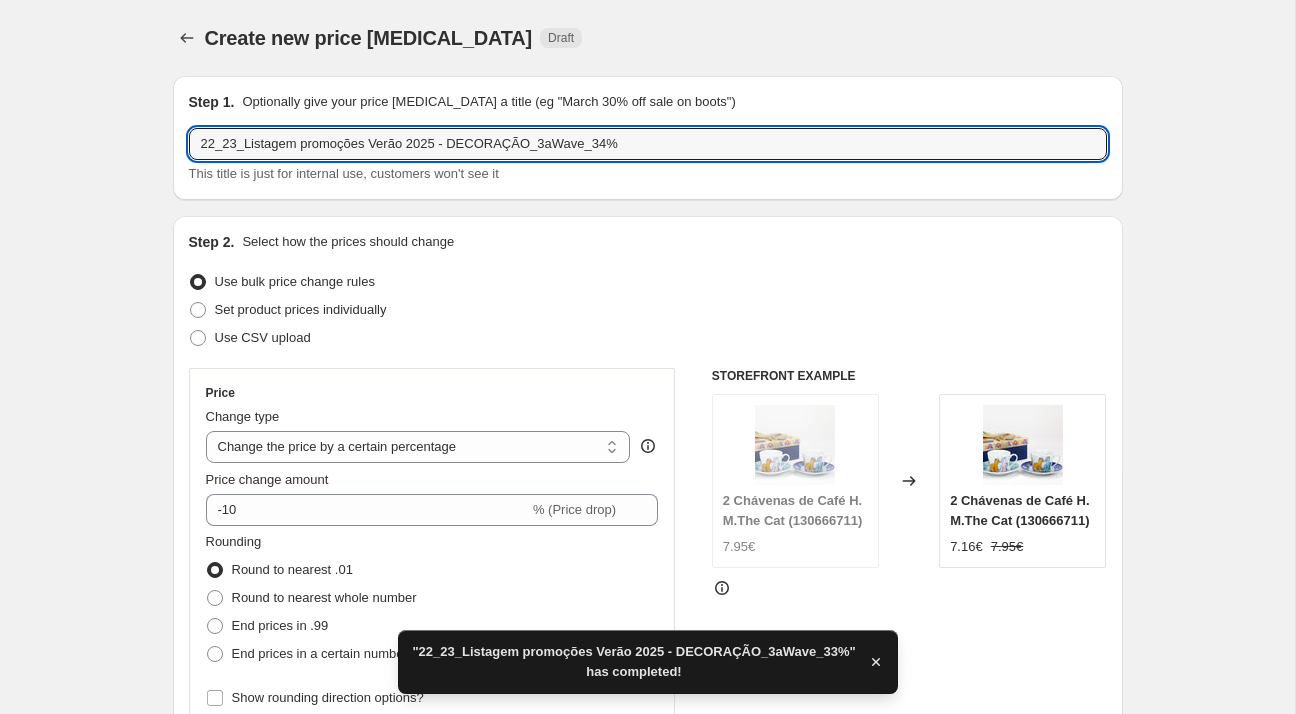 type on "22_23_Listagem promoções Verão 2025 - DECORAÇÃO_3aWave_34%" 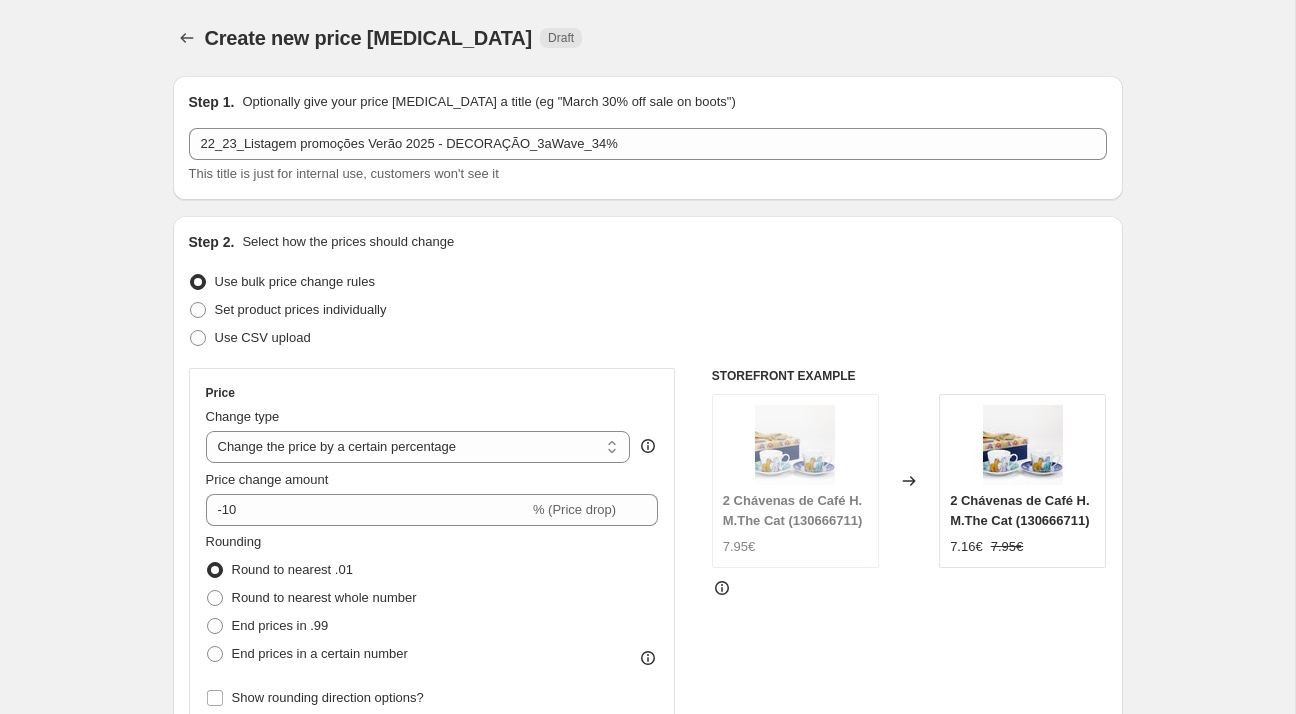 click on "Create new price [MEDICAL_DATA]. This page is ready Create new price [MEDICAL_DATA] Draft Step 1. Optionally give your price [MEDICAL_DATA] a title (eg "March 30% off sale on boots") 22_23_Listagem promoções Verão 2025 - DECORAÇÃO_3aWave_34% This title is just for internal use, customers won't see it Step 2. Select how the prices should change Use bulk price change rules Set product prices individually Use CSV upload Price Change type Change the price to a certain amount Change the price by a certain amount Change the price by a certain percentage Change the price to the current compare at price (price before sale) Change the price by a certain amount relative to the compare at price Change the price by a certain percentage relative to the compare at price Don't change the price Change the price by a certain percentage relative to the cost per item Change price to certain cost margin Change the price by a certain percentage Price change amount -10 % (Price drop) Rounding Round to nearest .01 End prices in .99   FAQ" at bounding box center (647, 999) 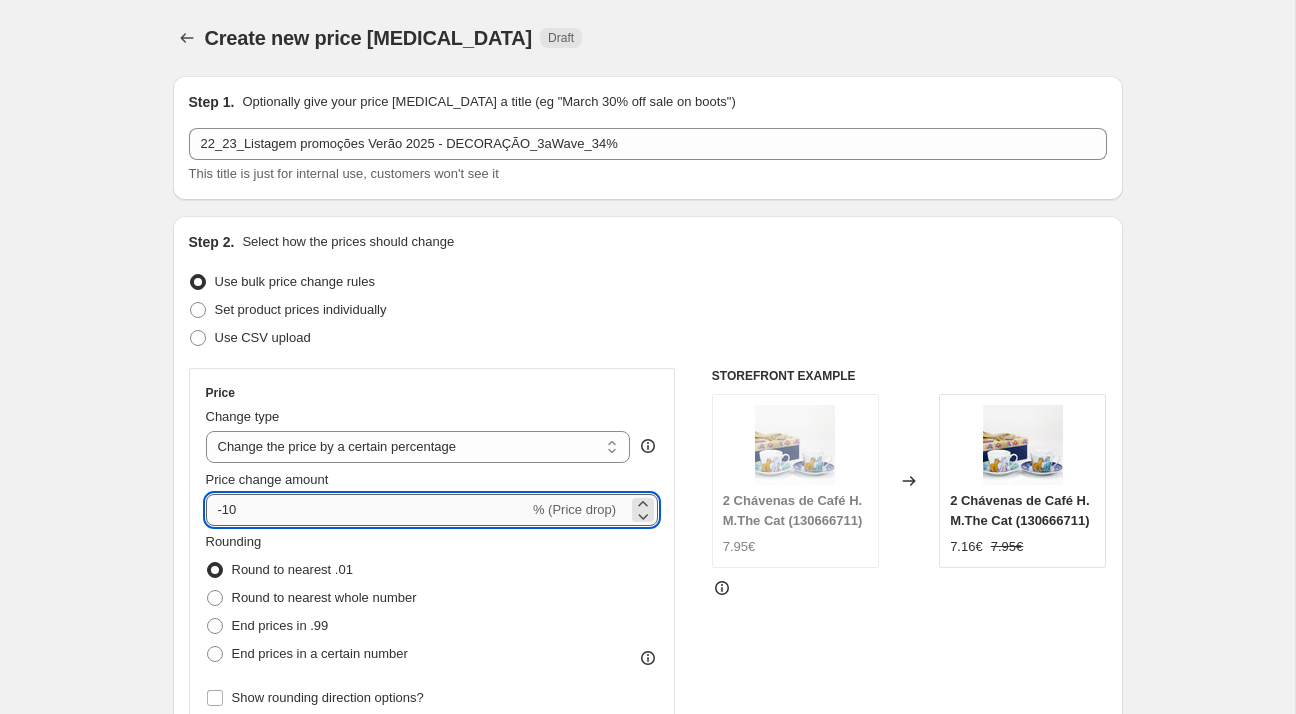 click on "-10" at bounding box center [367, 510] 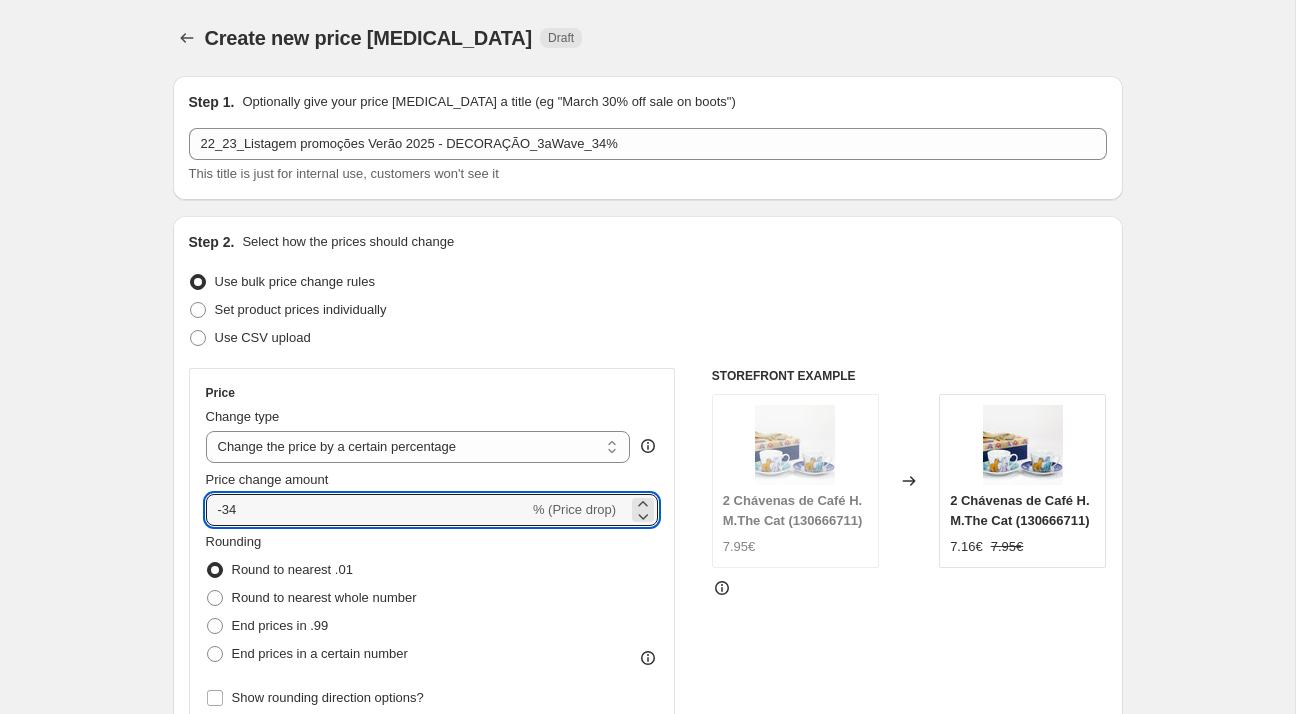 type on "-34" 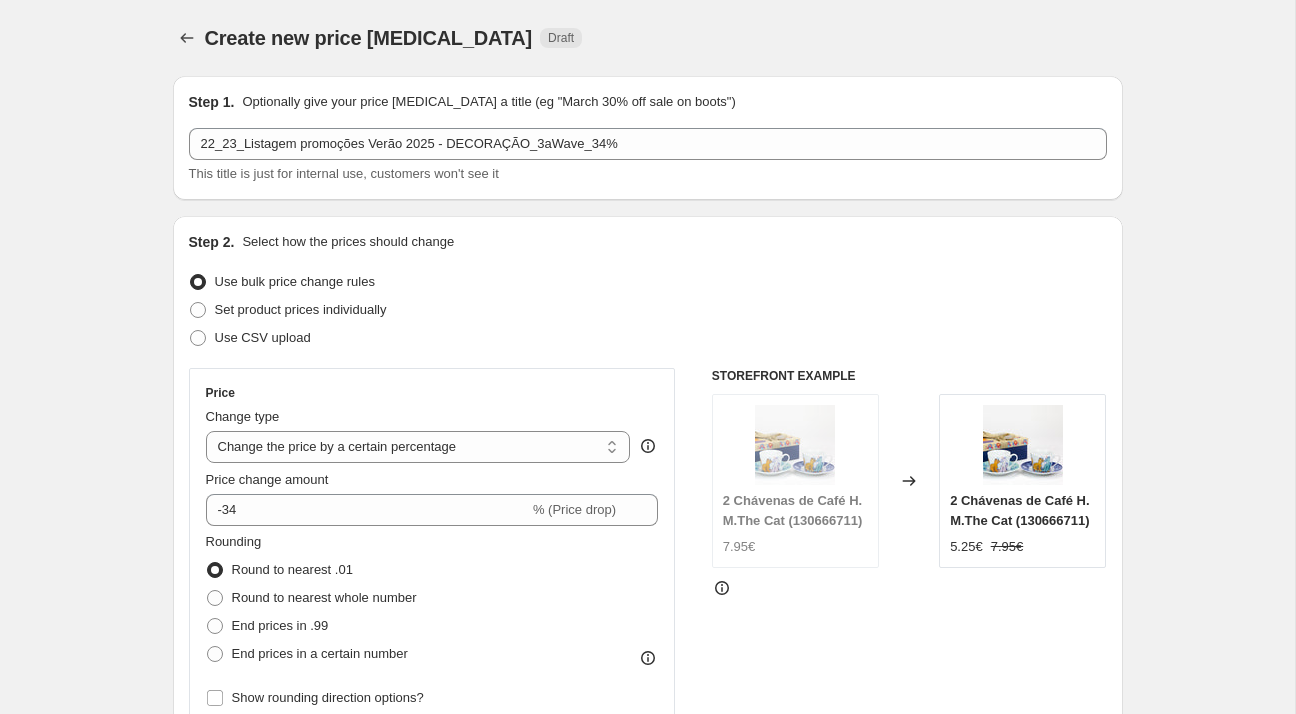 click on "Create new price [MEDICAL_DATA]. This page is ready Create new price [MEDICAL_DATA] Draft Step 1. Optionally give your price [MEDICAL_DATA] a title (eg "March 30% off sale on boots") 22_23_Listagem promoções Verão 2025 - DECORAÇÃO_3aWave_34% This title is just for internal use, customers won't see it Step 2. Select how the prices should change Use bulk price change rules Set product prices individually Use CSV upload Price Change type Change the price to a certain amount Change the price by a certain amount Change the price by a certain percentage Change the price to the current compare at price (price before sale) Change the price by a certain amount relative to the compare at price Change the price by a certain percentage relative to the compare at price Don't change the price Change the price by a certain percentage relative to the cost per item Change price to certain cost margin Change the price by a certain percentage Price change amount -34 % (Price drop) Rounding Round to nearest .01 End prices in .99   FAQ" at bounding box center [647, 999] 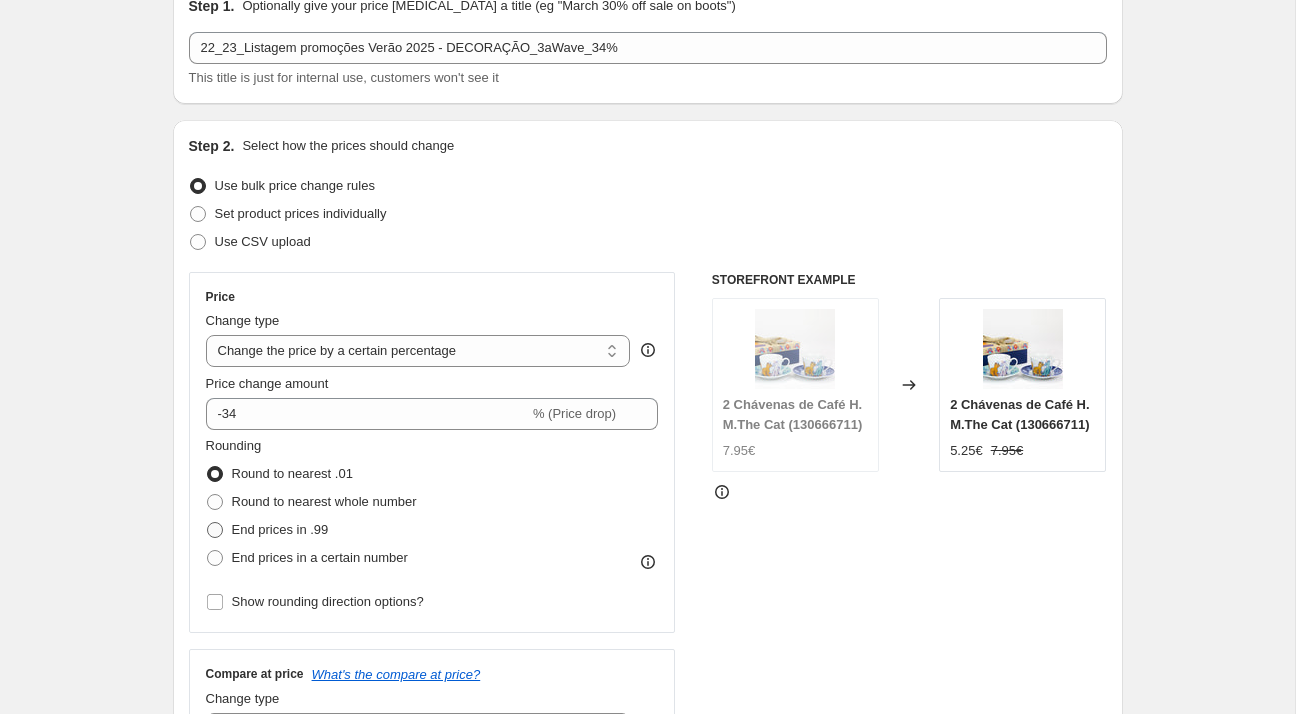 click on "End prices in .99" at bounding box center (280, 529) 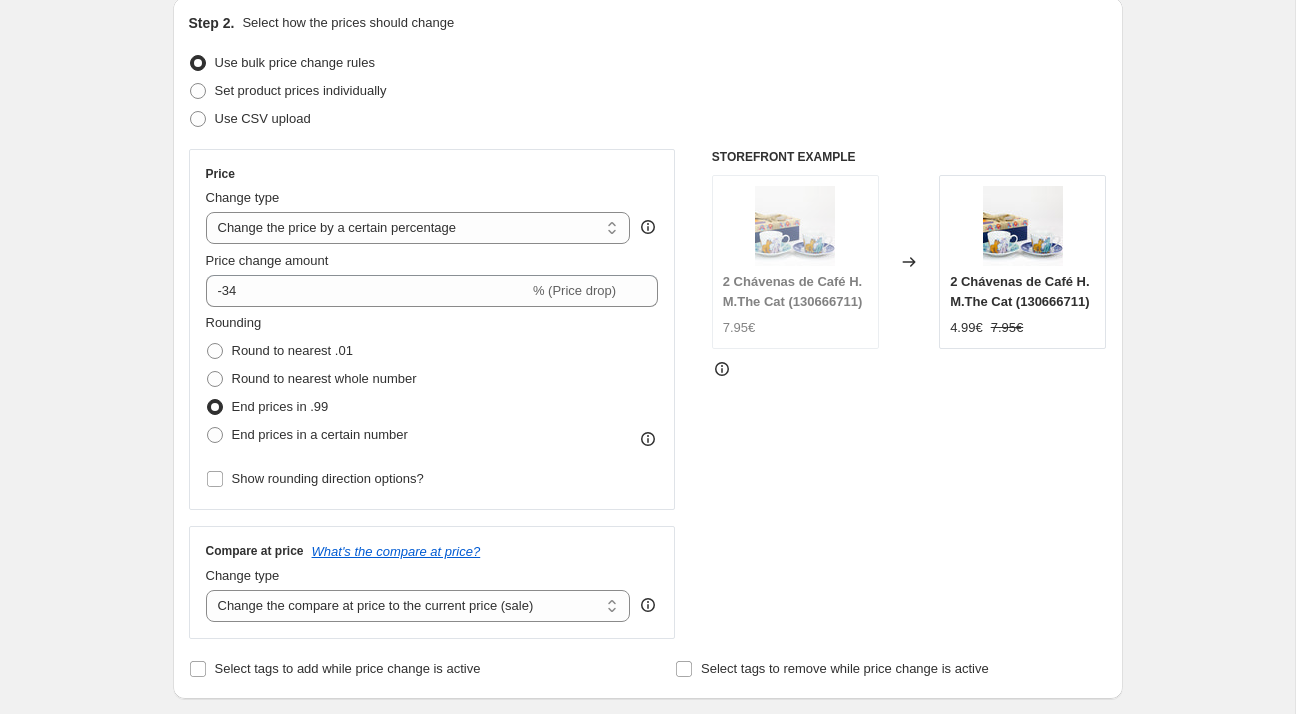 scroll, scrollTop: 544, scrollLeft: 0, axis: vertical 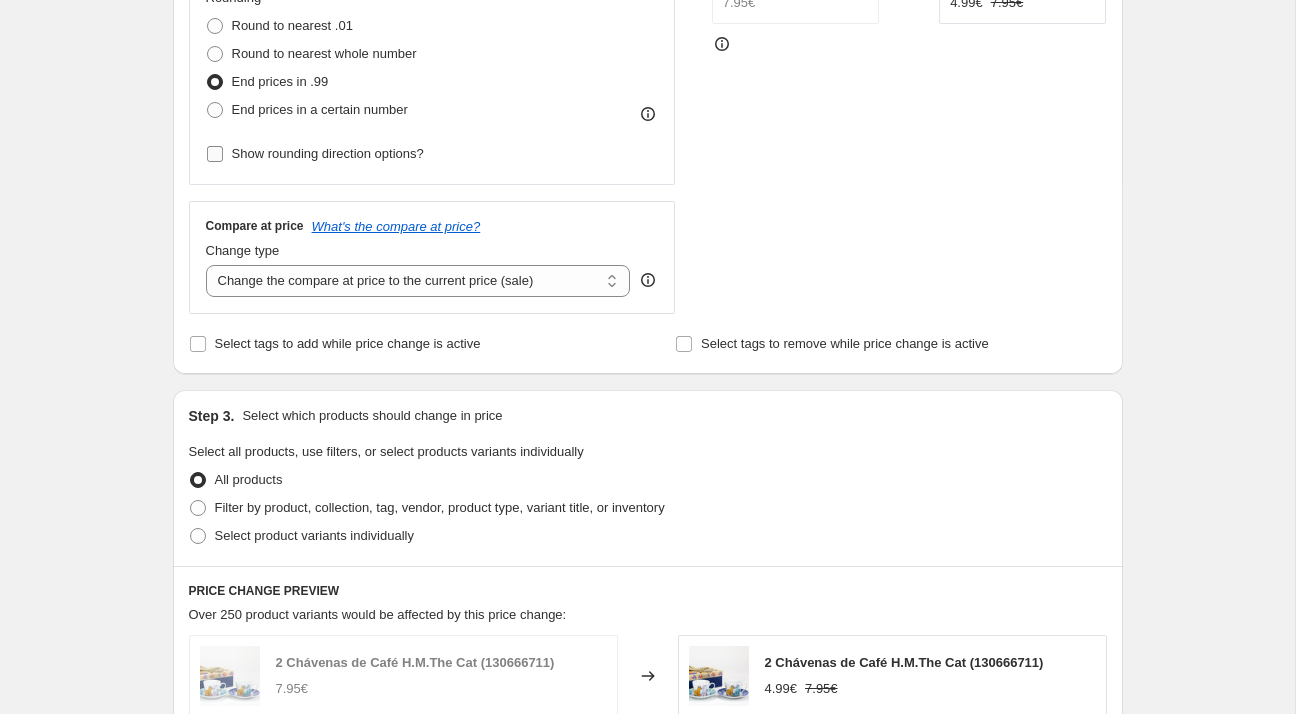 click on "Show rounding direction options?" at bounding box center (328, 153) 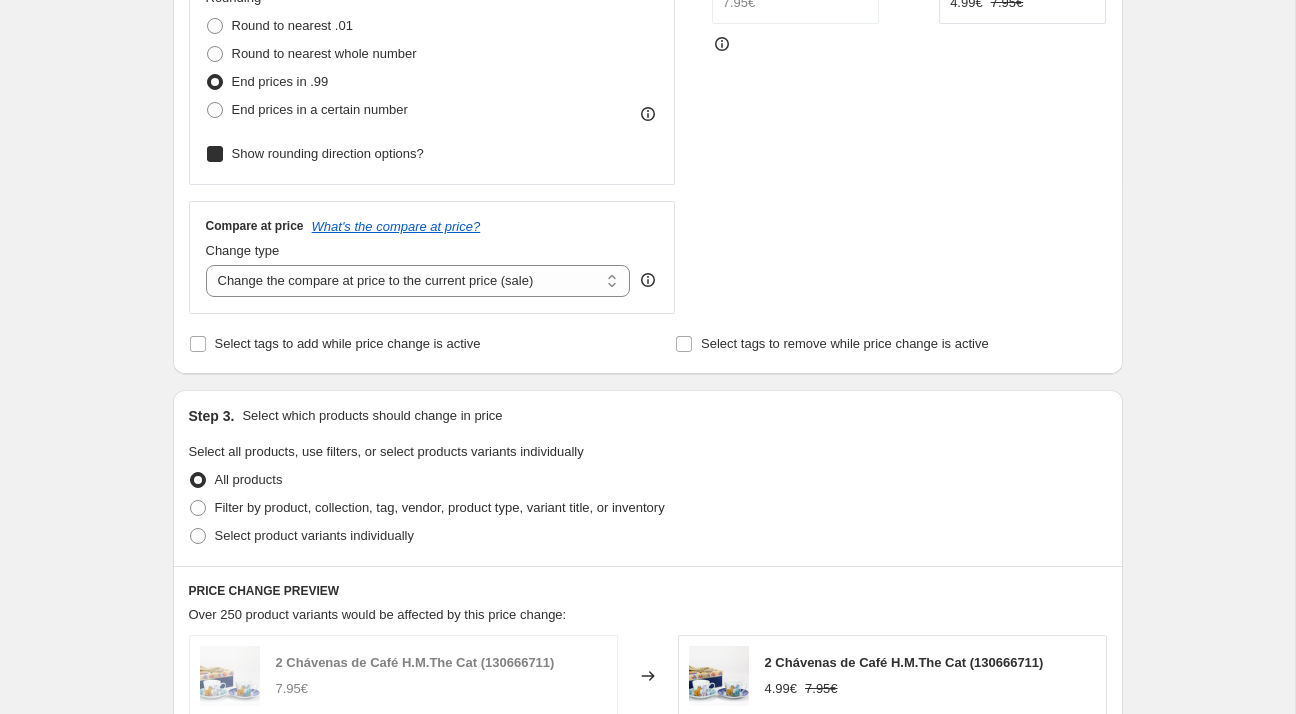 checkbox on "true" 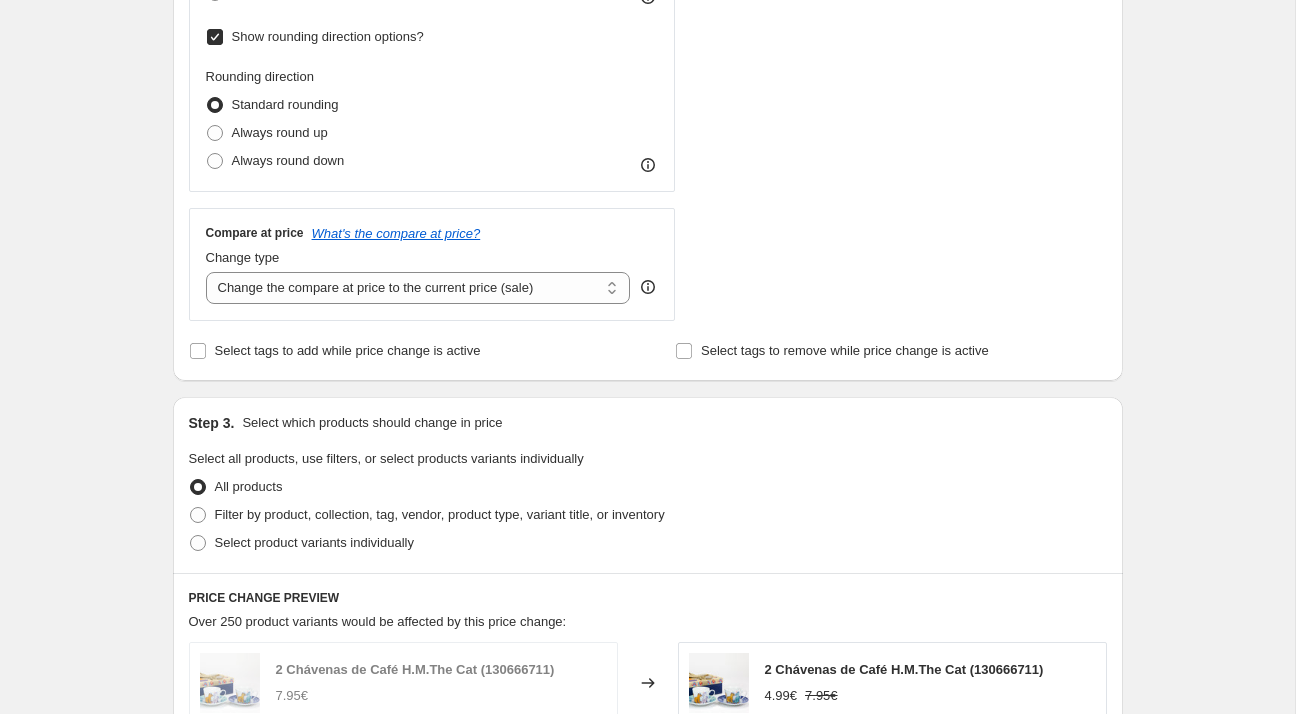scroll, scrollTop: 976, scrollLeft: 0, axis: vertical 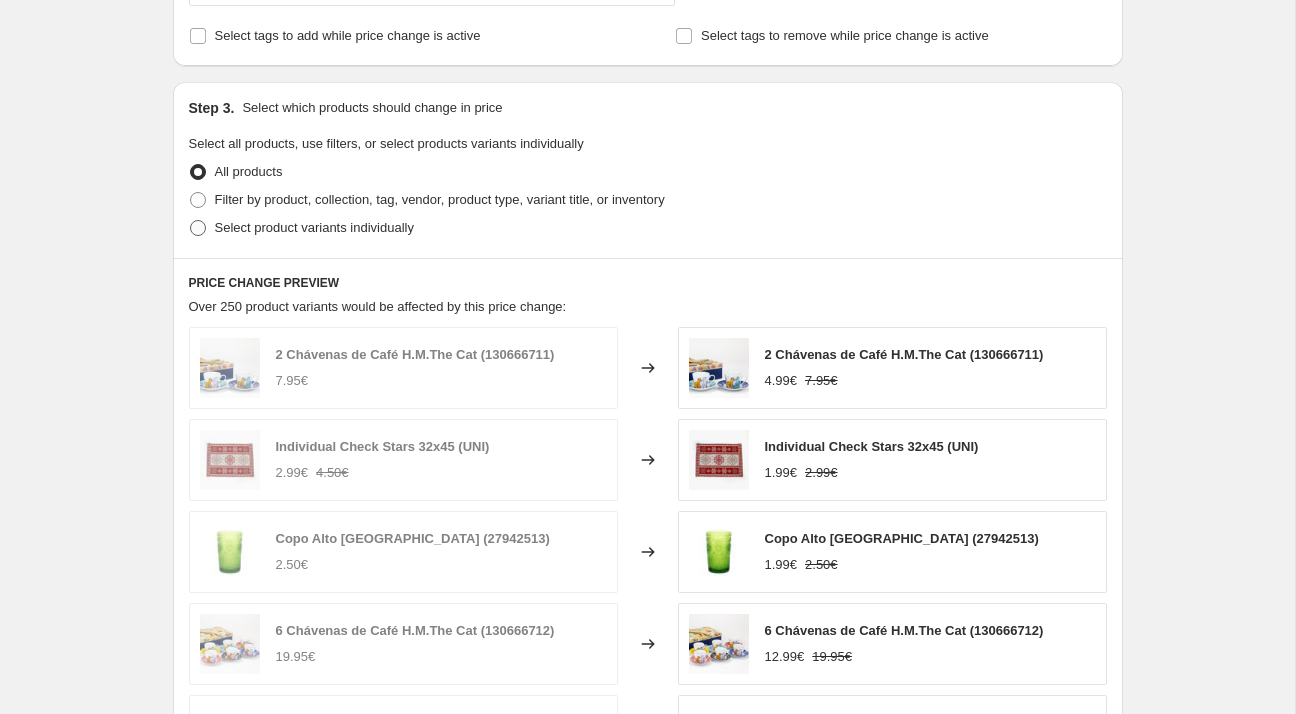 click on "Select product variants individually" at bounding box center [314, 228] 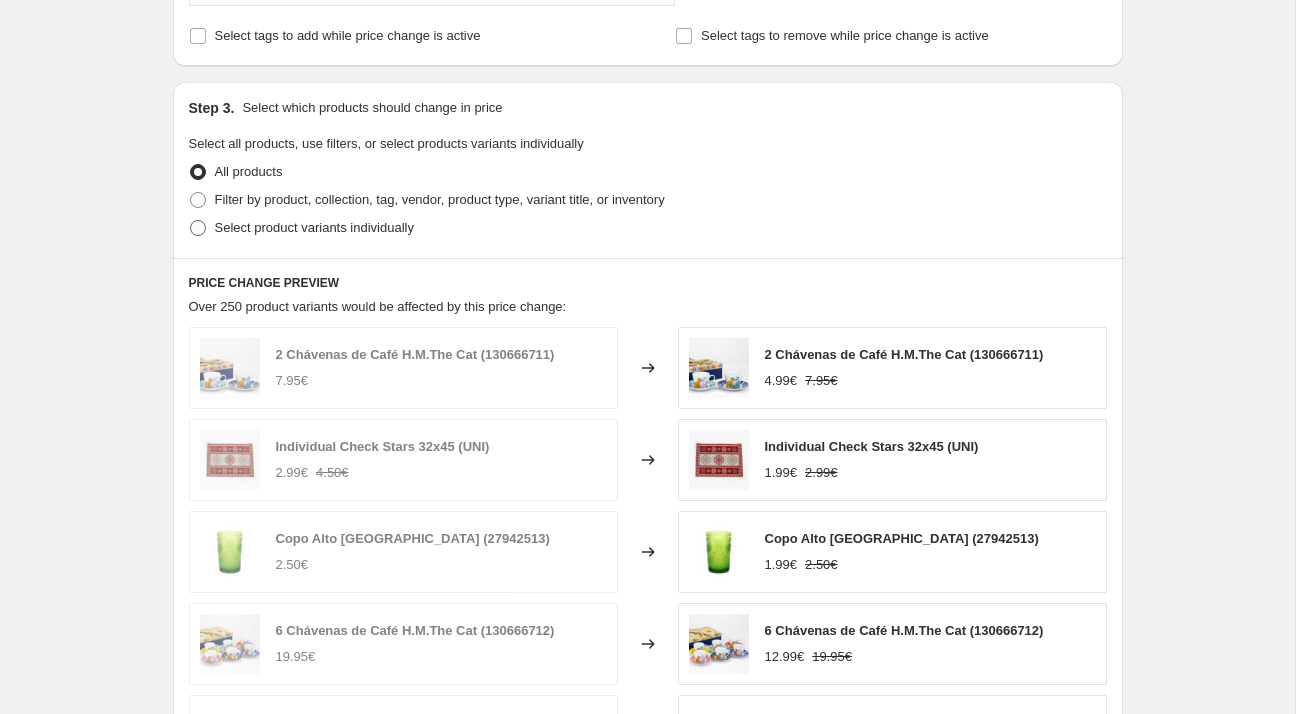 radio on "true" 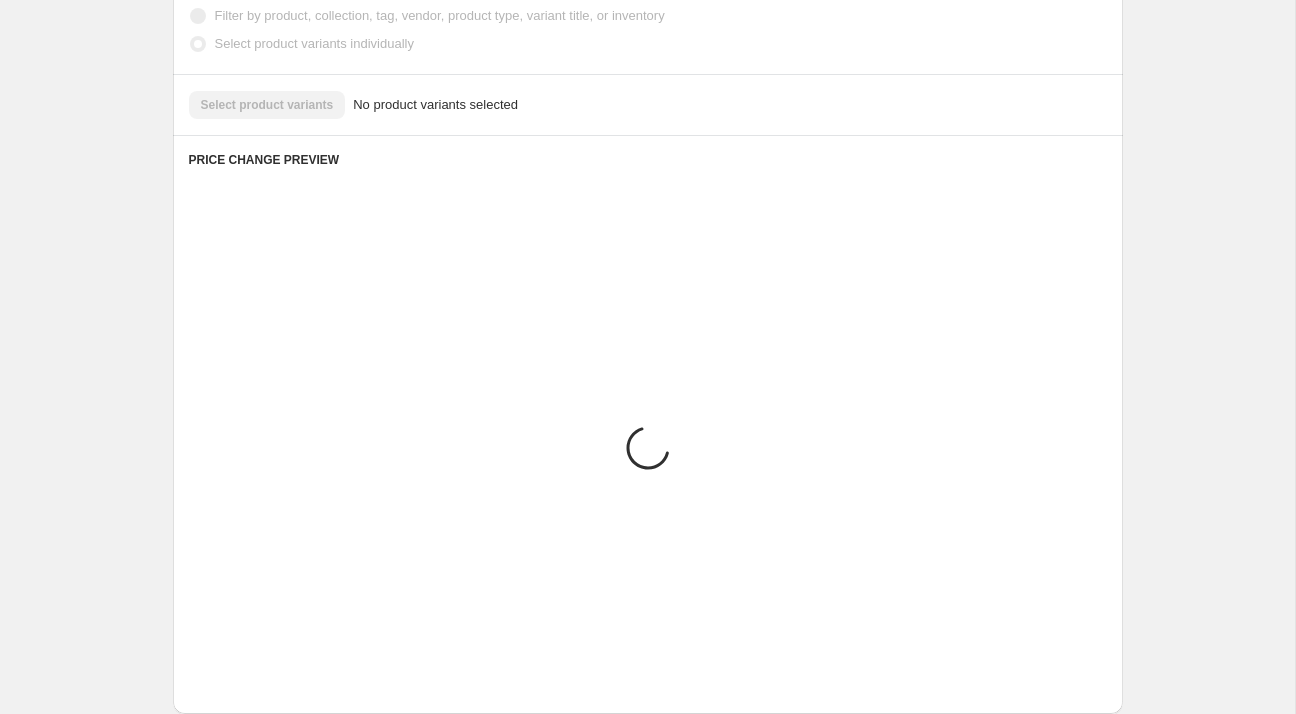 scroll, scrollTop: 964, scrollLeft: 0, axis: vertical 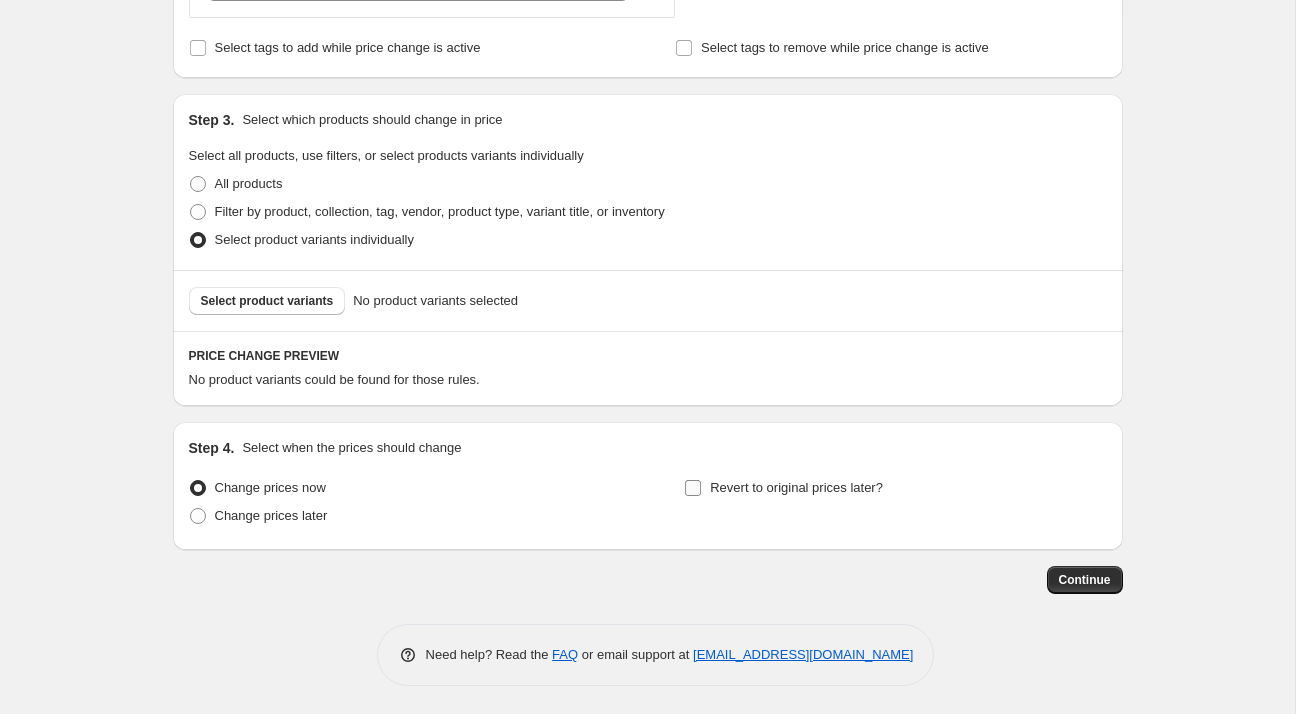 click on "Revert to original prices later?" at bounding box center (796, 487) 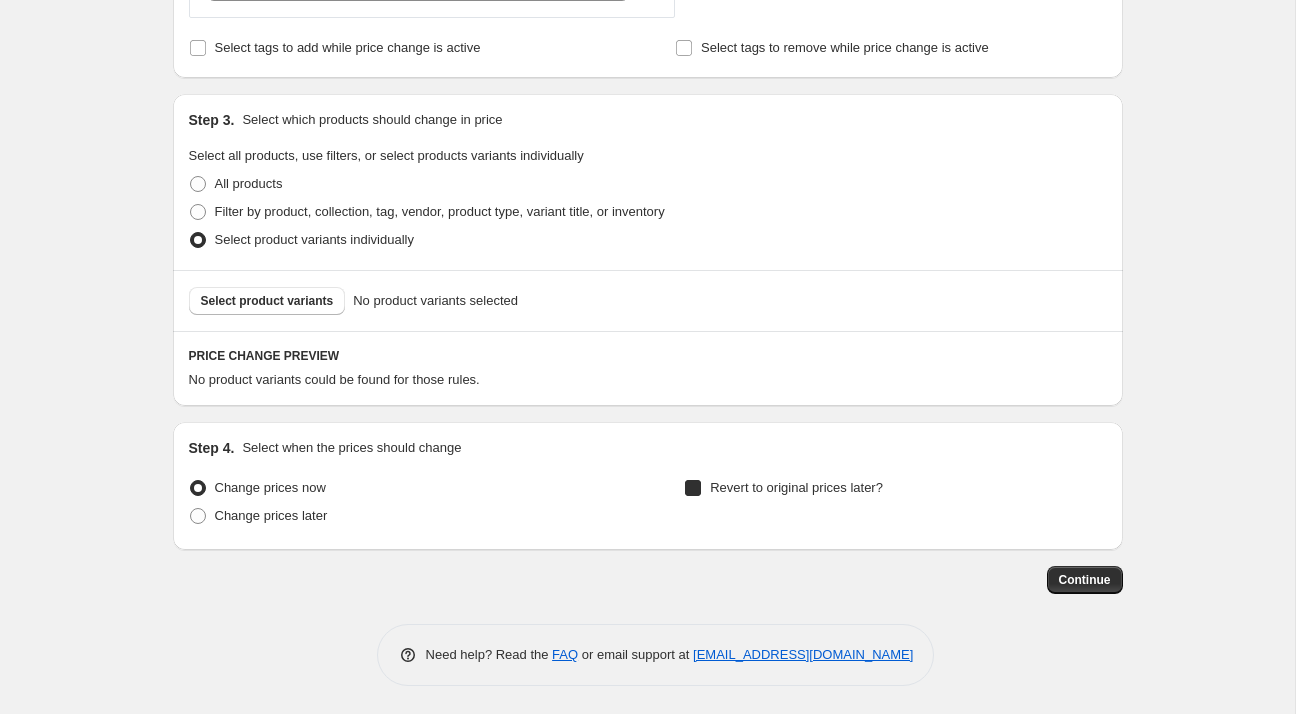 checkbox on "true" 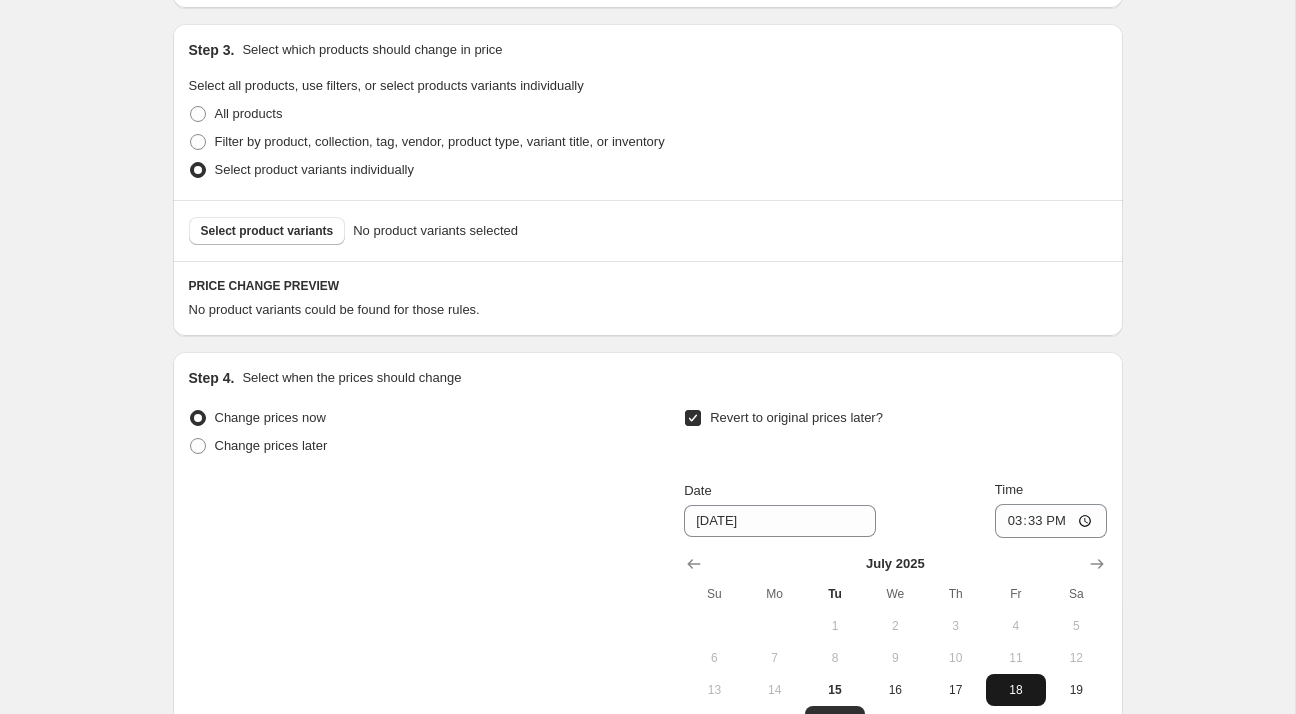 scroll, scrollTop: 1208, scrollLeft: 0, axis: vertical 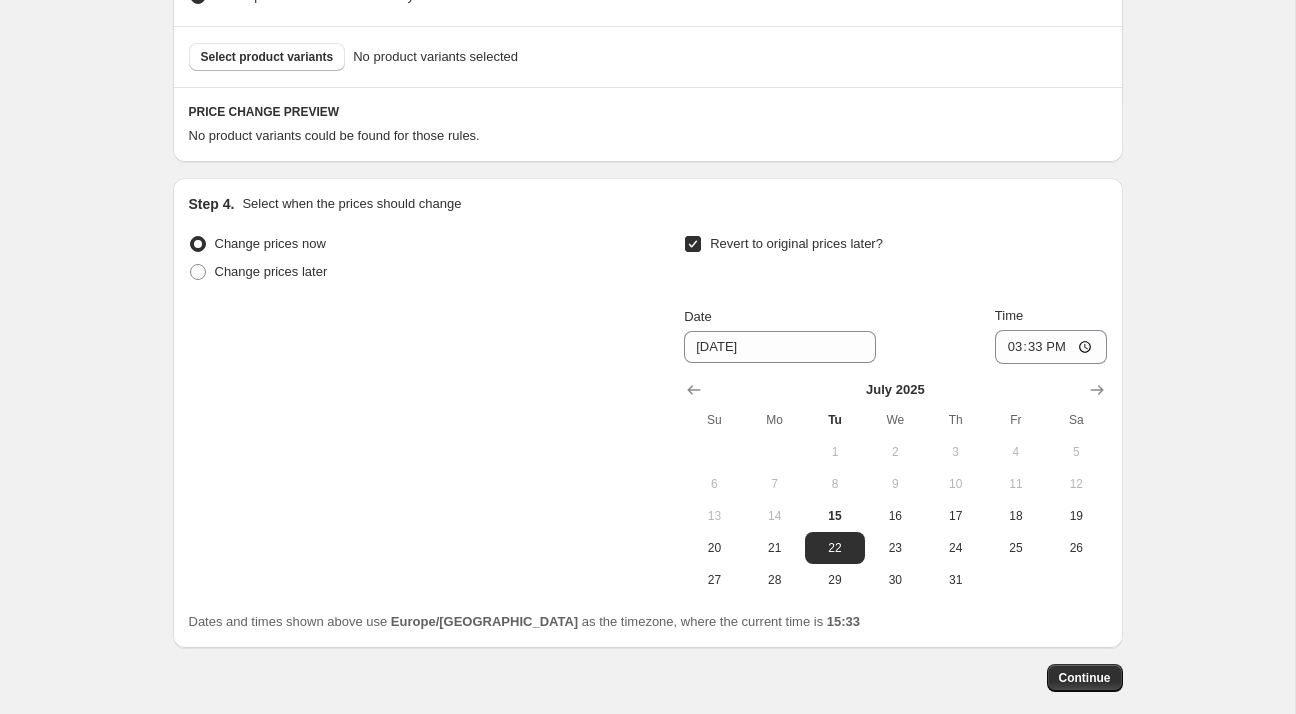 click on "Step 4. Select when the prices should change Change prices now Change prices later Revert to original prices later? Date [DATE] Time 15:33 [DATE] Su Mo Tu We Th Fr Sa 1 2 3 4 5 6 7 8 9 10 11 12 13 14 15 16 17 18 19 20 21 22 23 24 25 26 27 28 29 30 31 Dates and times shown above use   [GEOGRAPHIC_DATA]/[GEOGRAPHIC_DATA]   as the timezone, where the current time is   15:33" at bounding box center [648, 413] 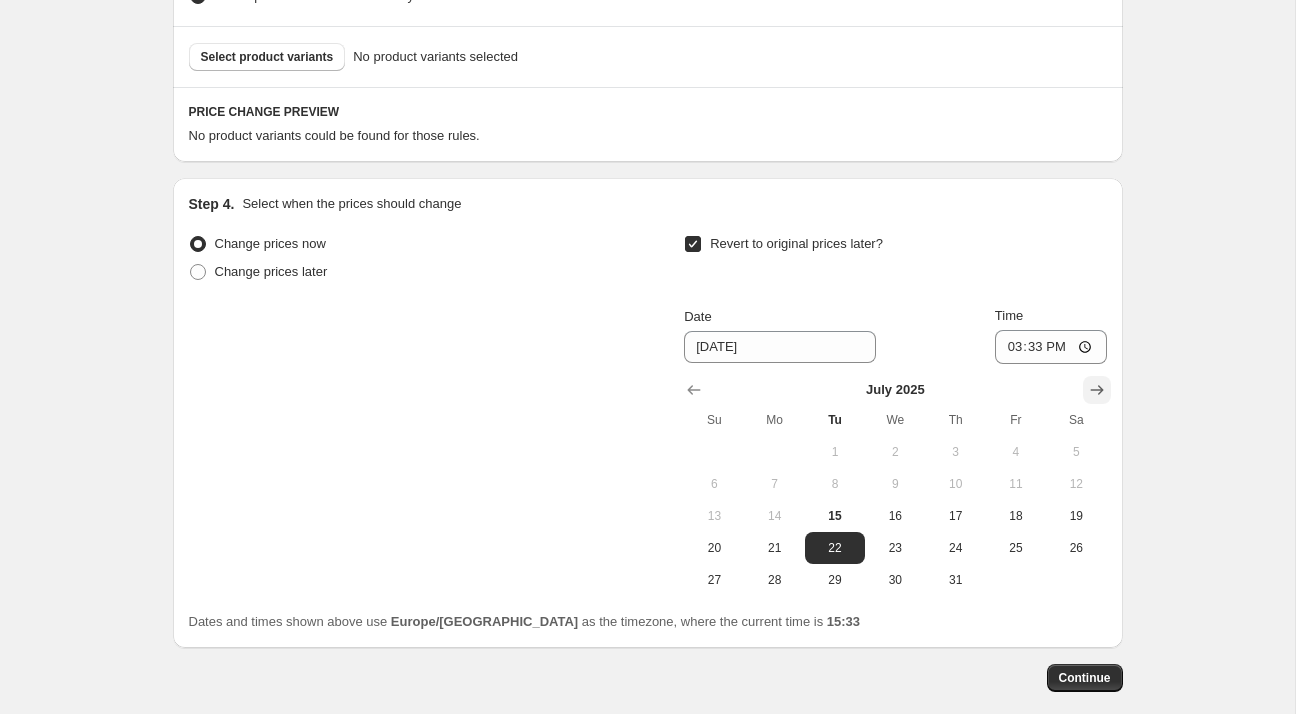 click at bounding box center (1097, 390) 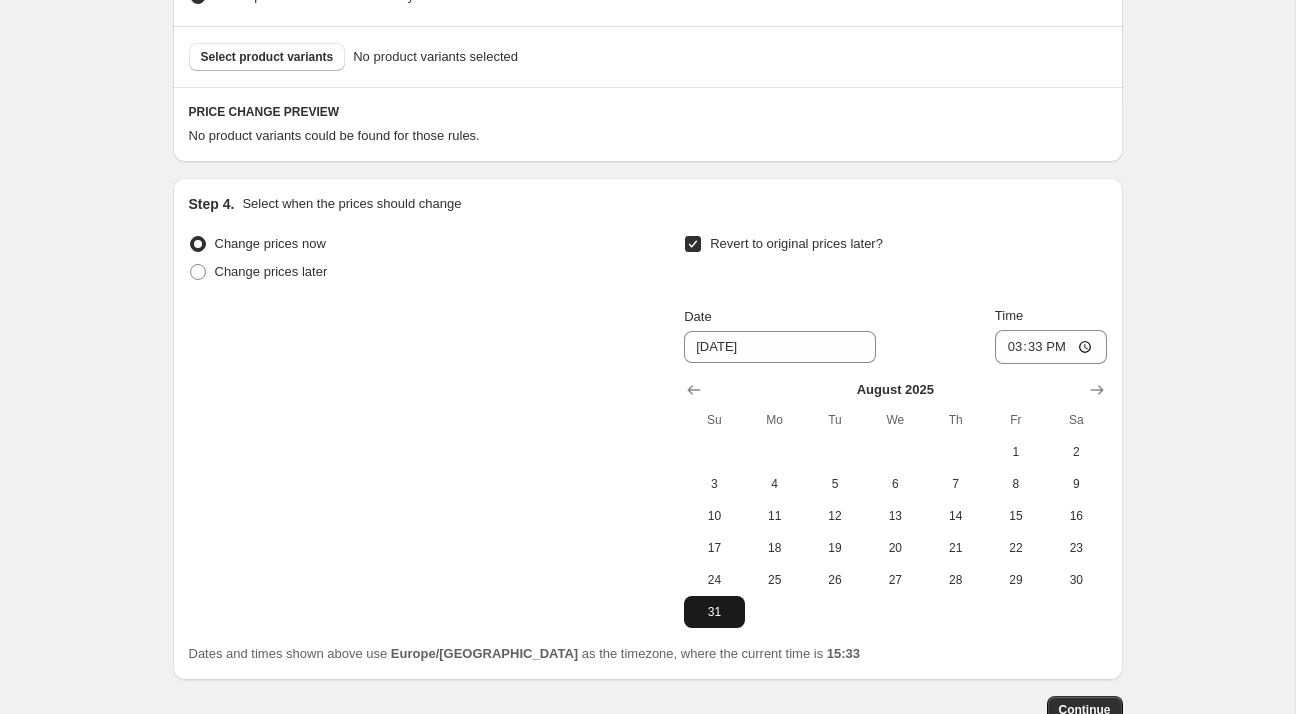 click on "31" at bounding box center (714, 612) 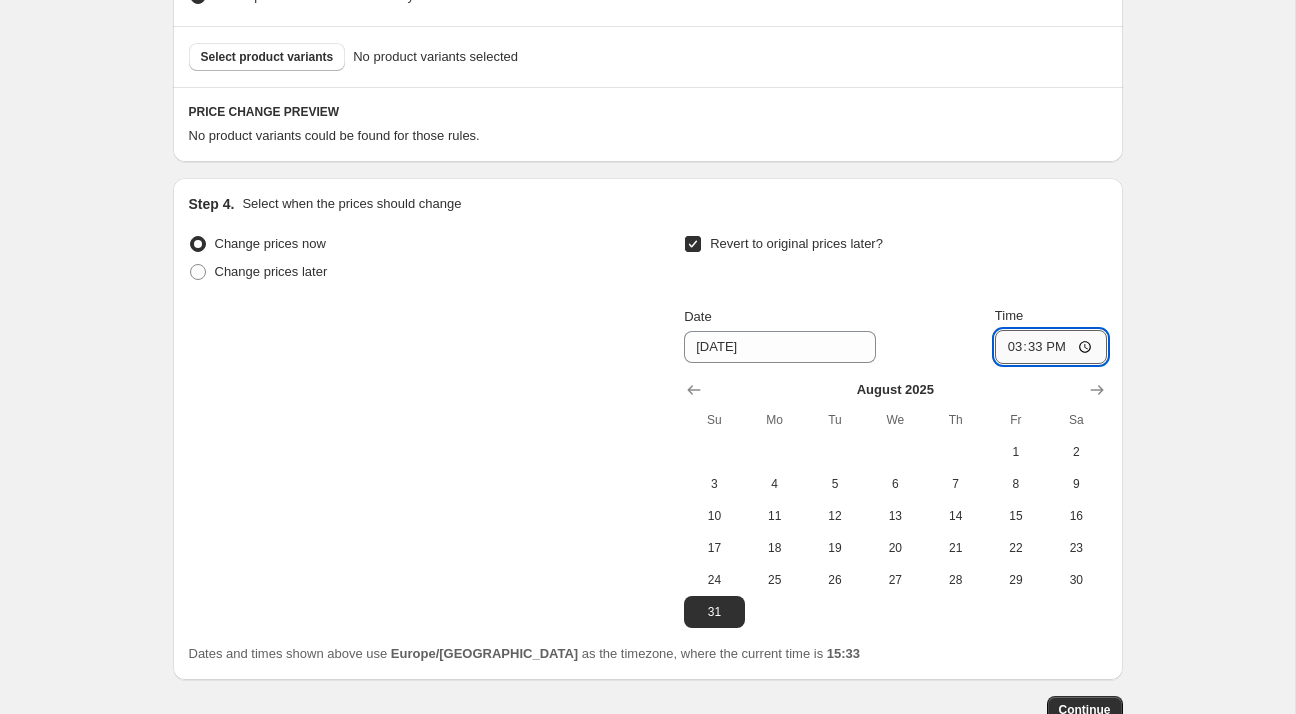 click on "15:33" at bounding box center [1051, 347] 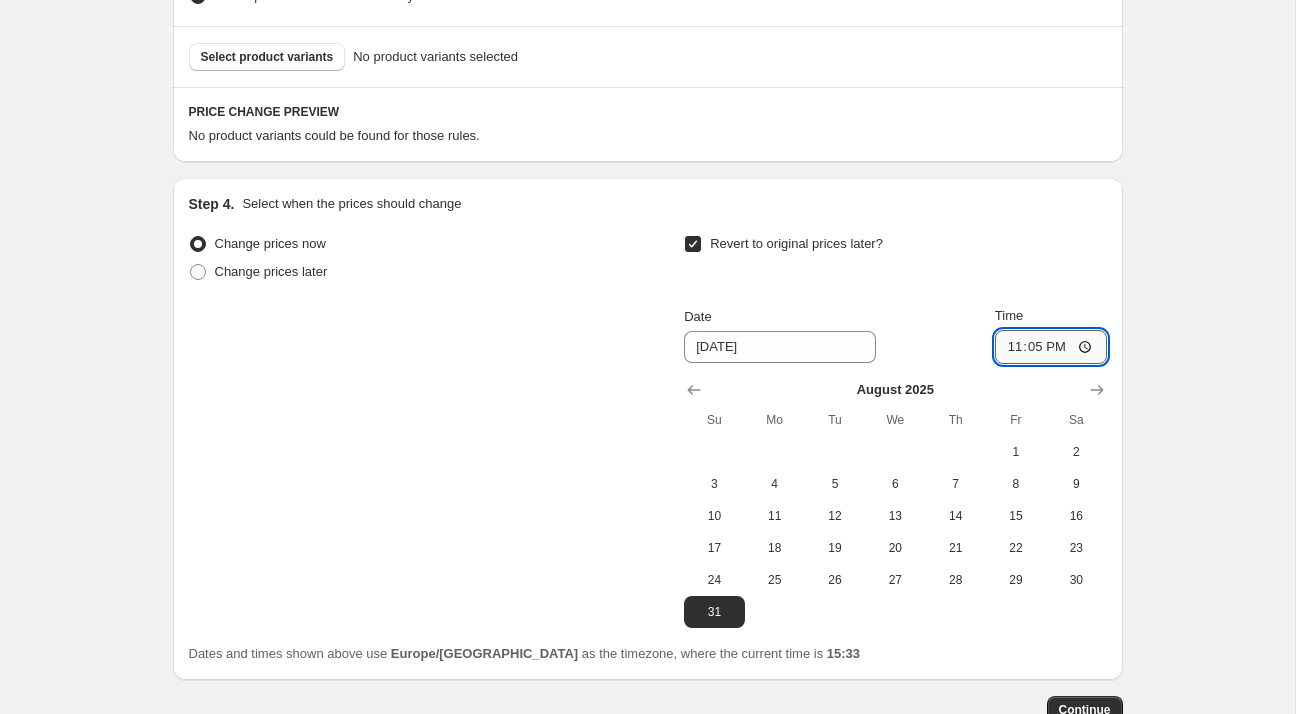 type on "23:59" 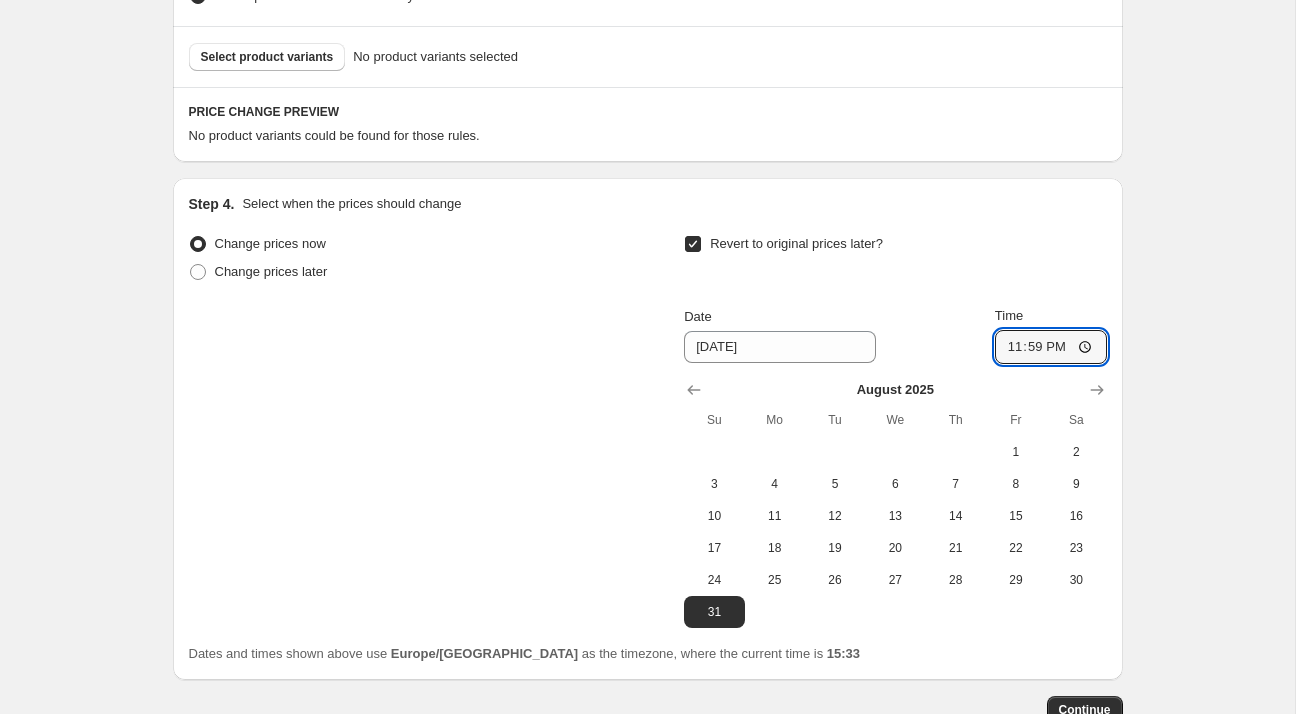 click on "Change prices now Change prices later Revert to original prices later? Date [DATE] Time 23:59 [DATE] Su Mo Tu We Th Fr Sa 1 2 3 4 5 6 7 8 9 10 11 12 13 14 15 16 17 18 19 20 21 22 23 24 25 26 27 28 29 30 31" at bounding box center [648, 429] 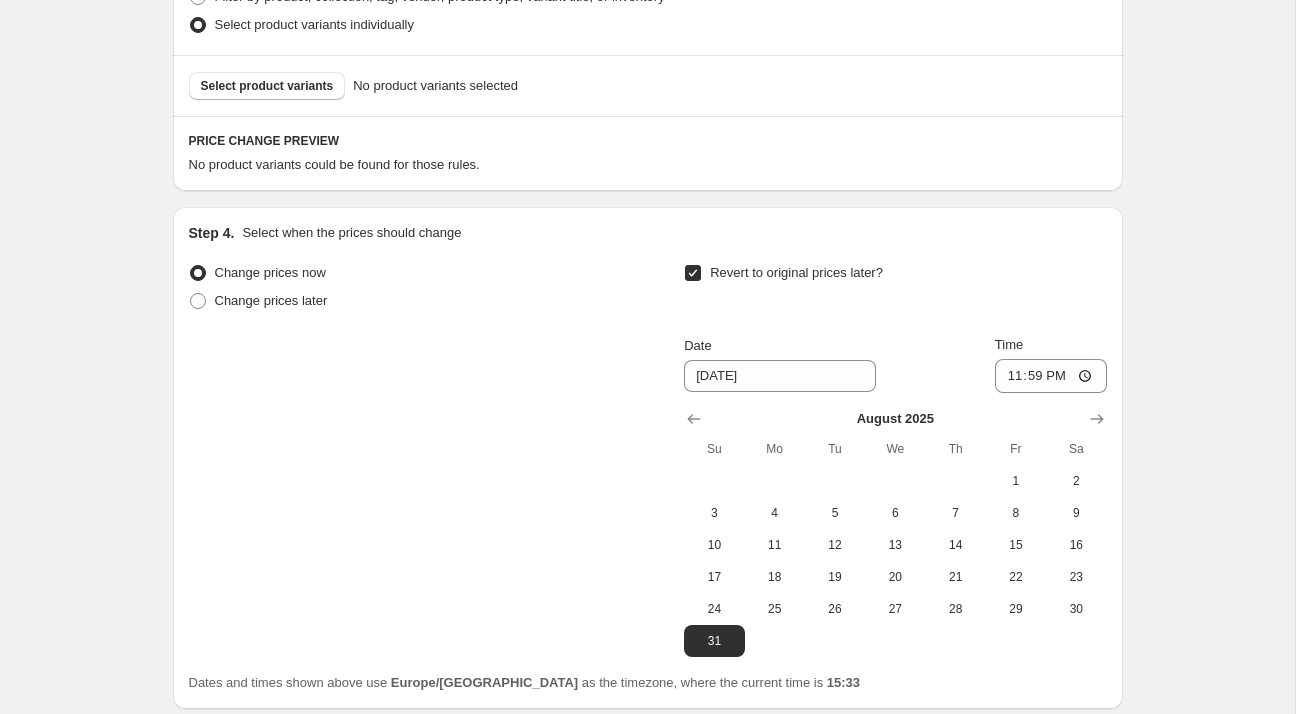 scroll, scrollTop: 1177, scrollLeft: 0, axis: vertical 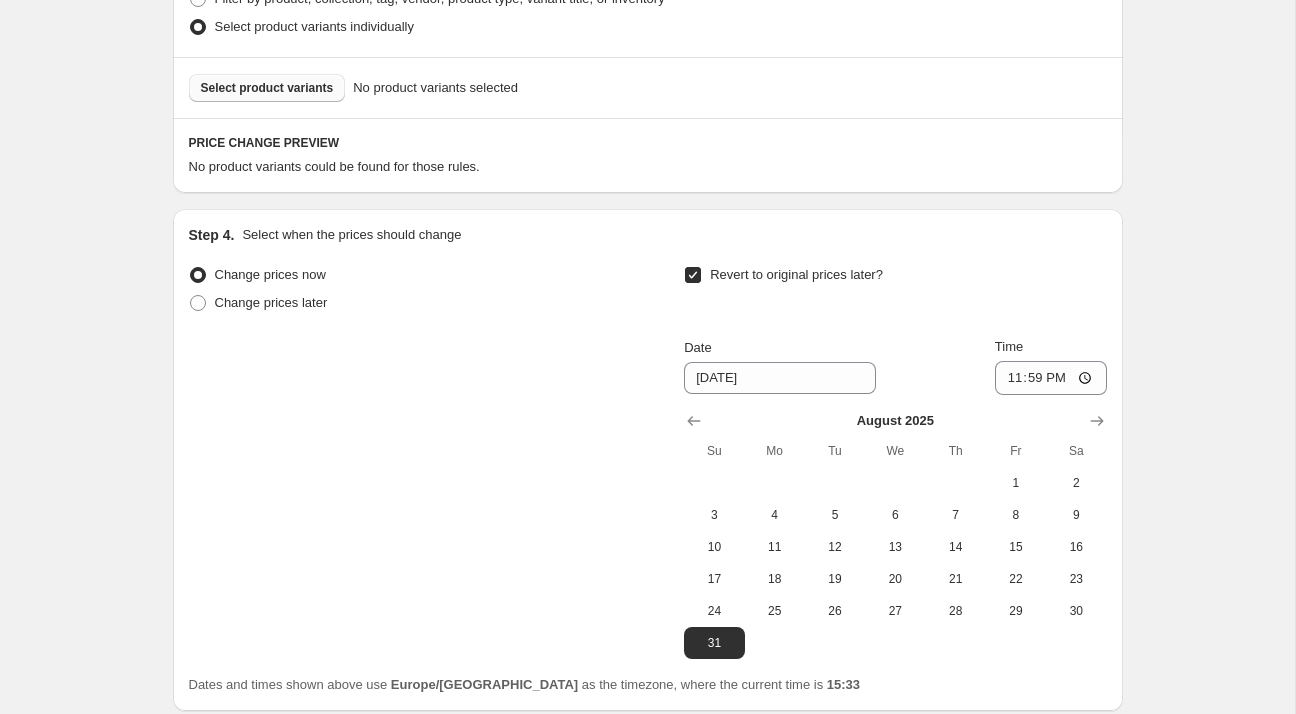 click on "Select product variants" at bounding box center (267, 88) 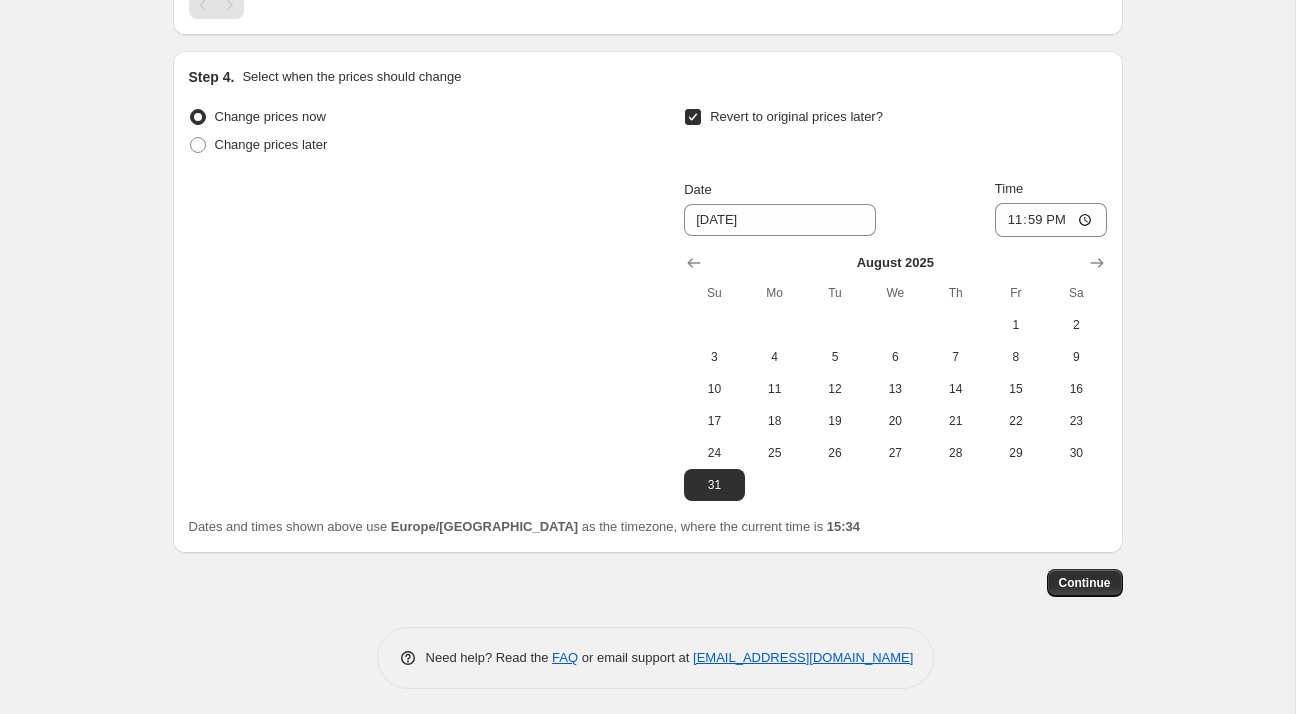 scroll, scrollTop: 1474, scrollLeft: 0, axis: vertical 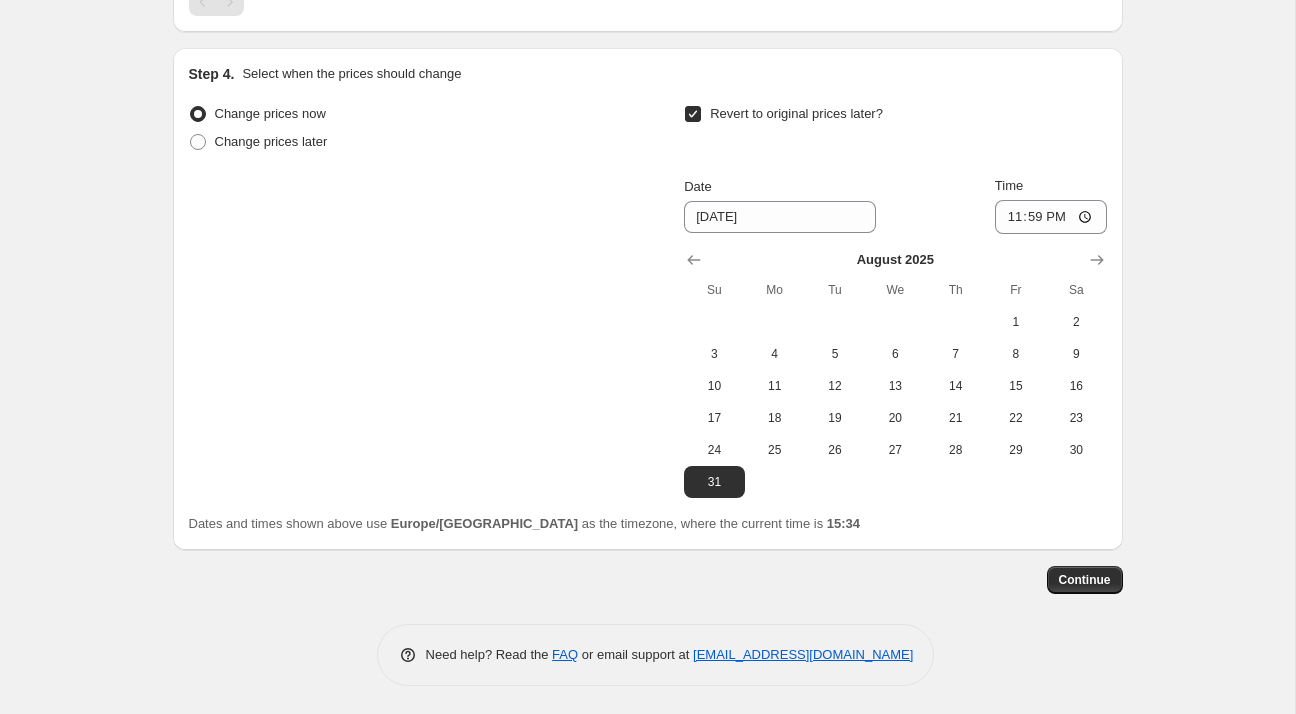 click on "Step 1. Optionally give your price [MEDICAL_DATA] a title (eg "March 30% off sale on boots") 22_23_Listagem promoções Verão 2025 - DECORAÇÃO_3aWave_34% This title is just for internal use, customers won't see it Step 2. Select how the prices should change Use bulk price change rules Set product prices individually Use CSV upload Price Change type Change the price to a certain amount Change the price by a certain amount Change the price by a certain percentage Change the price to the current compare at price (price before sale) Change the price by a certain amount relative to the compare at price Change the price by a certain percentage relative to the compare at price Don't change the price Change the price by a certain percentage relative to the cost per item Change price to certain cost margin Change the price by a certain percentage Price change amount -34 % (Price drop) Rounding Round to nearest .01 Round to nearest whole number End prices in .99 End prices in a certain number Rounding direction 34.99€" at bounding box center [648, -364] 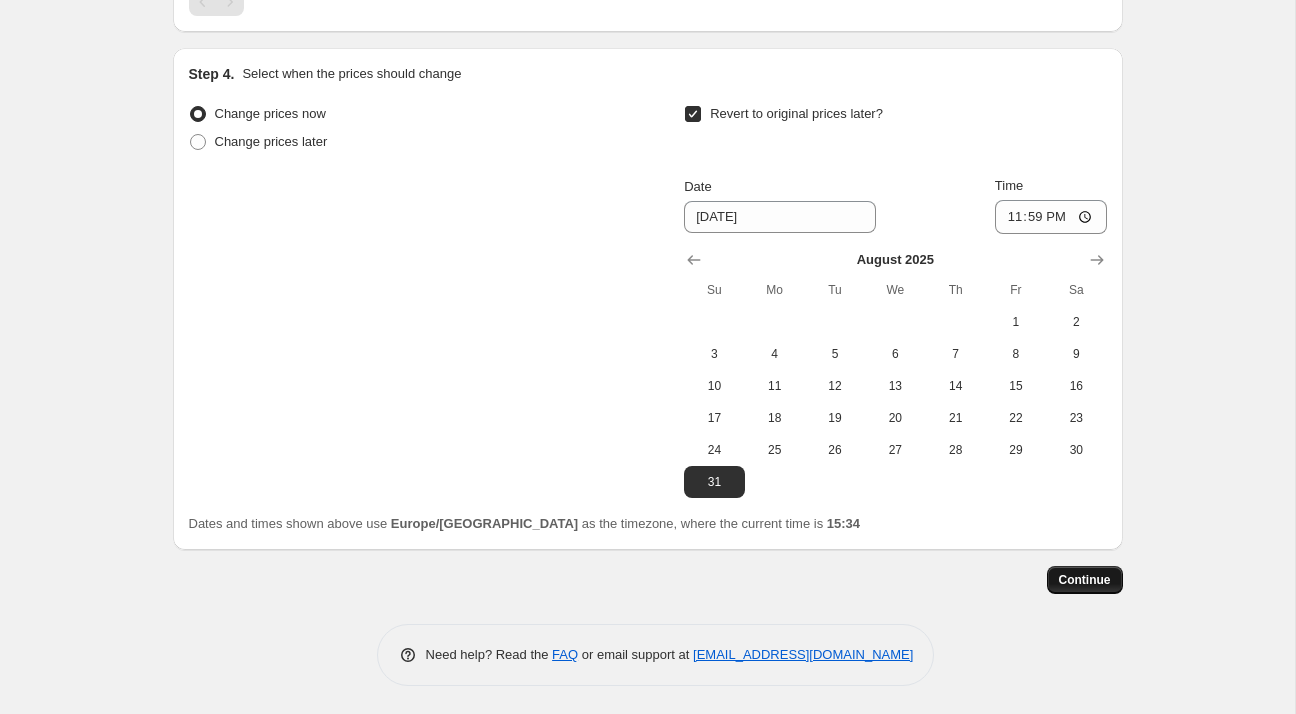 click on "Continue" at bounding box center [1085, 580] 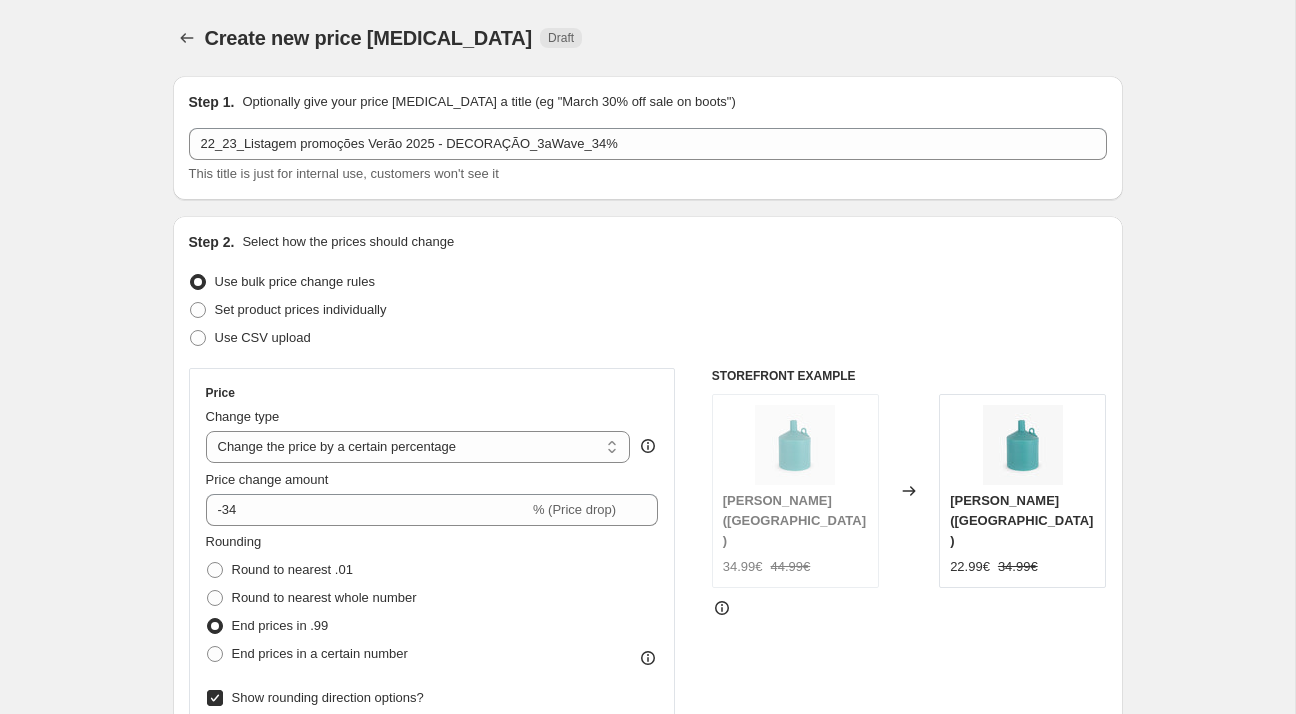 scroll, scrollTop: 1474, scrollLeft: 0, axis: vertical 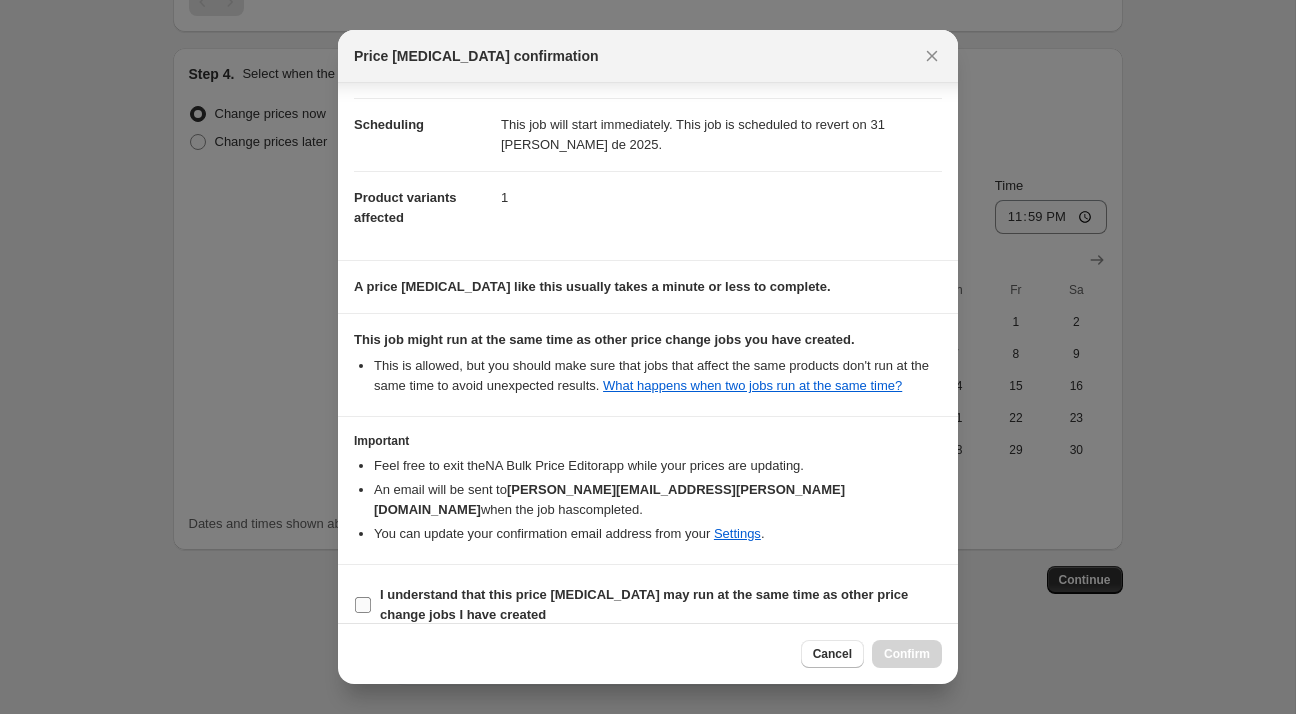 click on "I understand that this price [MEDICAL_DATA] may run at the same time as other price change jobs I have created" at bounding box center (648, 605) 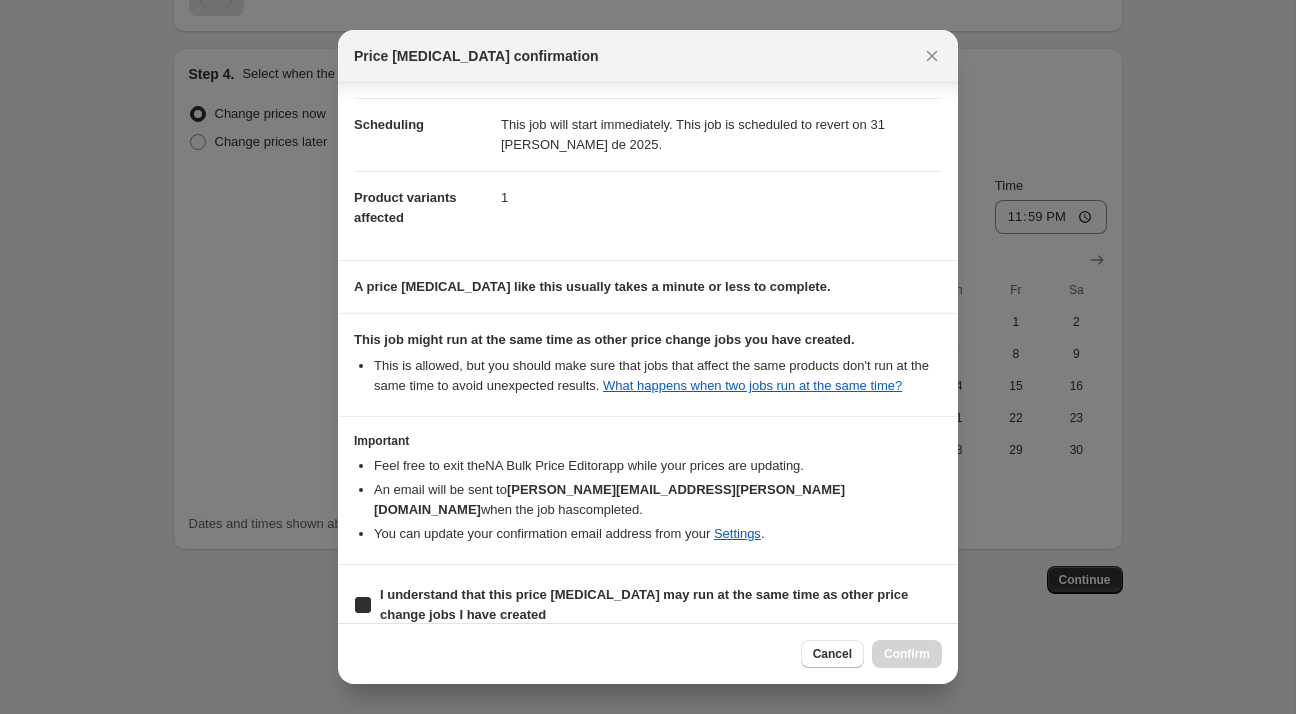 checkbox on "true" 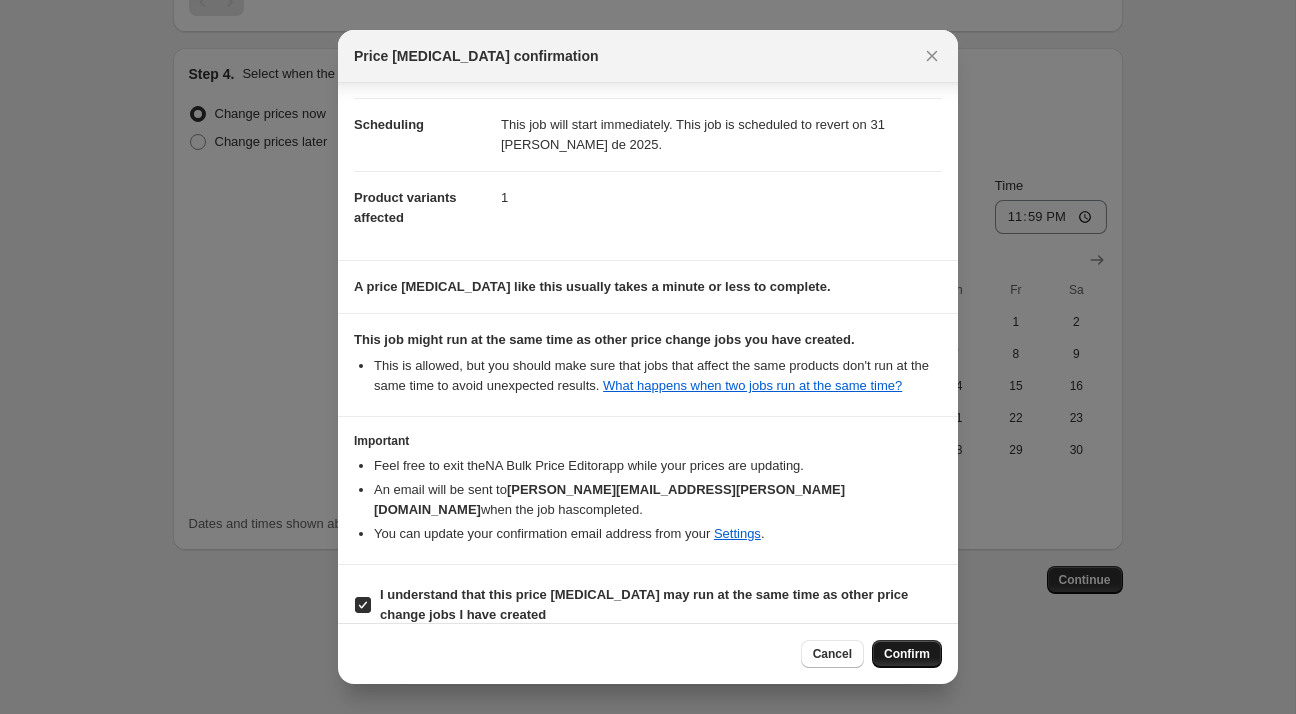 click on "Confirm" at bounding box center (907, 654) 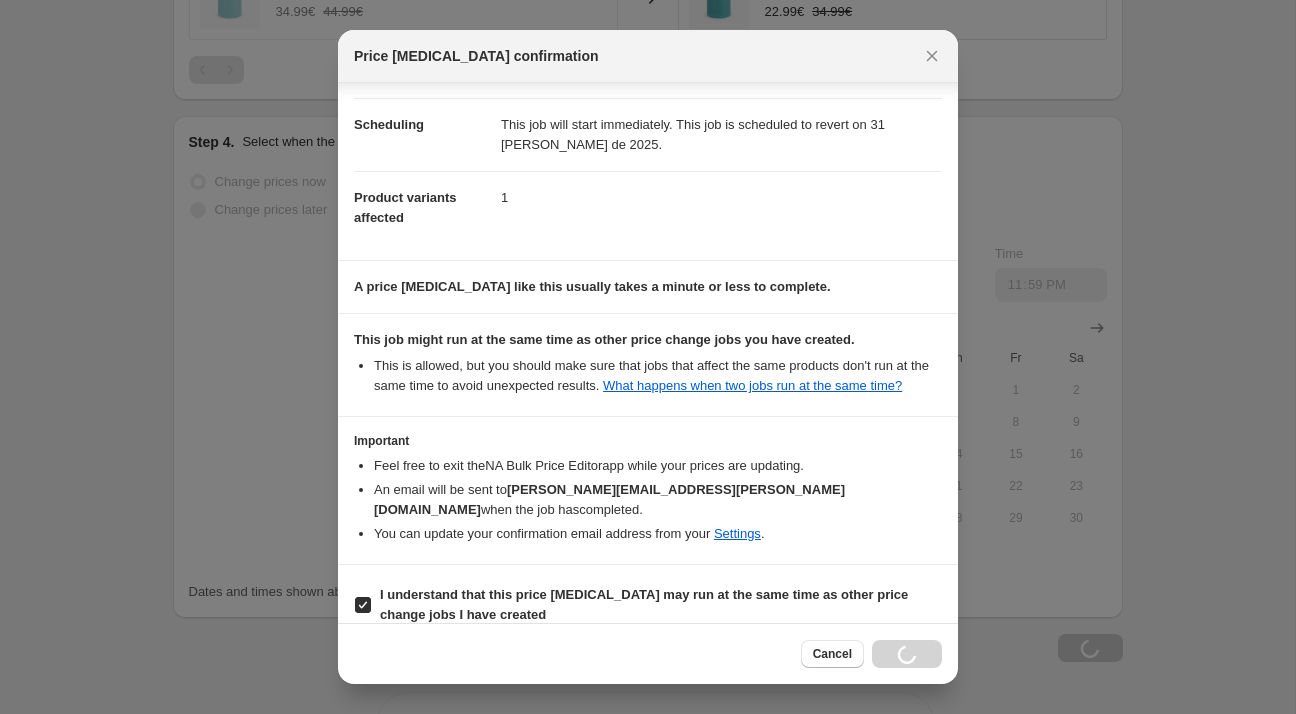 scroll, scrollTop: 1542, scrollLeft: 0, axis: vertical 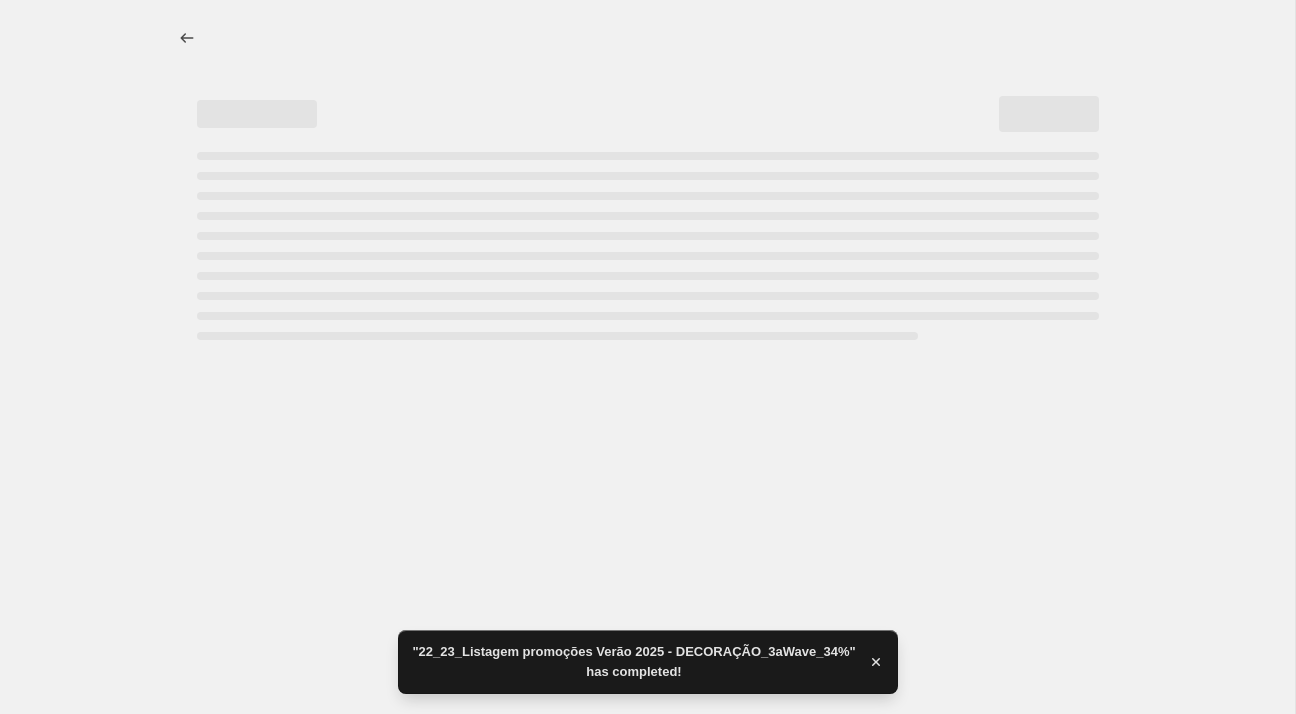 select on "percentage" 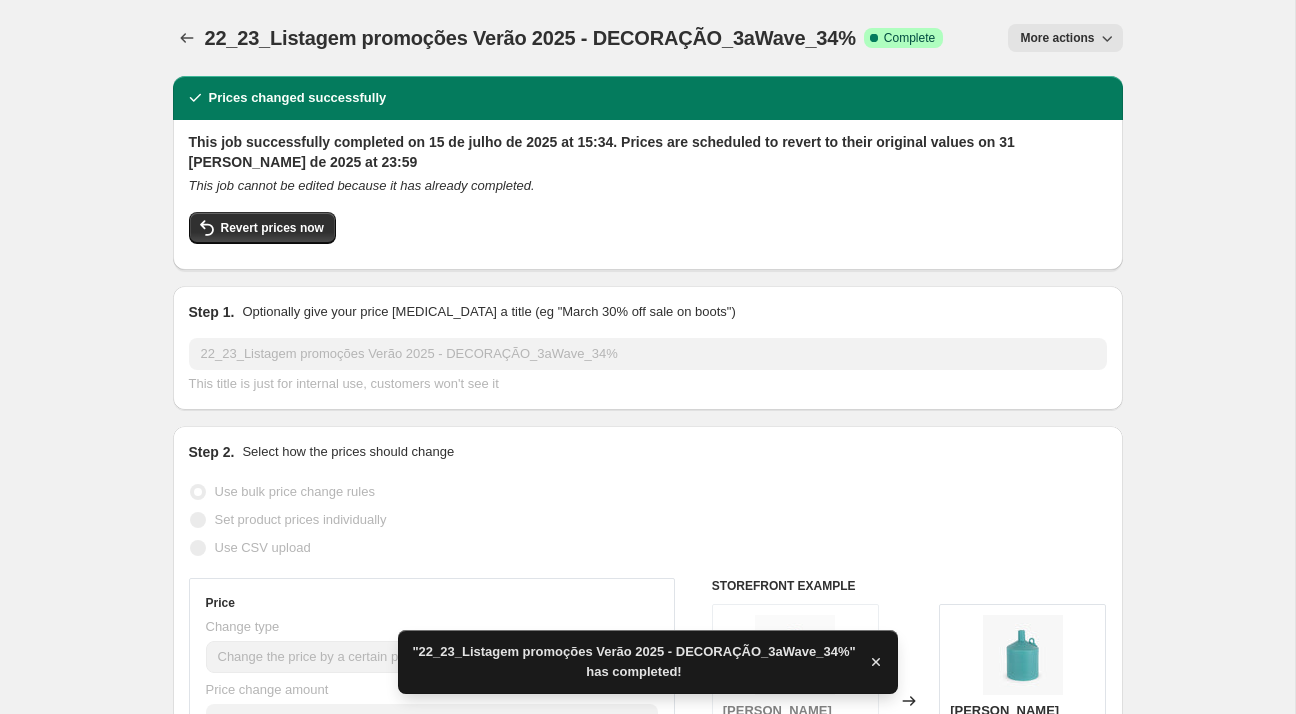 click on "22_23_Listagem promoções Verão 2025 - DECORAÇÃO_3aWave_34%" at bounding box center (530, 38) 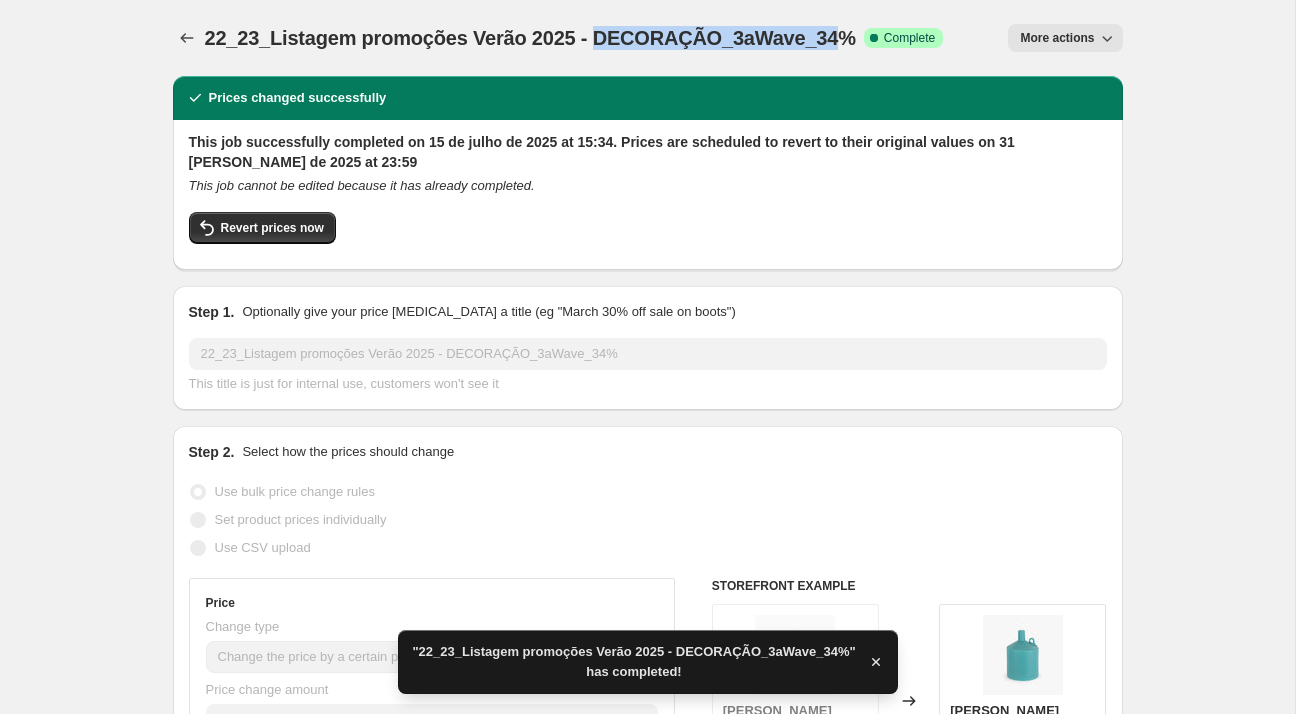 click on "22_23_Listagem promoções Verão 2025 - DECORAÇÃO_3aWave_34%" at bounding box center [530, 38] 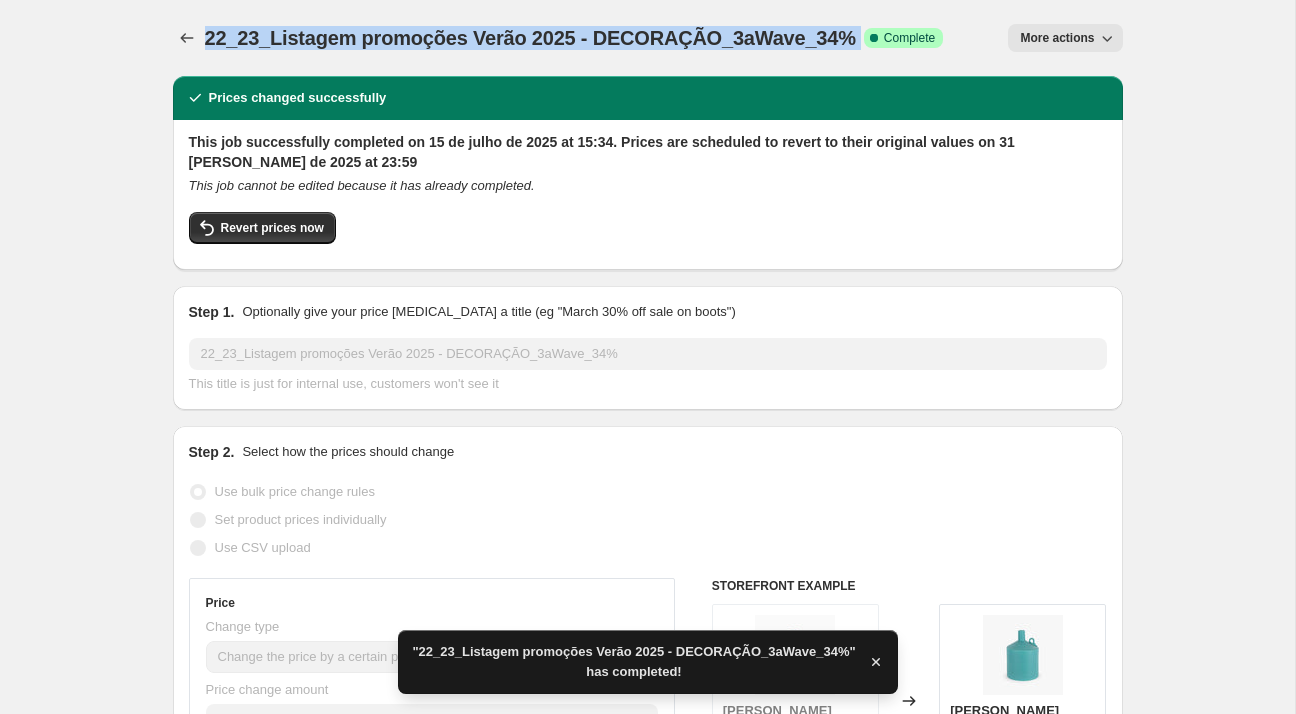 click on "22_23_Listagem promoções Verão 2025 - DECORAÇÃO_3aWave_34%" at bounding box center (530, 38) 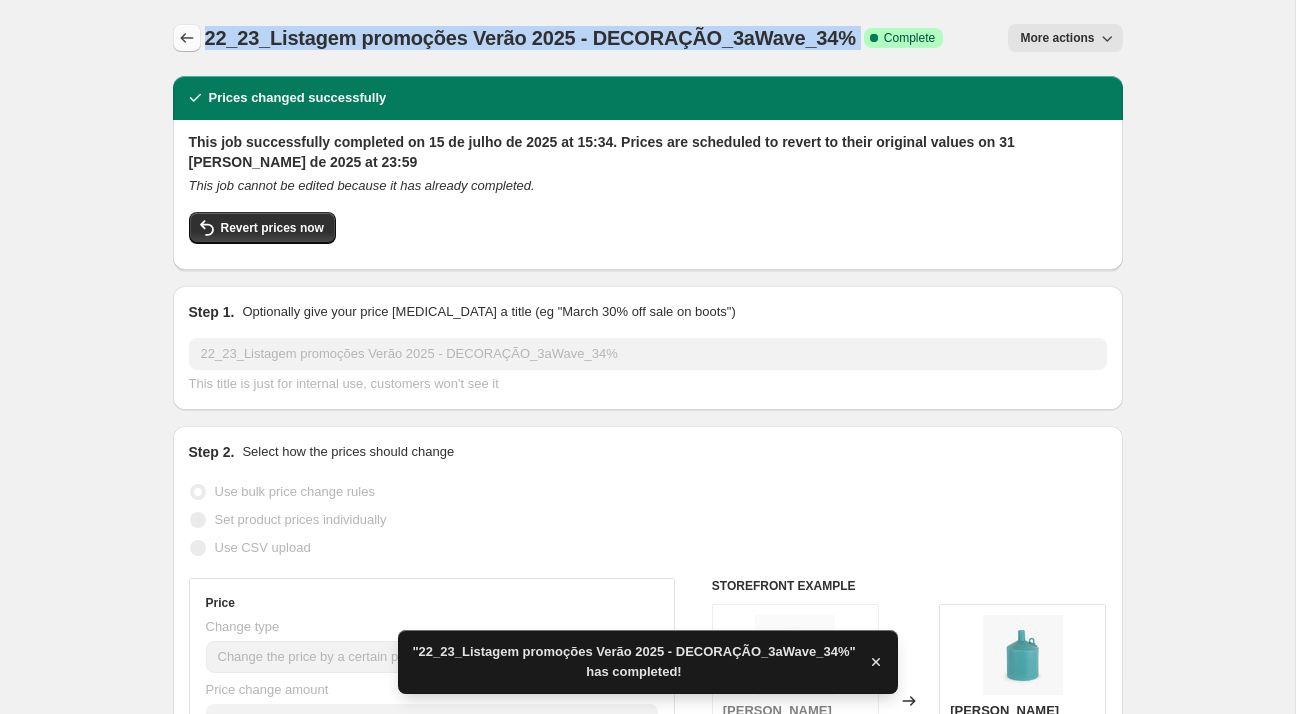 click at bounding box center (187, 38) 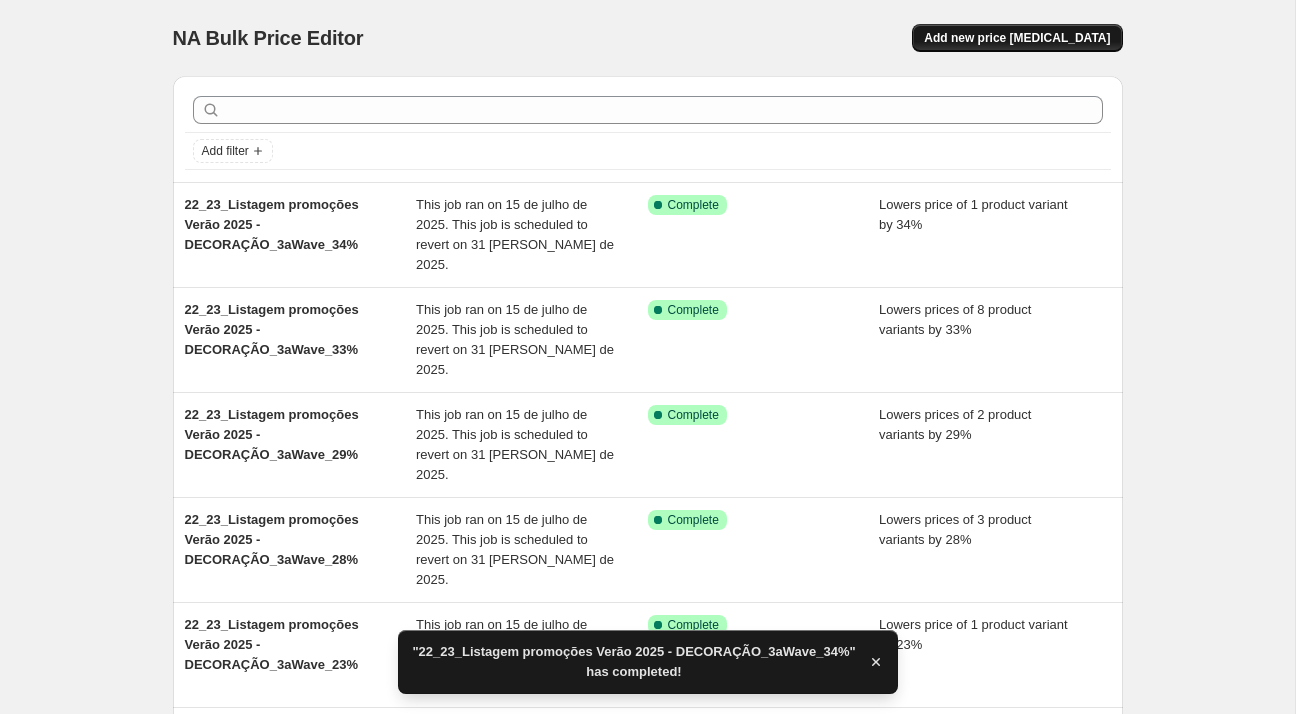 click on "Add new price [MEDICAL_DATA]" at bounding box center [1017, 38] 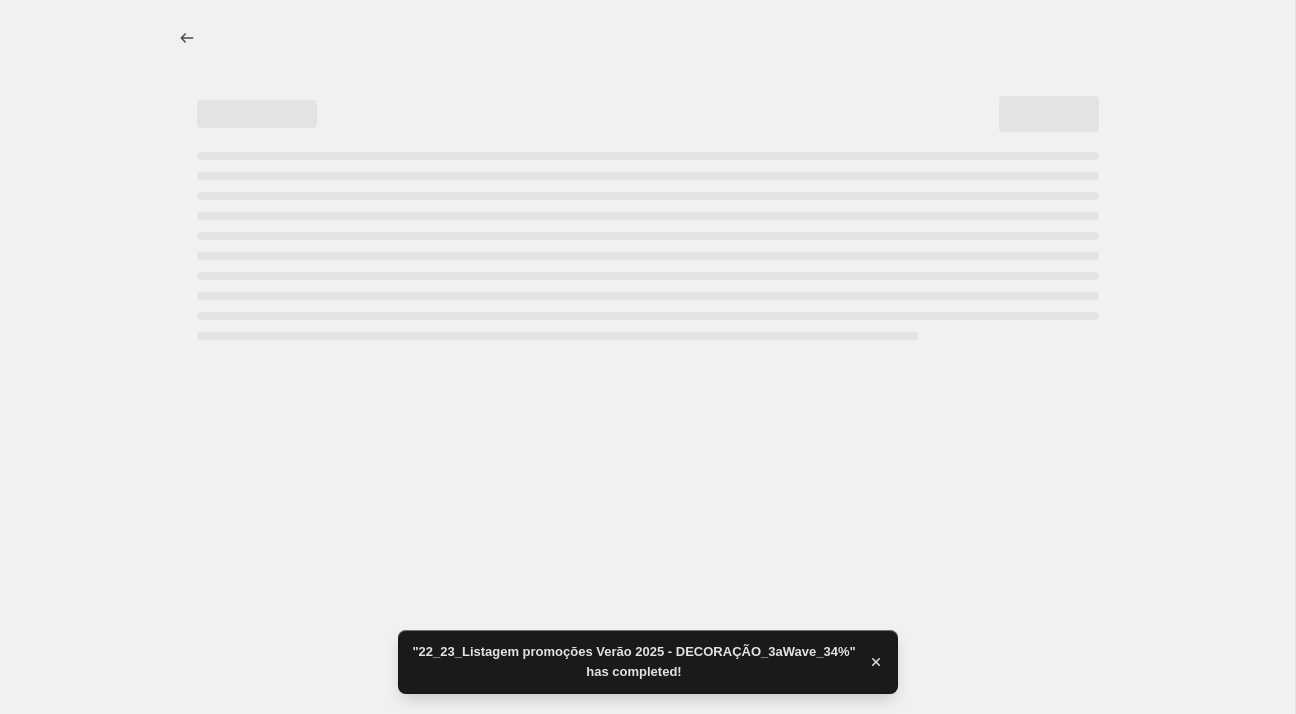 select on "percentage" 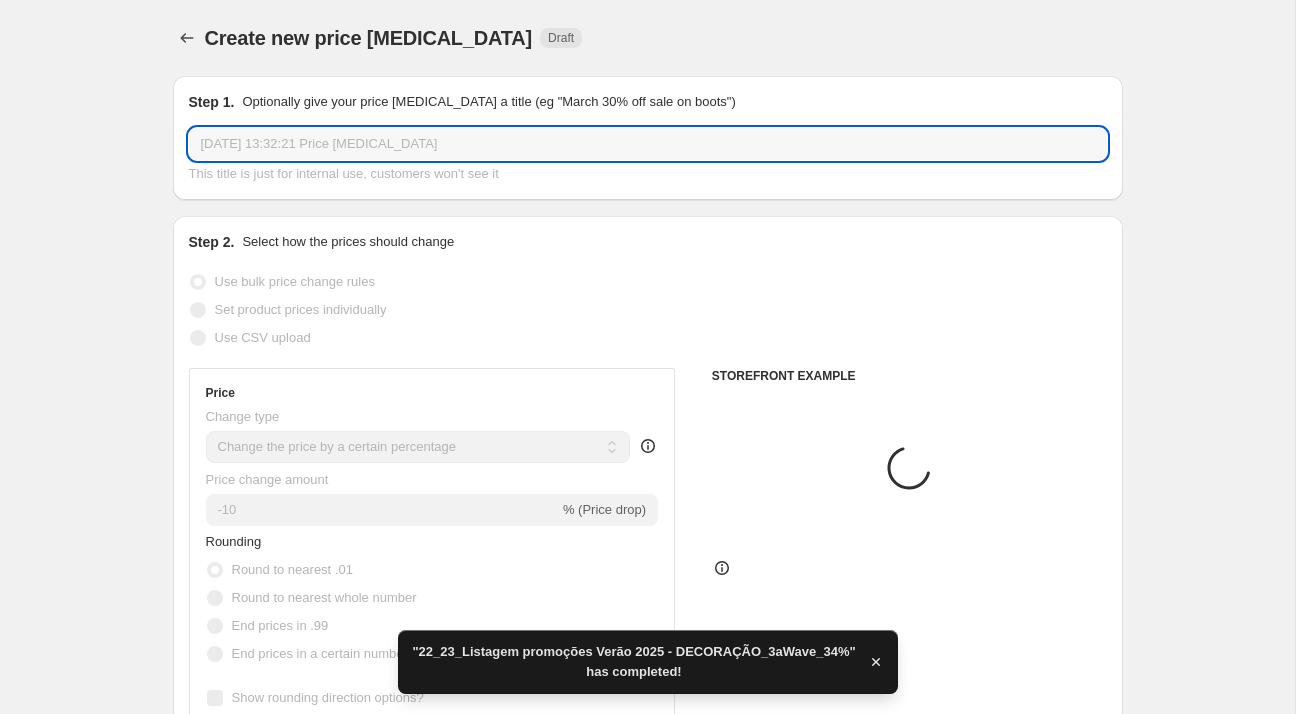 click on "[DATE] 13:32:21 Price [MEDICAL_DATA]" at bounding box center [648, 144] 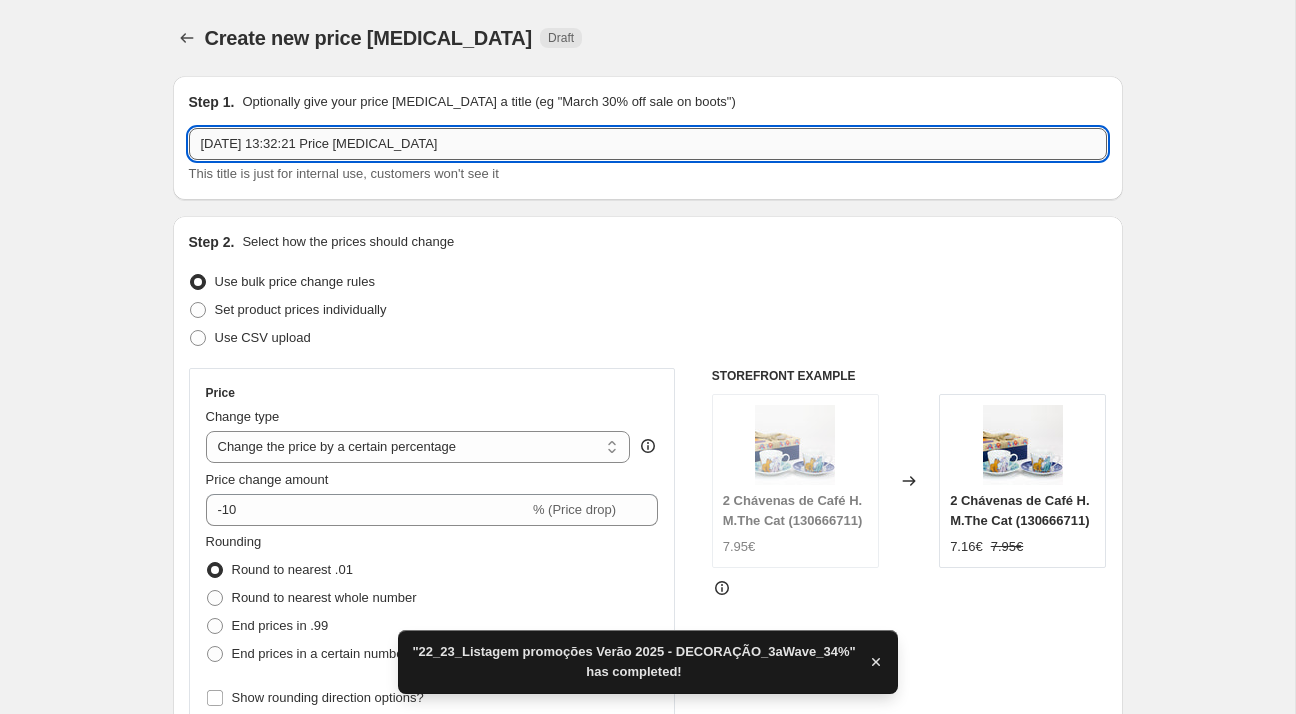 click on "[DATE] 13:32:21 Price [MEDICAL_DATA]" at bounding box center (648, 144) 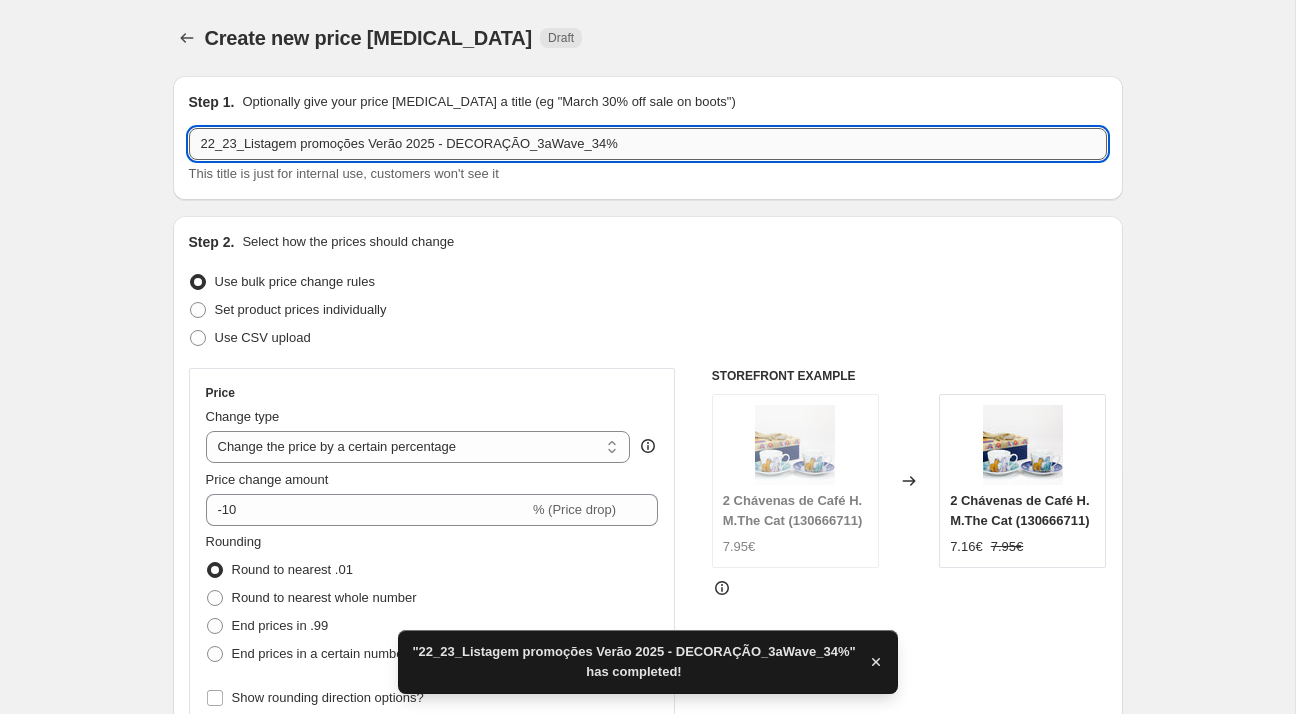 click on "22_23_Listagem promoções Verão 2025 - DECORAÇÃO_3aWave_34%" at bounding box center [648, 144] 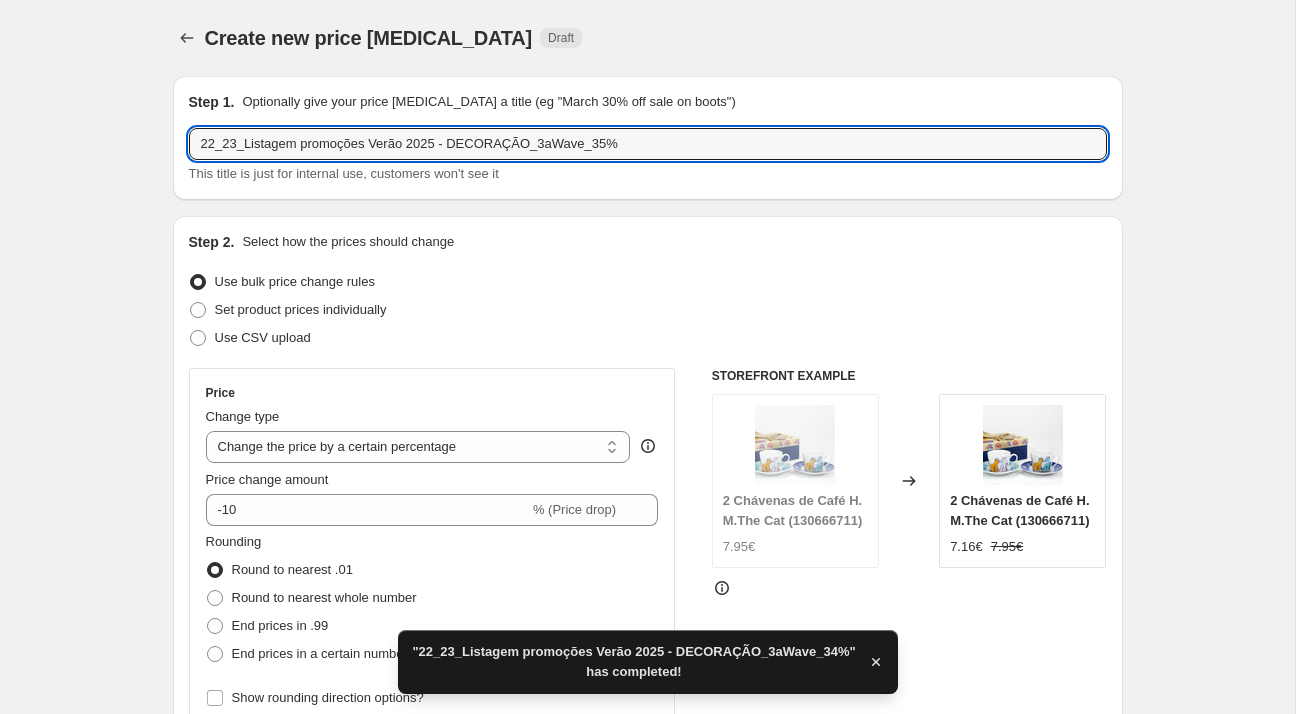 type on "22_23_Listagem promoções Verão 2025 - DECORAÇÃO_3aWave_35%" 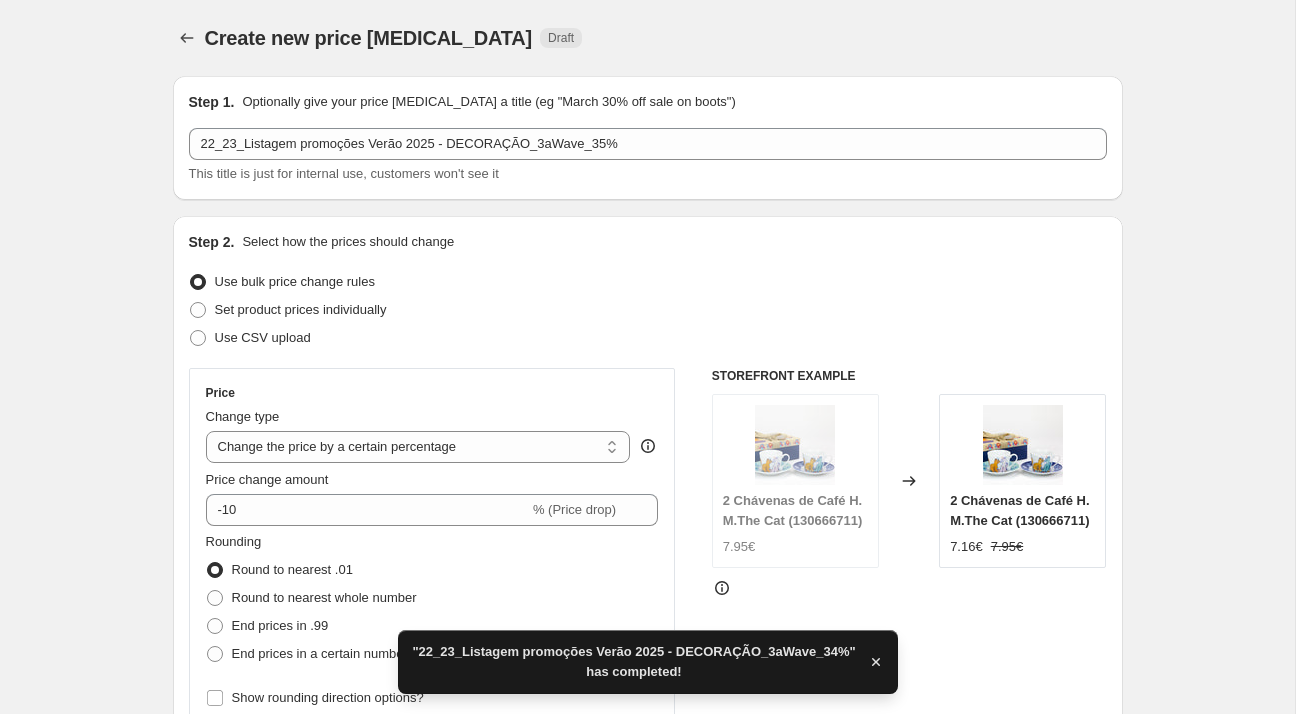 click on "Create new price [MEDICAL_DATA]. This page is ready Create new price [MEDICAL_DATA] Draft Step 1. Optionally give your price [MEDICAL_DATA] a title (eg "March 30% off sale on boots") 22_23_Listagem promoções Verão 2025 - DECORAÇÃO_3aWave_35% This title is just for internal use, customers won't see it Step 2. Select how the prices should change Use bulk price change rules Set product prices individually Use CSV upload Price Change type Change the price to a certain amount Change the price by a certain amount Change the price by a certain percentage Change the price to the current compare at price (price before sale) Change the price by a certain amount relative to the compare at price Change the price by a certain percentage relative to the compare at price Don't change the price Change the price by a certain percentage relative to the cost per item Change price to certain cost margin Change the price by a certain percentage Price change amount -10 % (Price drop) Rounding Round to nearest .01 End prices in .99   FAQ" at bounding box center (647, 999) 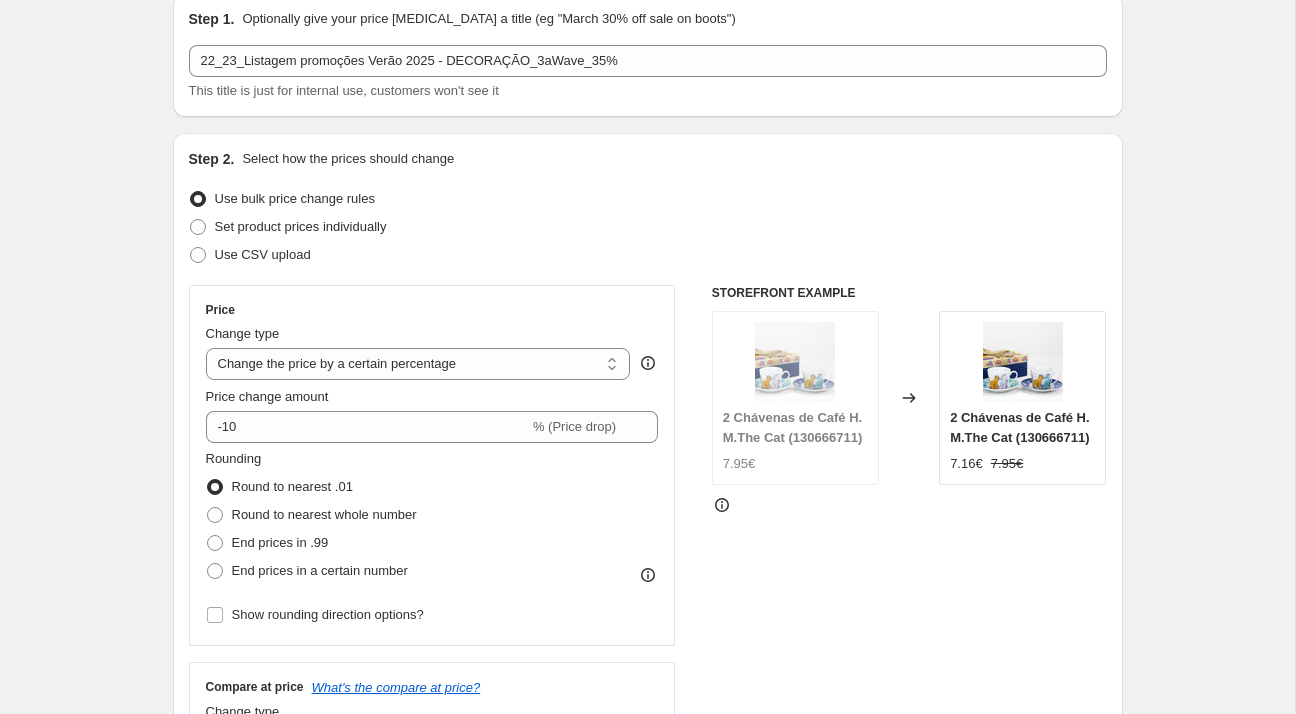 scroll, scrollTop: 87, scrollLeft: 0, axis: vertical 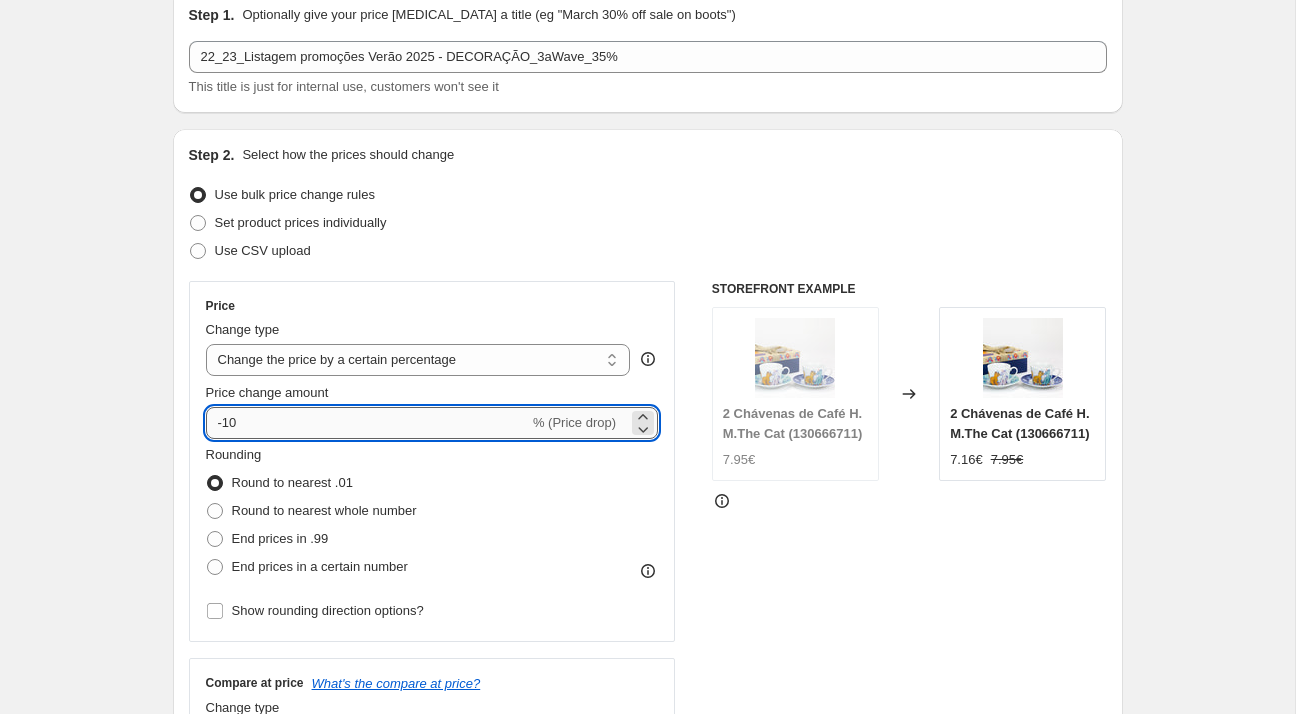 click on "-10" at bounding box center [367, 423] 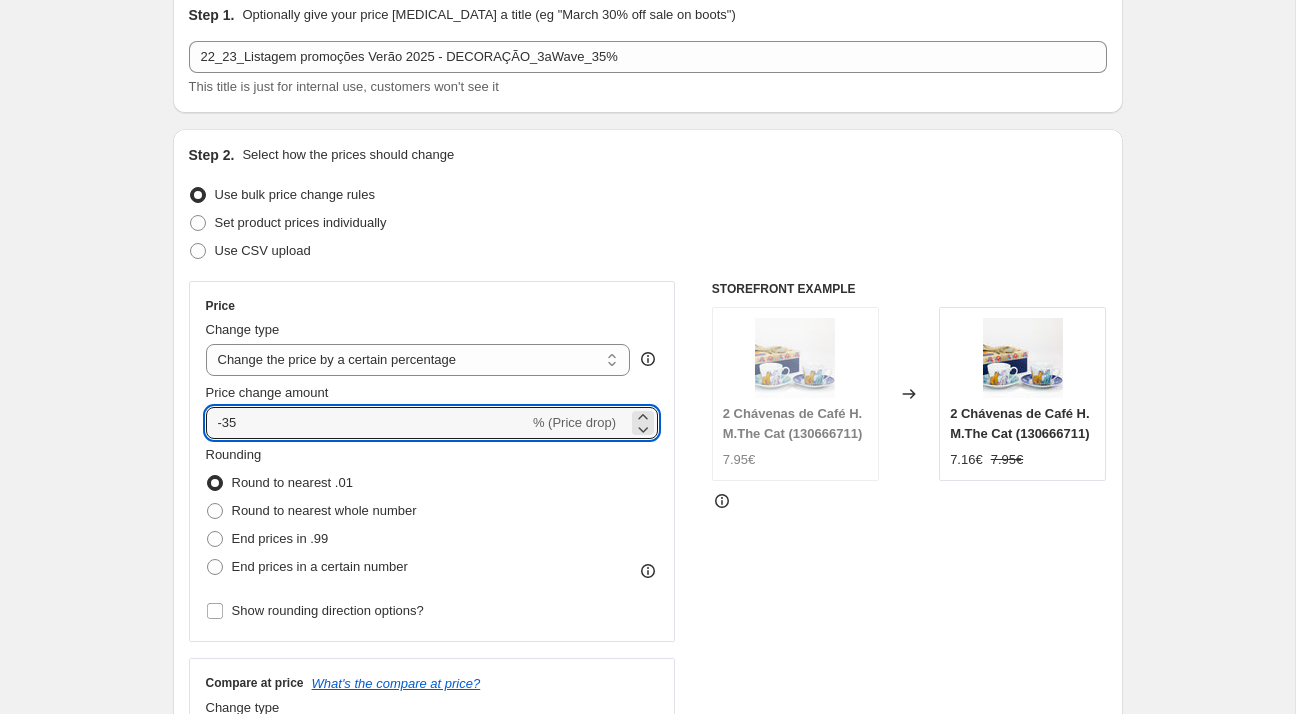 type on "-35" 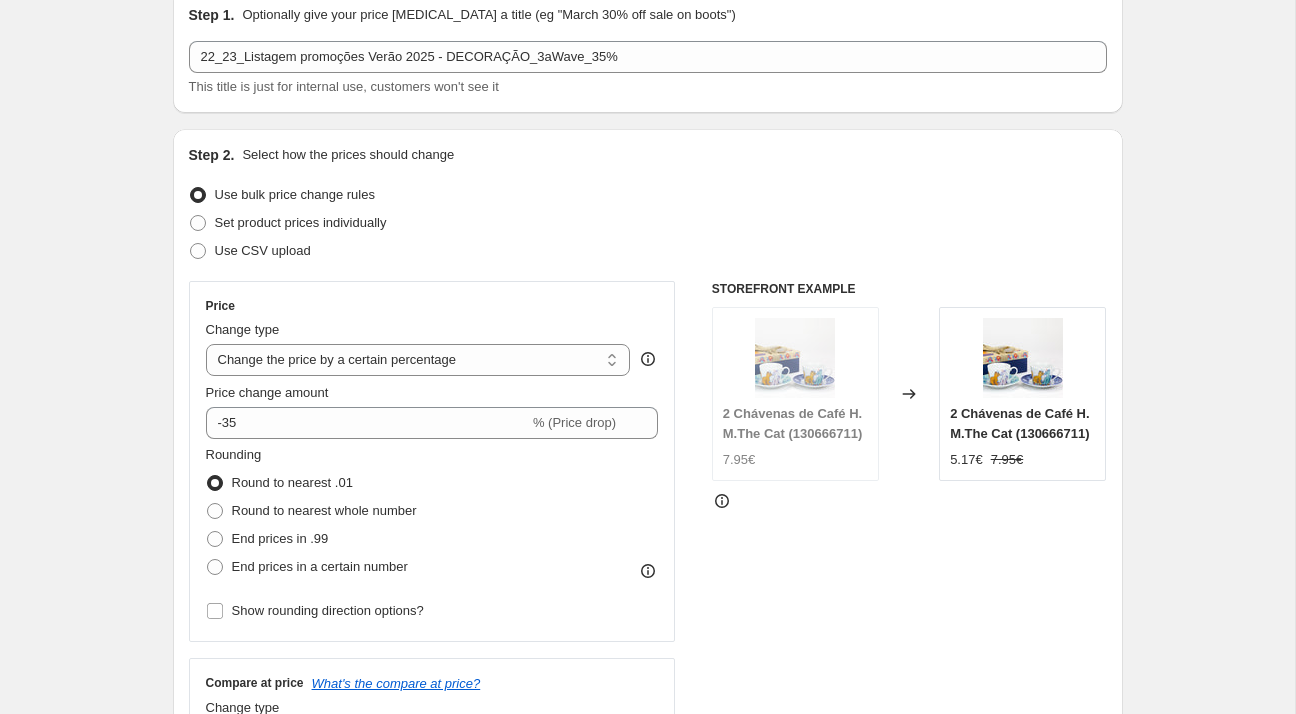 click on "Step 1. Optionally give your price [MEDICAL_DATA] a title (eg "March 30% off sale on boots") 22_23_Listagem promoções Verão 2025 - DECORAÇÃO_3aWave_35% This title is just for internal use, customers won't see it Step 2. Select how the prices should change Use bulk price change rules Set product prices individually Use CSV upload Price Change type Change the price to a certain amount Change the price by a certain amount Change the price by a certain percentage Change the price to the current compare at price (price before sale) Change the price by a certain amount relative to the compare at price Change the price by a certain percentage relative to the compare at price Don't change the price Change the price by a certain percentage relative to the cost per item Change price to certain cost margin Change the price by a certain percentage Price change amount -35 % (Price drop) Rounding Round to nearest .01 Round to nearest whole number End prices in .99 End prices in a certain number Compare at price 7.95€" at bounding box center (640, 881) 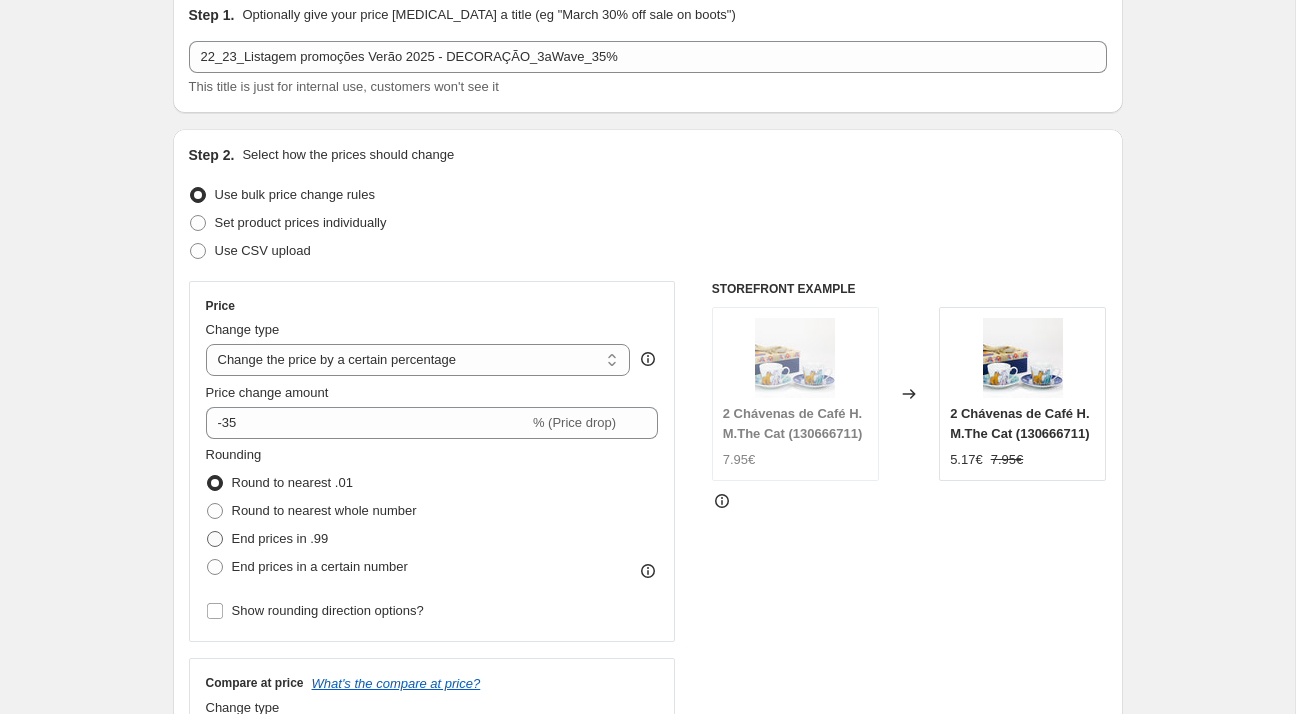 click on "End prices in .99" at bounding box center [280, 538] 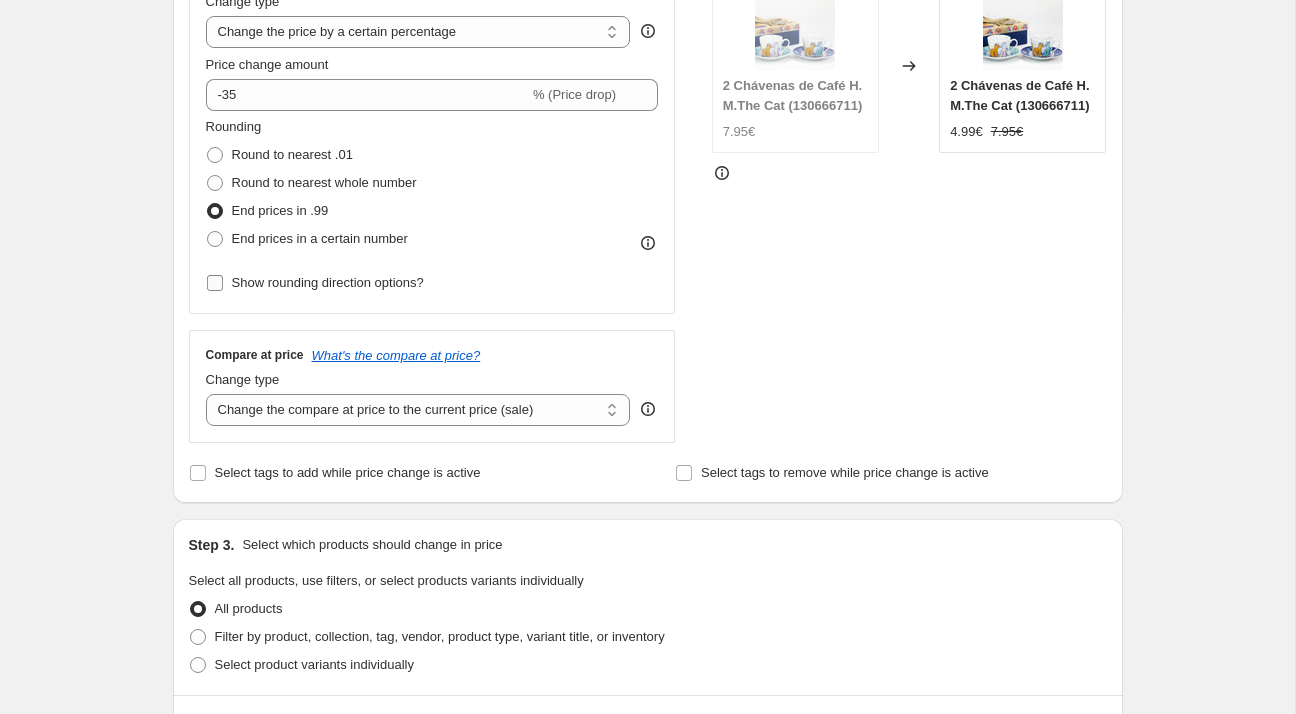 scroll, scrollTop: 424, scrollLeft: 0, axis: vertical 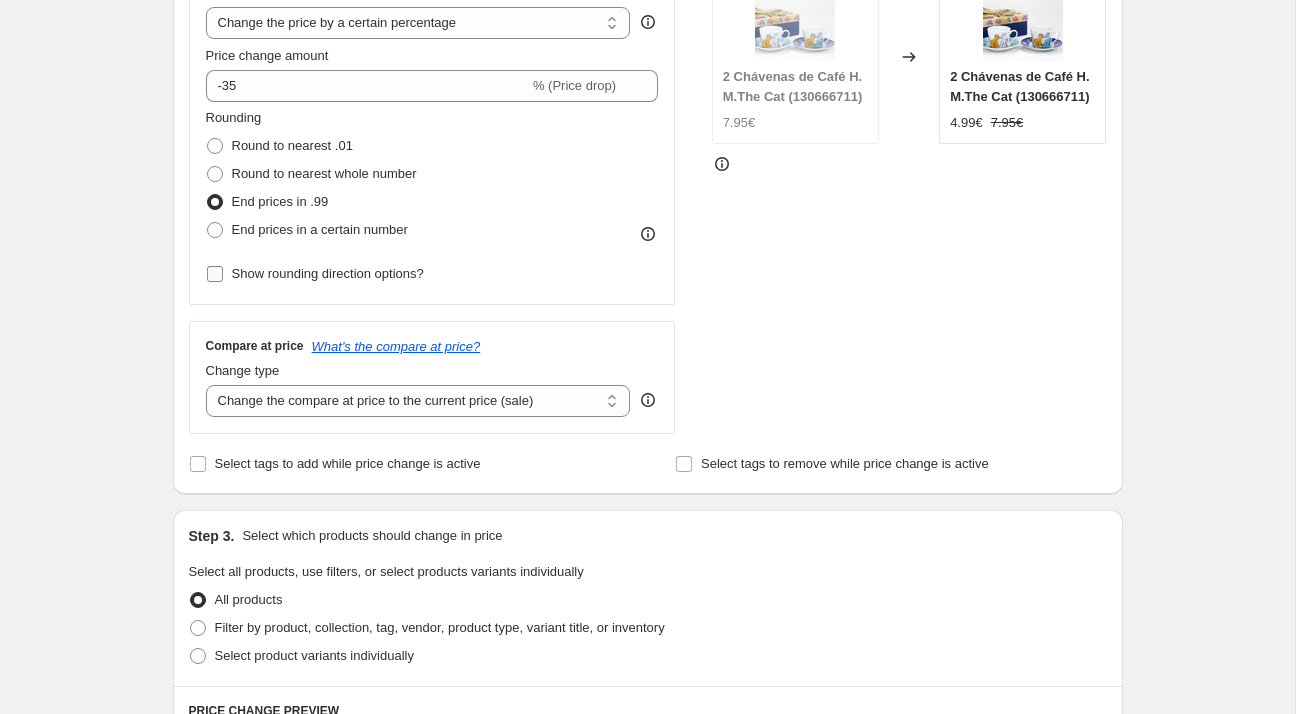 click on "Show rounding direction options?" at bounding box center [328, 274] 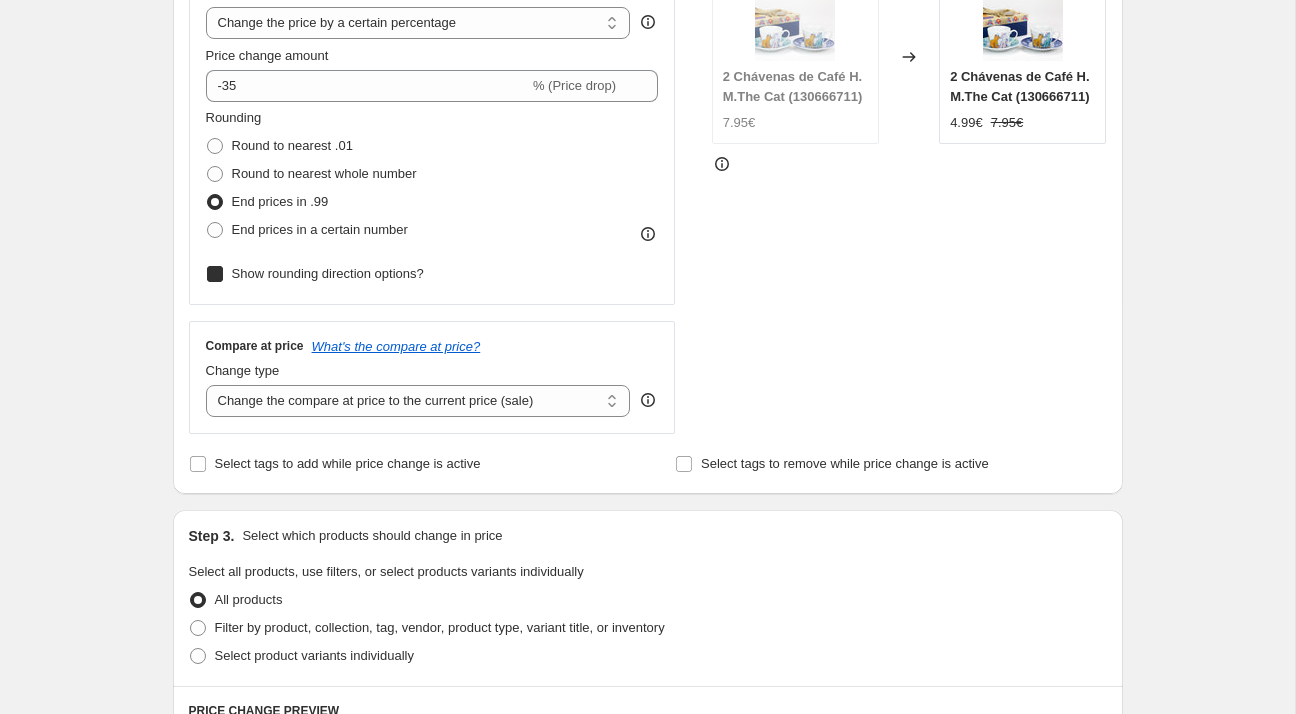 checkbox on "true" 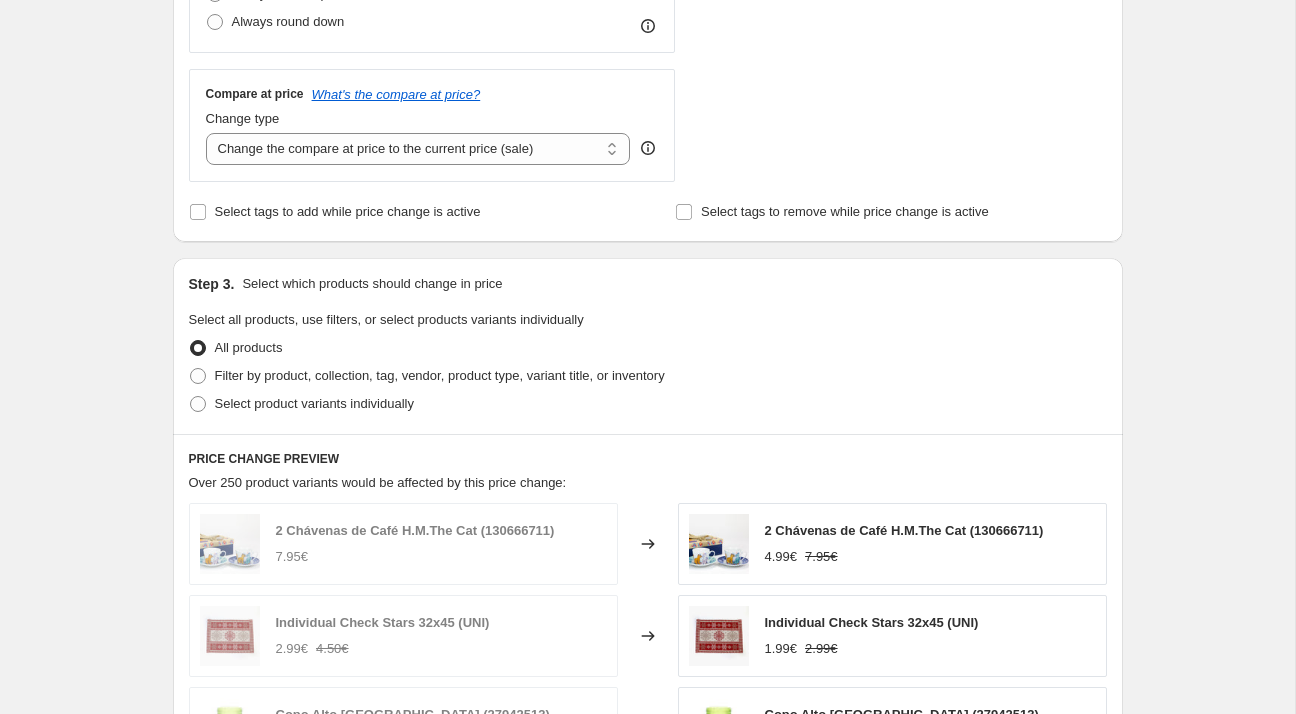 scroll, scrollTop: 974, scrollLeft: 0, axis: vertical 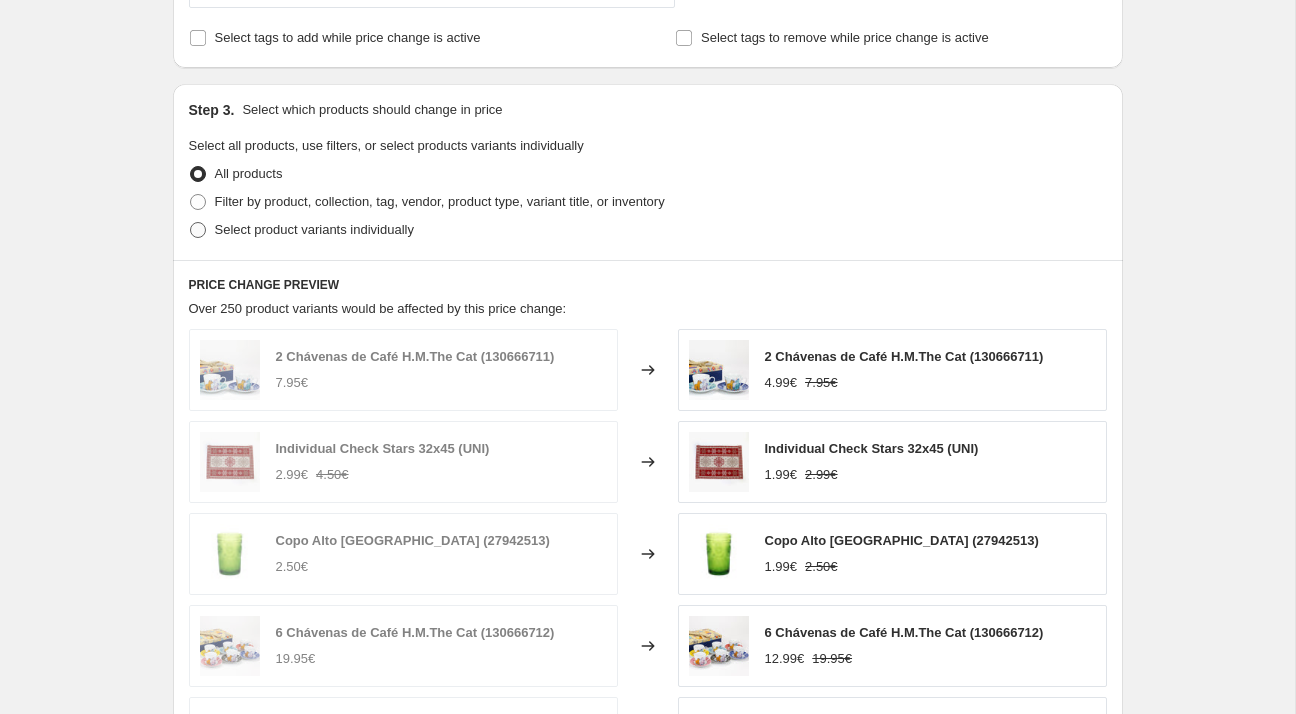 click on "Select product variants individually" at bounding box center [314, 230] 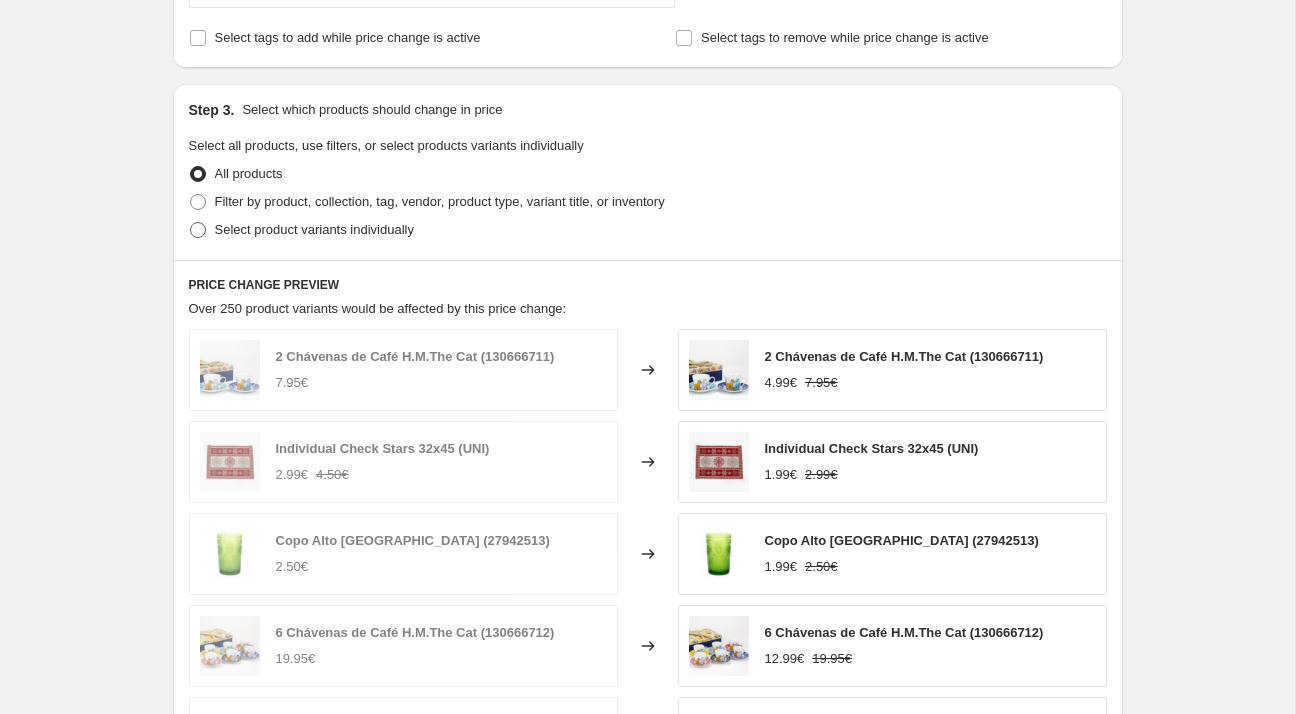 radio on "true" 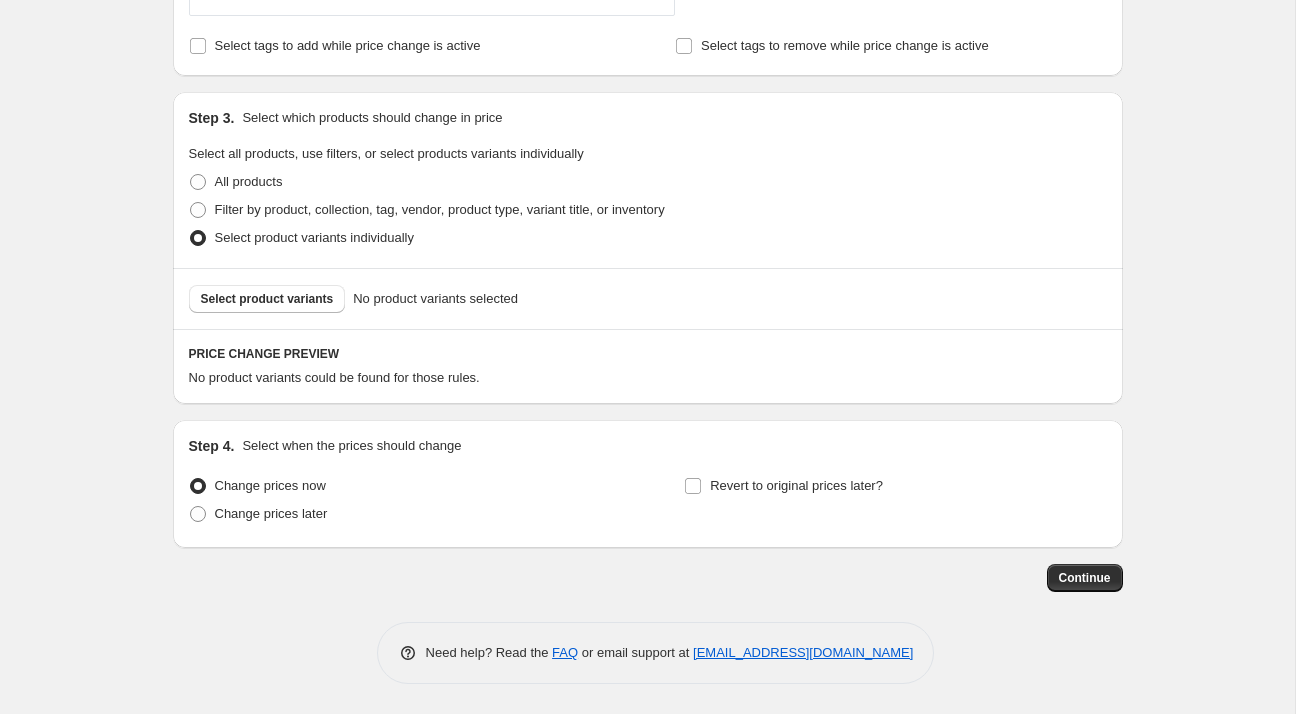 scroll, scrollTop: 964, scrollLeft: 0, axis: vertical 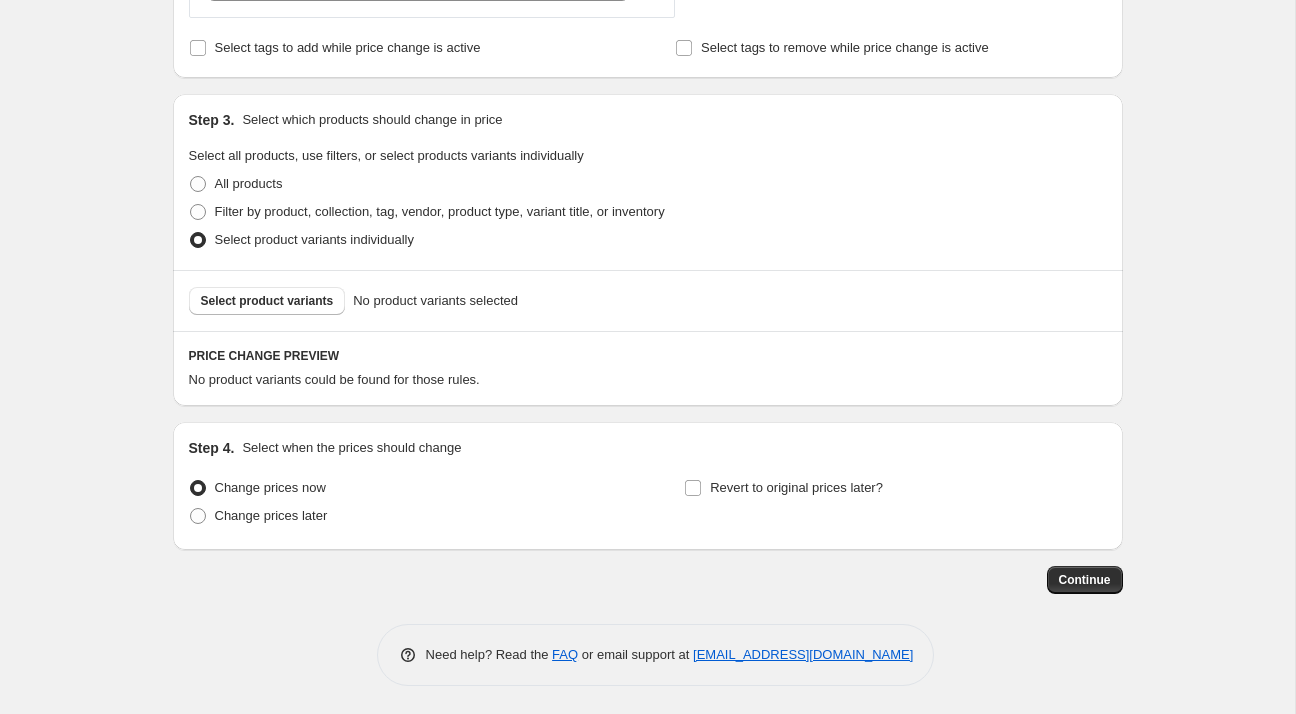 click on "Step 4. Select when the prices should change Change prices now Change prices later Revert to original prices later?" at bounding box center [648, 486] 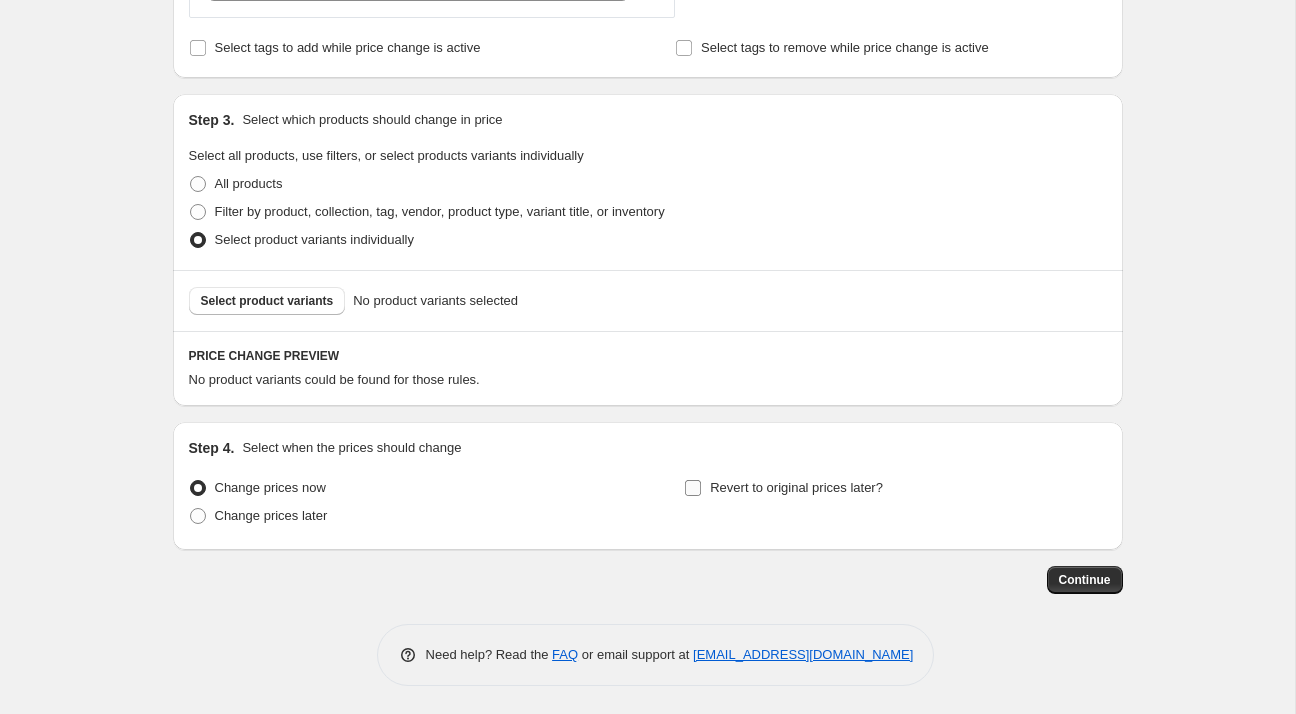 click on "Revert to original prices later?" at bounding box center (796, 487) 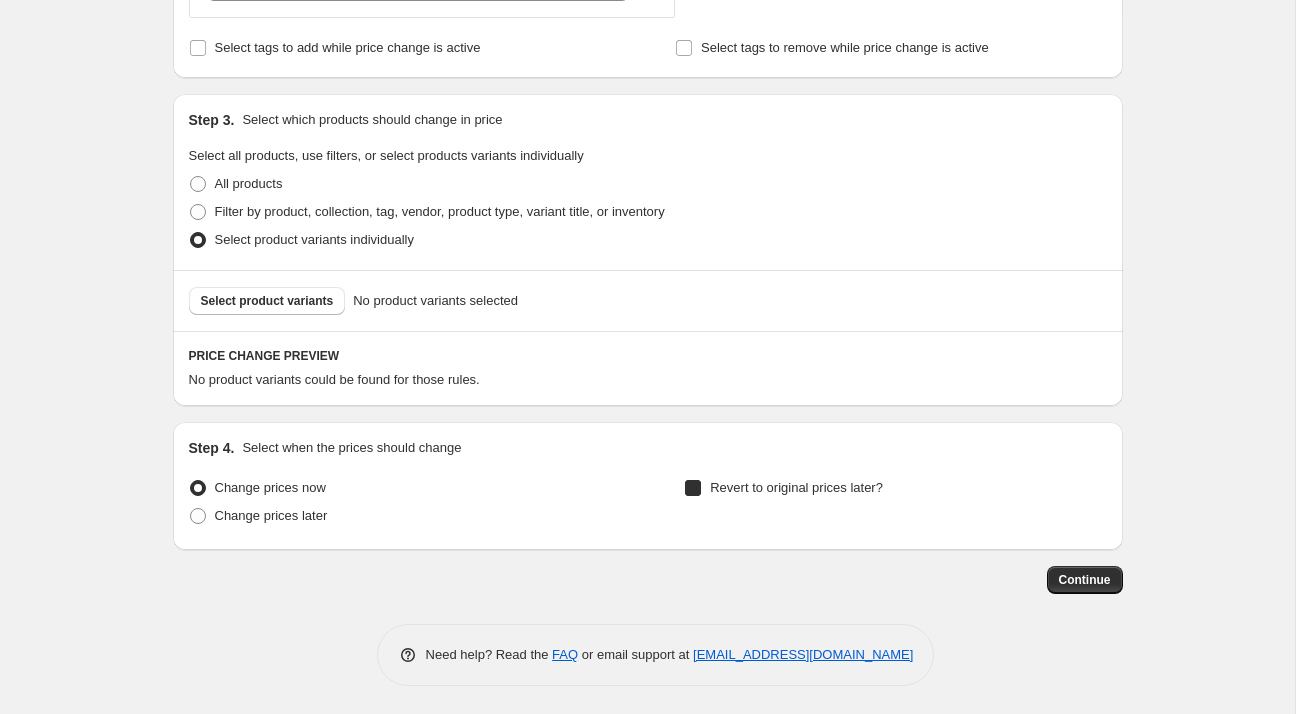 checkbox on "true" 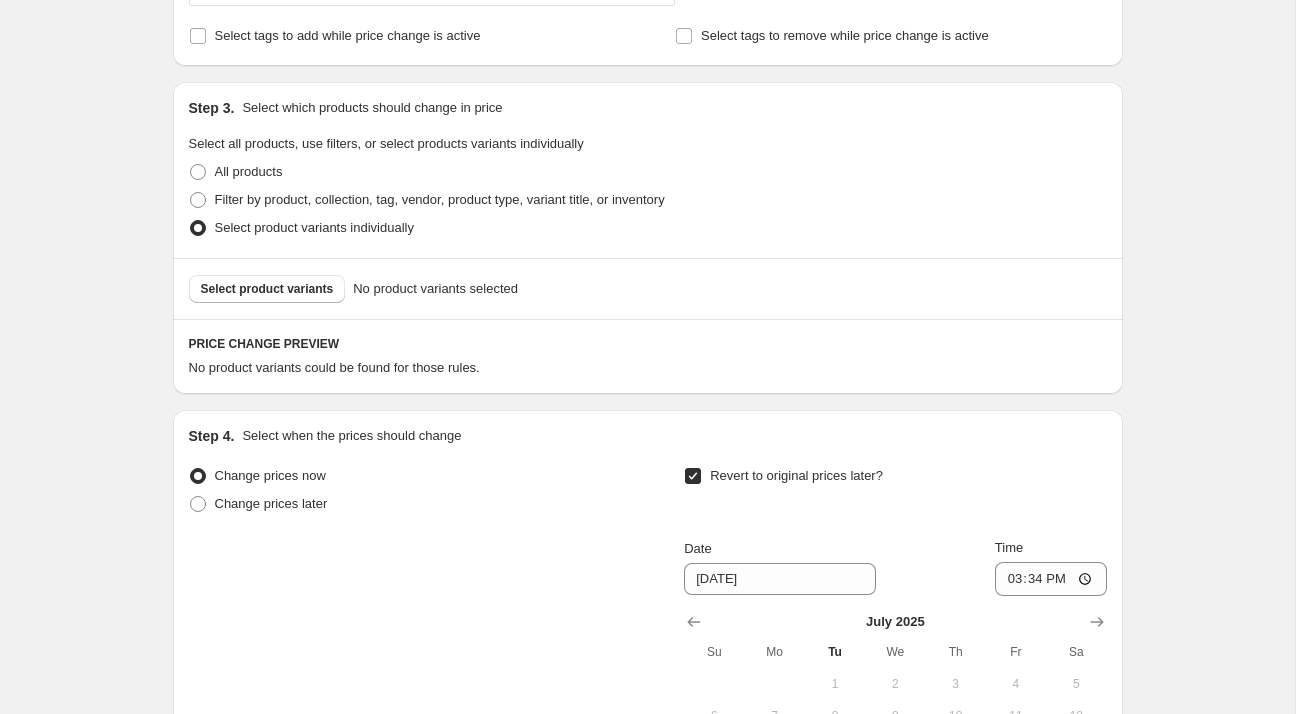scroll, scrollTop: 1028, scrollLeft: 0, axis: vertical 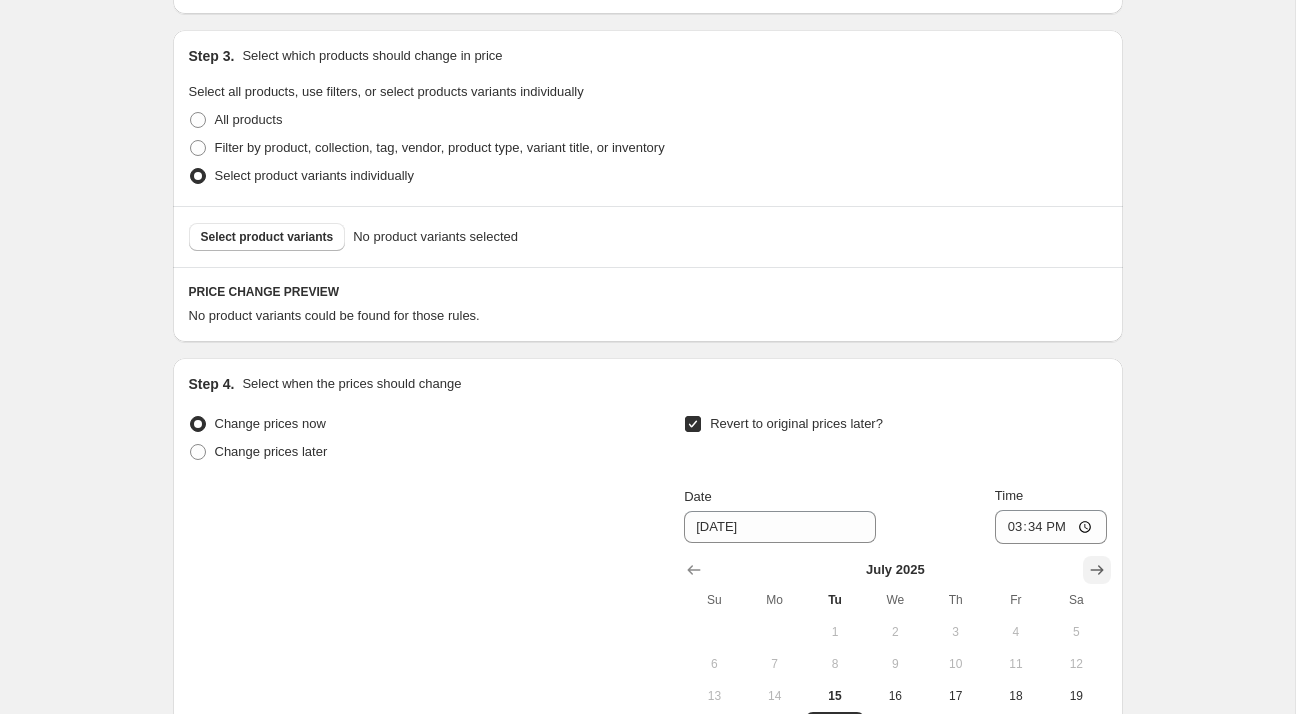 click 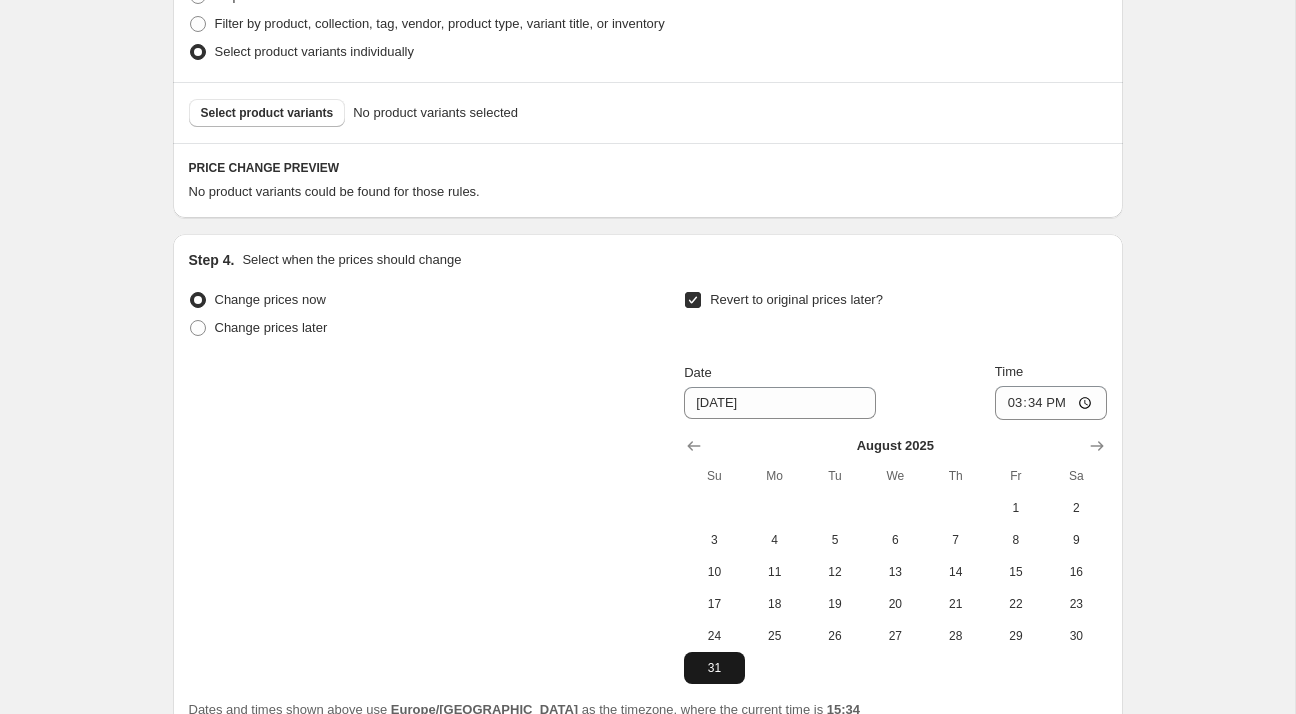 scroll, scrollTop: 1156, scrollLeft: 0, axis: vertical 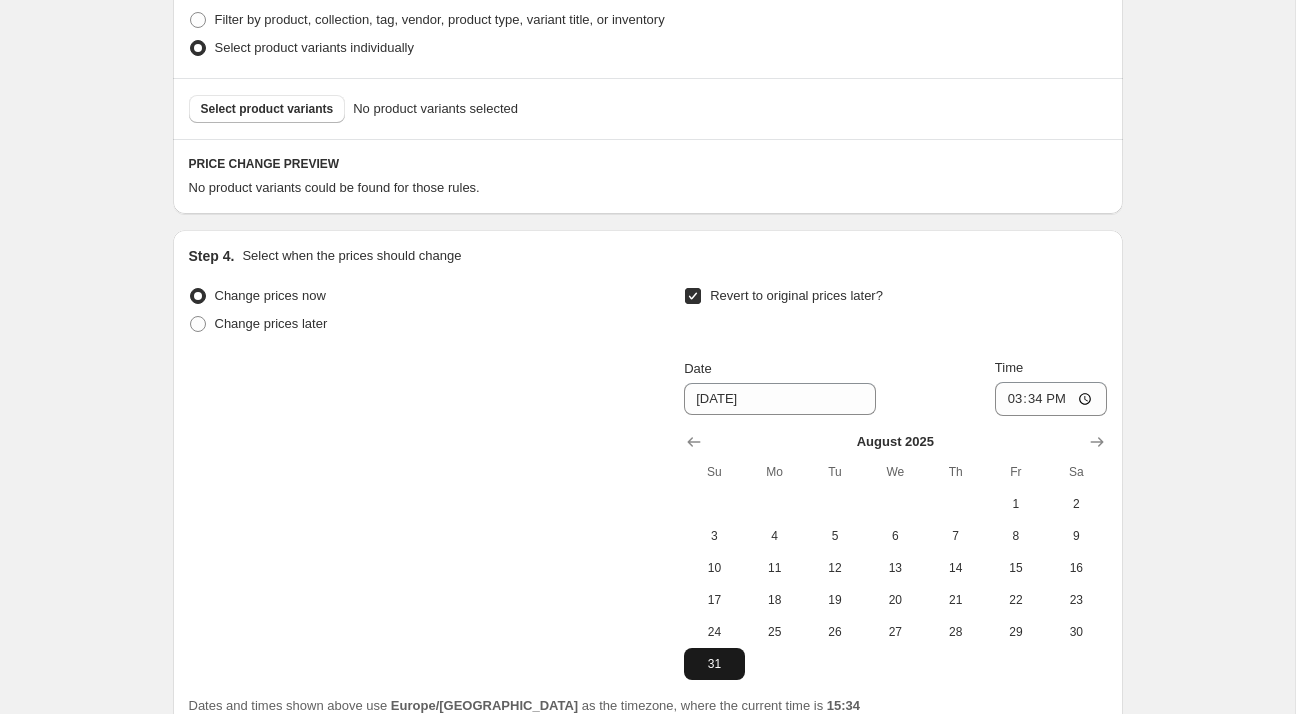 click on "31" at bounding box center [714, 664] 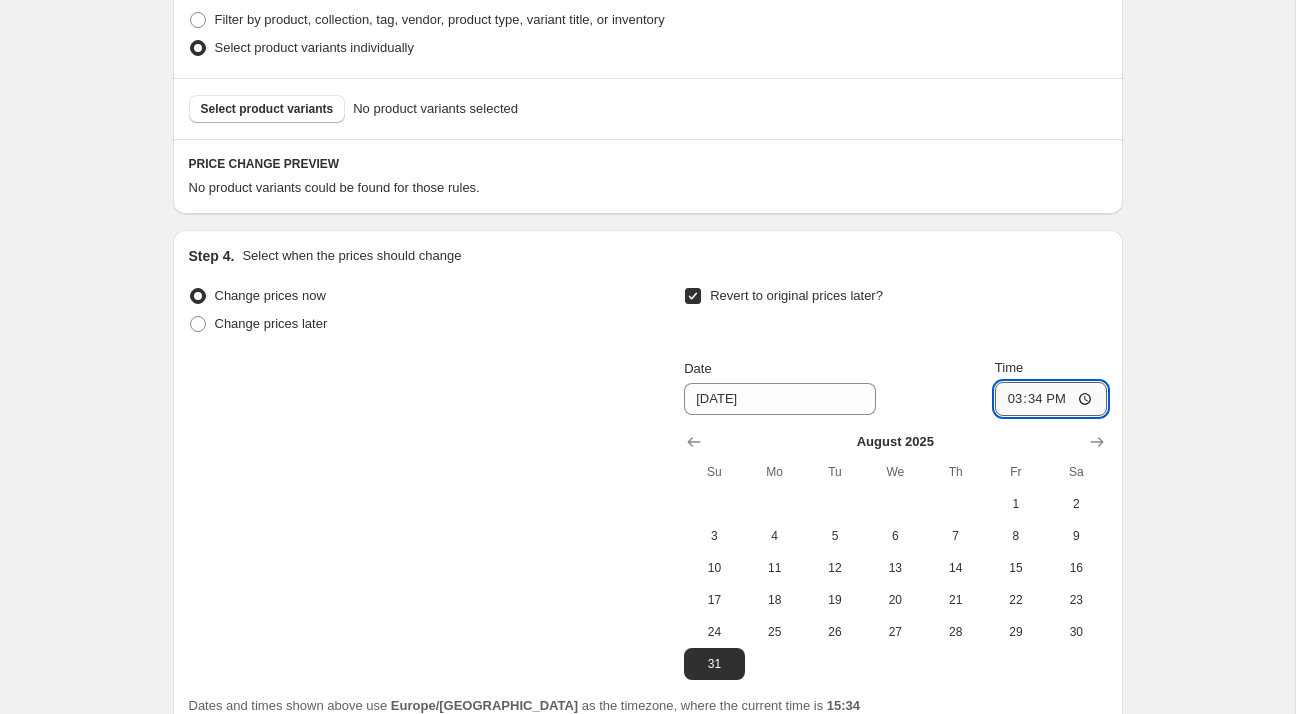 click on "15:34" at bounding box center [1051, 399] 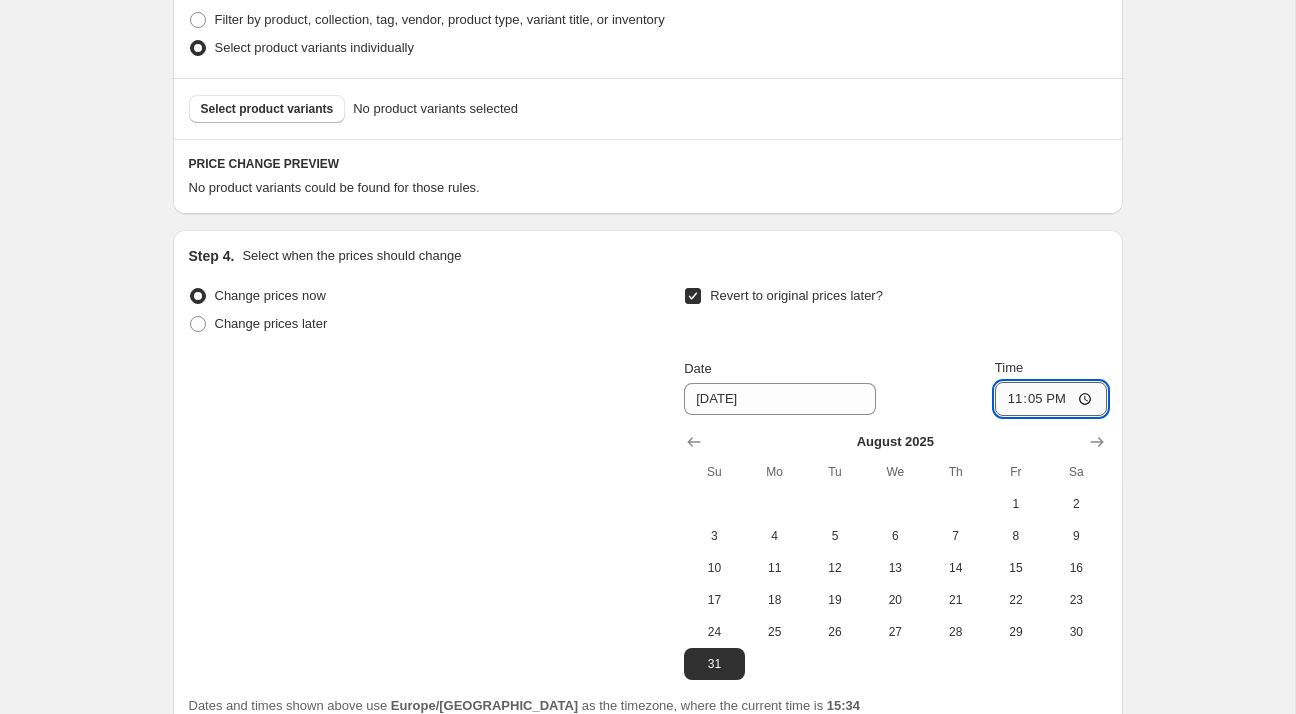 type on "23:59" 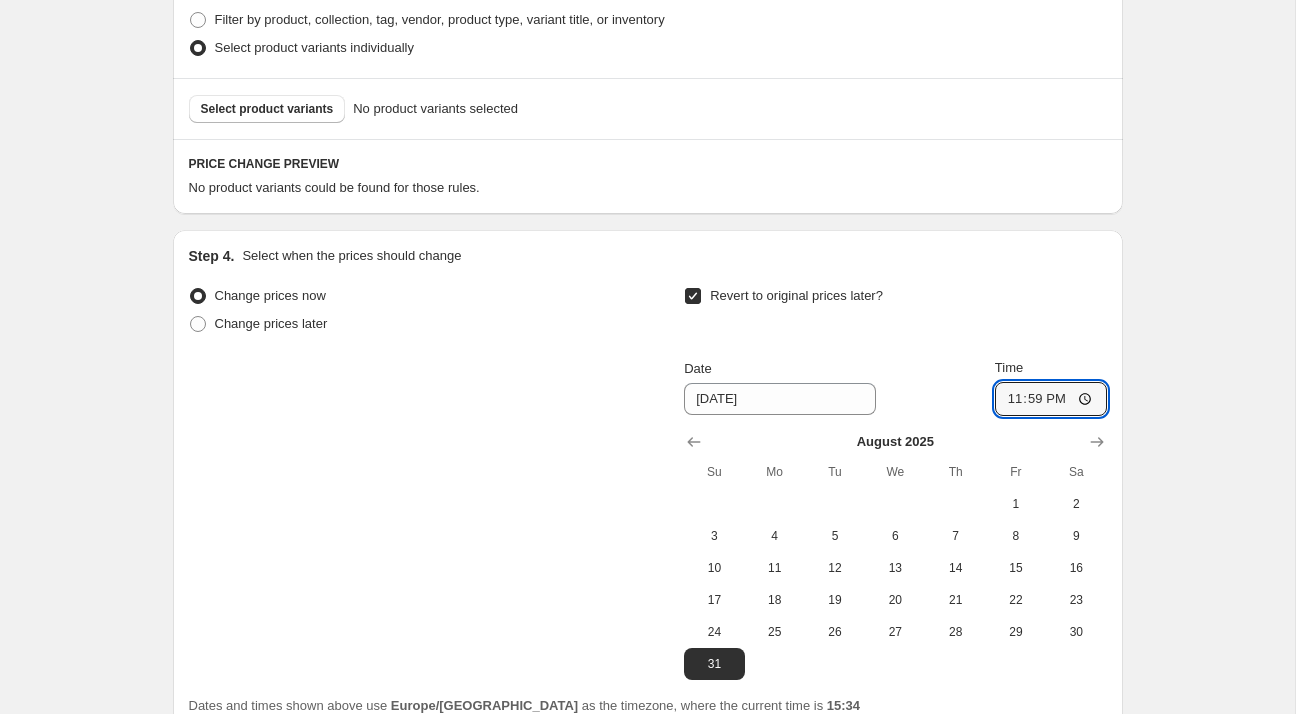 click on "Change prices now Change prices later Revert to original prices later? Date [DATE] Time 23:59 [DATE] Su Mo Tu We Th Fr Sa 1 2 3 4 5 6 7 8 9 10 11 12 13 14 15 16 17 18 19 20 21 22 23 24 25 26 27 28 29 30 31" at bounding box center (648, 481) 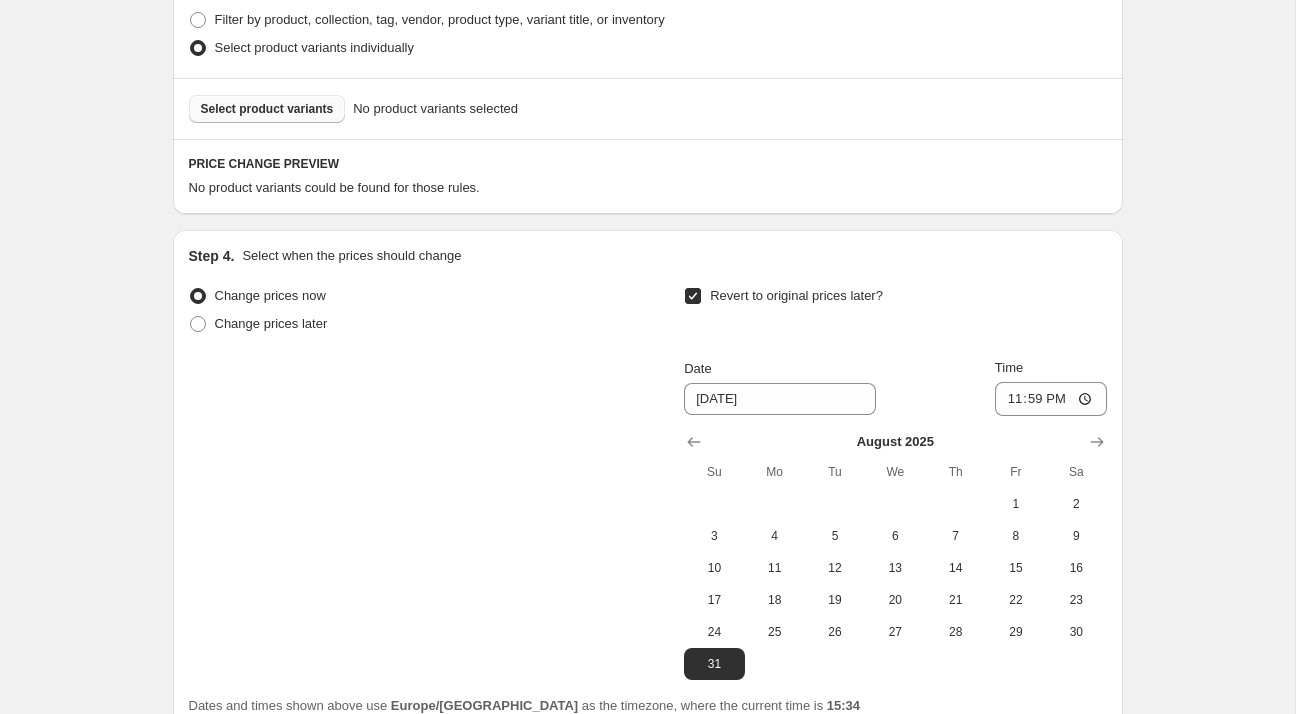 click on "Select product variants" at bounding box center (267, 109) 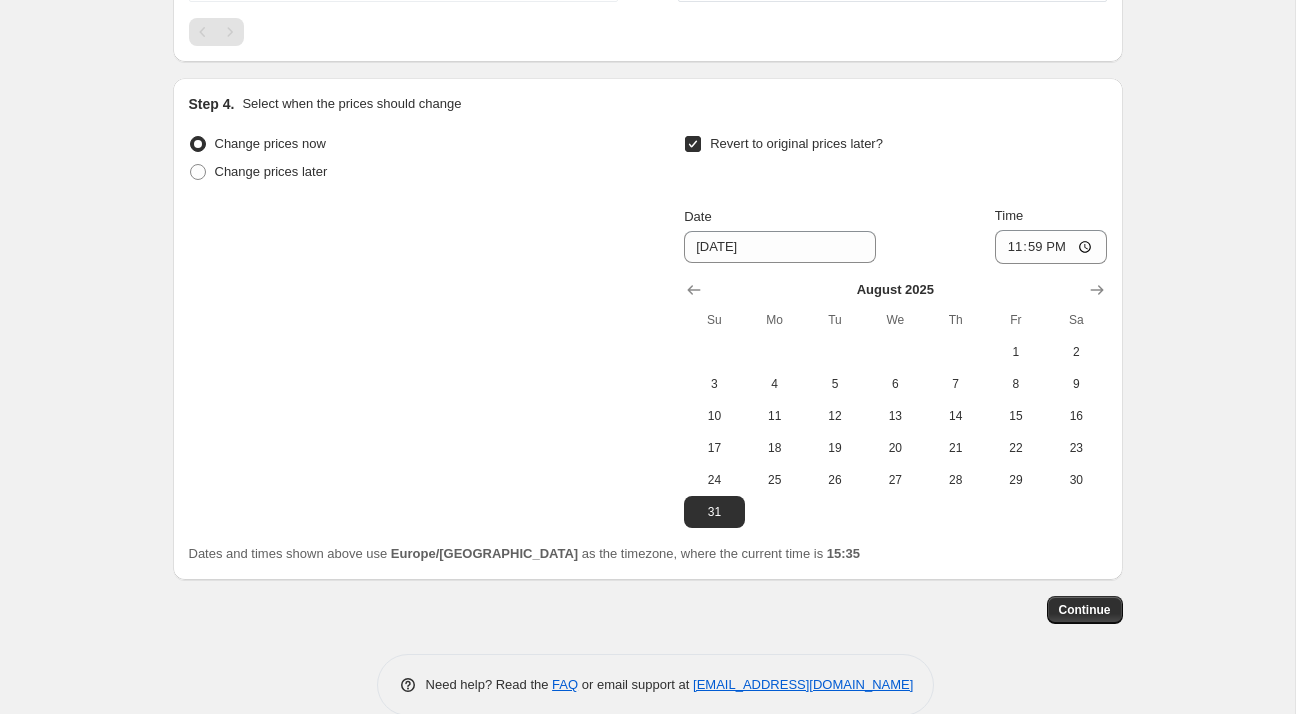 scroll, scrollTop: 1541, scrollLeft: 0, axis: vertical 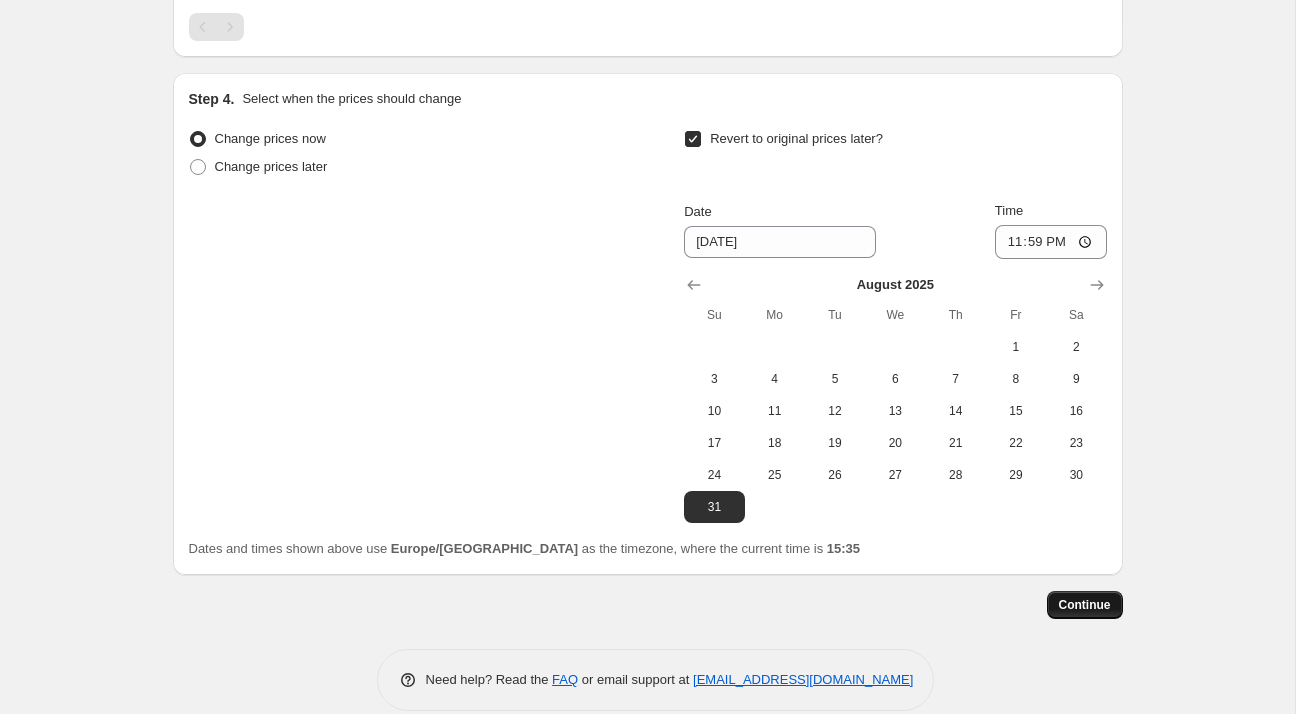 click on "Continue" at bounding box center [1085, 605] 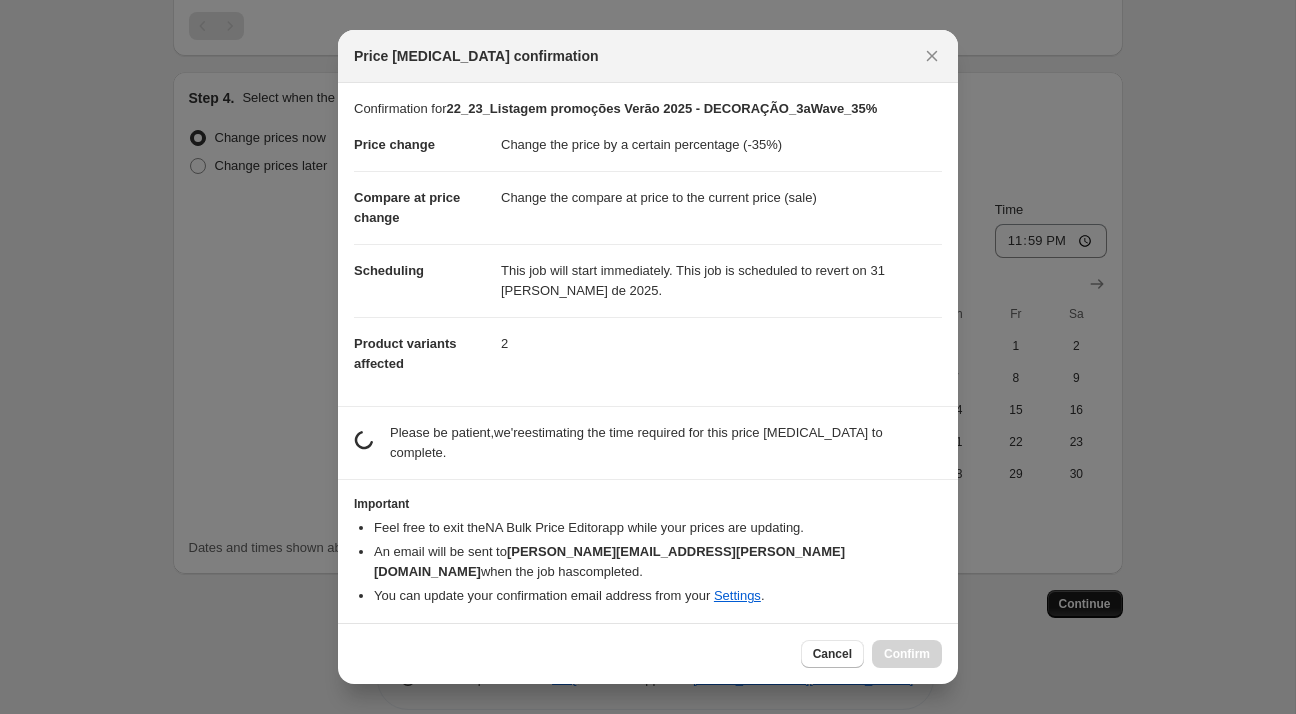scroll, scrollTop: 0, scrollLeft: 0, axis: both 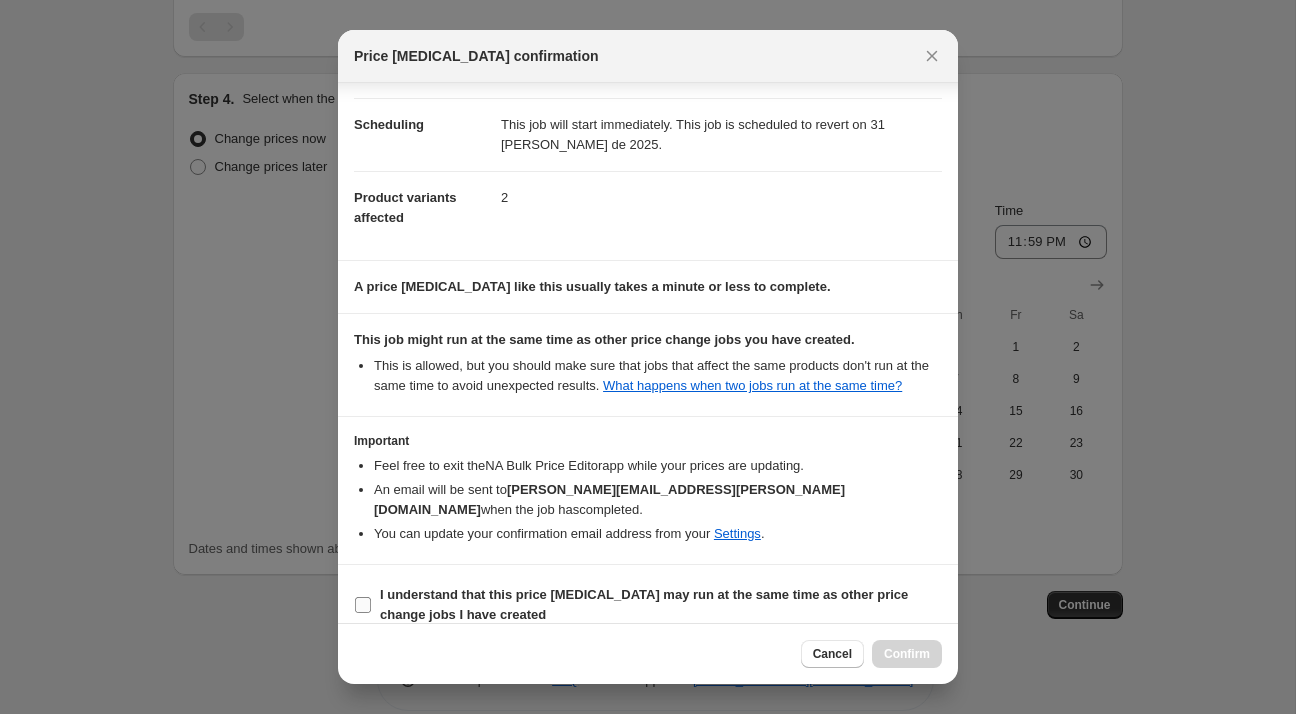 click on "I understand that this price [MEDICAL_DATA] may run at the same time as other price change jobs I have created" at bounding box center [661, 605] 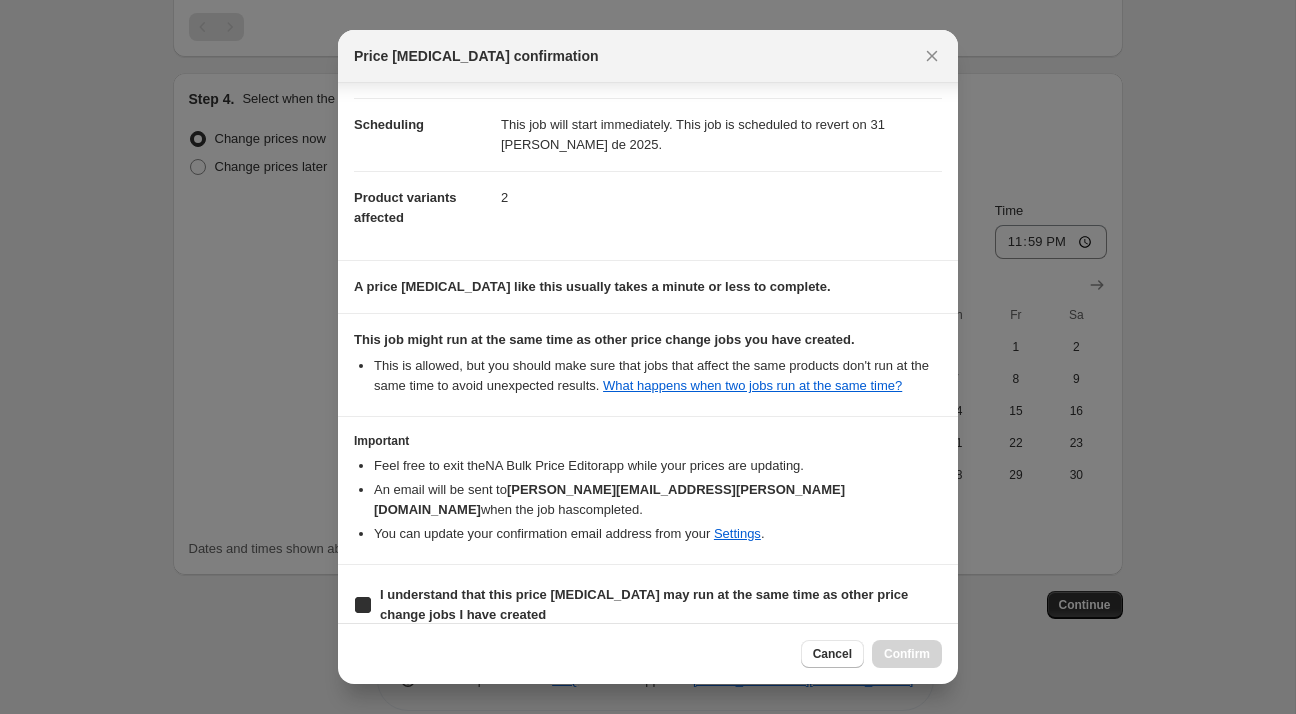 checkbox on "true" 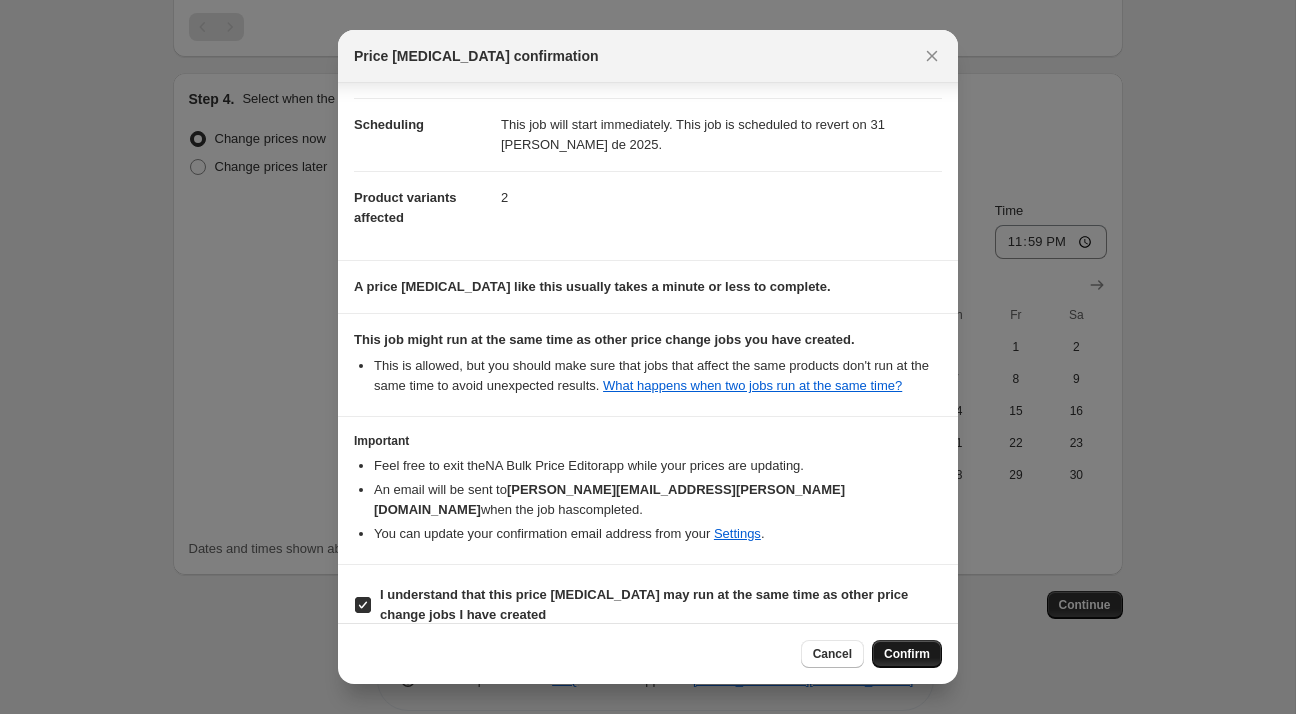 click on "Confirm" at bounding box center [907, 654] 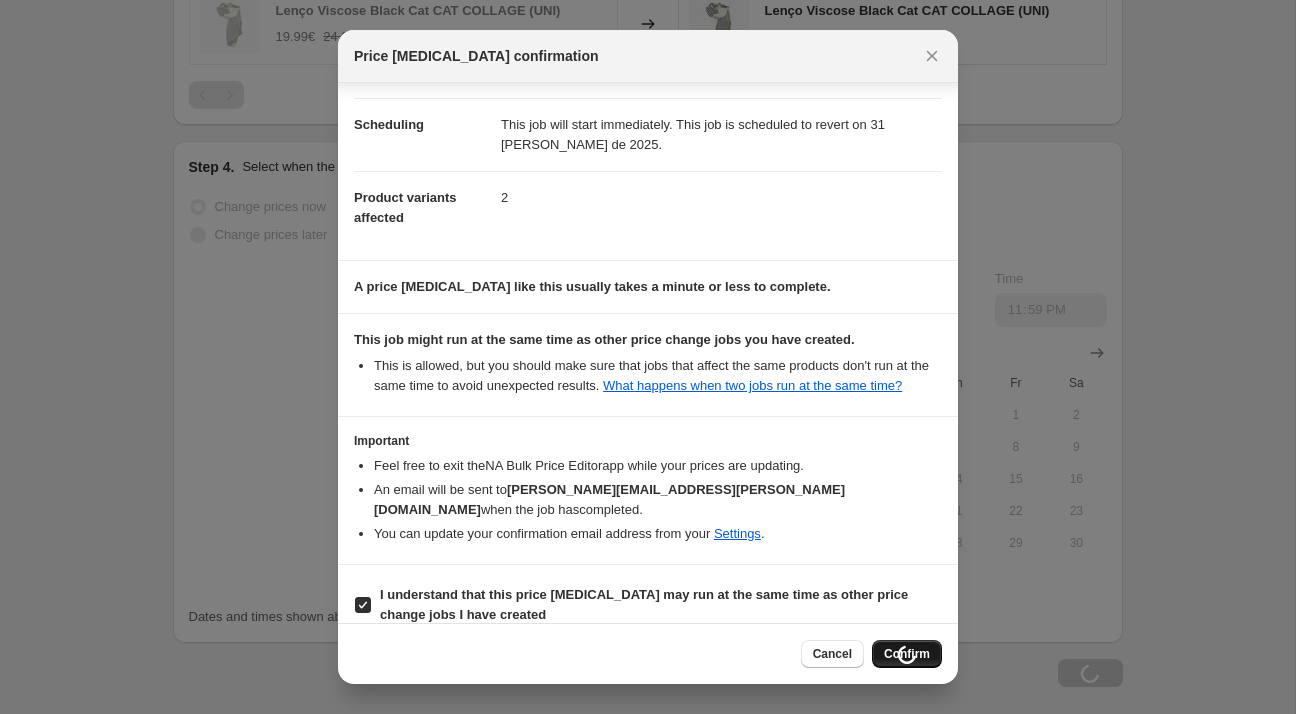 scroll, scrollTop: 1609, scrollLeft: 0, axis: vertical 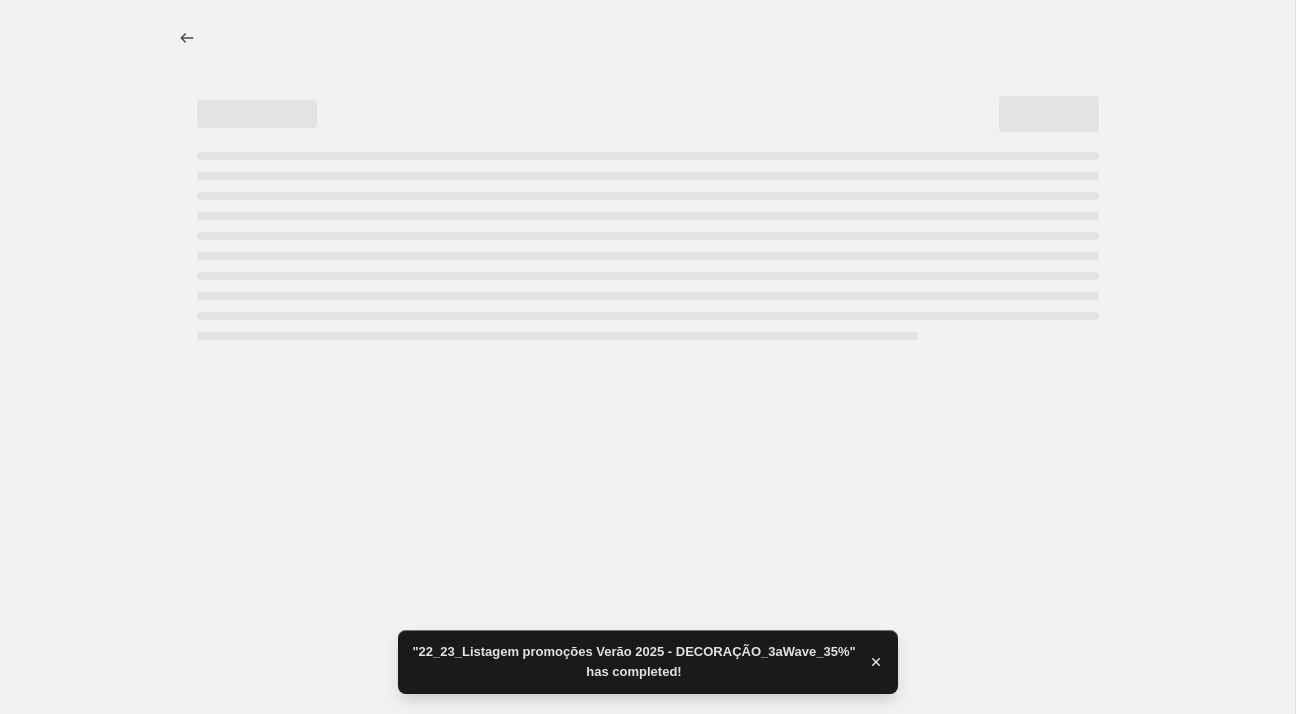 select on "percentage" 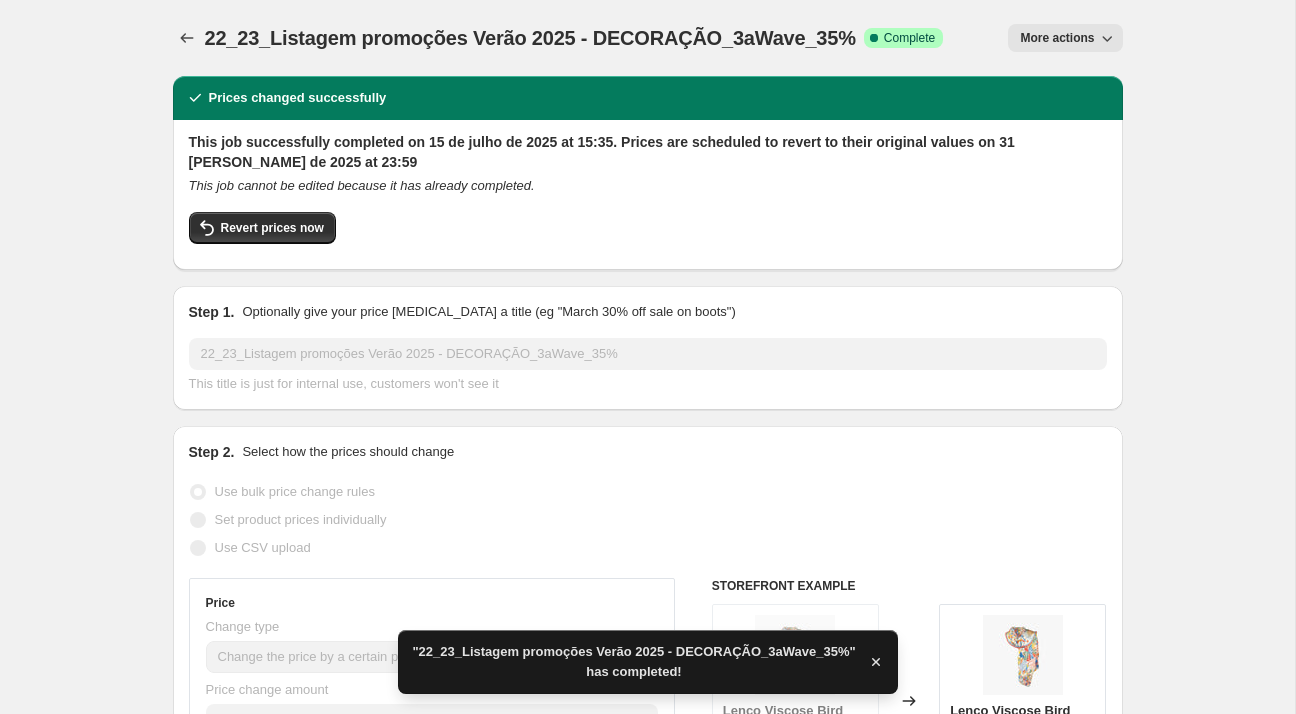 click on "22_23_Listagem promoções Verão 2025 - DECORAÇÃO_3aWave_35% Success Complete Complete" at bounding box center [574, 38] 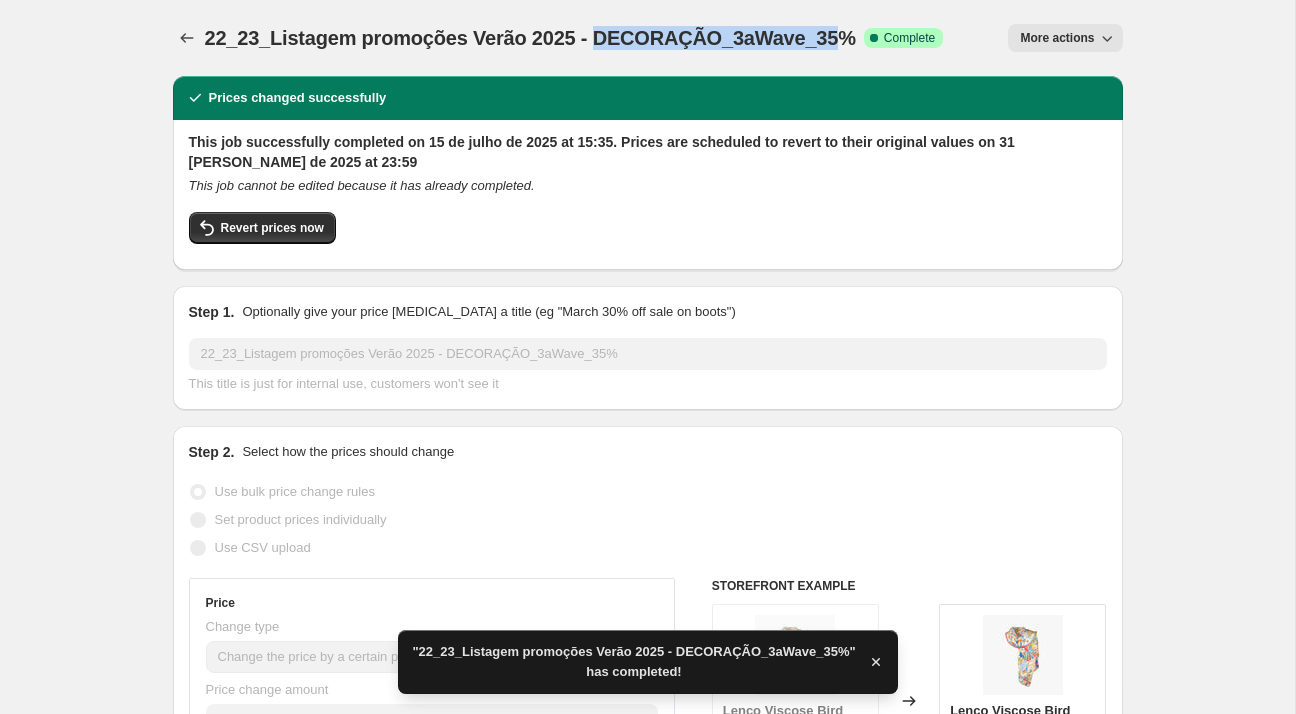 click on "22_23_Listagem promoções Verão 2025 - DECORAÇÃO_3aWave_35% Success Complete Complete" at bounding box center (574, 38) 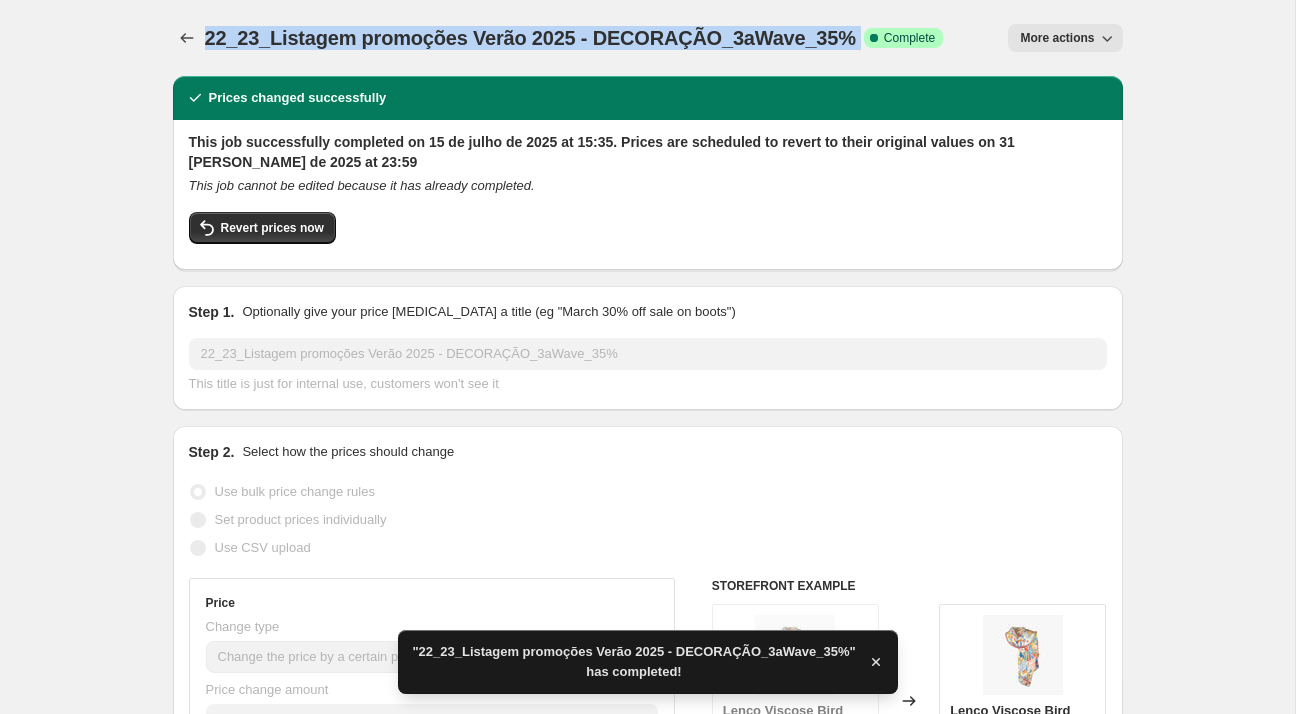 click on "22_23_Listagem promoções Verão 2025 - DECORAÇÃO_3aWave_35%" at bounding box center [530, 38] 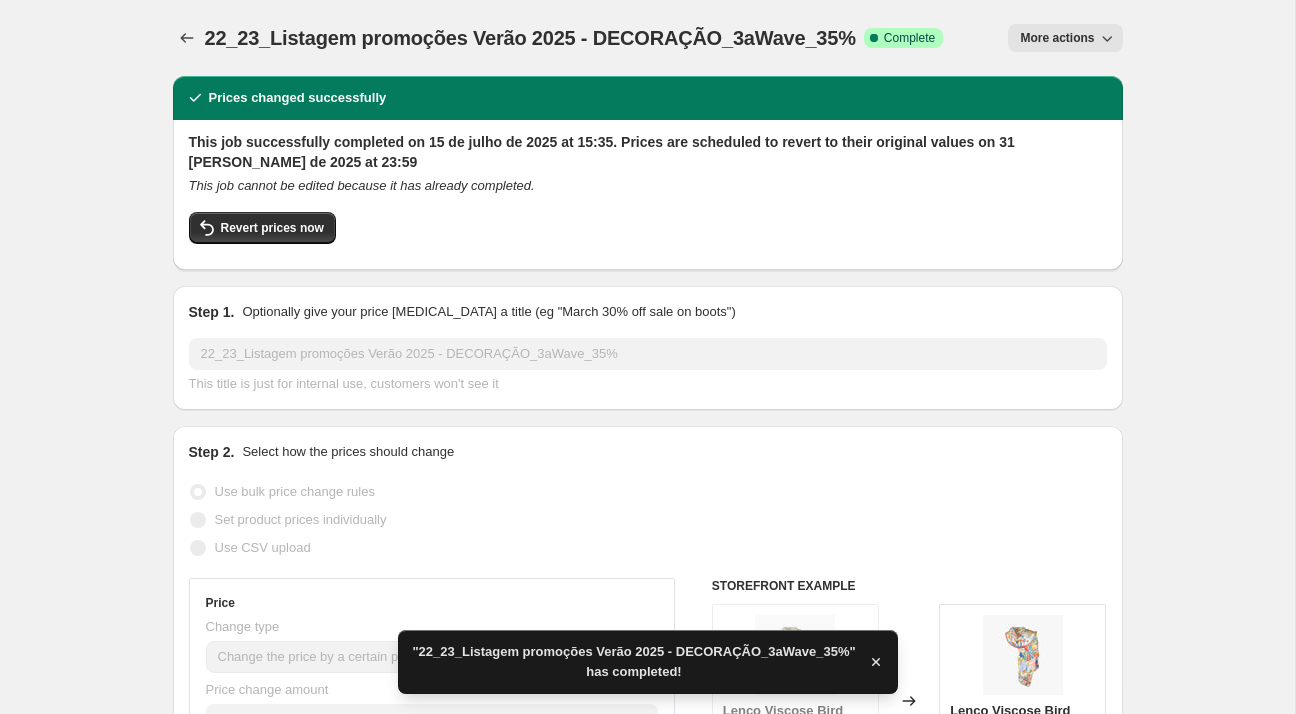click on "22_23_Listagem promoções Verão 2025 - DECORAÇÃO_3aWave_35%" at bounding box center [530, 38] 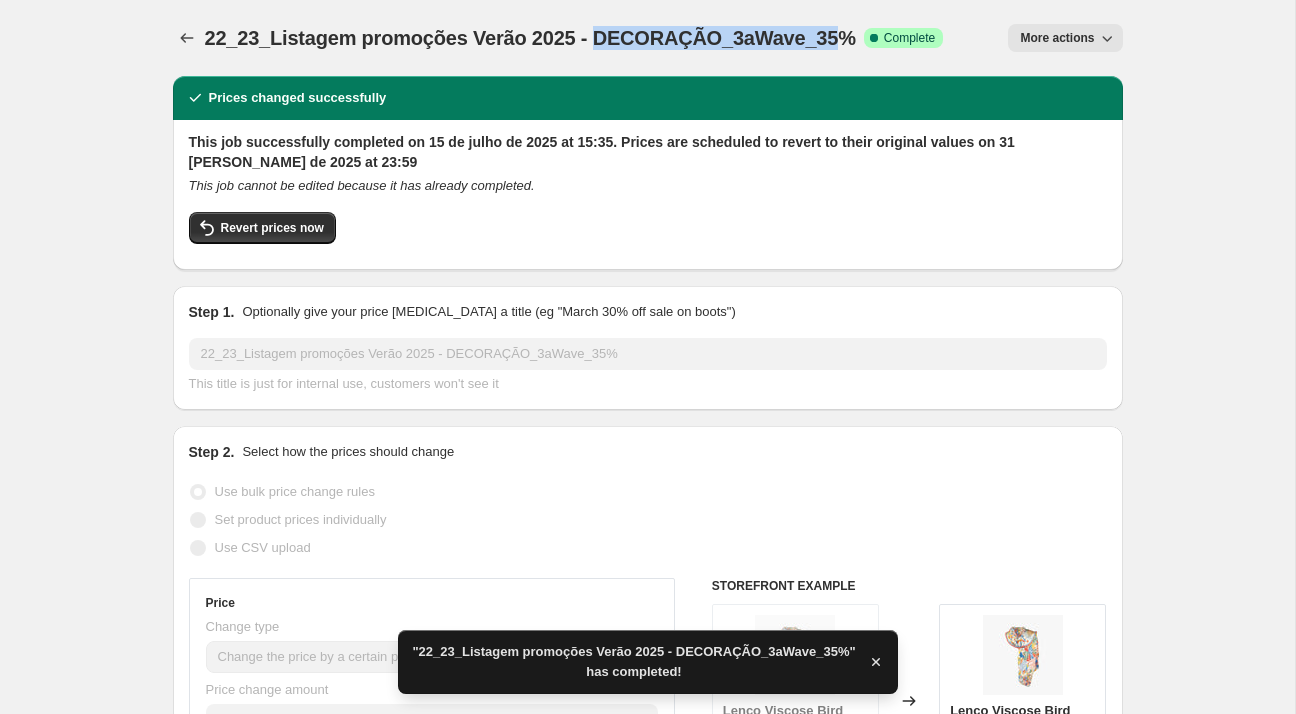 click on "22_23_Listagem promoções Verão 2025 - DECORAÇÃO_3aWave_35%" at bounding box center (530, 38) 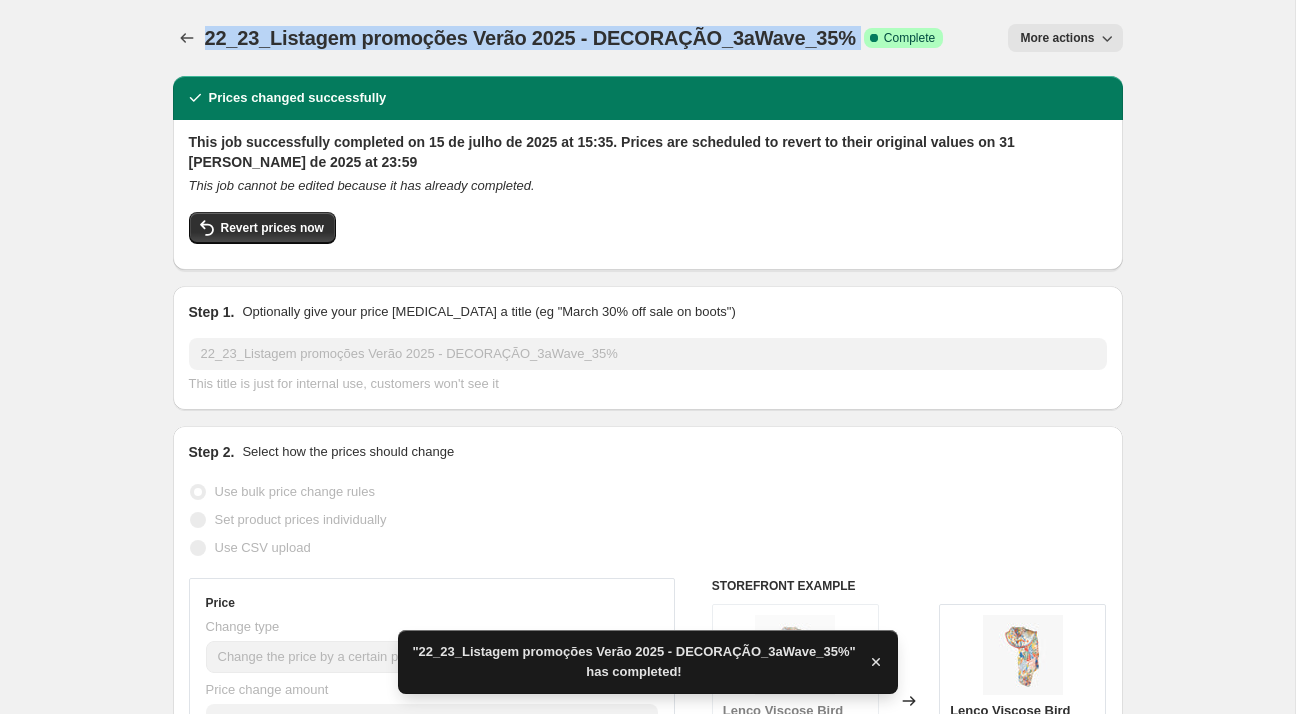 click on "22_23_Listagem promoções Verão 2025 - DECORAÇÃO_3aWave_35%" at bounding box center [530, 38] 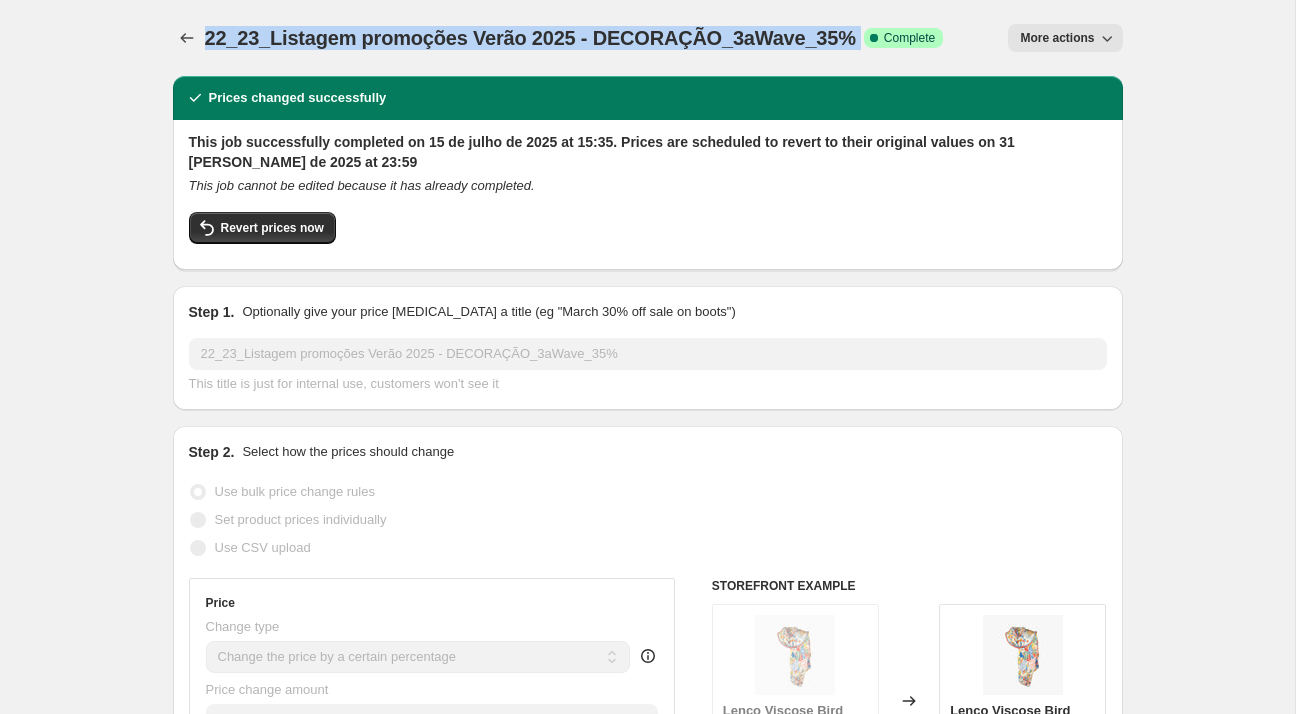 copy on "22_23_Listagem promoções Verão 2025 - DECORAÇÃO_3aWave_35%" 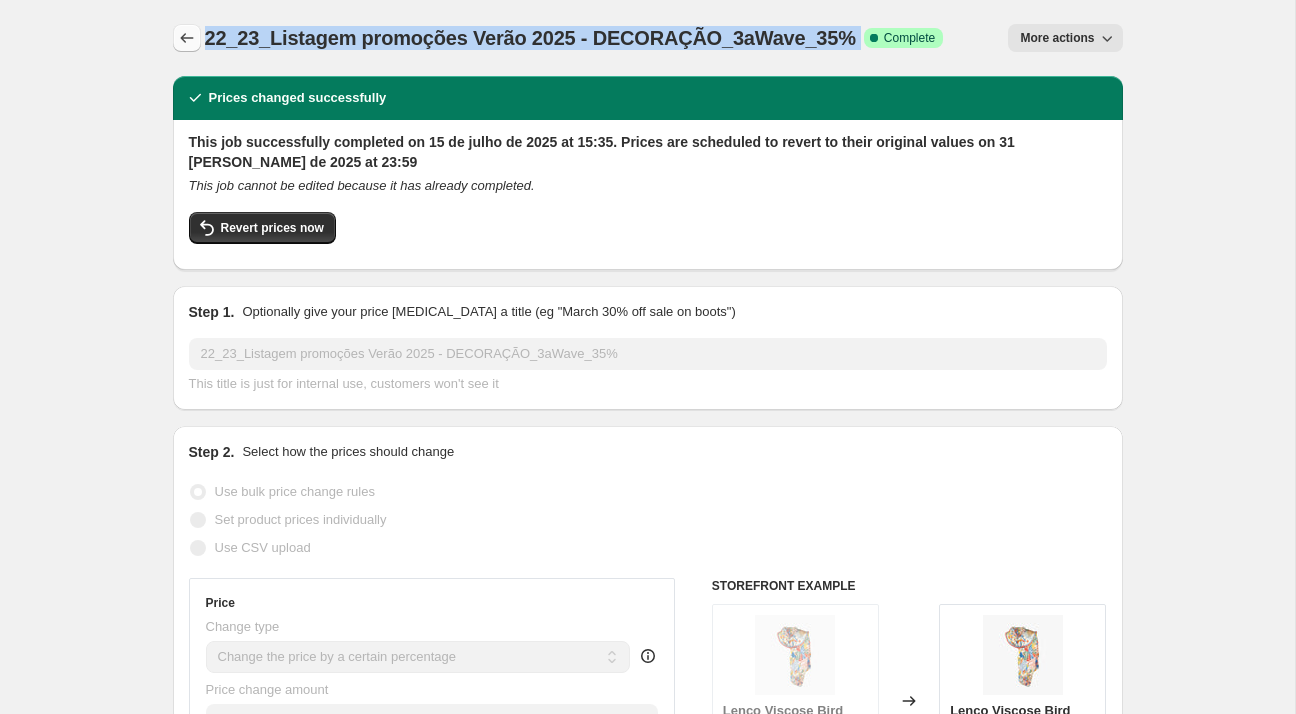 click 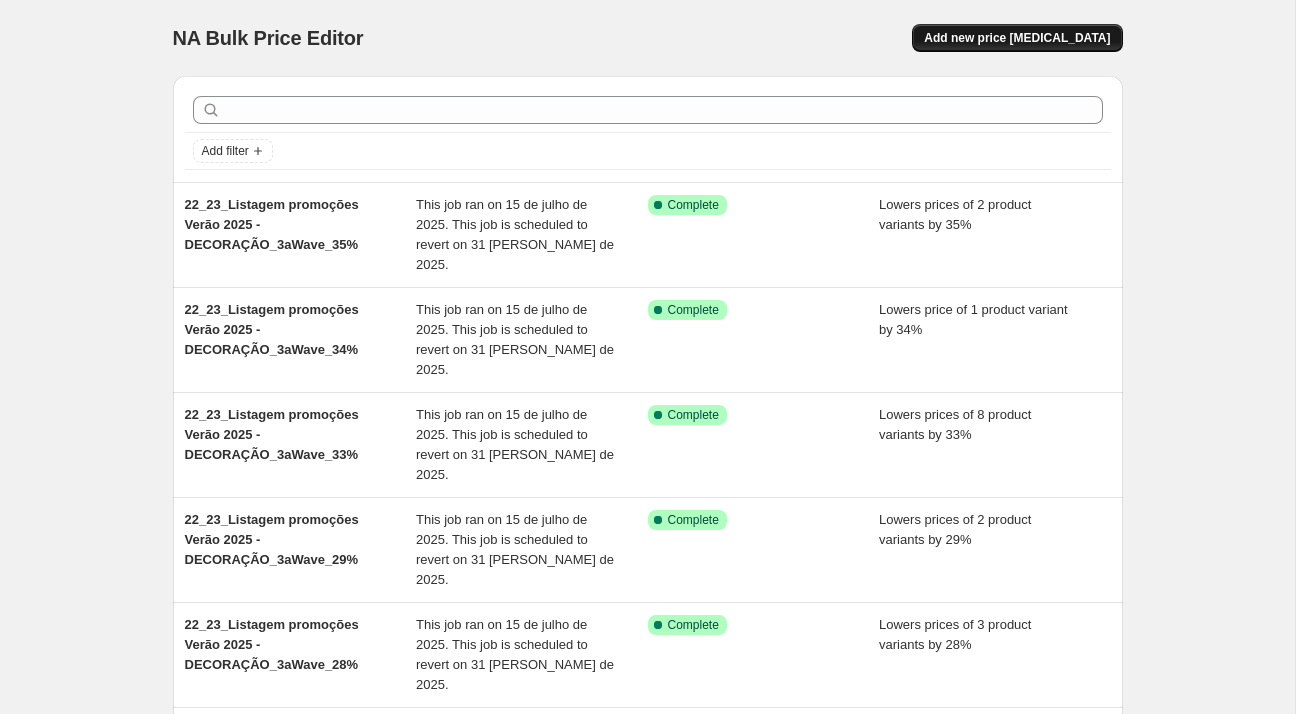 click on "Add new price [MEDICAL_DATA]" at bounding box center (1017, 38) 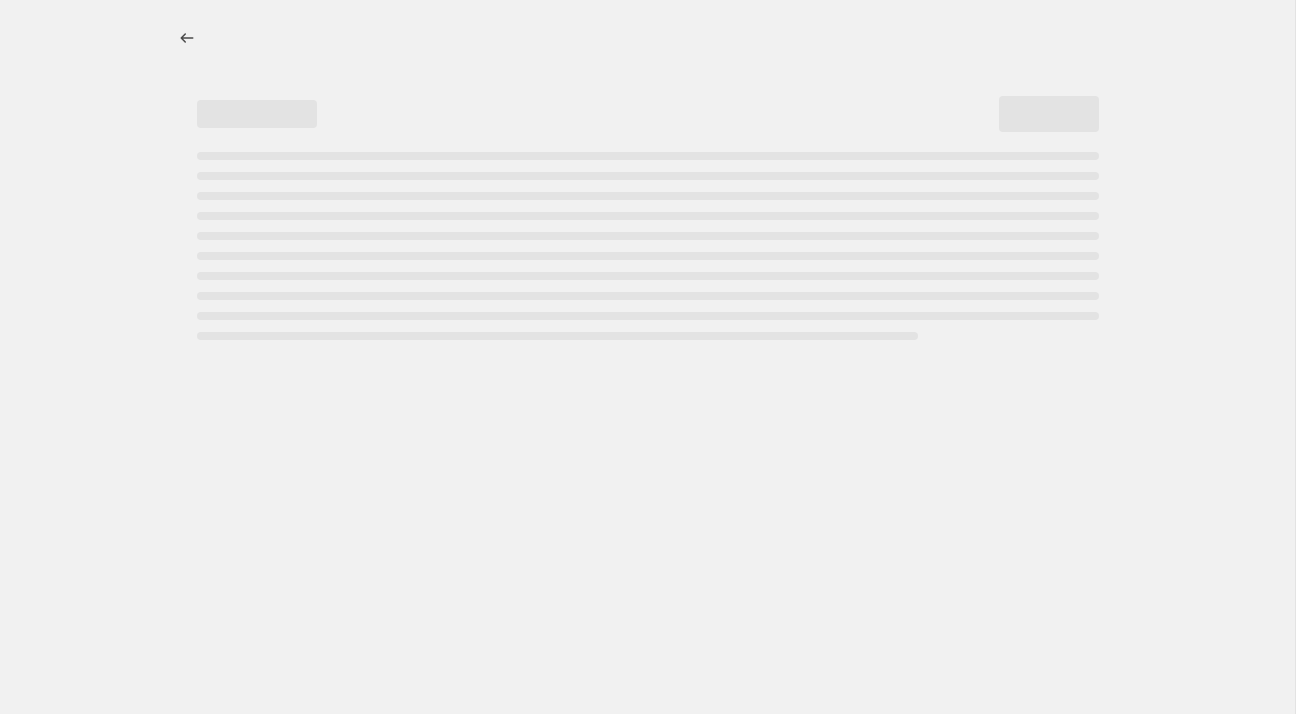 select on "percentage" 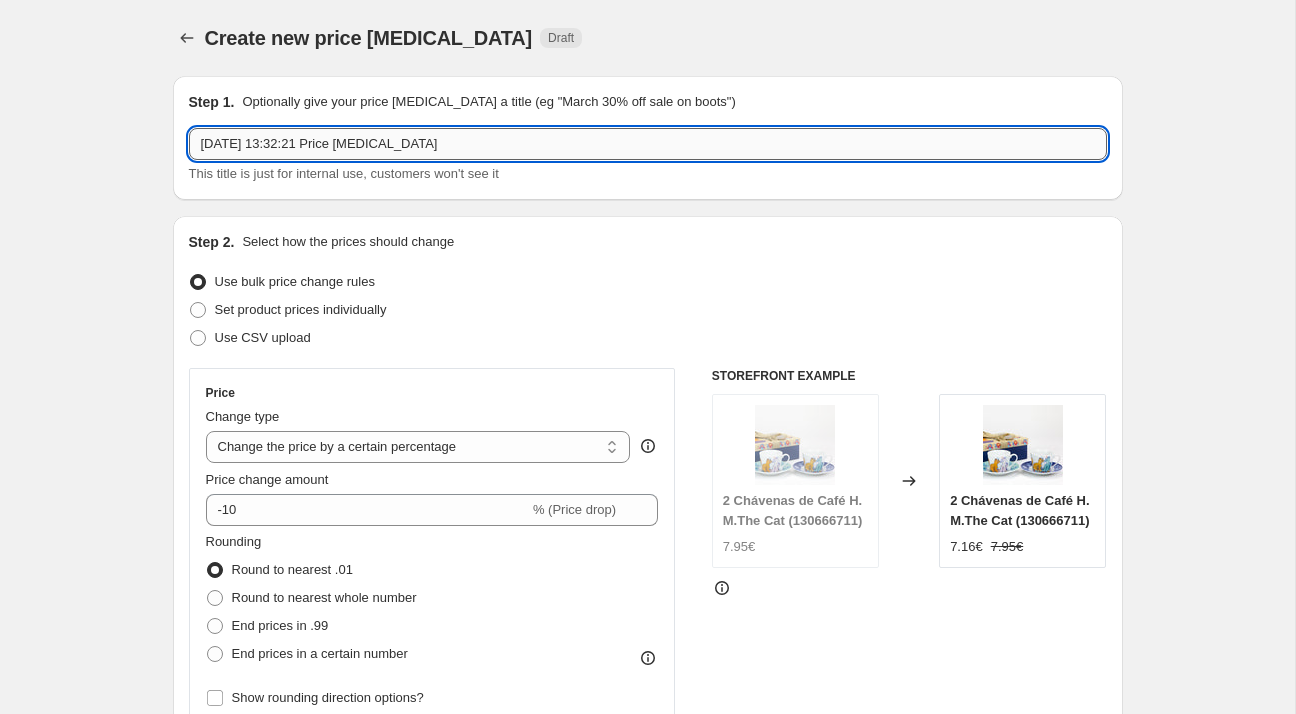 click on "[DATE] 13:32:21 Price [MEDICAL_DATA]" at bounding box center [648, 144] 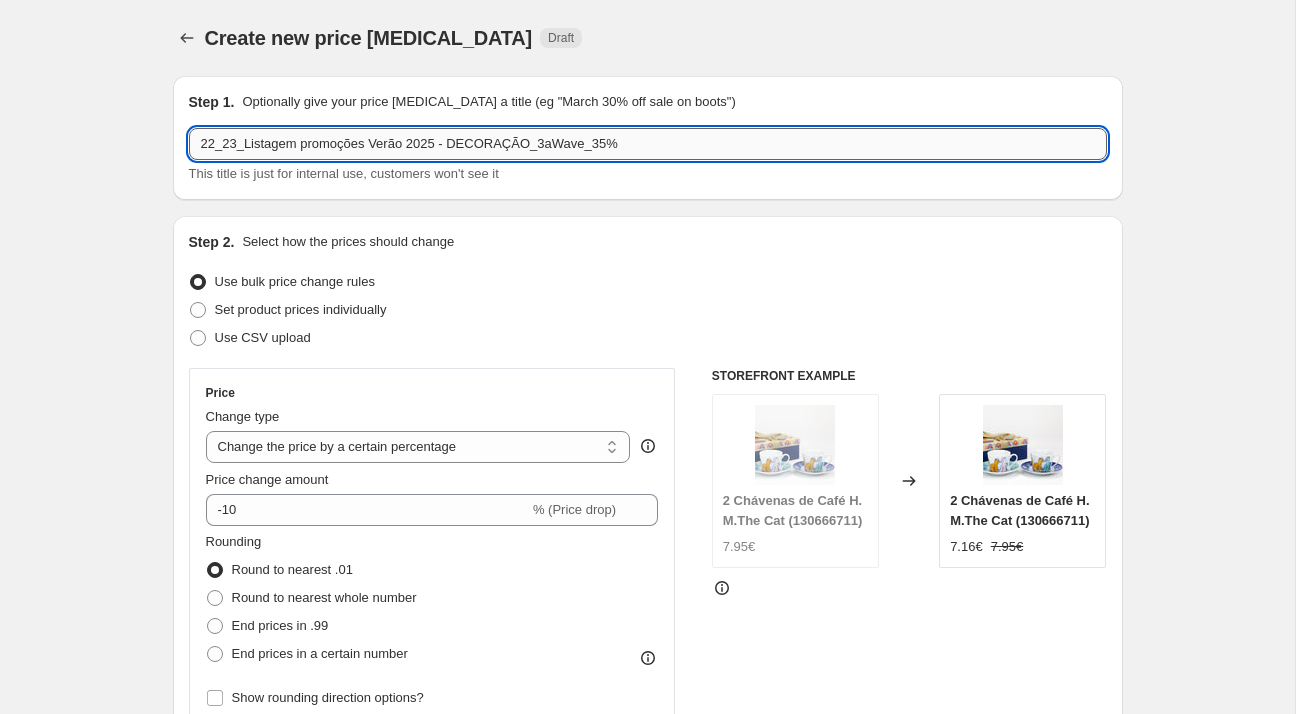 click on "22_23_Listagem promoções Verão 2025 - DECORAÇÃO_3aWave_35%" at bounding box center (648, 144) 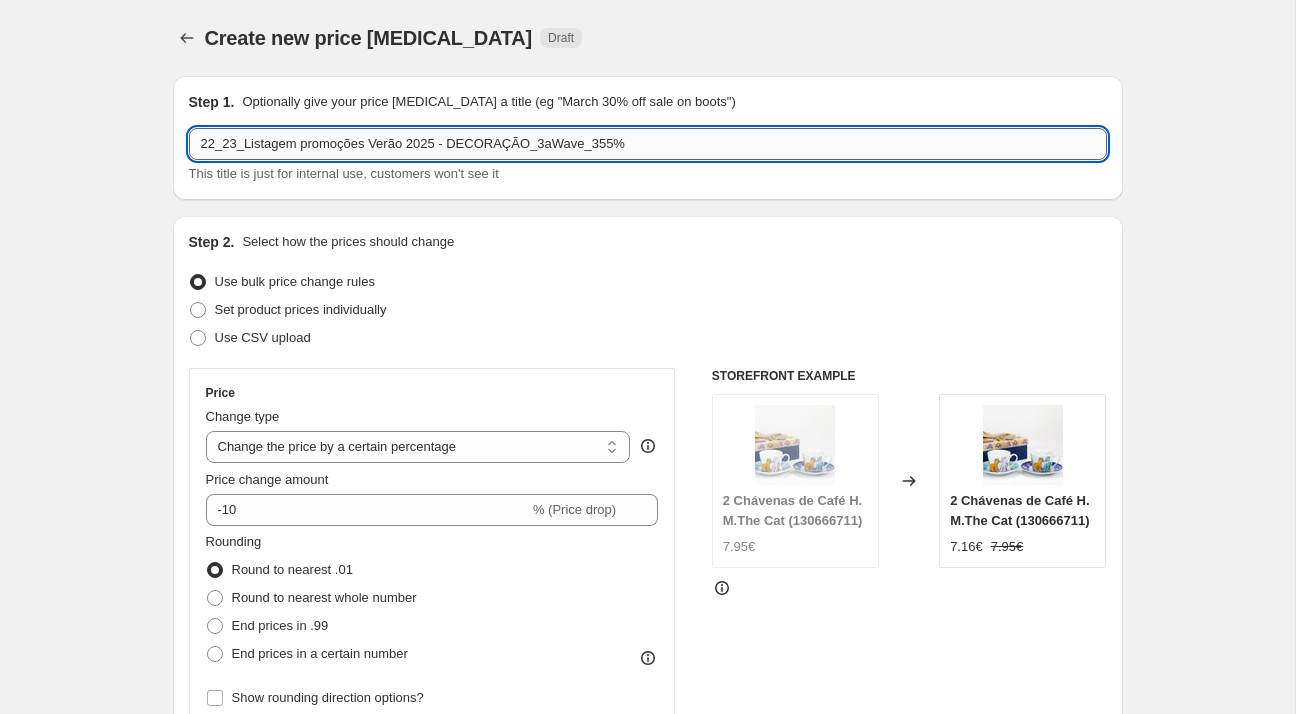 click on "22_23_Listagem promoções Verão 2025 - DECORAÇÃO_3aWave_355%" at bounding box center [648, 144] 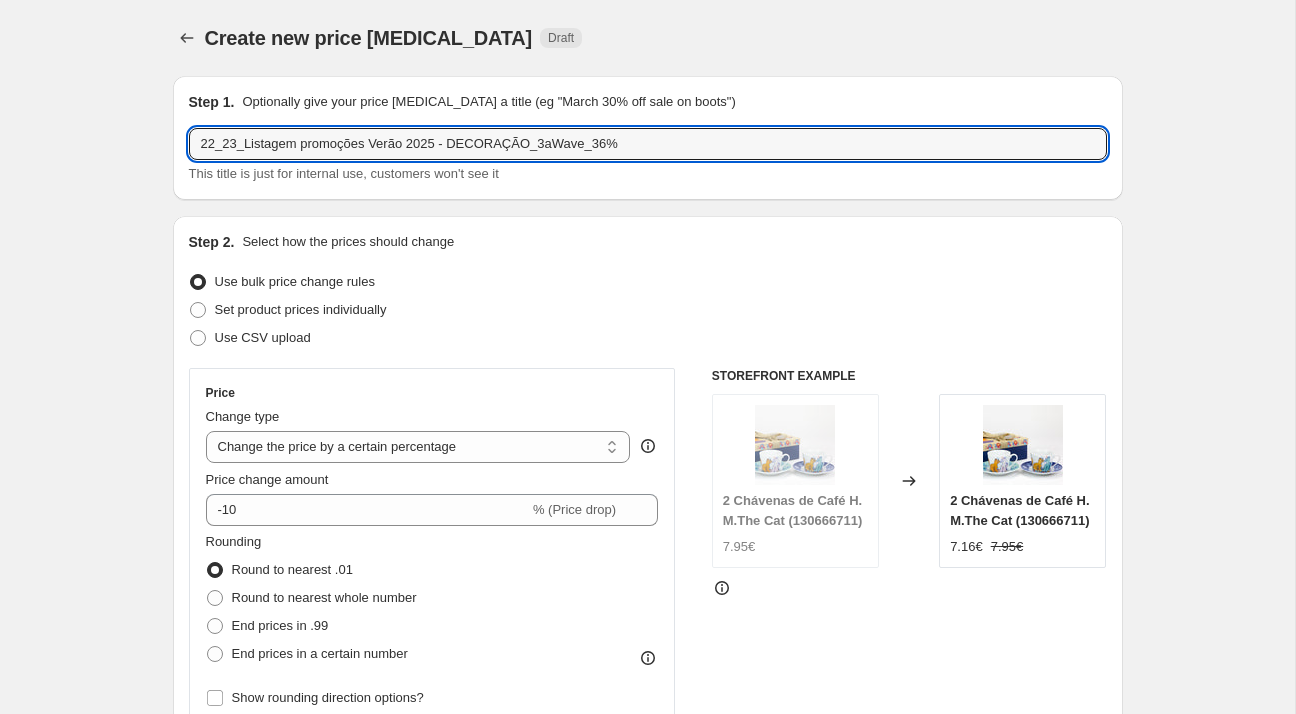type on "22_23_Listagem promoções Verão 2025 - DECORAÇÃO_3aWave_36%" 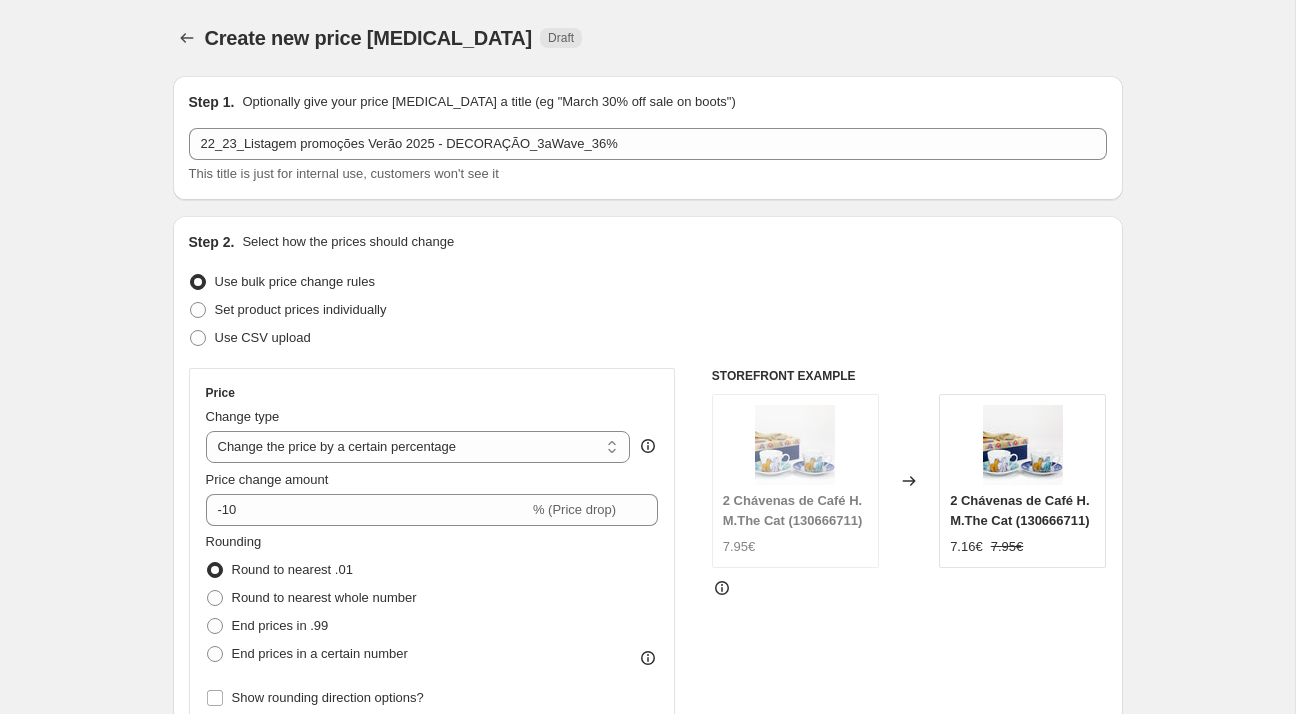 click on "Create new price [MEDICAL_DATA] Draft" at bounding box center (525, 38) 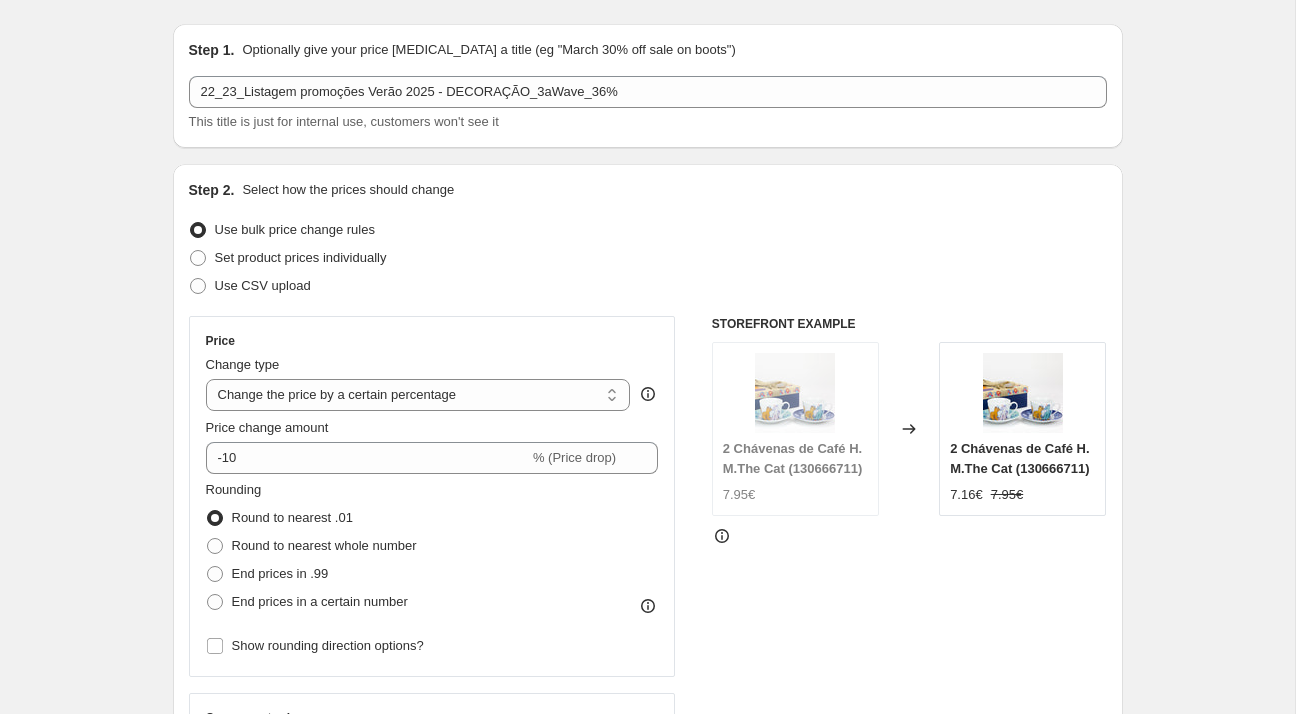 scroll, scrollTop: 66, scrollLeft: 0, axis: vertical 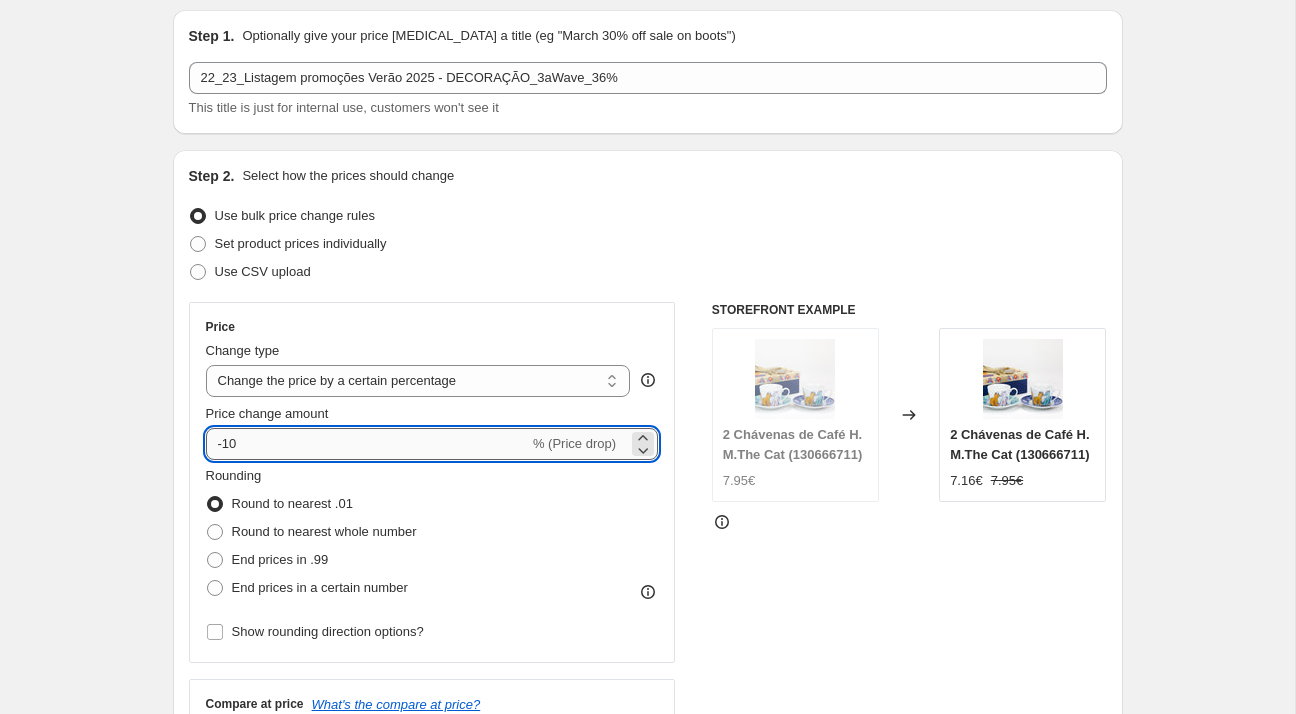 click on "-10" at bounding box center (367, 444) 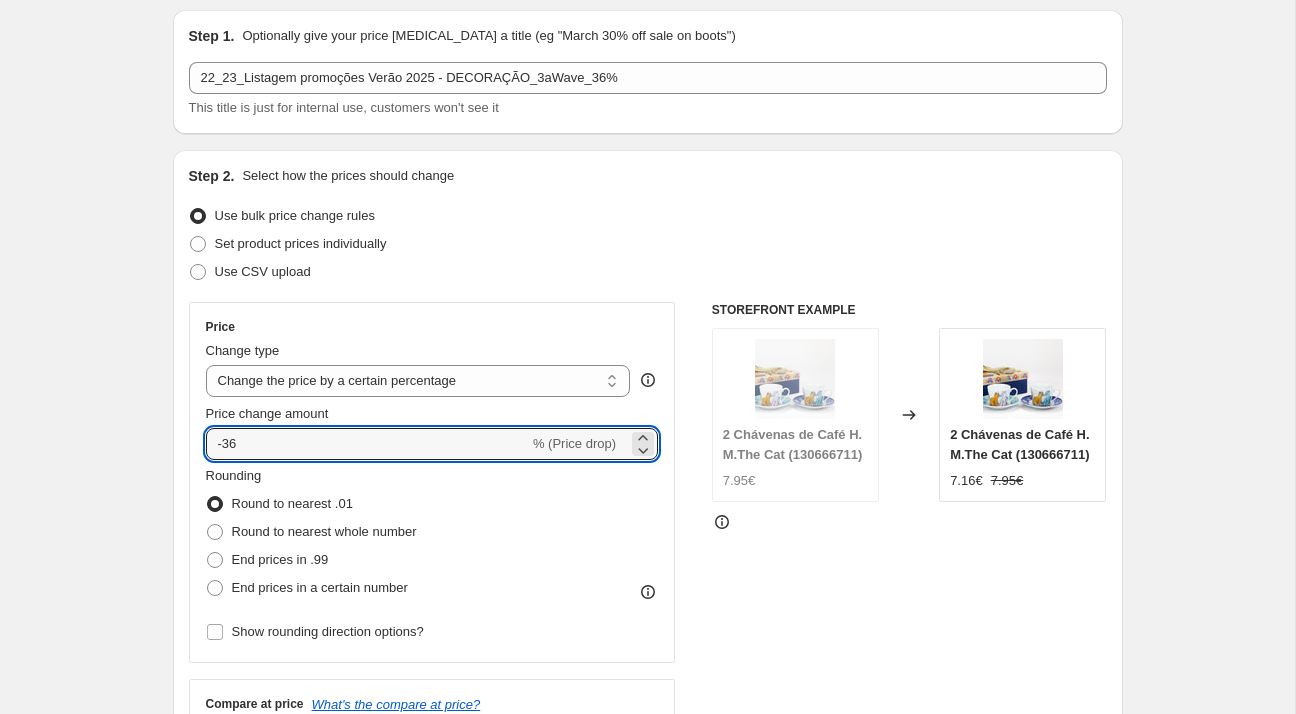 type on "-36" 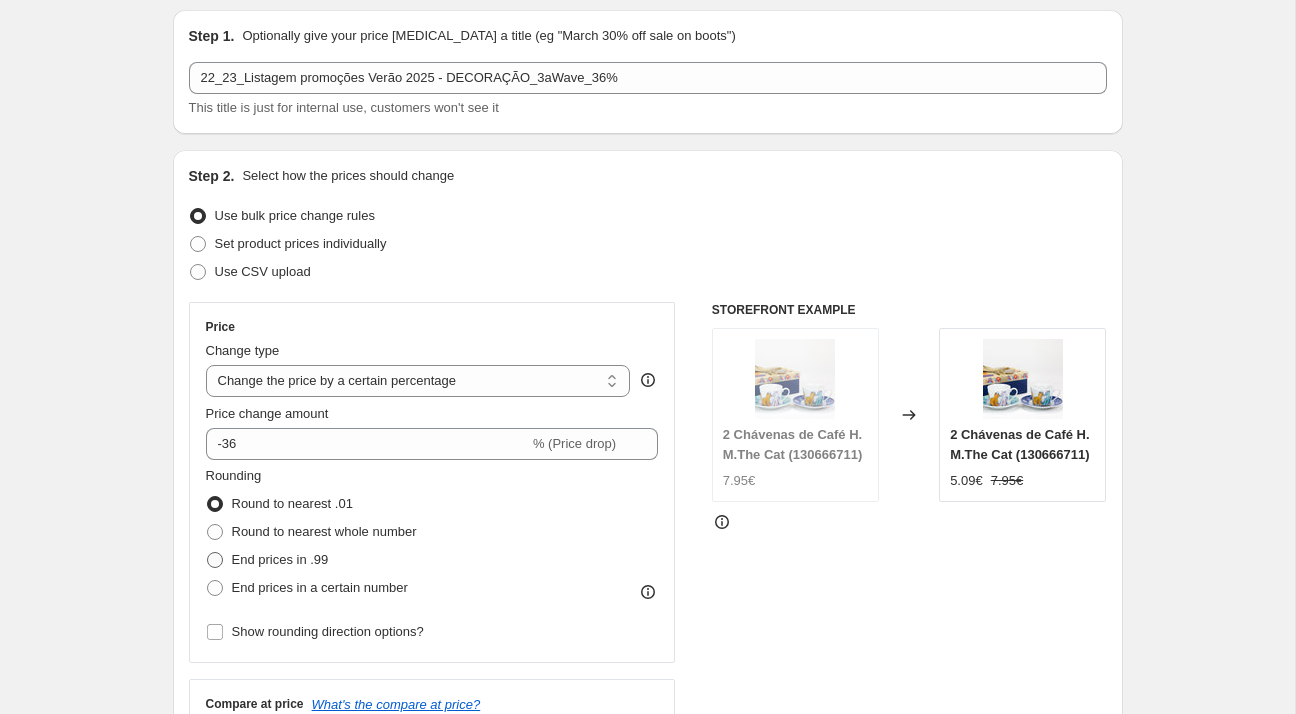 click on "End prices in .99" at bounding box center [267, 560] 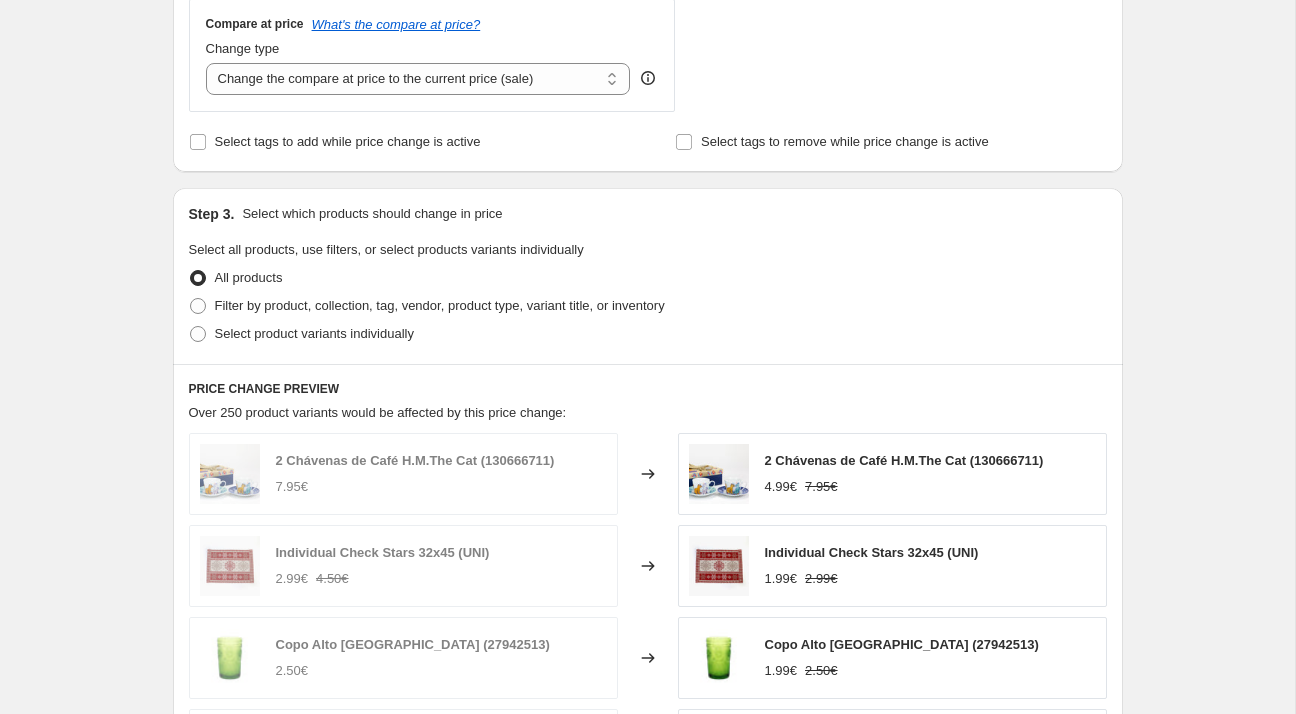 scroll, scrollTop: 762, scrollLeft: 0, axis: vertical 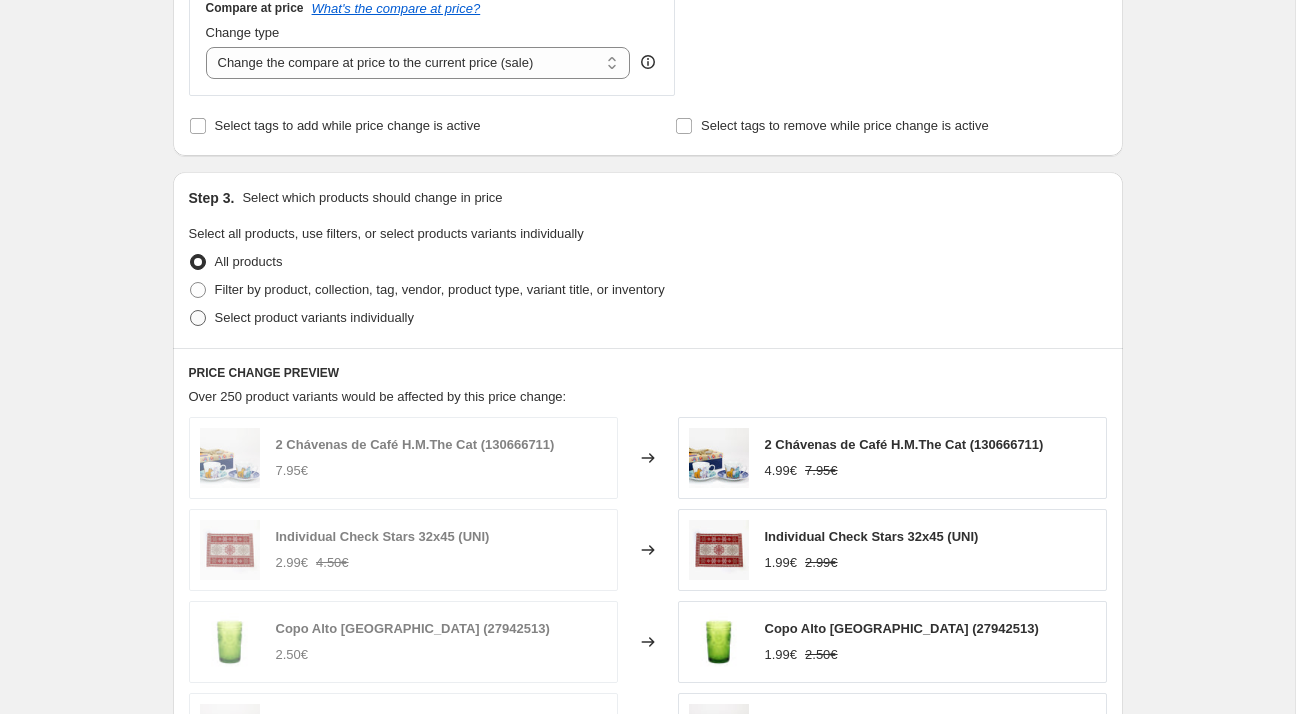 click on "Select product variants individually" at bounding box center (301, 318) 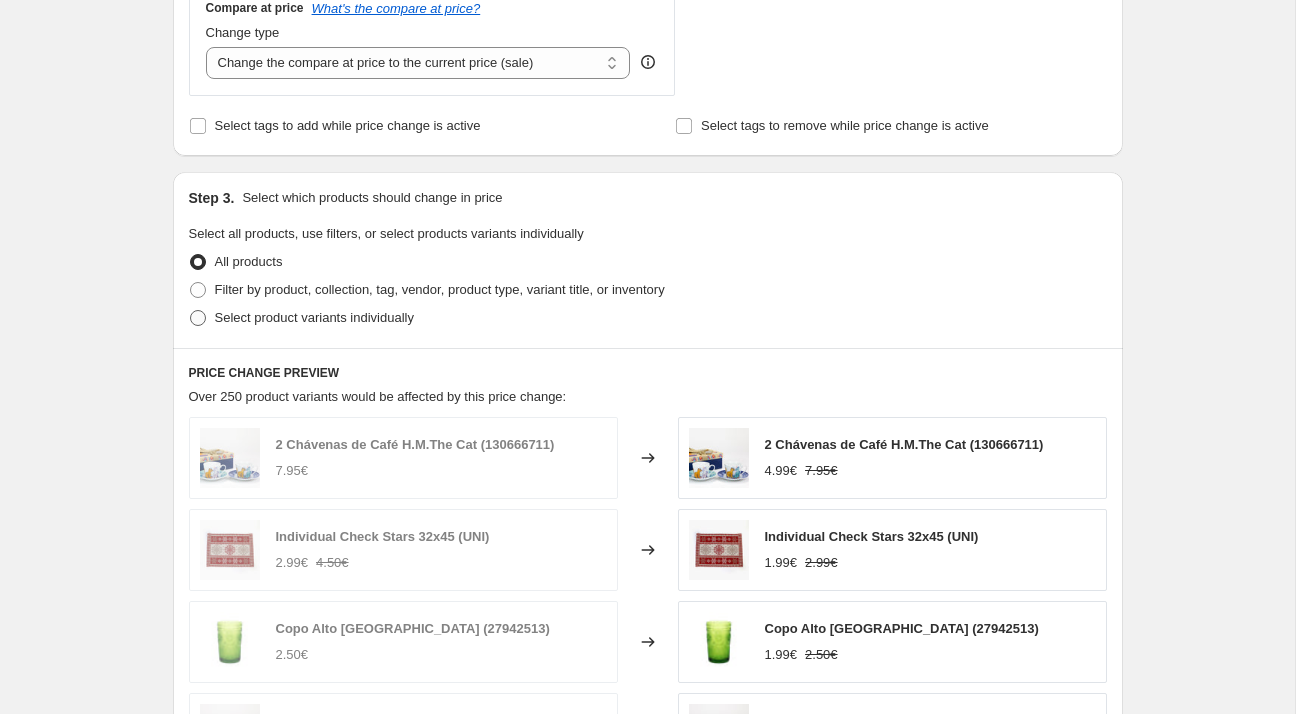 radio on "true" 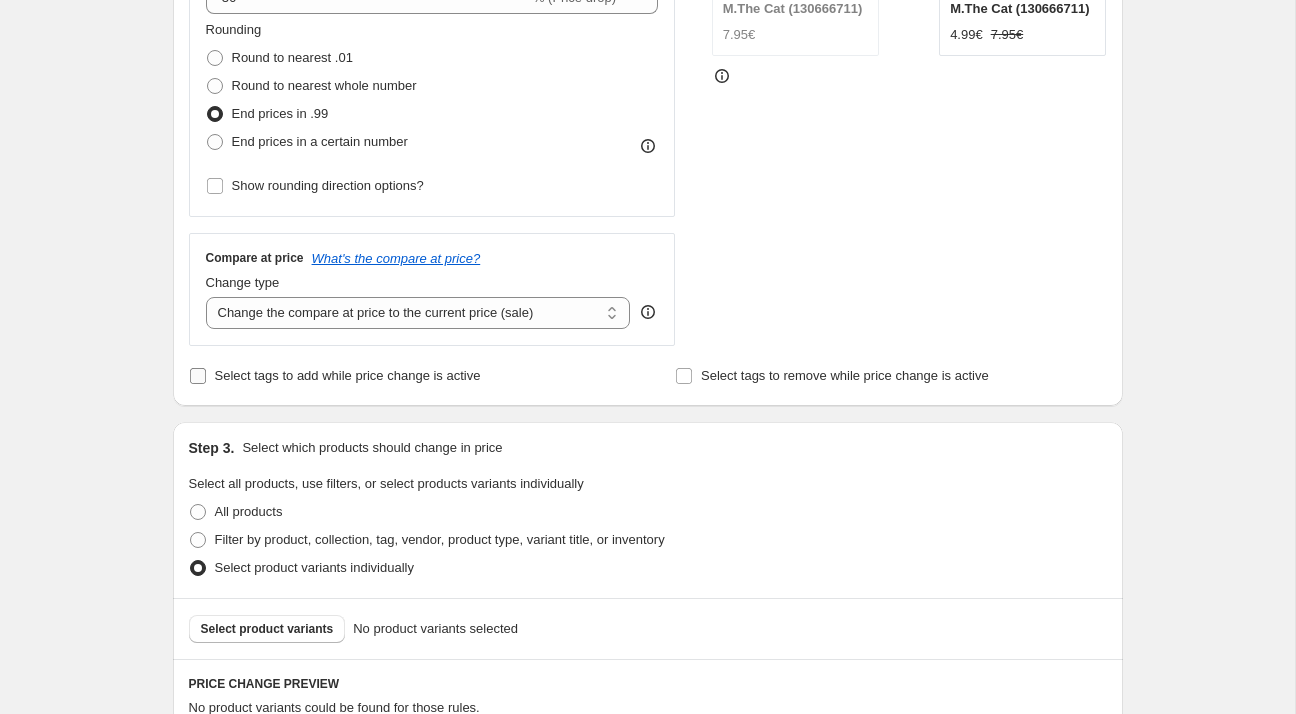 scroll, scrollTop: 508, scrollLeft: 0, axis: vertical 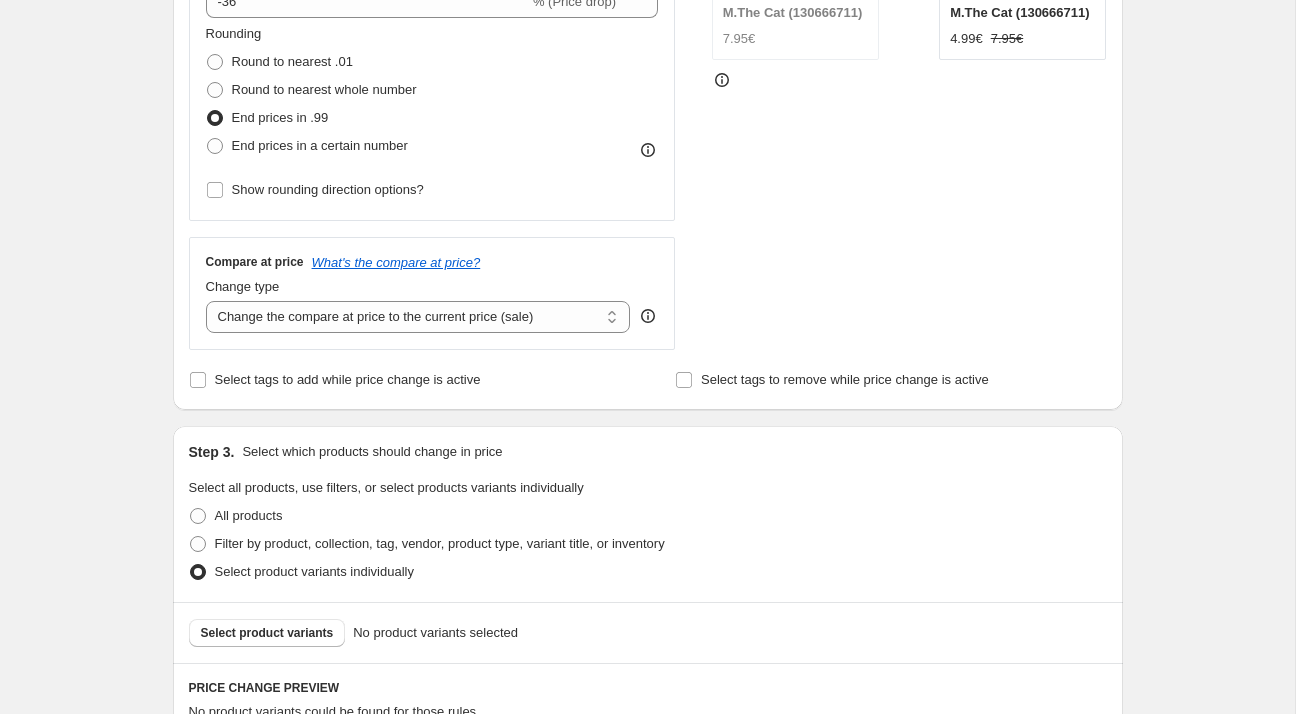 click on "Rounding Round to nearest .01 Round to nearest whole number End prices in .99 End prices in a certain number Show rounding direction options?" at bounding box center (432, 114) 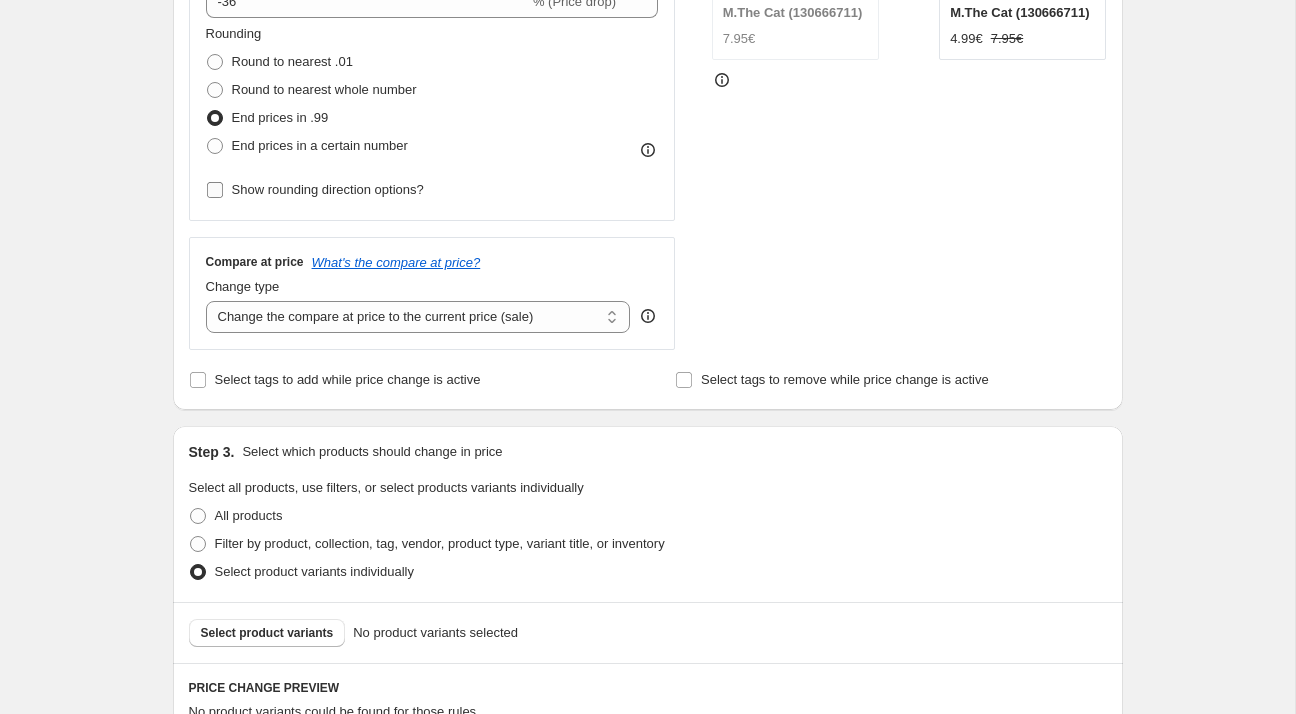 click on "Show rounding direction options?" at bounding box center [328, 189] 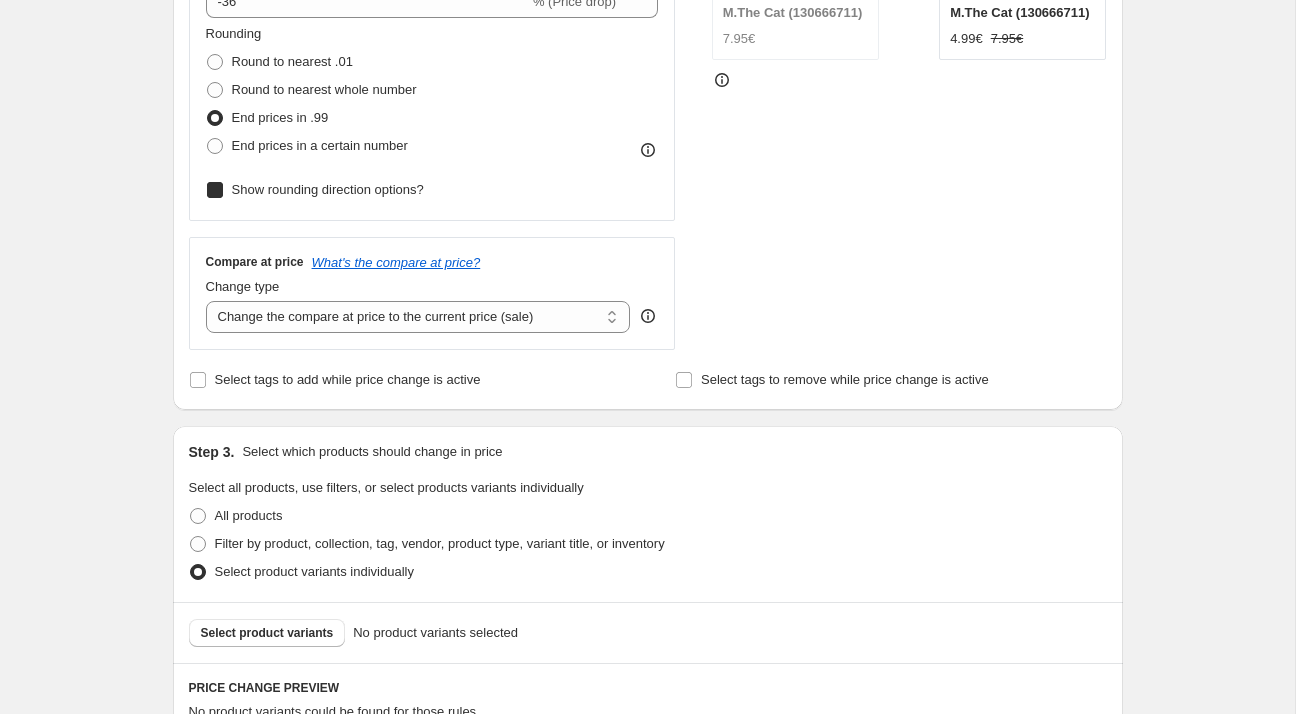 checkbox on "true" 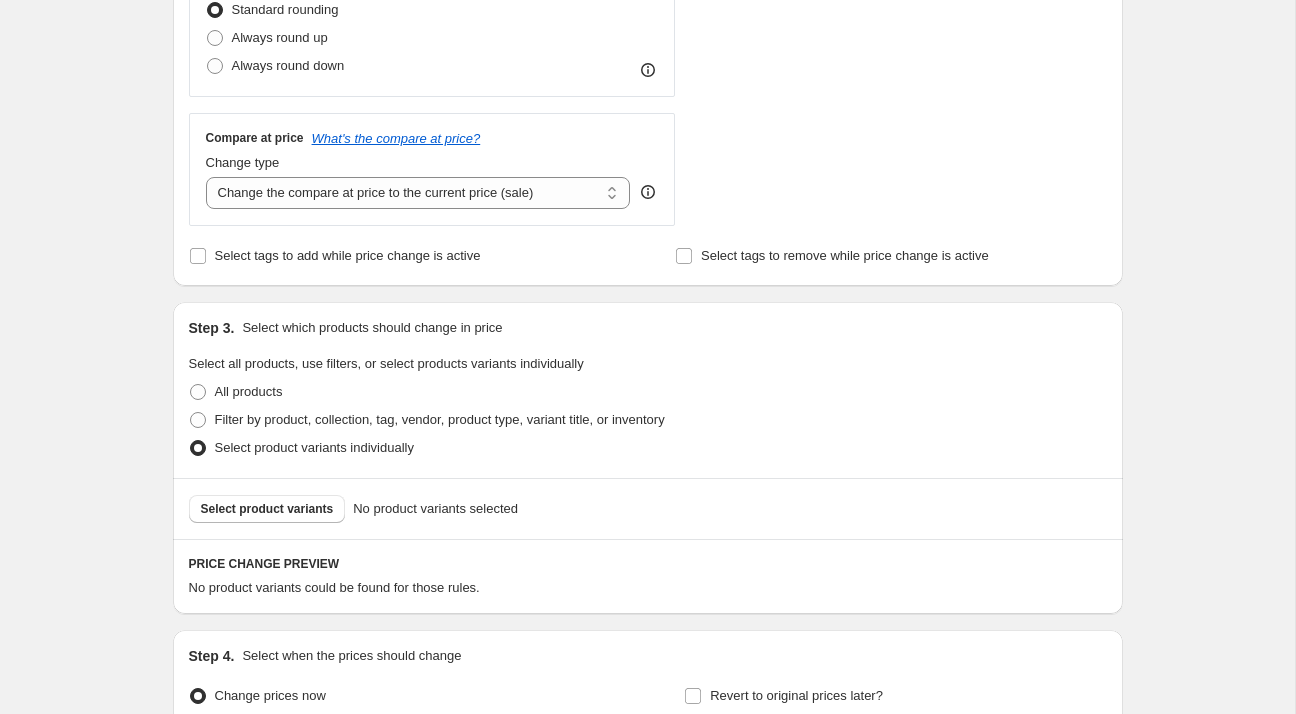 scroll, scrollTop: 964, scrollLeft: 0, axis: vertical 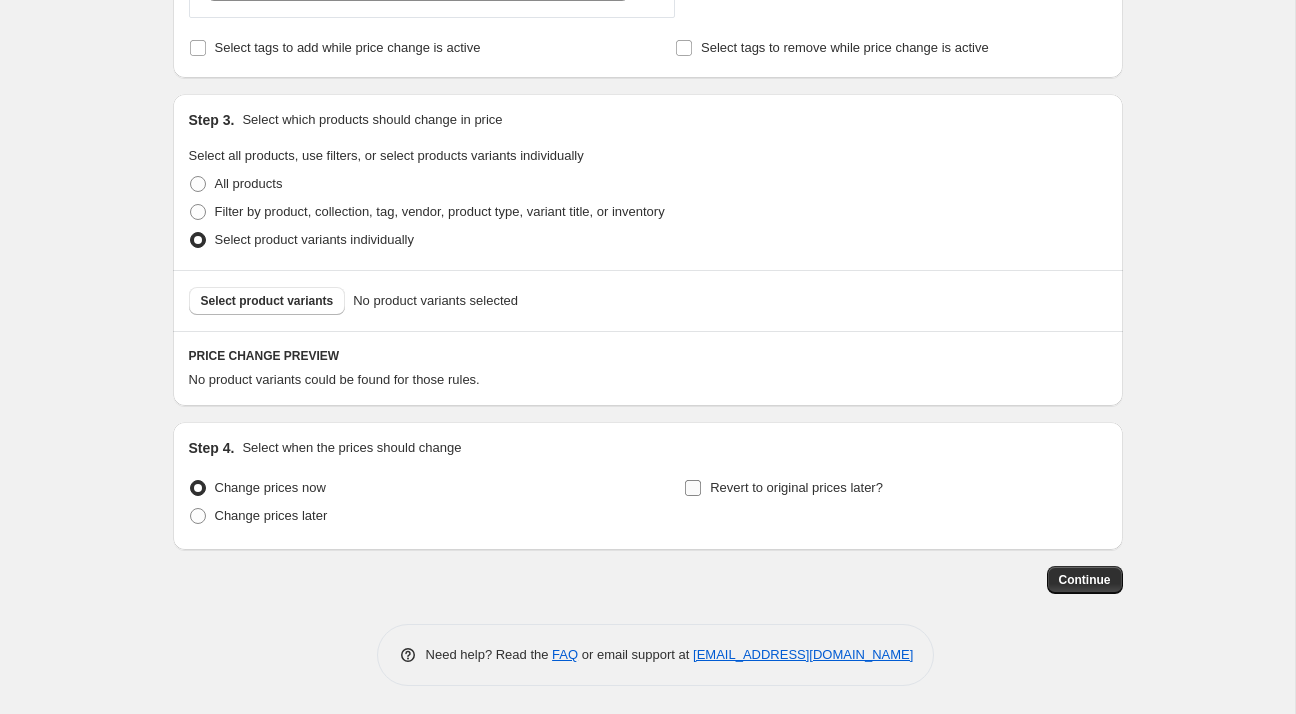 click on "Revert to original prices later?" at bounding box center (783, 488) 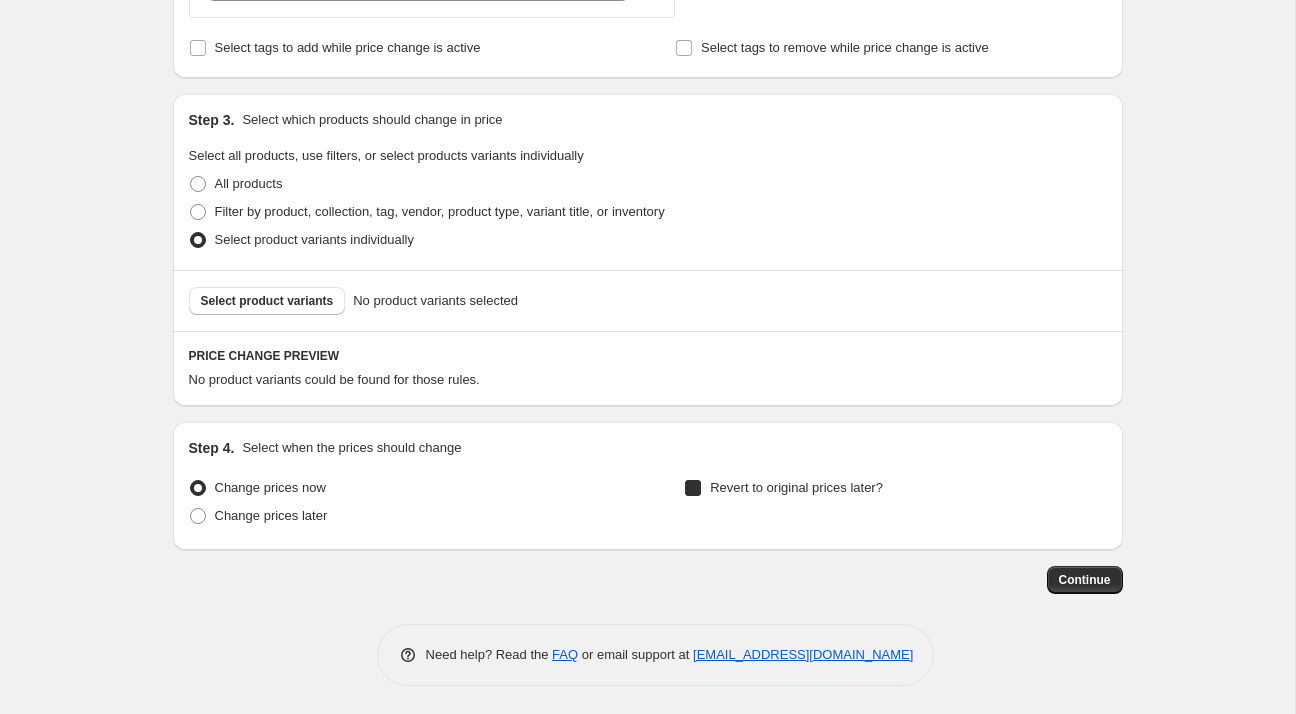 checkbox on "true" 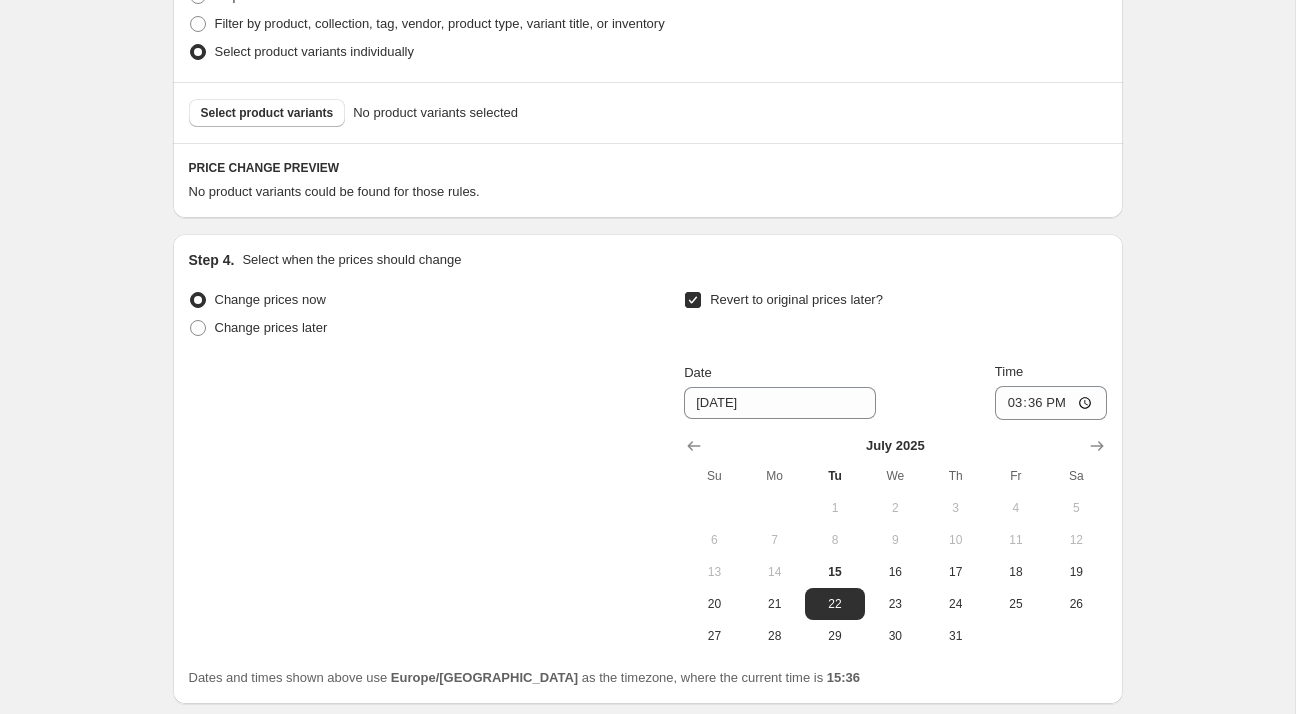scroll, scrollTop: 1156, scrollLeft: 0, axis: vertical 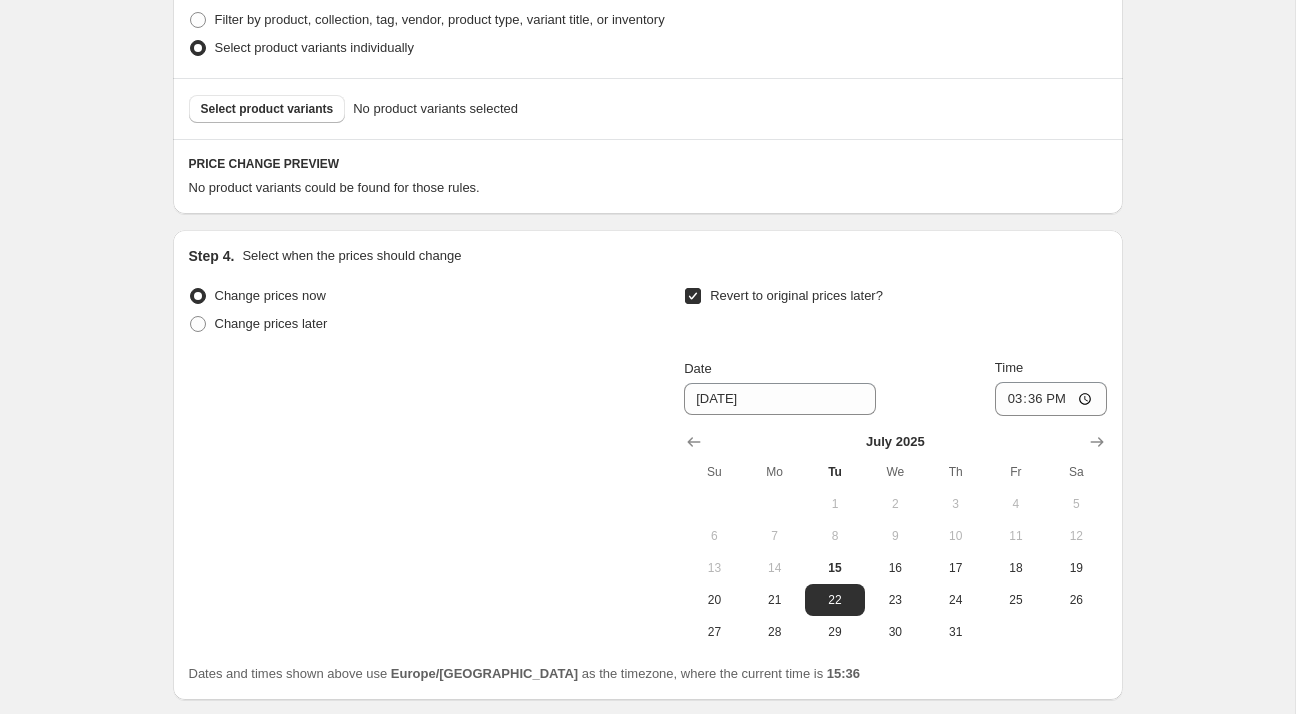 click at bounding box center (895, 442) 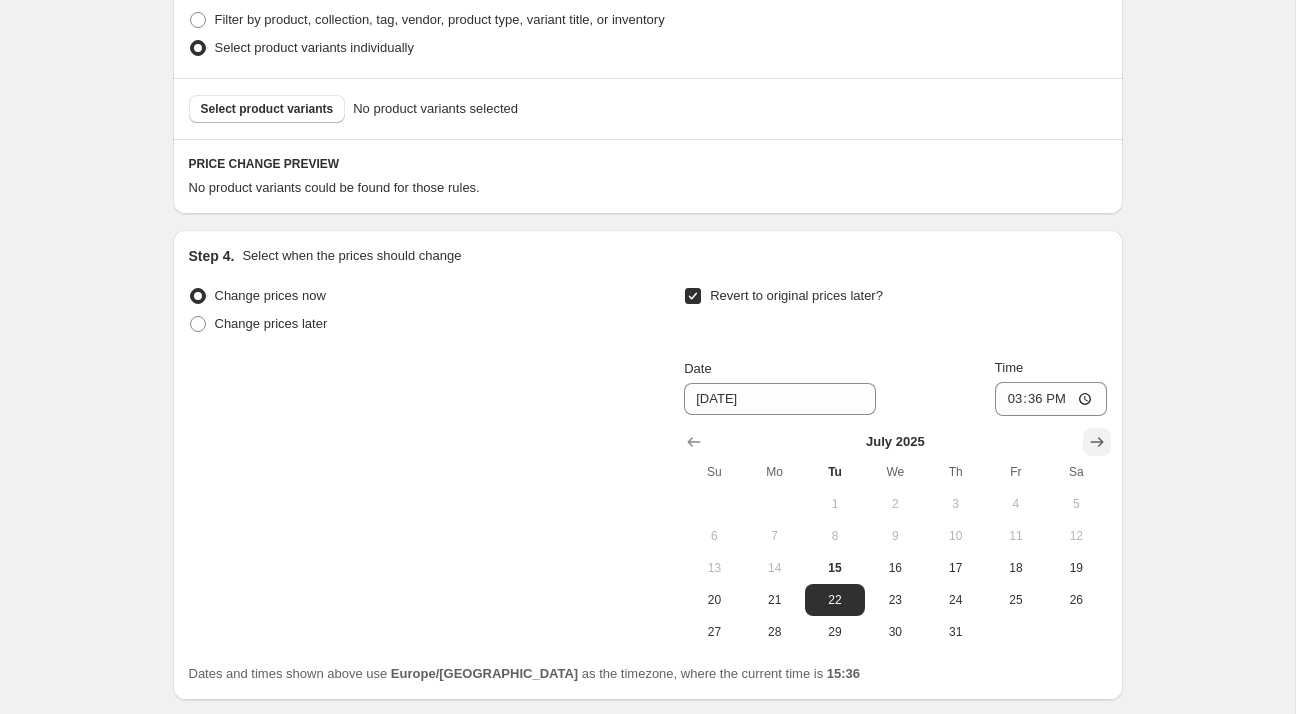 click 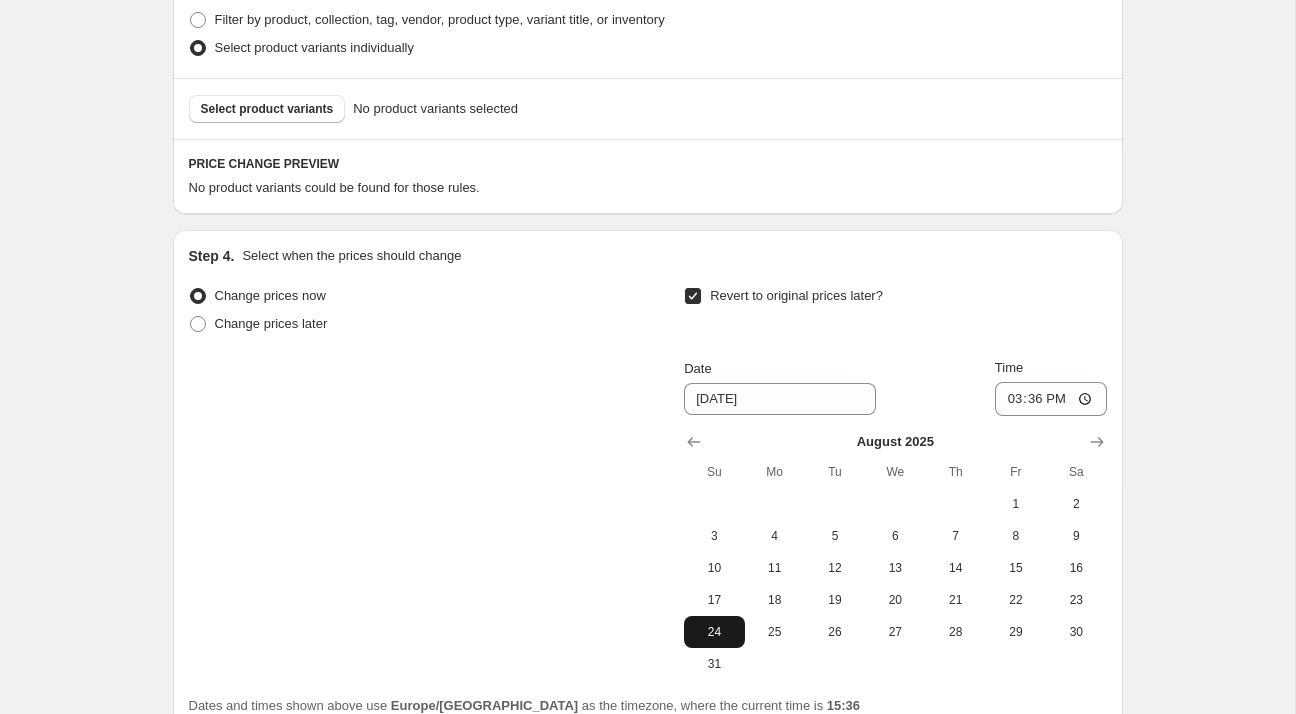 click on "24" at bounding box center [714, 632] 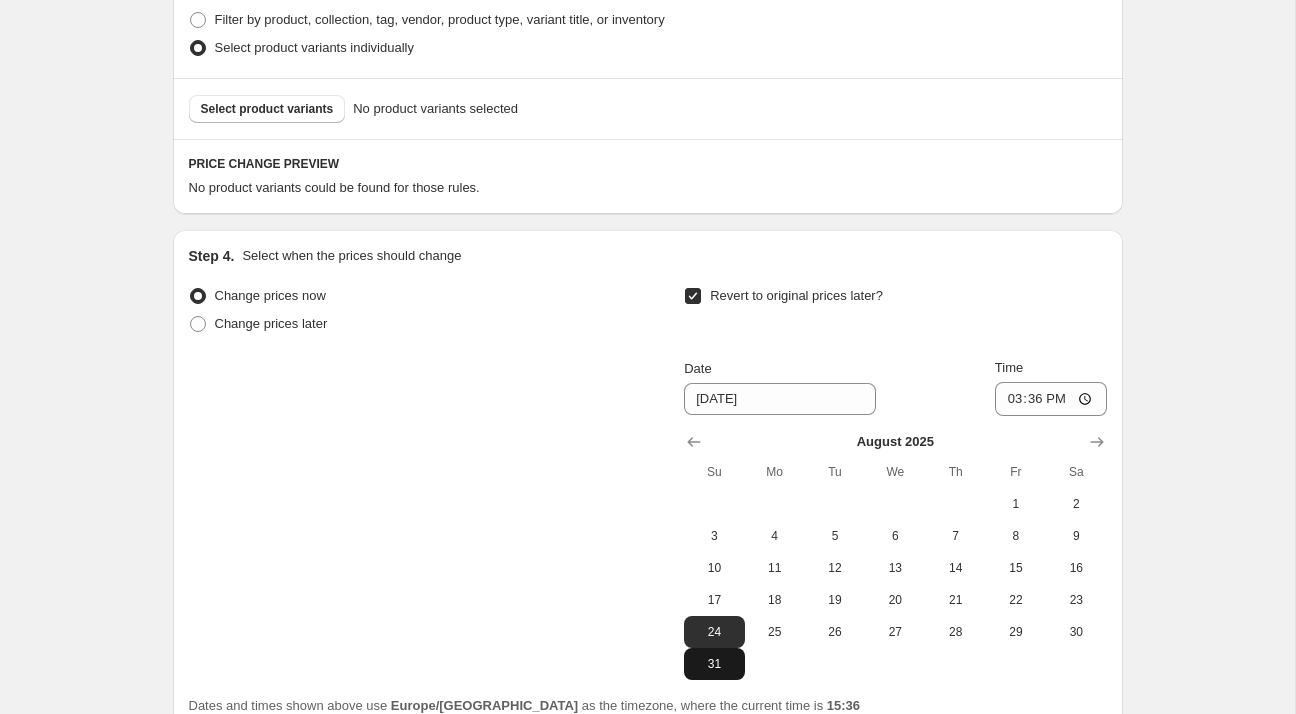 click on "31" at bounding box center (714, 664) 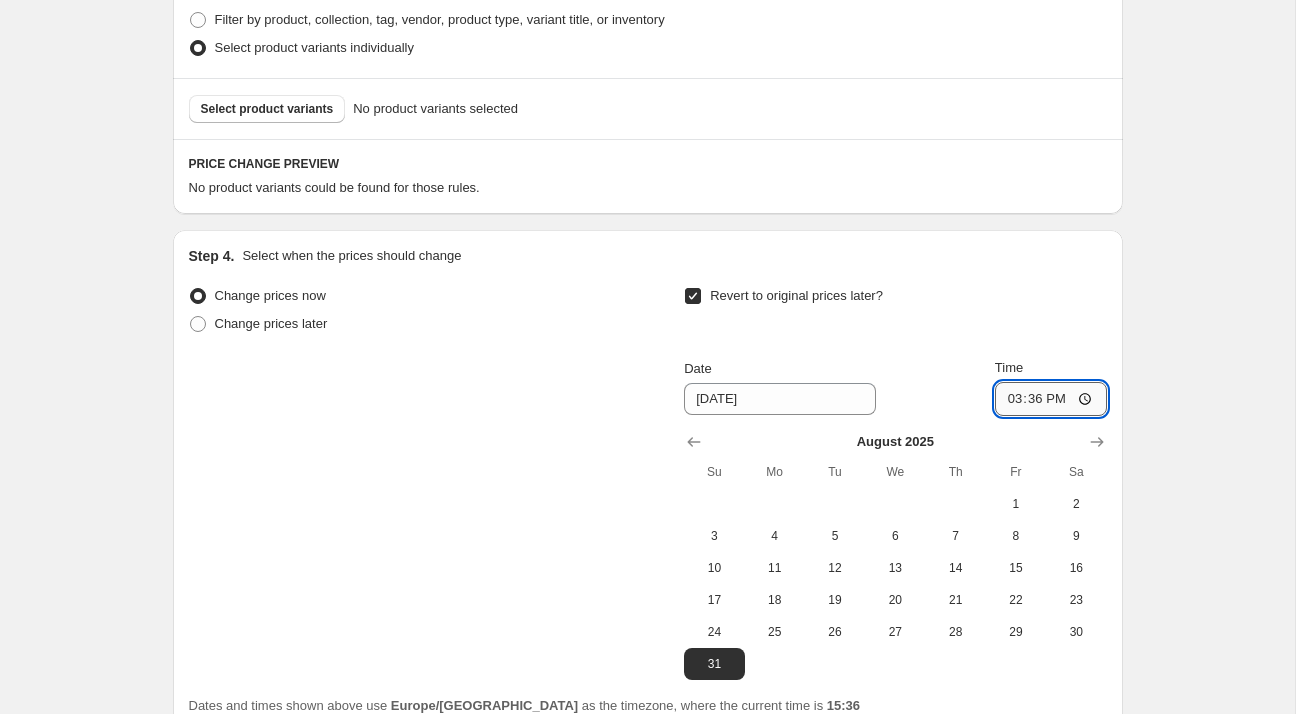 click on "15:36" at bounding box center [1051, 399] 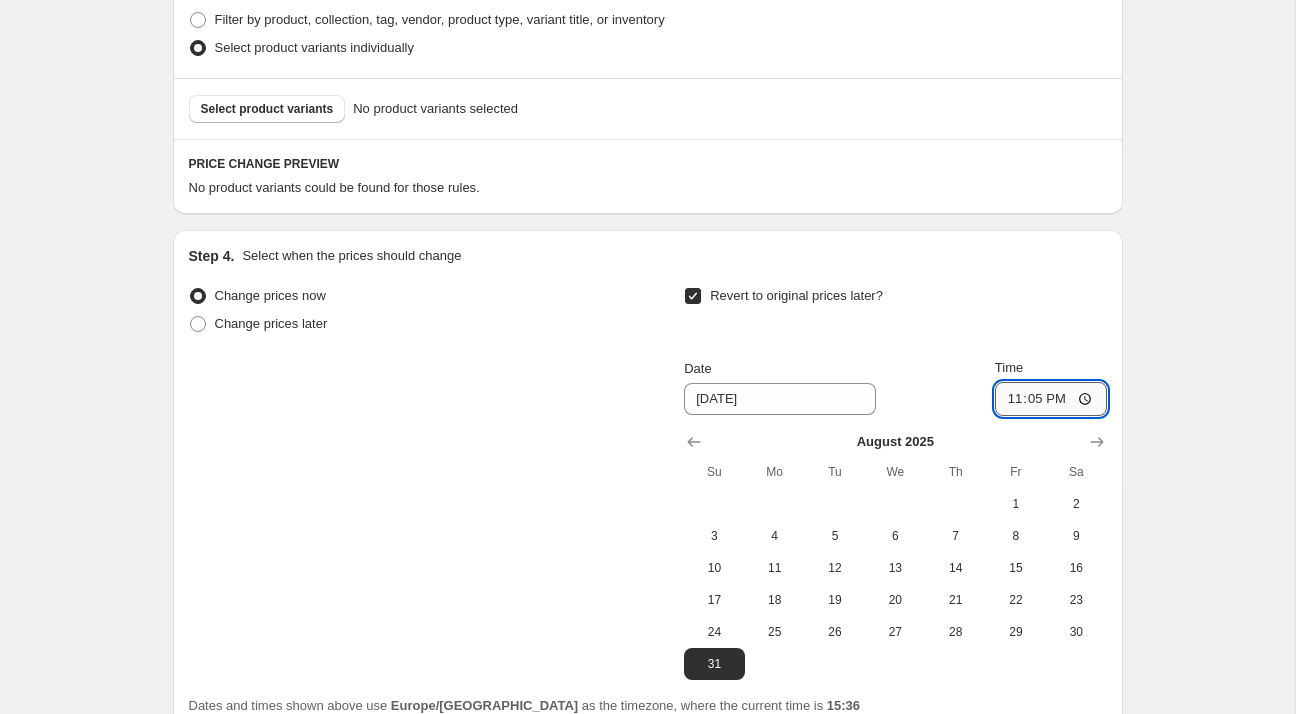 type on "23:59" 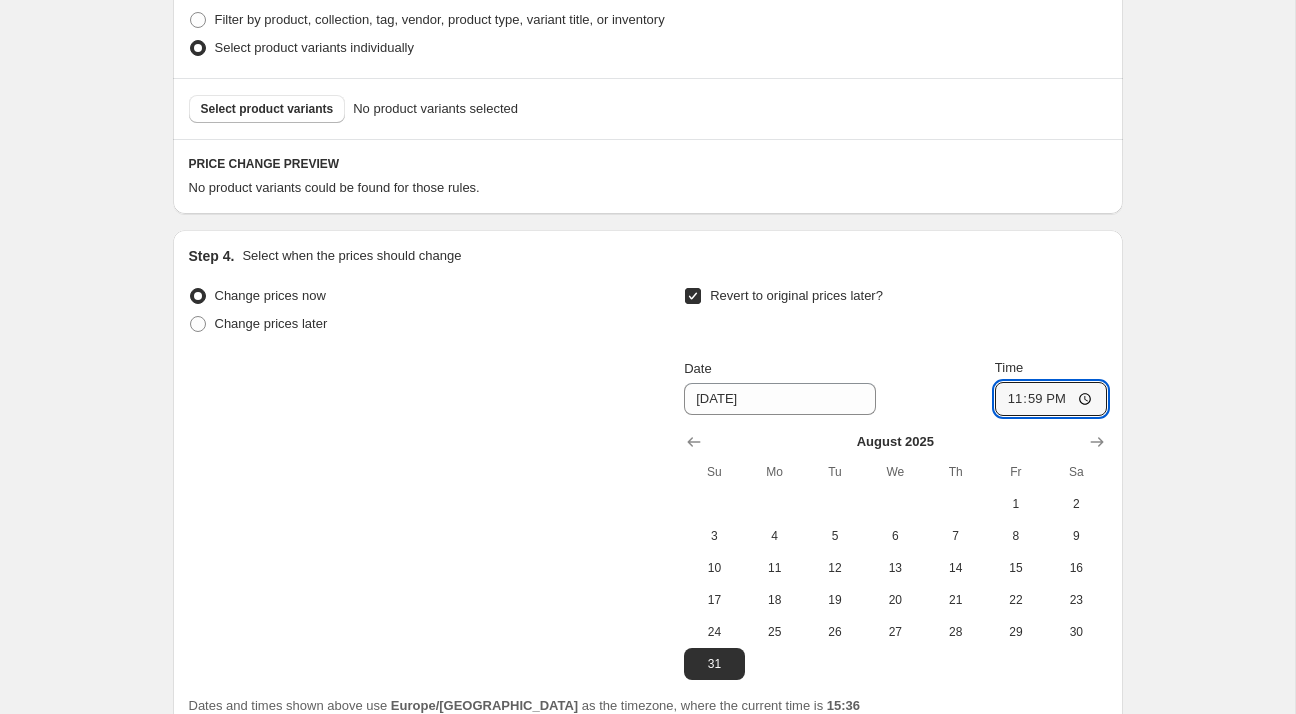 click on "Change prices now Change prices later Revert to original prices later? Date [DATE] Time 23:59 [DATE] Su Mo Tu We Th Fr Sa 1 2 3 4 5 6 7 8 9 10 11 12 13 14 15 16 17 18 19 20 21 22 23 24 25 26 27 28 29 30 31" at bounding box center (648, 481) 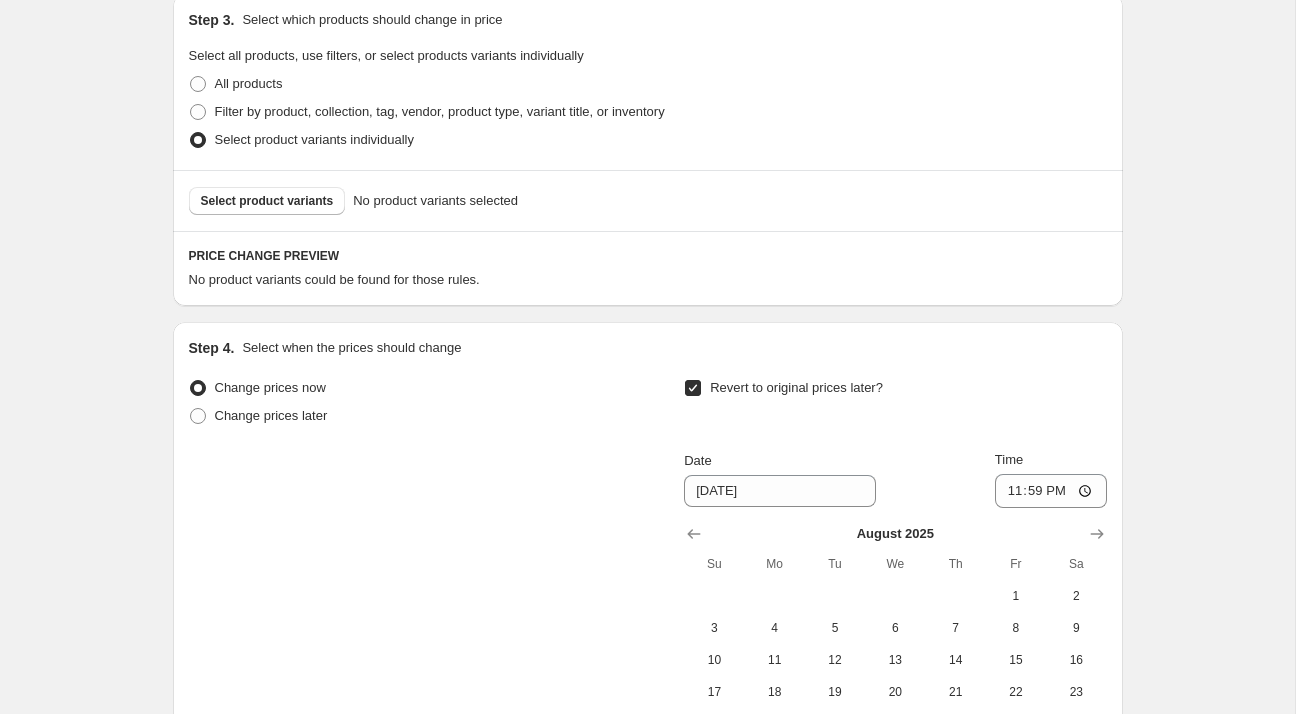 scroll, scrollTop: 1038, scrollLeft: 0, axis: vertical 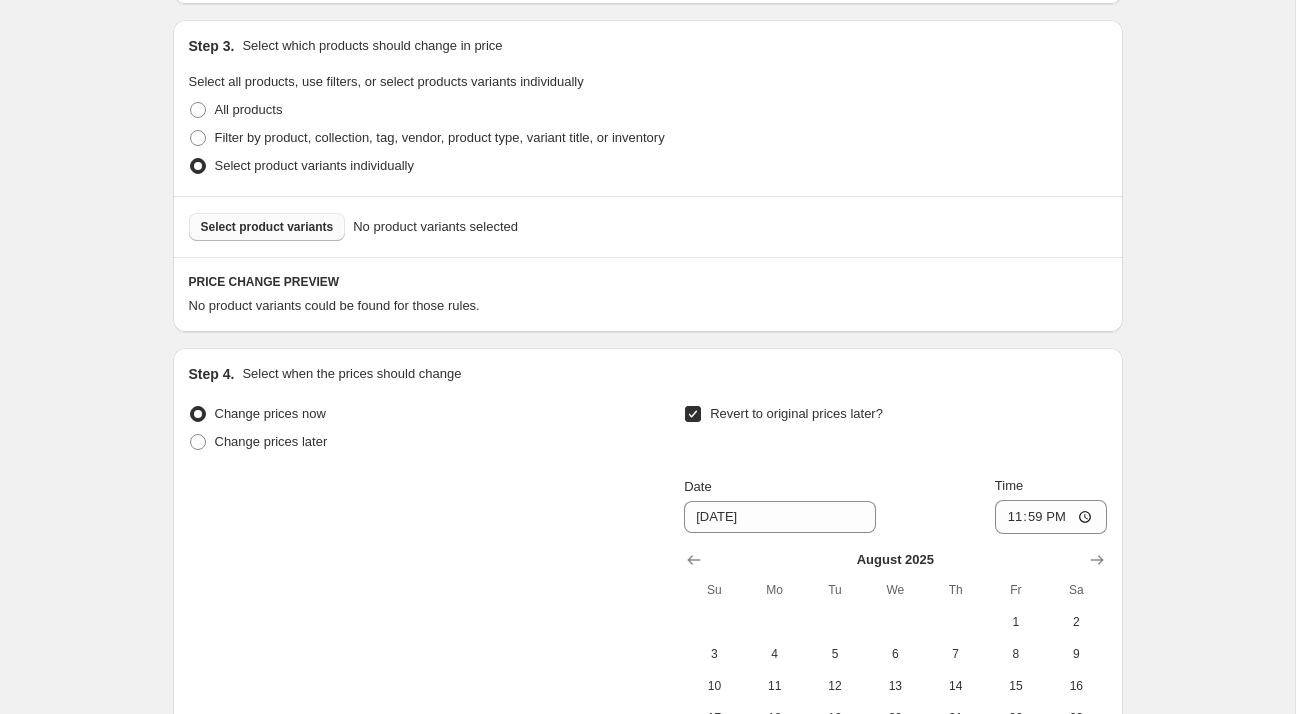 click on "Select product variants" at bounding box center (267, 227) 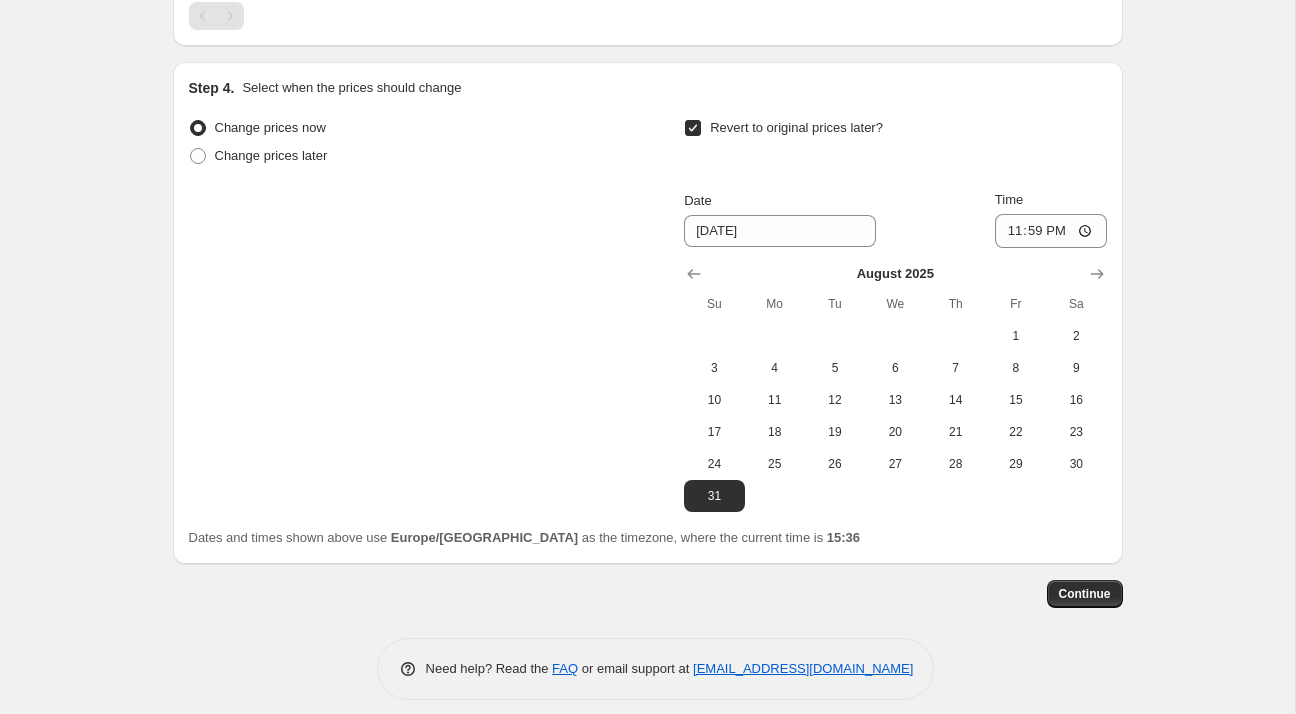 scroll, scrollTop: 1464, scrollLeft: 0, axis: vertical 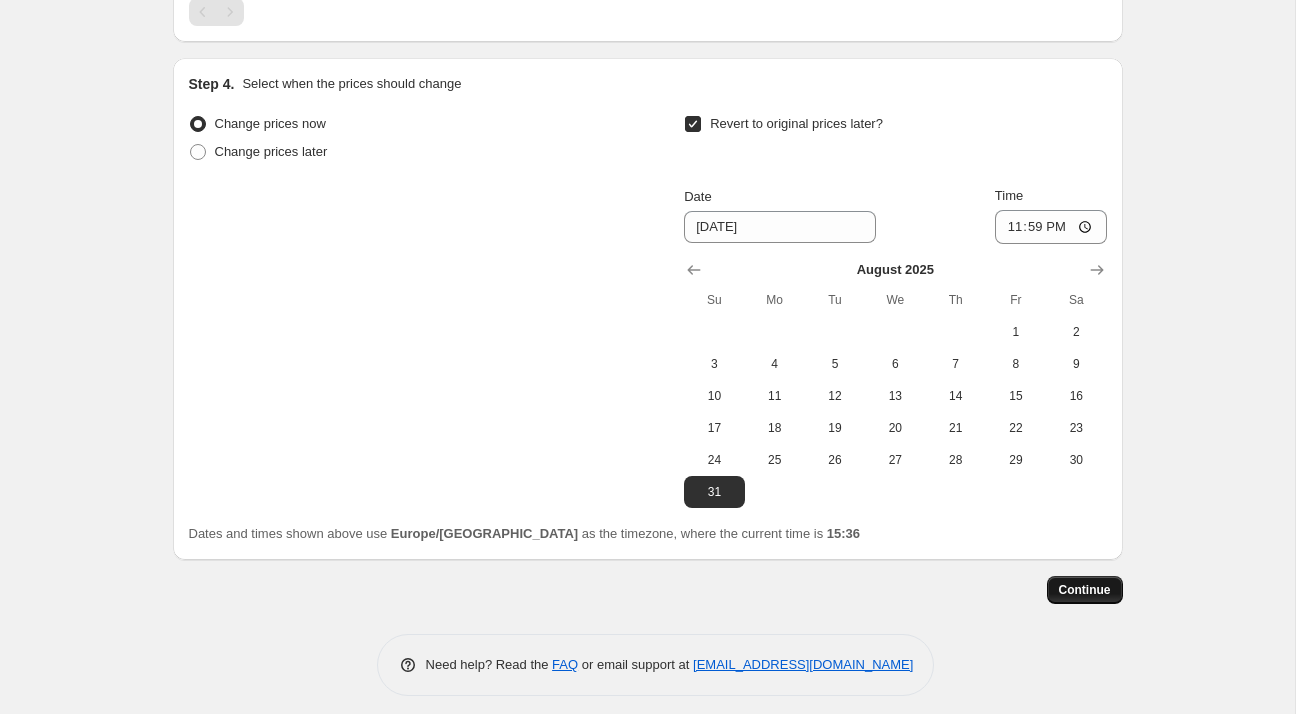 click on "Continue" at bounding box center (1085, 590) 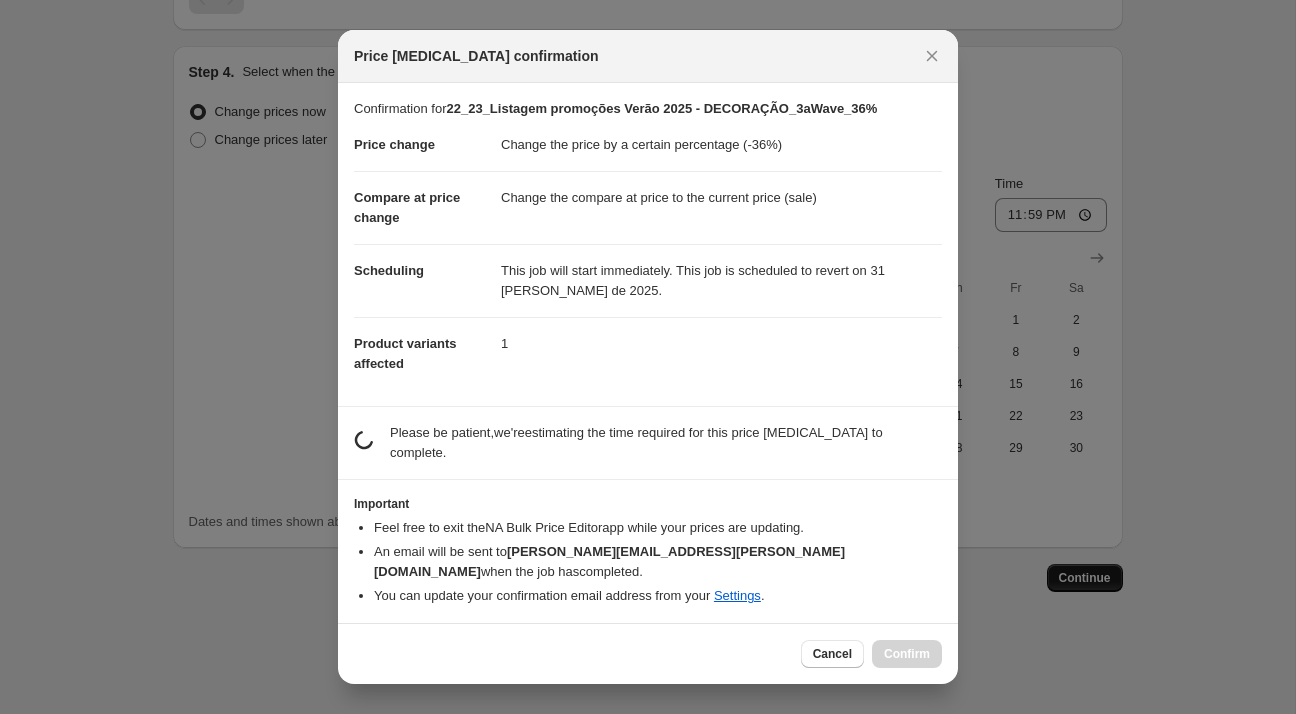 scroll, scrollTop: 0, scrollLeft: 0, axis: both 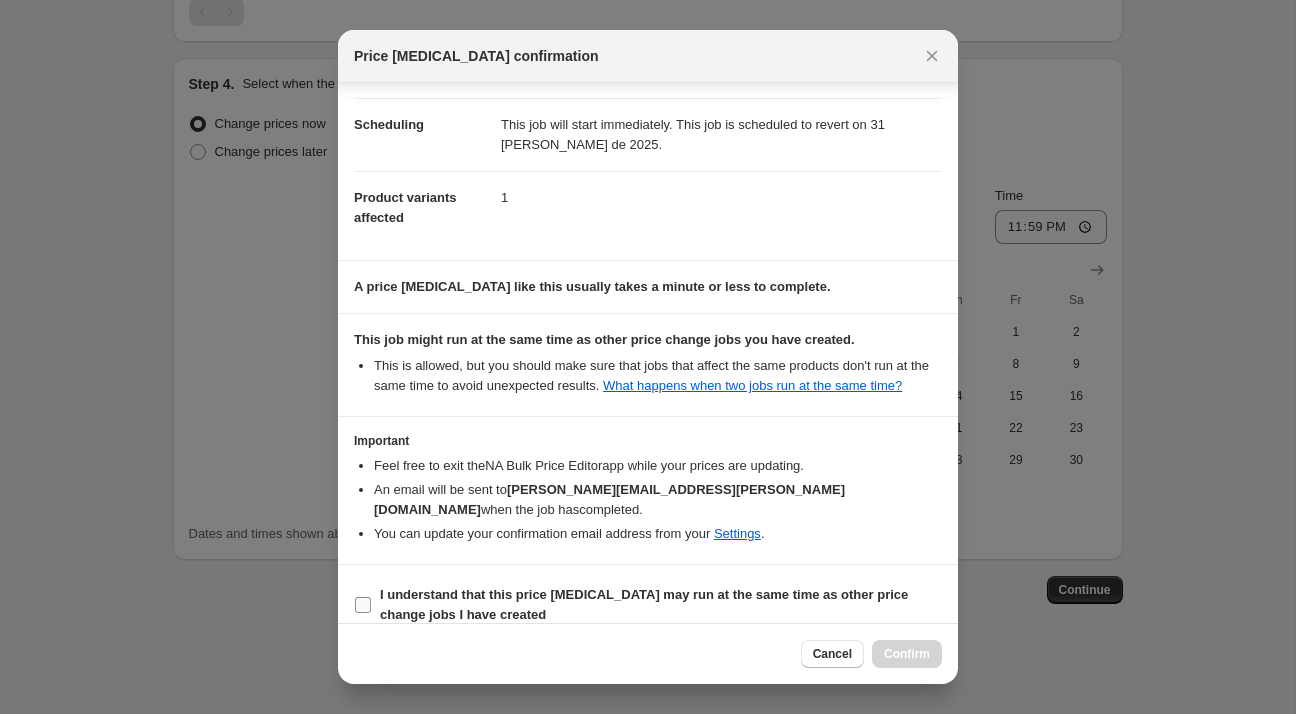 click on "I understand that this price [MEDICAL_DATA] may run at the same time as other price change jobs I have created" at bounding box center [644, 604] 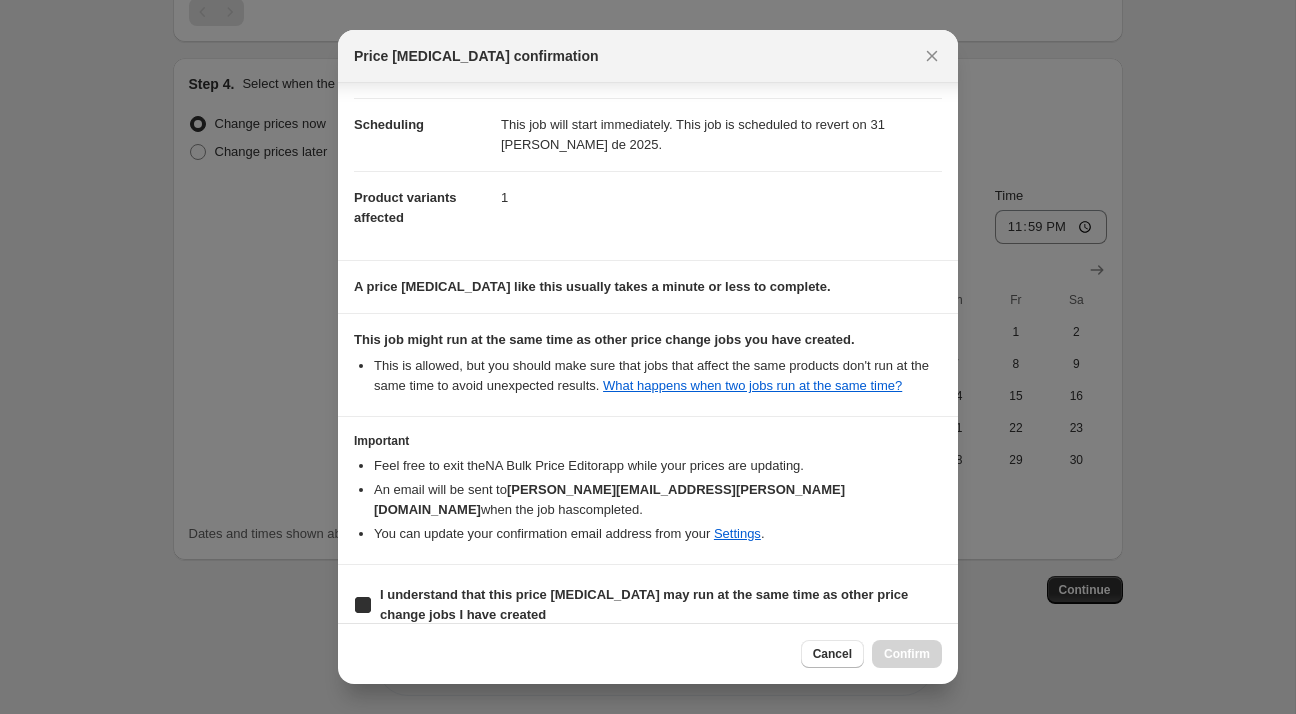 checkbox on "true" 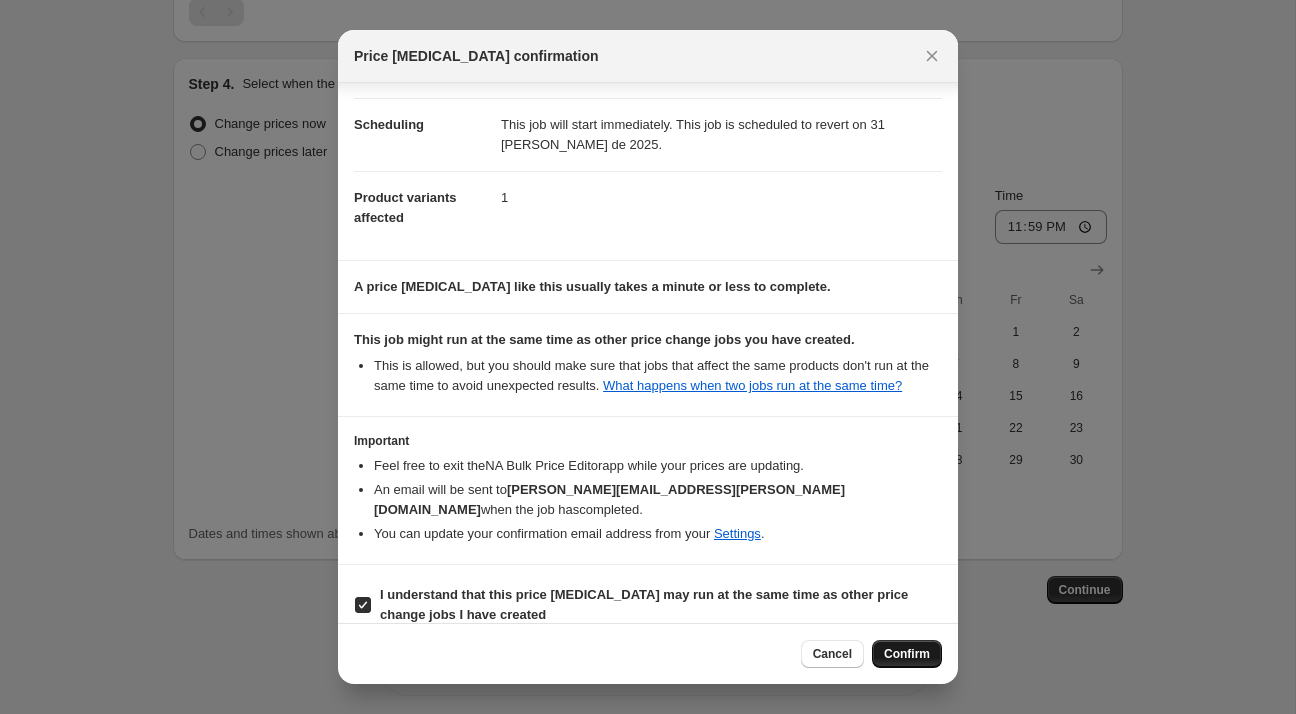 click on "Confirm" at bounding box center [907, 654] 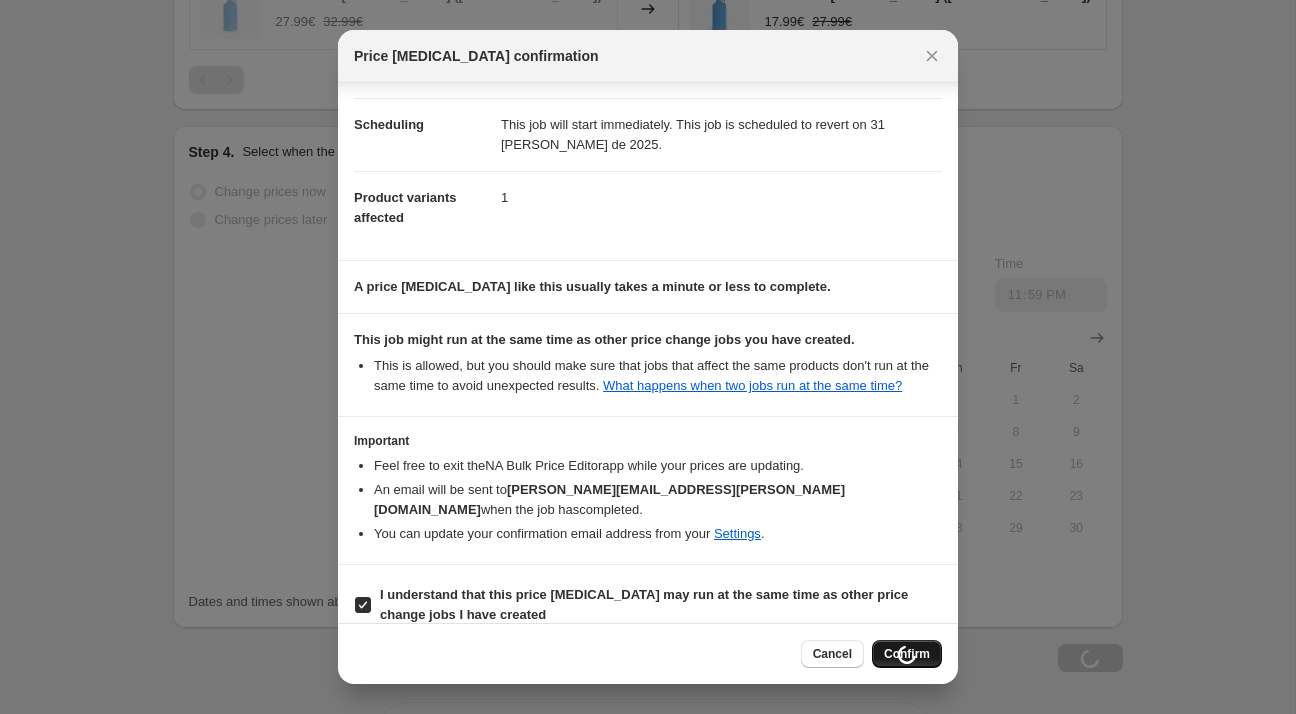 scroll, scrollTop: 1532, scrollLeft: 0, axis: vertical 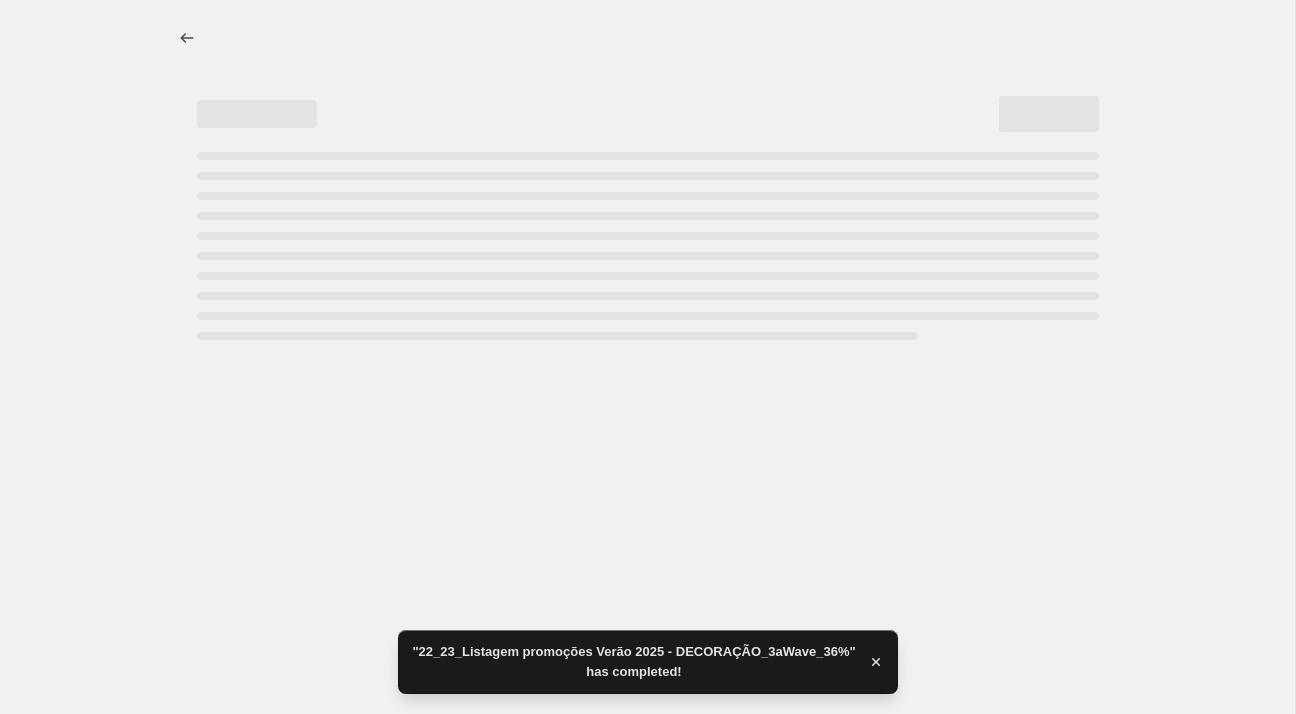 select on "percentage" 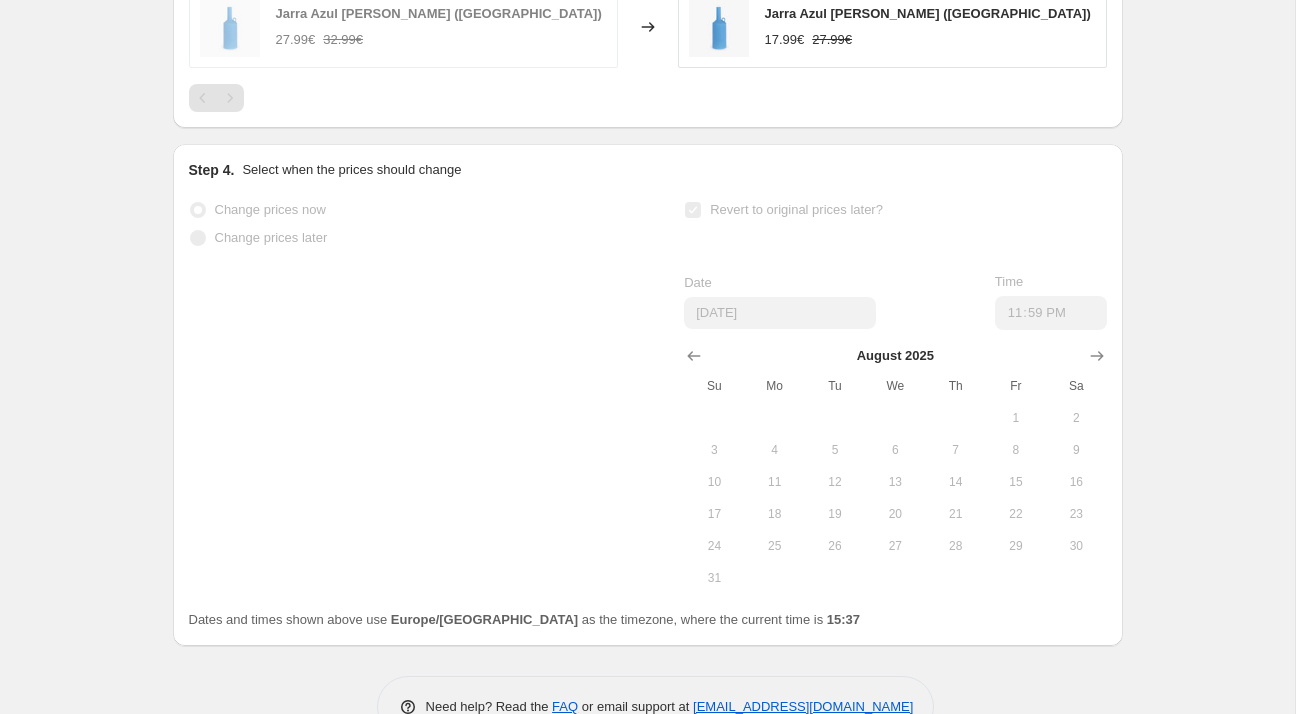 scroll, scrollTop: 0, scrollLeft: 0, axis: both 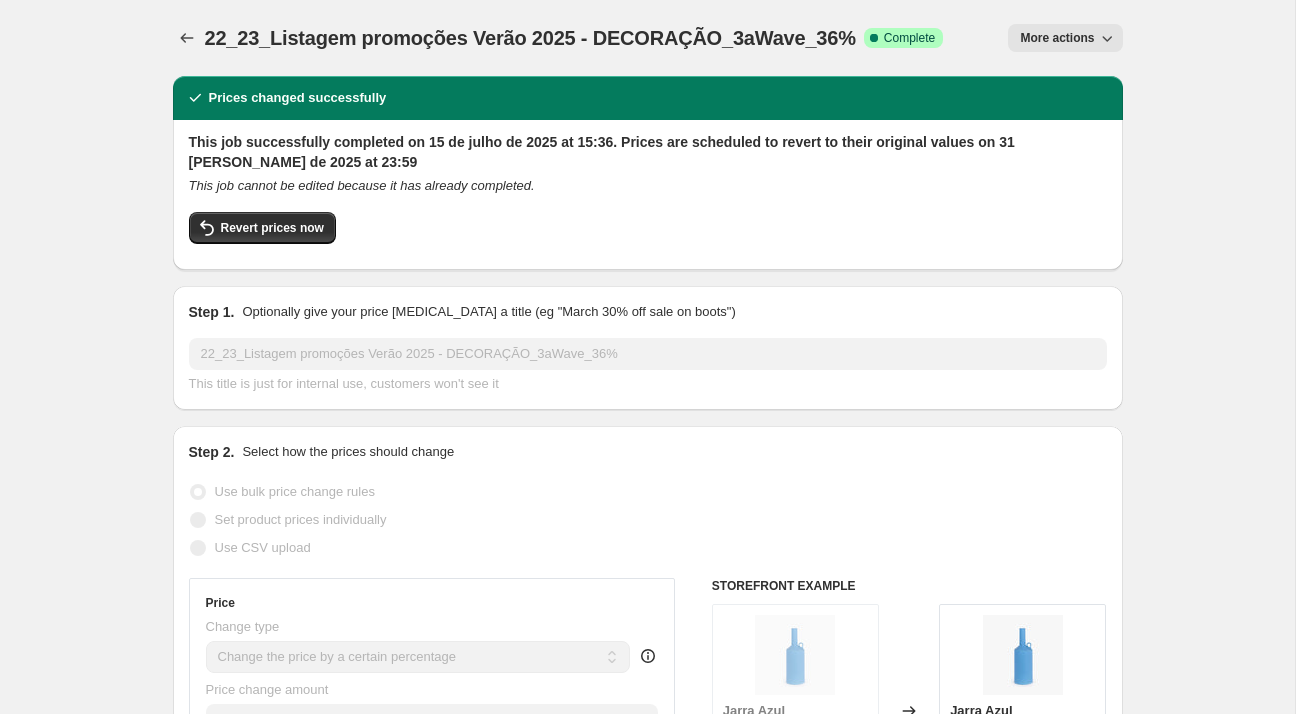click on "22_23_Listagem promoções Verão 2025 - DECORAÇÃO_3aWave_36%" at bounding box center (530, 38) 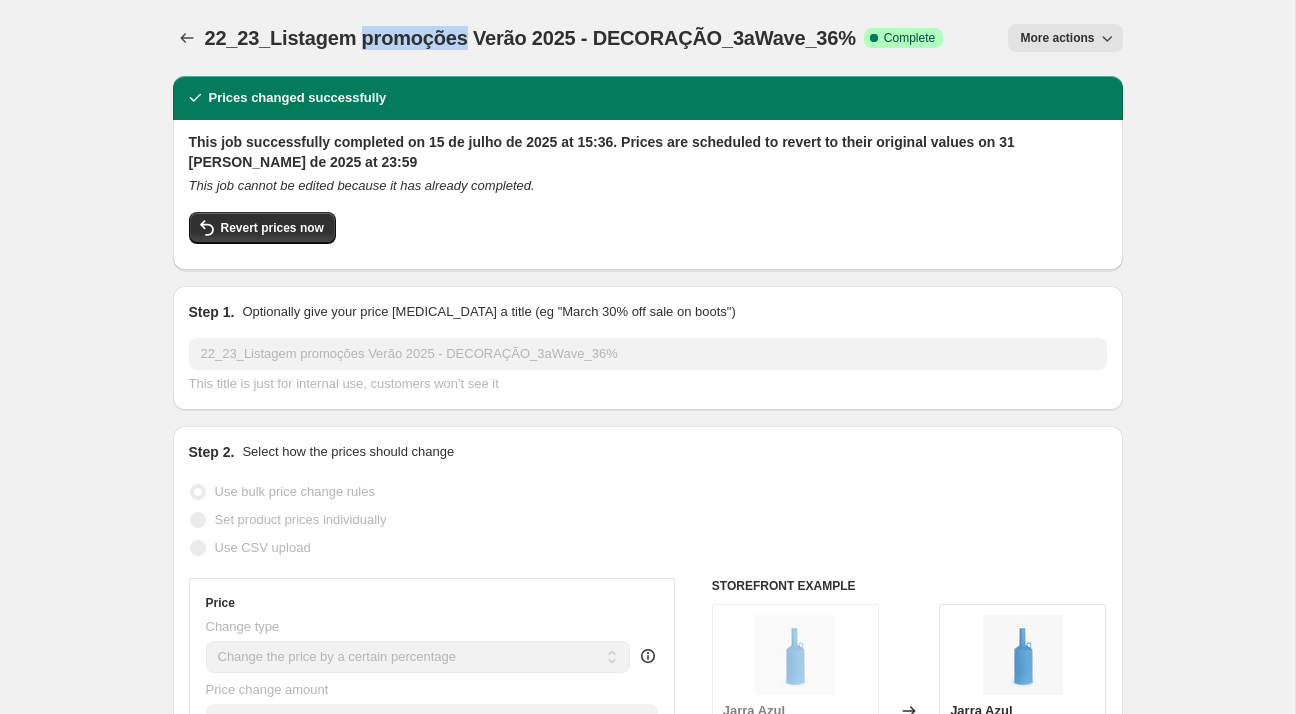 click on "22_23_Listagem promoções Verão 2025 - DECORAÇÃO_3aWave_36%" at bounding box center (530, 38) 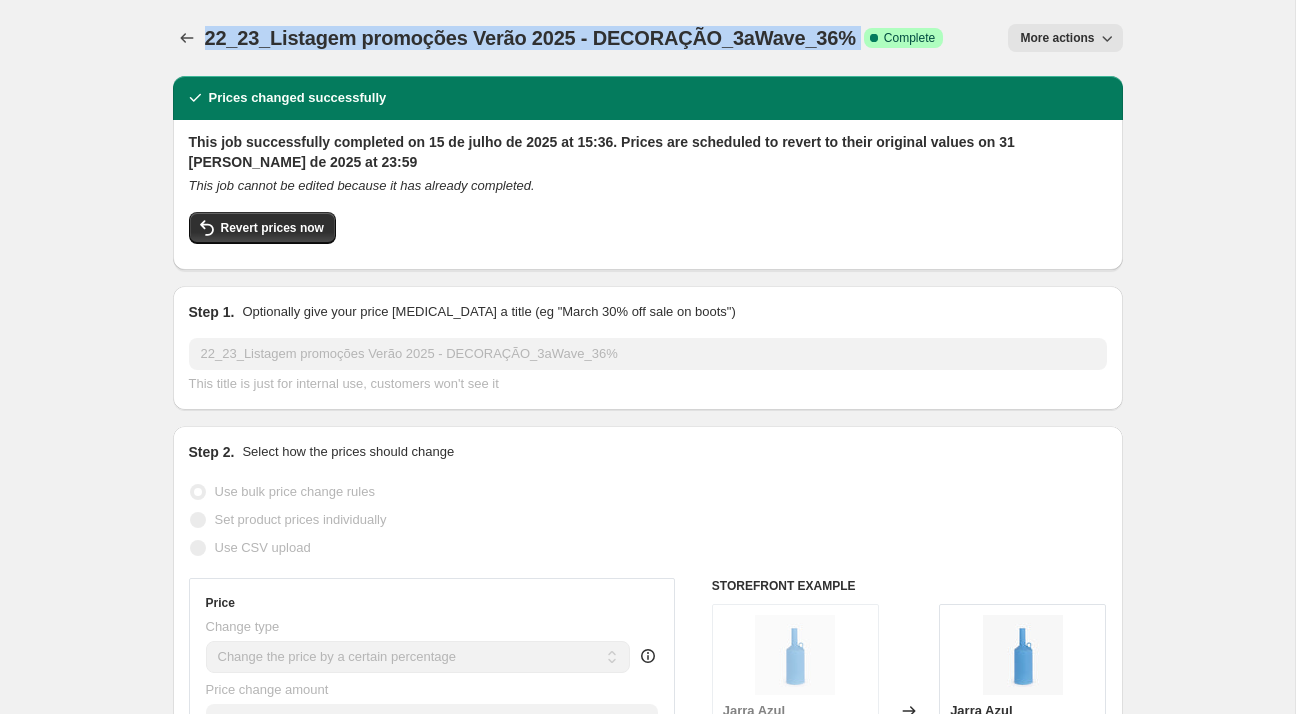 click on "22_23_Listagem promoções Verão 2025 - DECORAÇÃO_3aWave_36%" at bounding box center (530, 38) 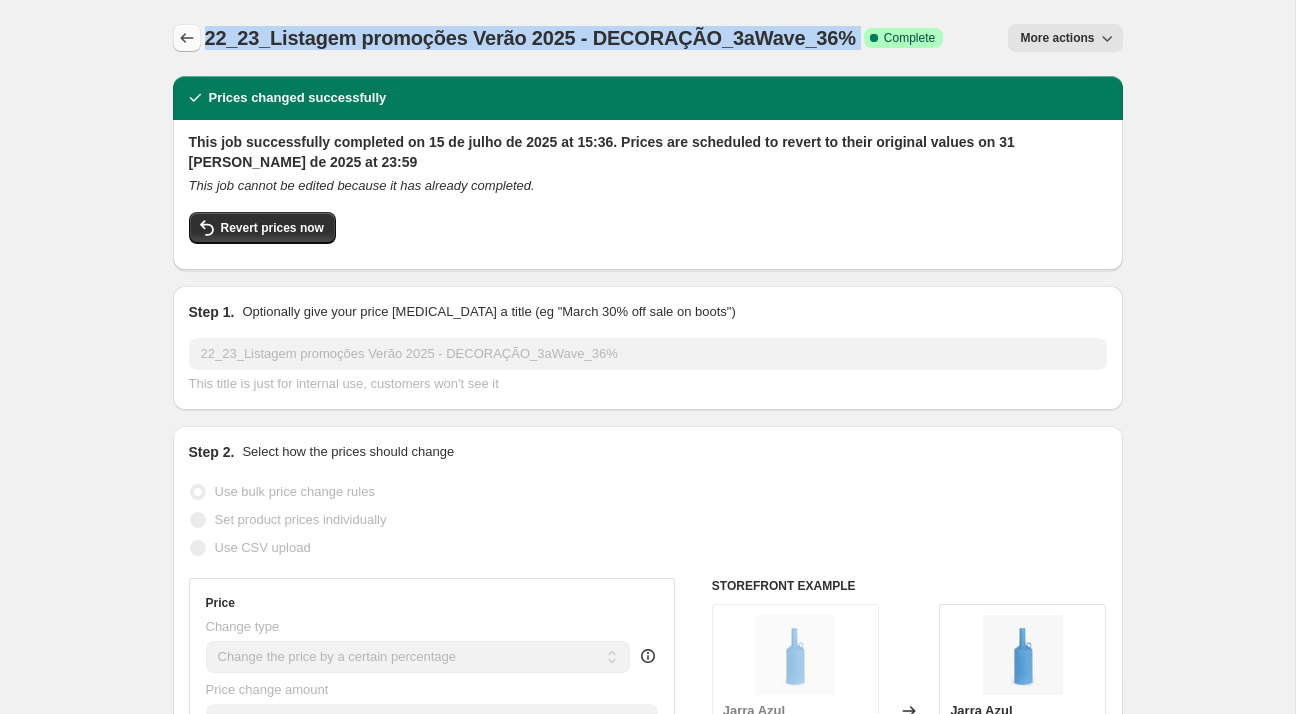 click 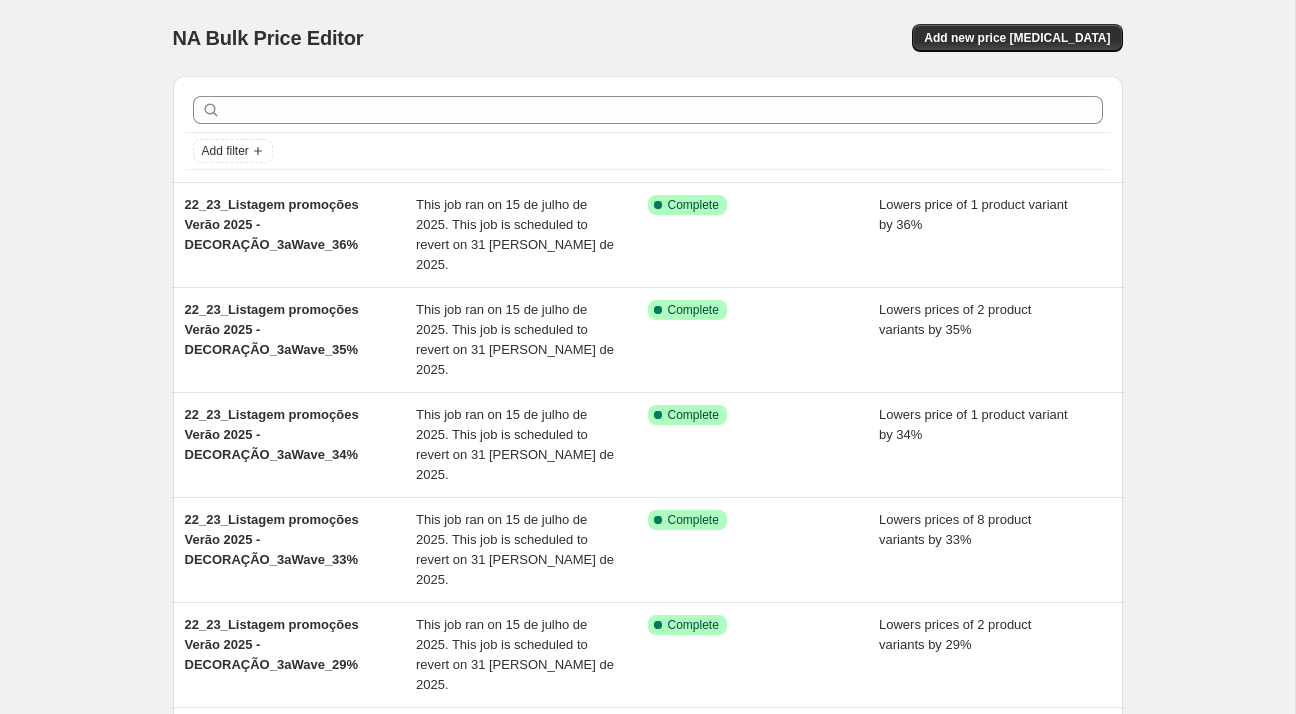click on "NA Bulk Price Editor. This page is ready NA Bulk Price Editor Add new price [MEDICAL_DATA]" at bounding box center (648, 38) 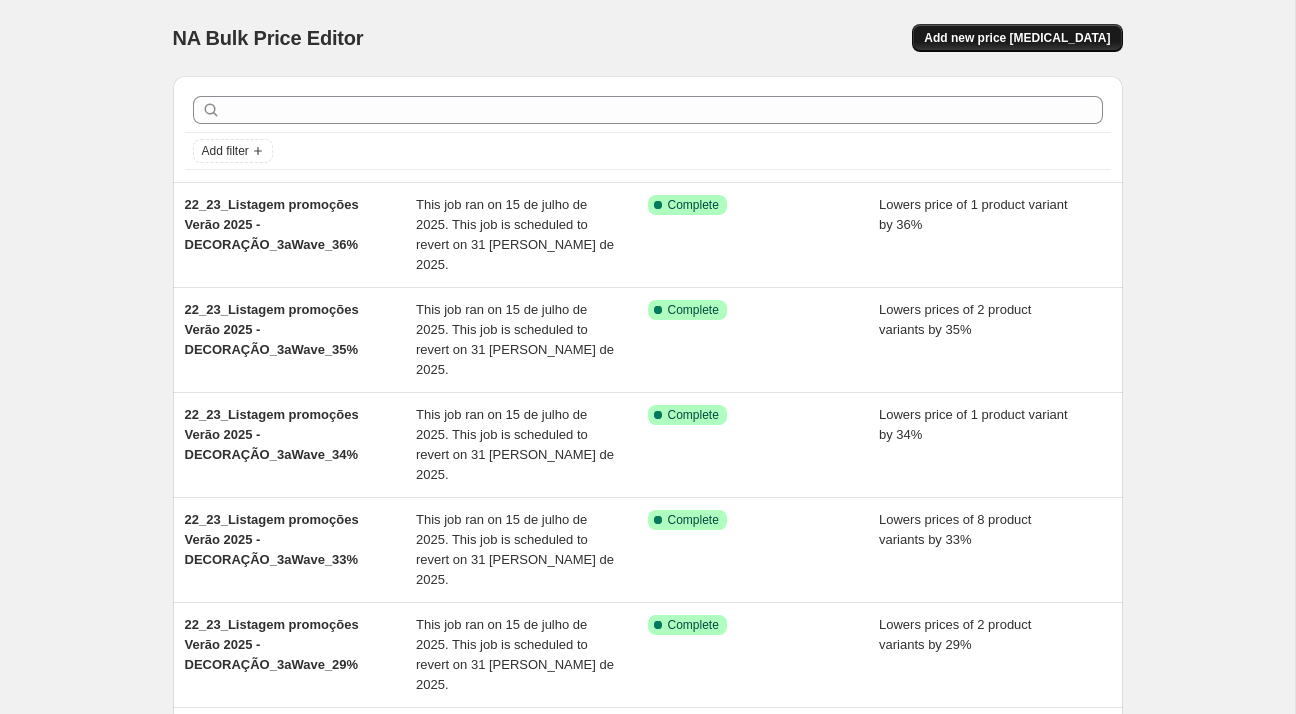 click on "Add new price [MEDICAL_DATA]" at bounding box center [1017, 38] 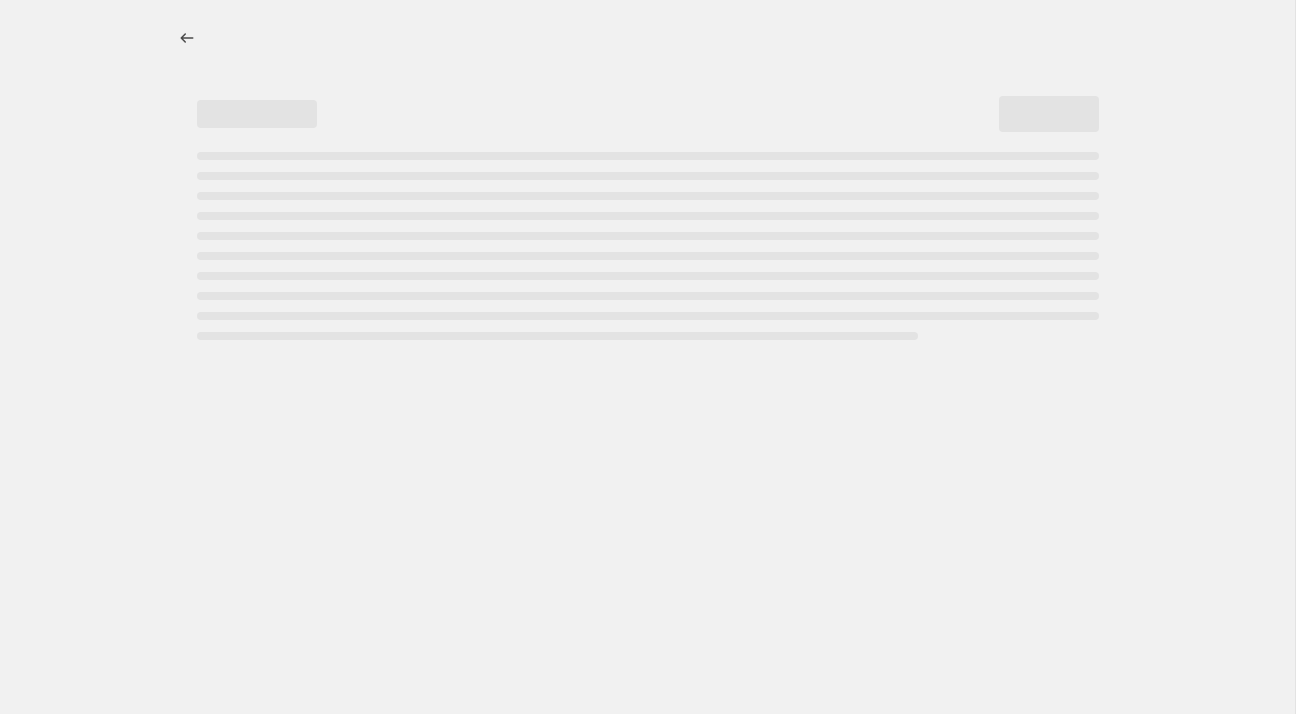 select on "percentage" 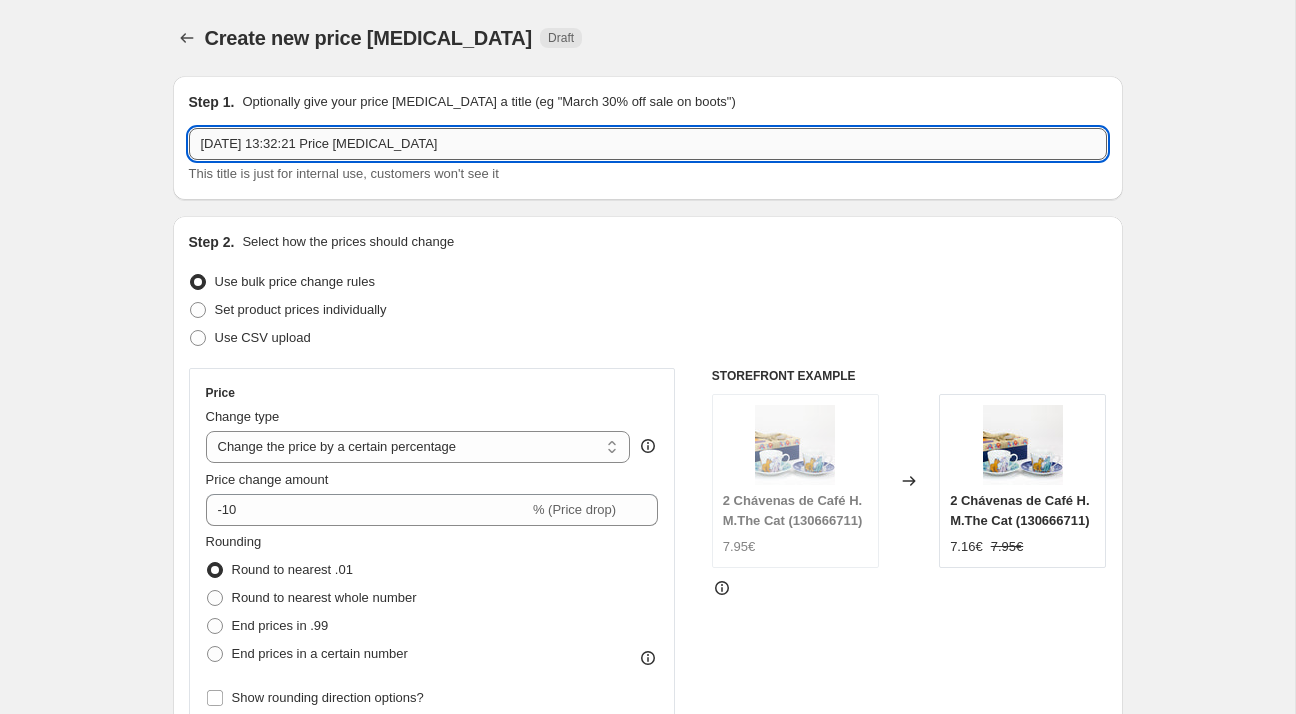 click on "[DATE] 13:32:21 Price [MEDICAL_DATA]" at bounding box center (648, 144) 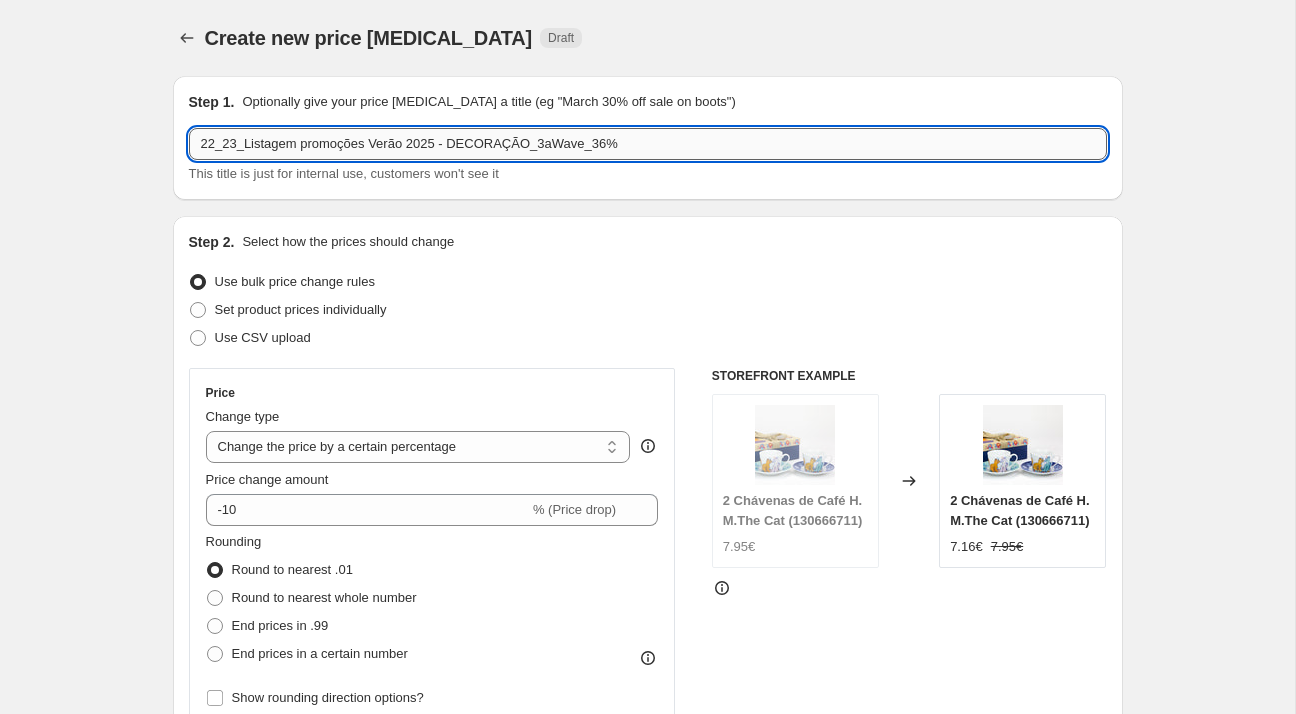 click on "22_23_Listagem promoções Verão 2025 - DECORAÇÃO_3aWave_36%" at bounding box center (648, 144) 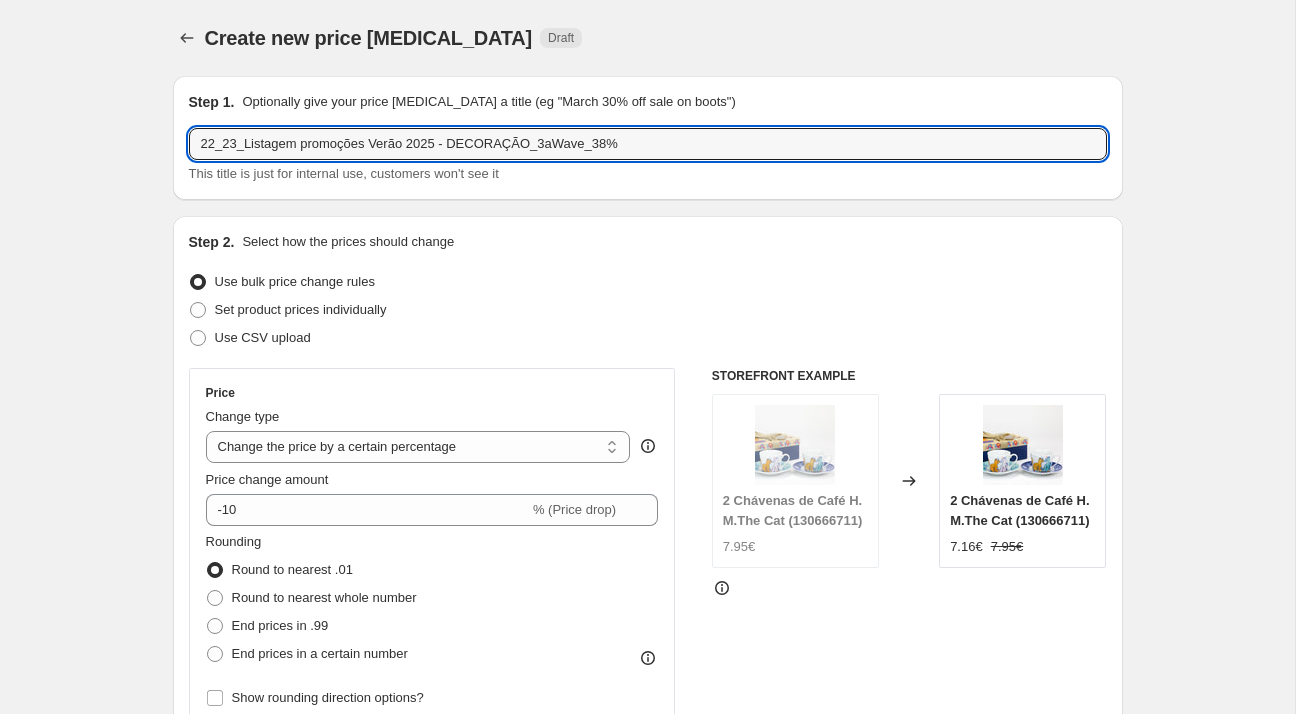 type on "22_23_Listagem promoções Verão 2025 - DECORAÇÃO_3aWave_38%" 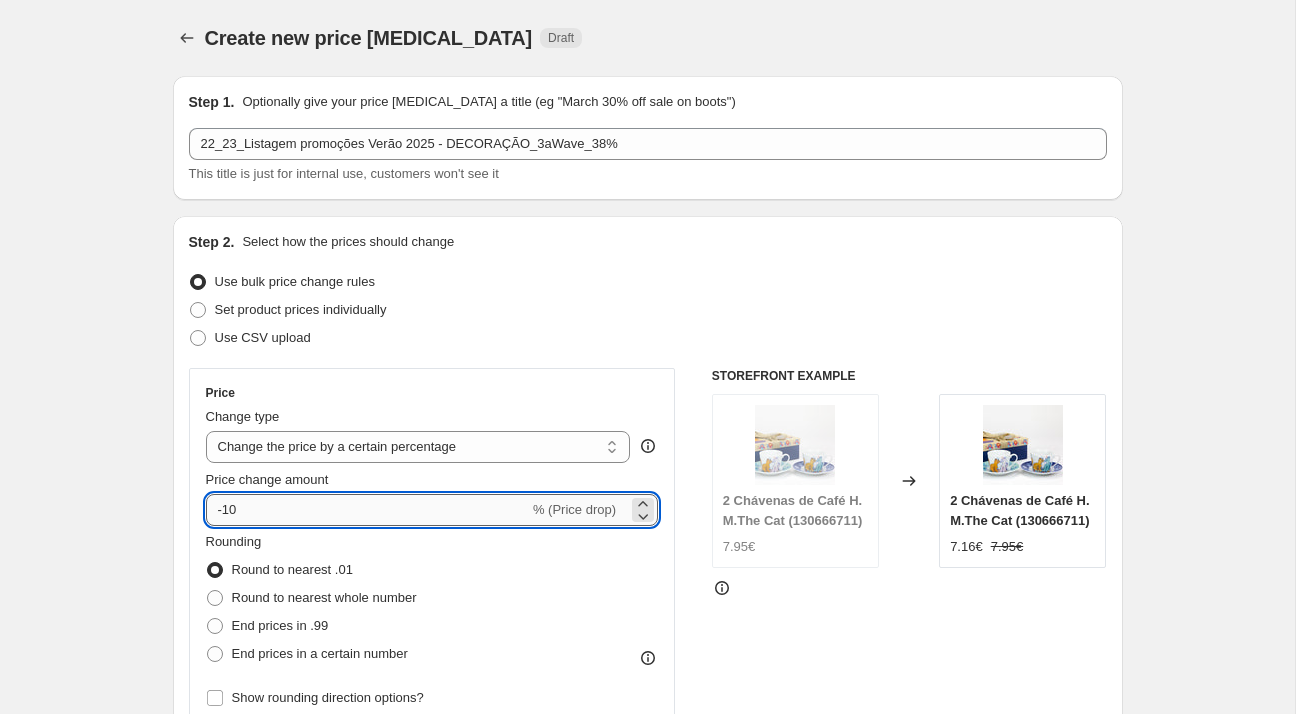 click on "-10" at bounding box center [367, 510] 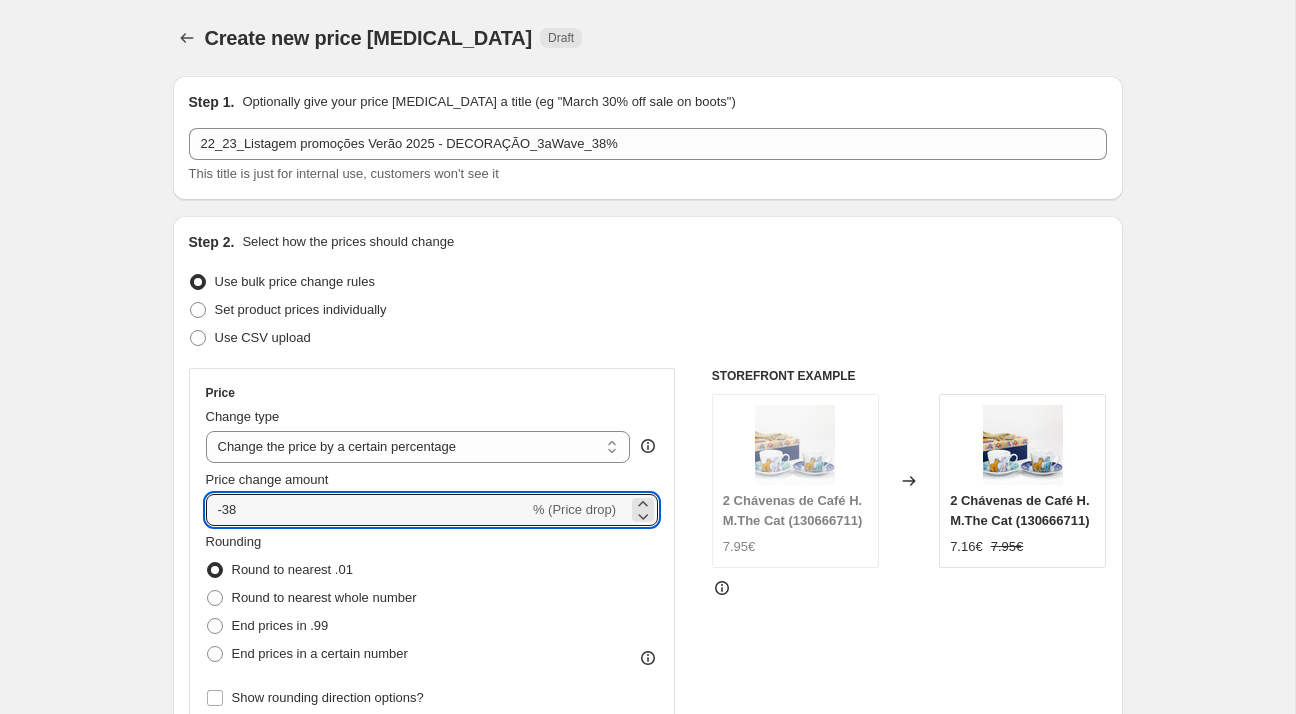 type on "-38" 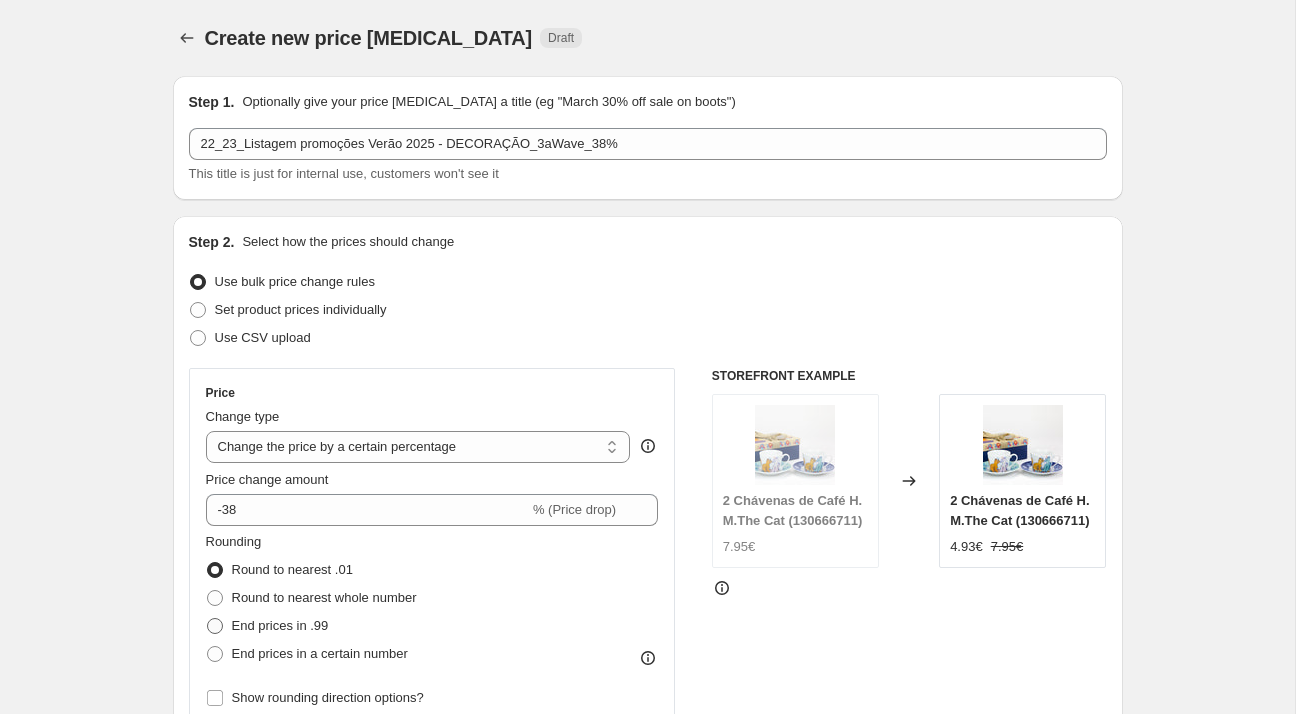 click on "End prices in .99" at bounding box center [267, 626] 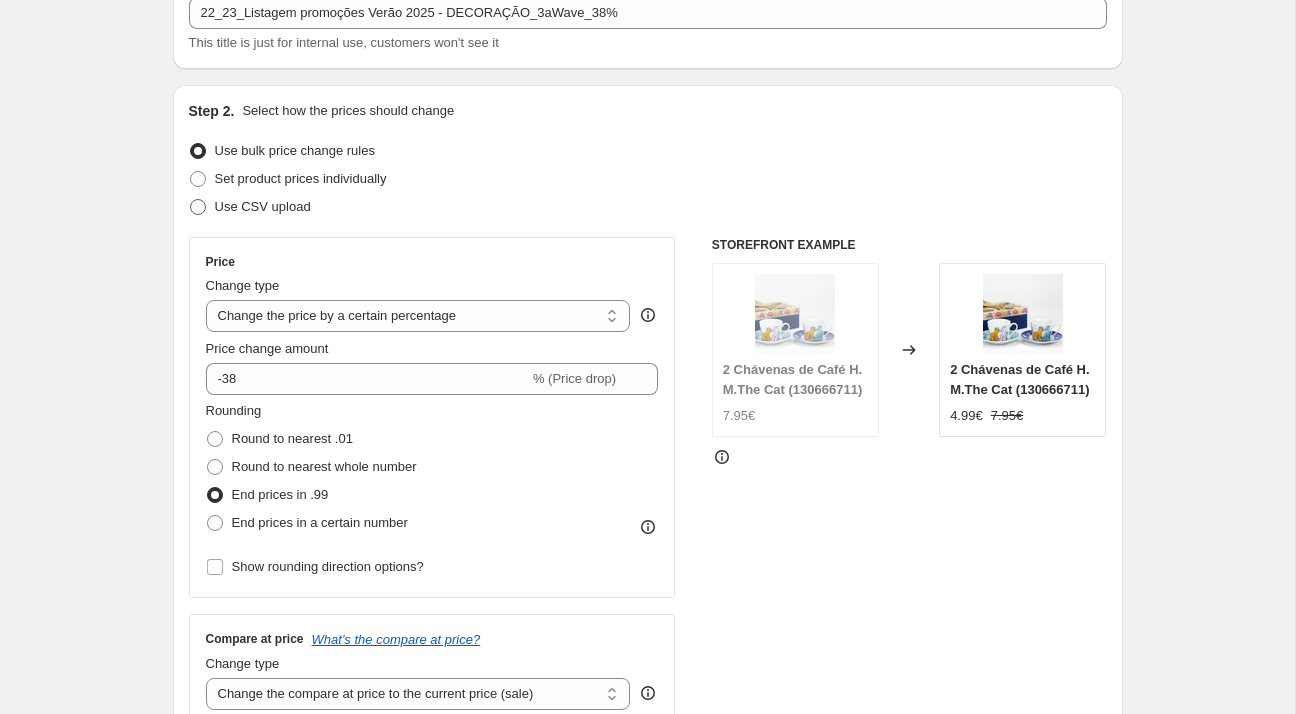 scroll, scrollTop: 360, scrollLeft: 0, axis: vertical 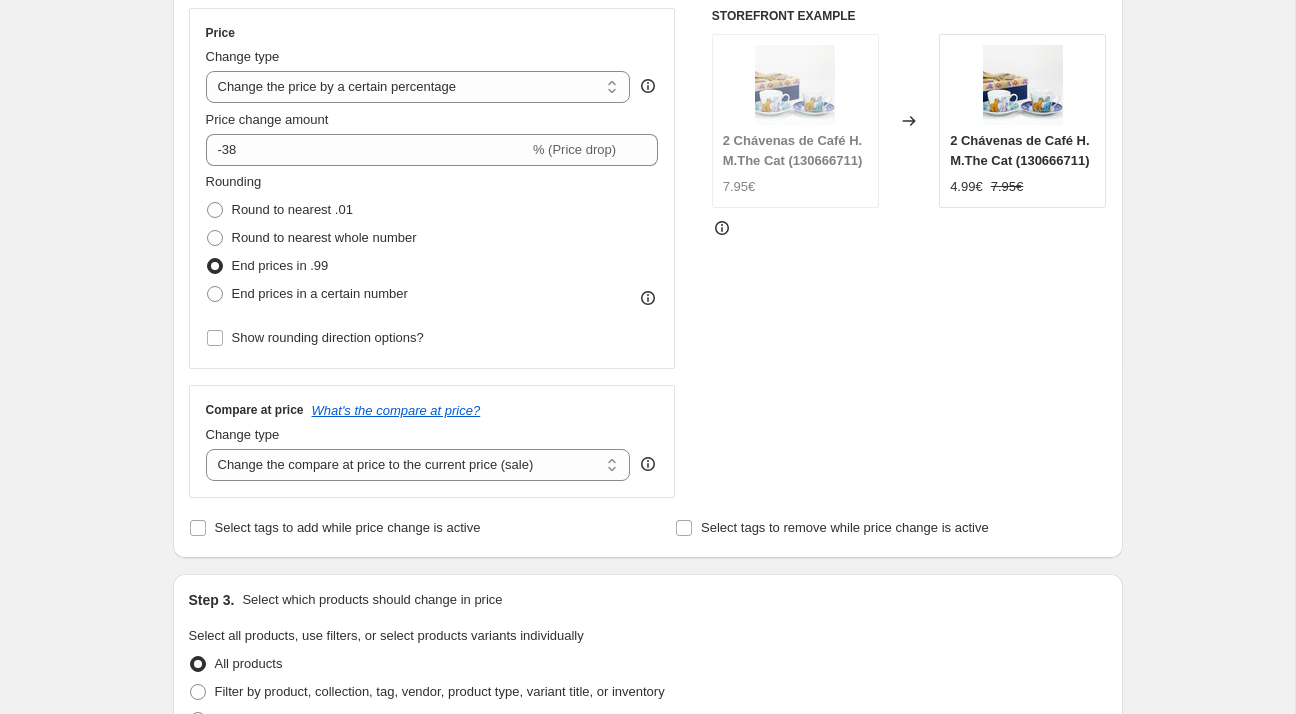 click on "Price Change type Change the price to a certain amount Change the price by a certain amount Change the price by a certain percentage Change the price to the current compare at price (price before sale) Change the price by a certain amount relative to the compare at price Change the price by a certain percentage relative to the compare at price Don't change the price Change the price by a certain percentage relative to the cost per item Change price to certain cost margin Change the price by a certain percentage Price change amount -38 % (Price drop) Rounding Round to nearest .01 Round to nearest whole number End prices in .99 End prices in a certain number Show rounding direction options?" at bounding box center [432, 188] 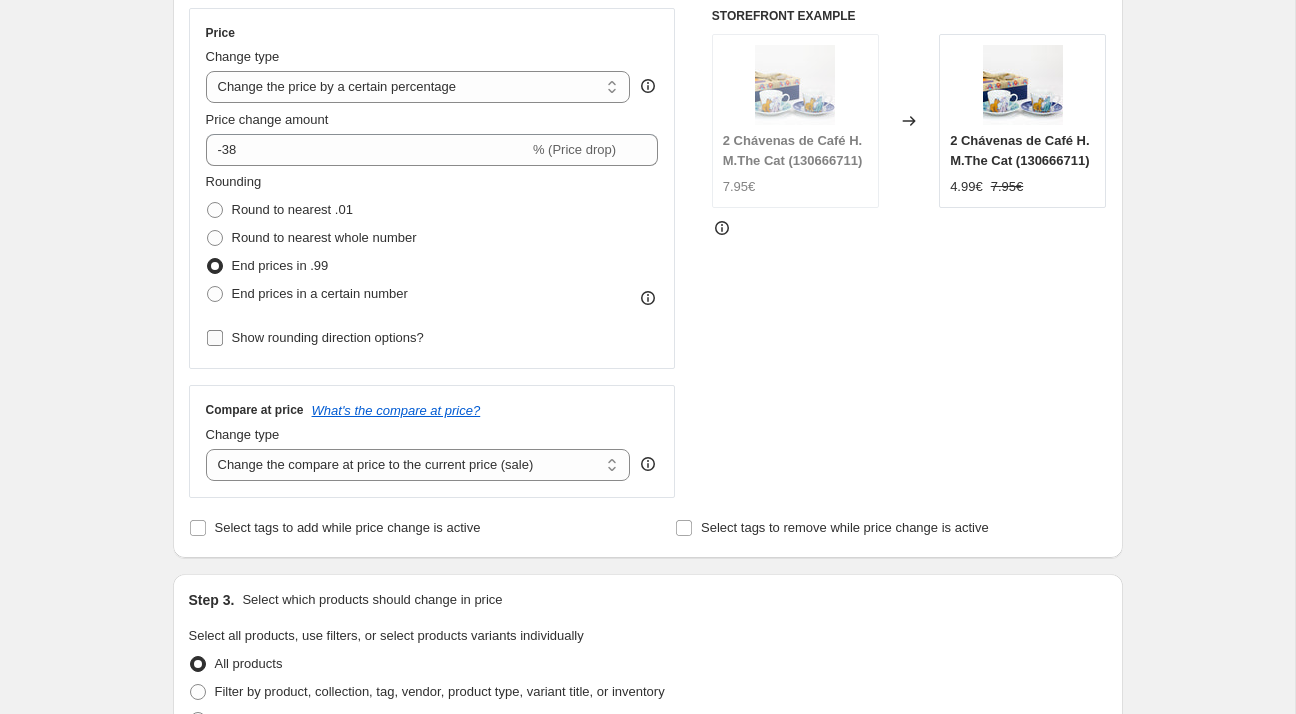 click on "Show rounding direction options?" at bounding box center (328, 337) 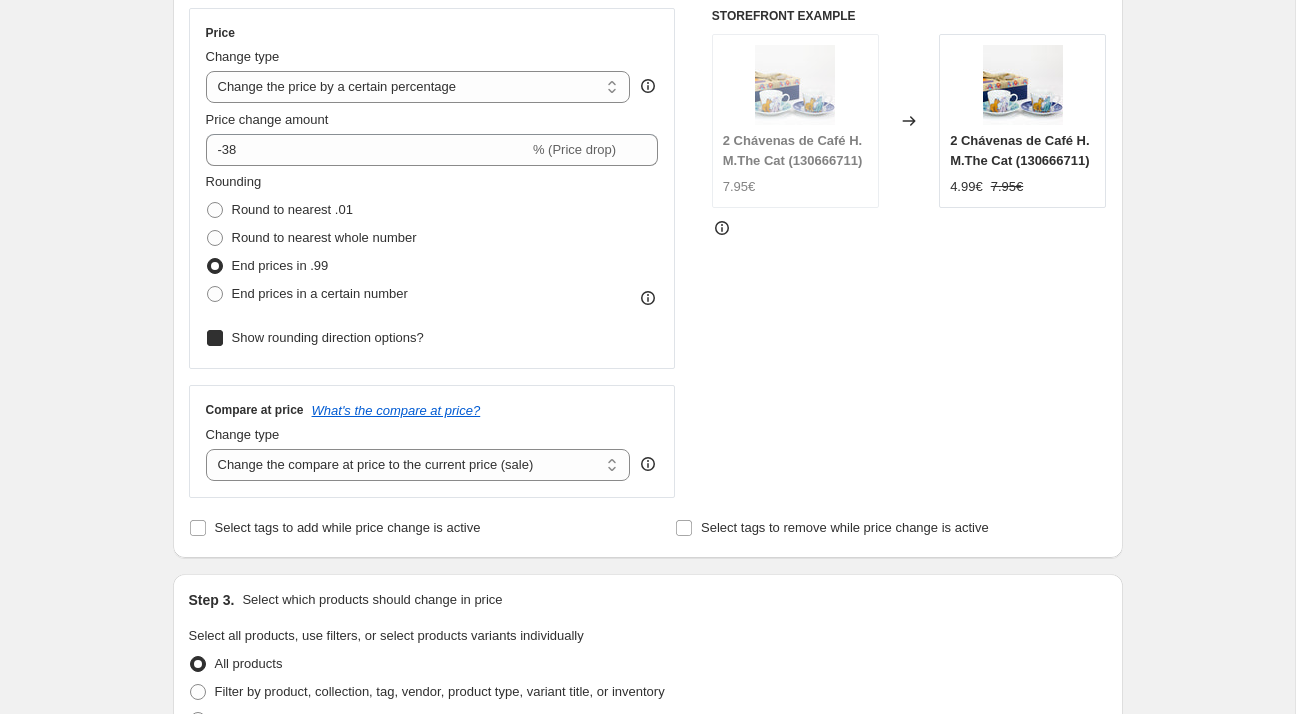 checkbox on "true" 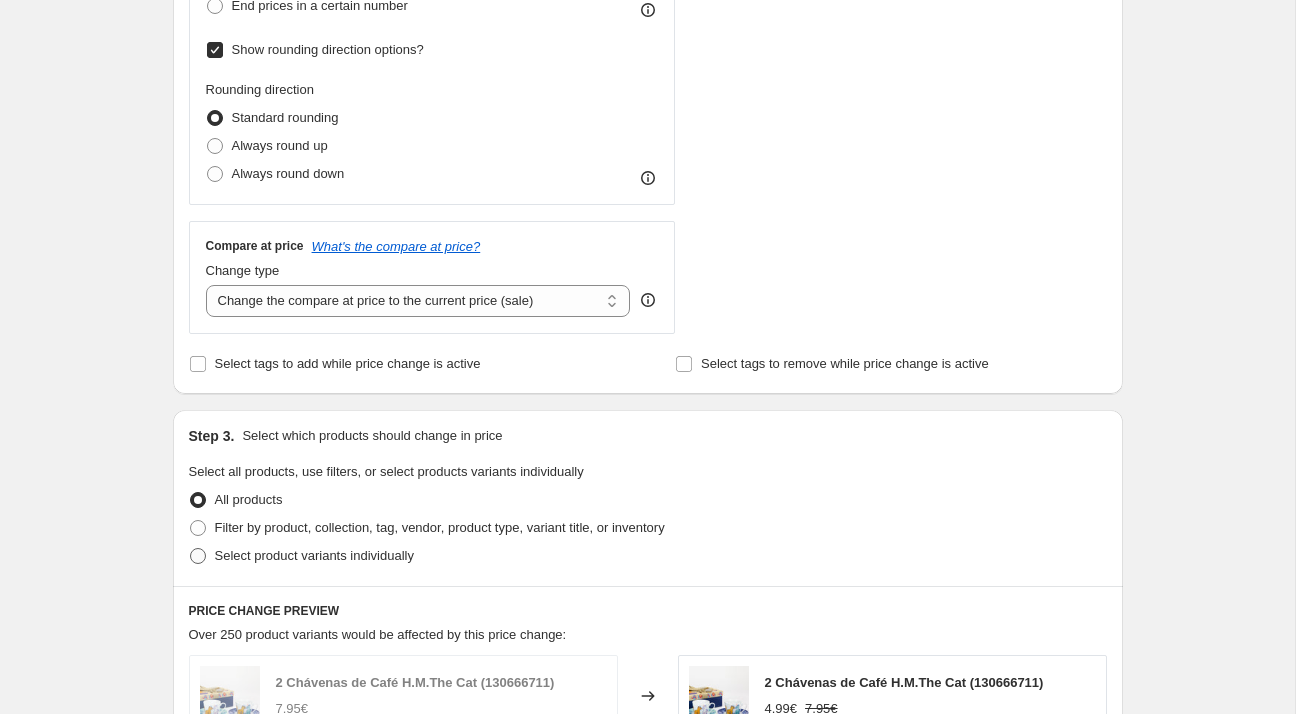 click on "Select product variants individually" at bounding box center [314, 556] 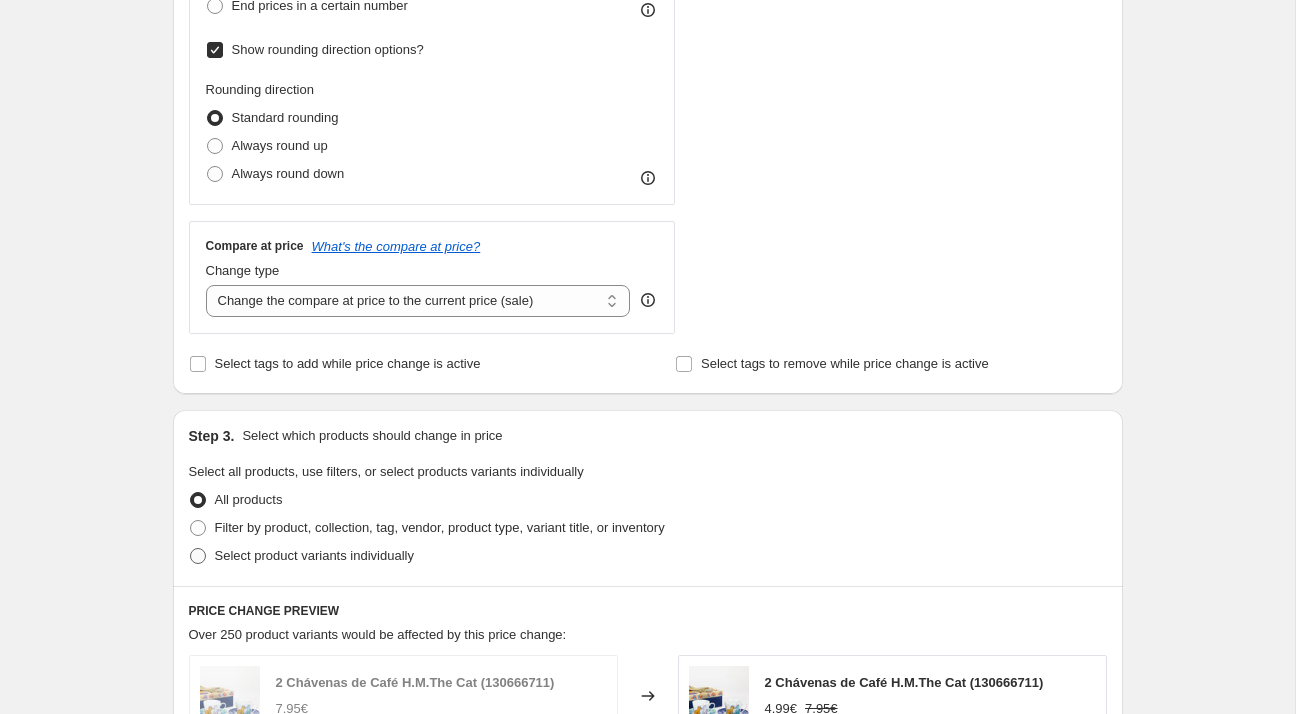 radio on "true" 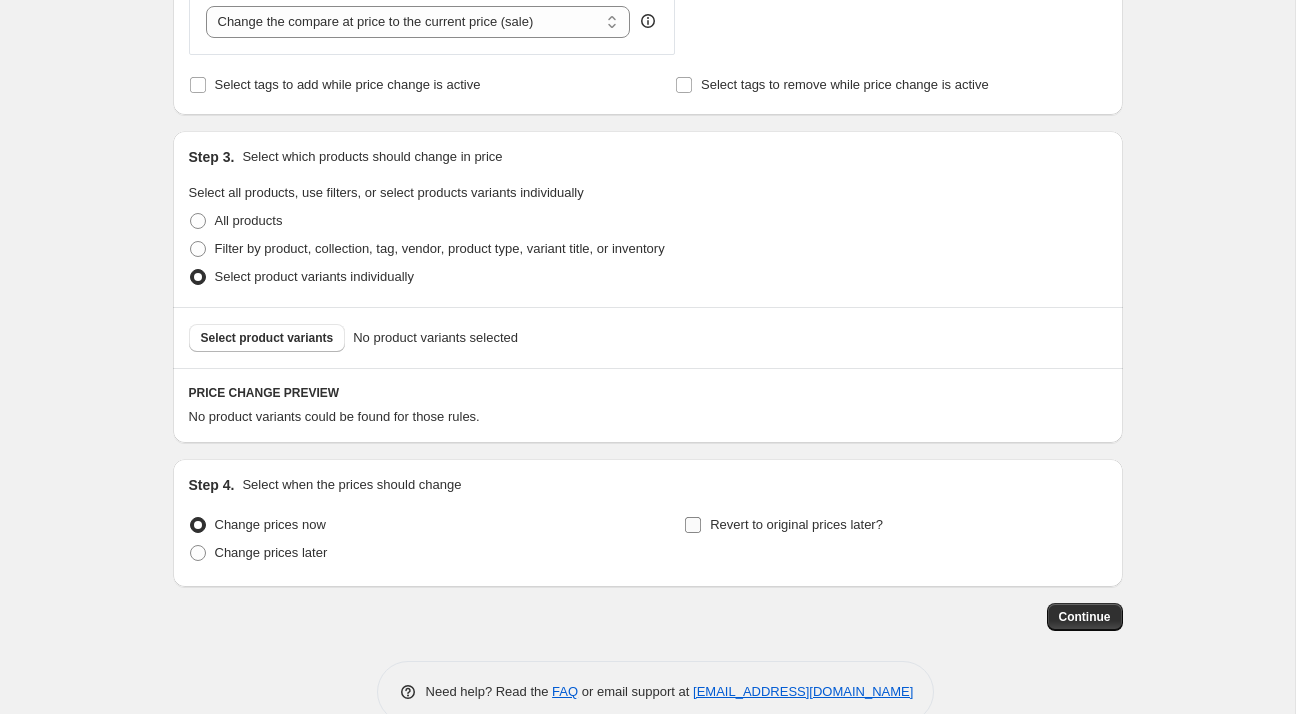click on "Revert to original prices later?" at bounding box center [783, 525] 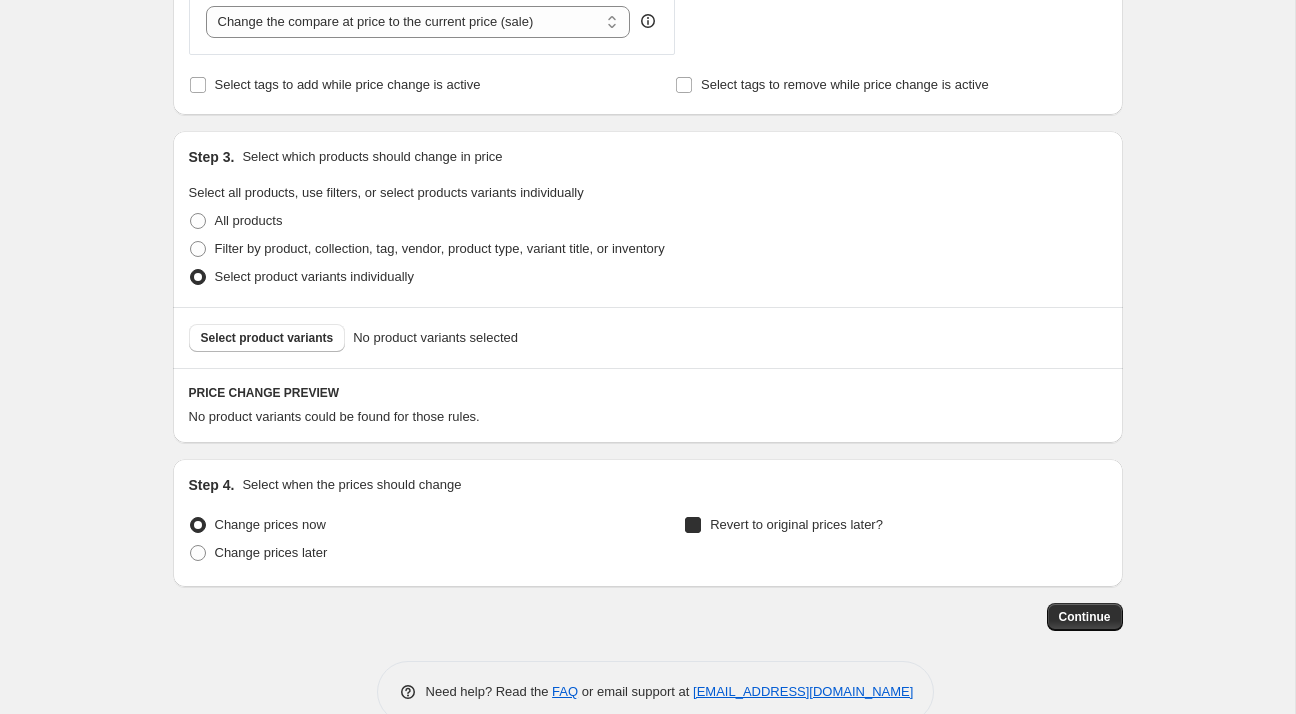 checkbox on "true" 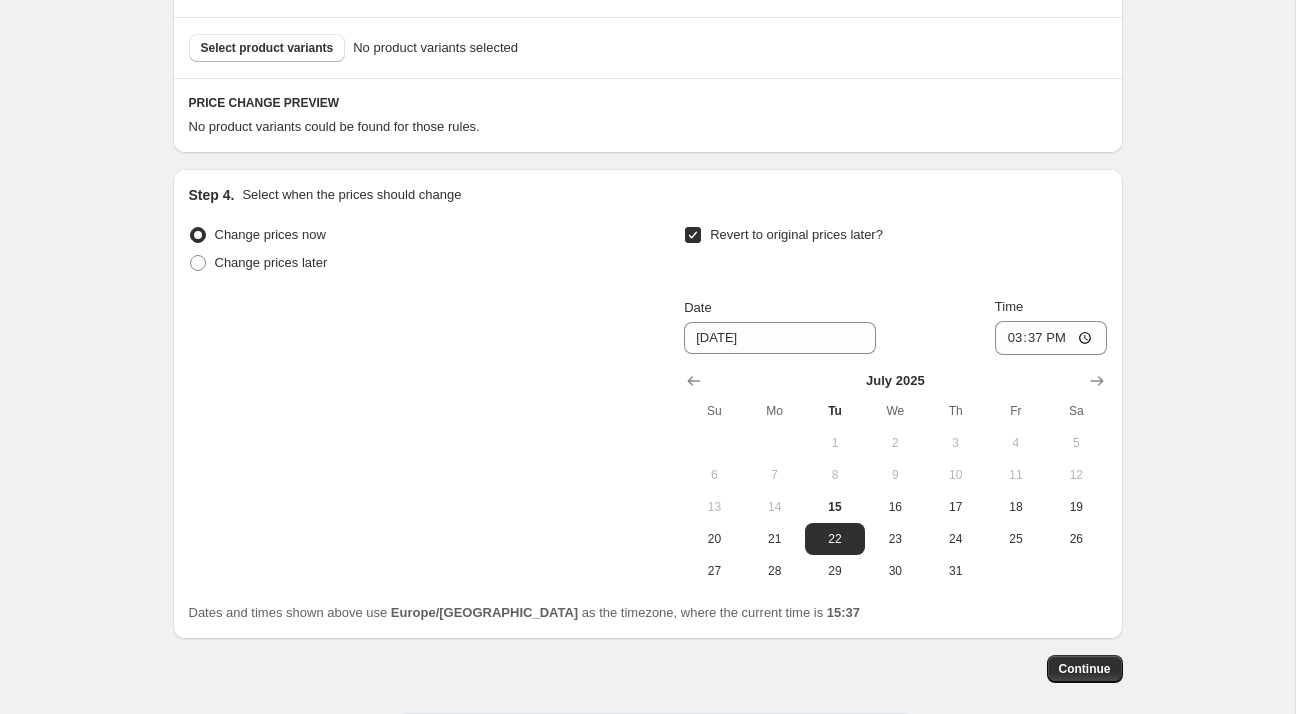 scroll, scrollTop: 1222, scrollLeft: 0, axis: vertical 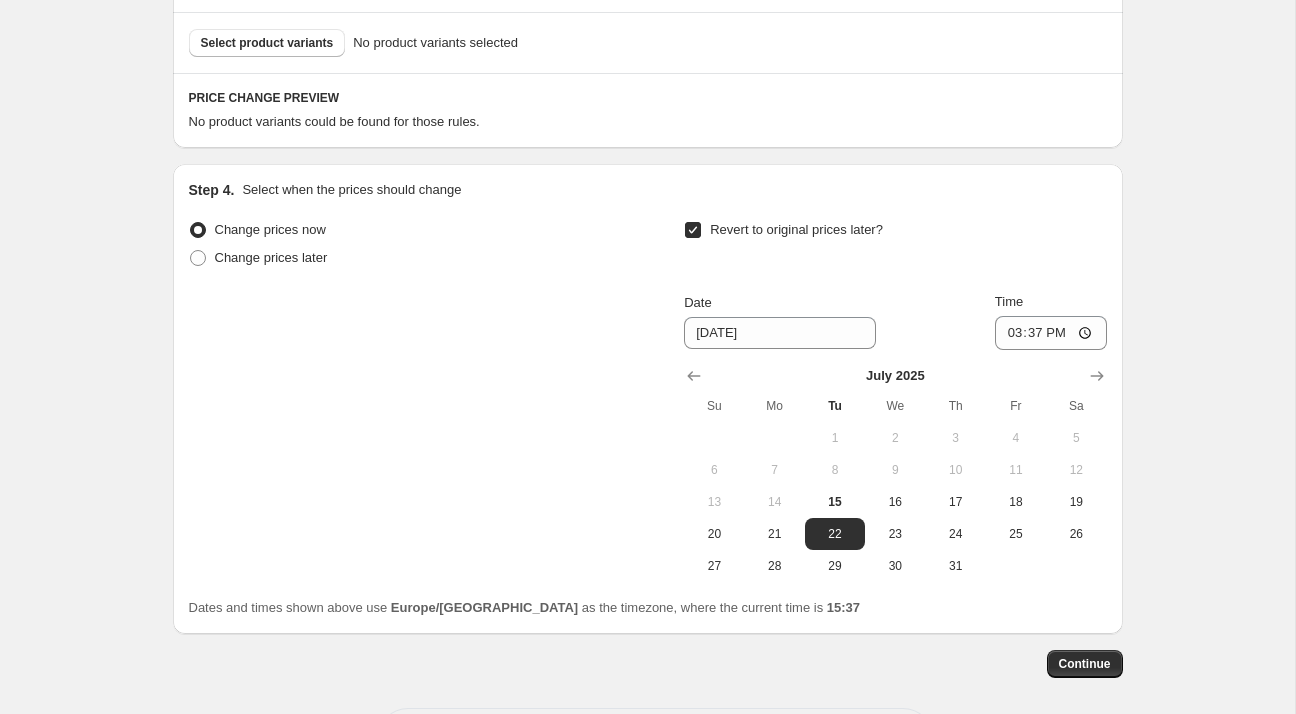 click on "[DATE] Su Mo Tu We Th Fr Sa 1 2 3 4 5 6 7 8 9 10 11 12 13 14 15 16 17 18 19 20 21 22 23 24 25 26 27 28 29 30 31" at bounding box center [887, 466] 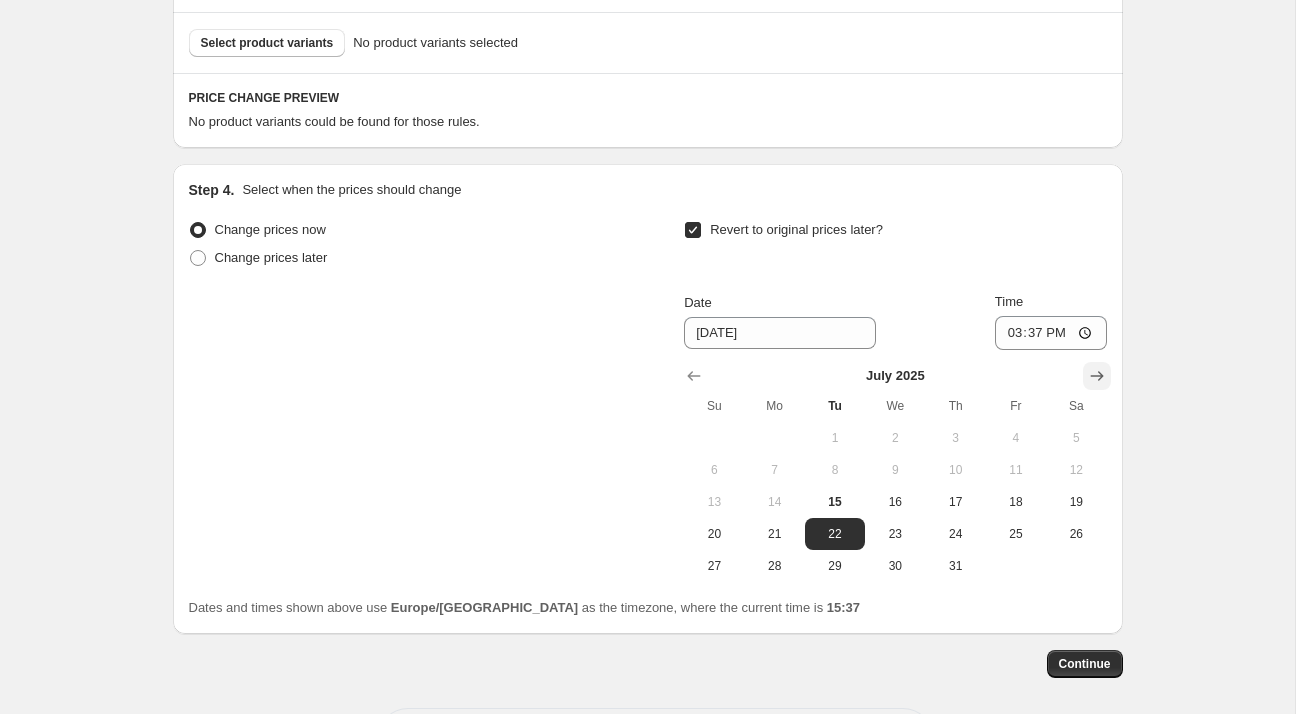click 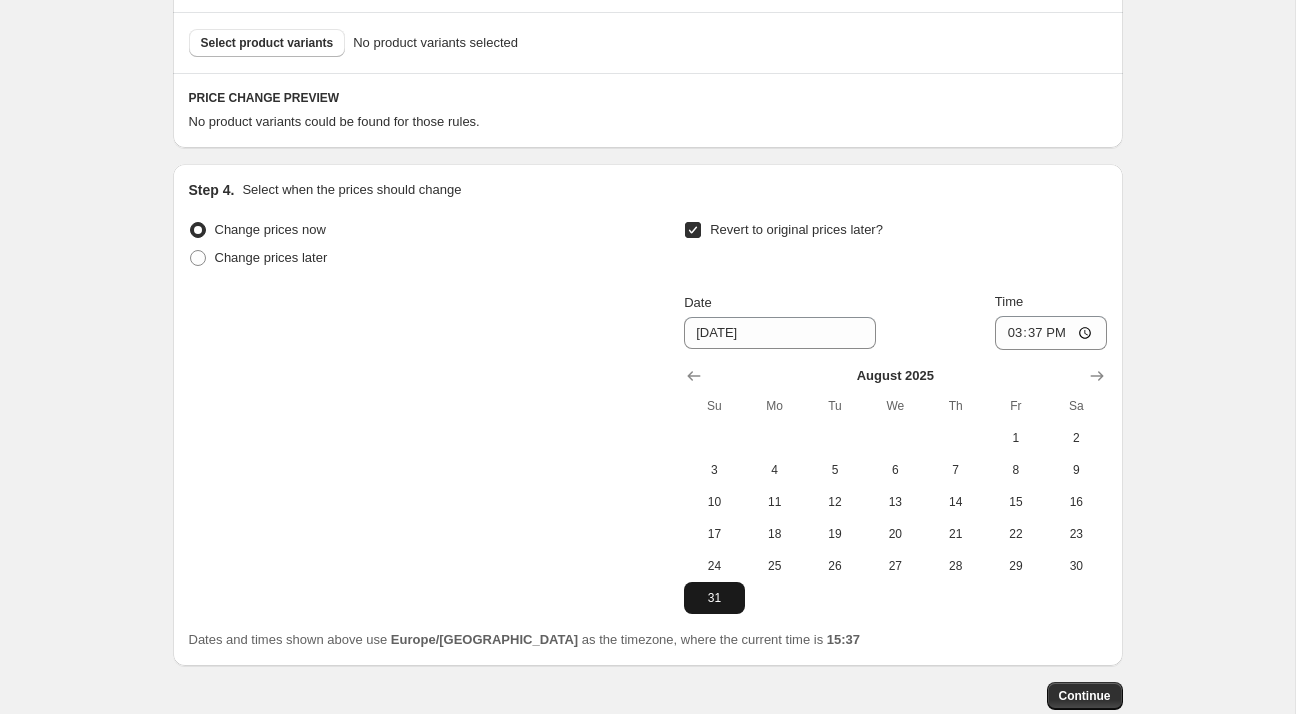 click on "31" at bounding box center (714, 598) 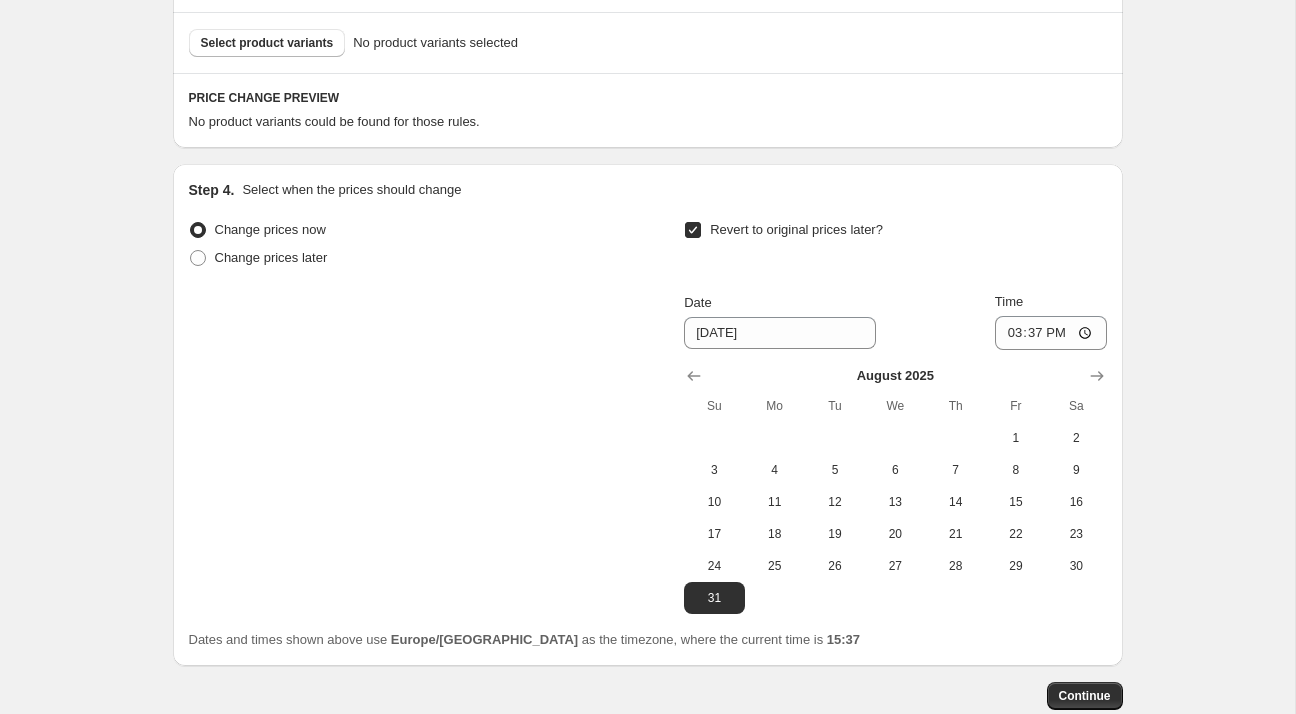 click on "Date [DATE] Time 15:37" at bounding box center (895, 321) 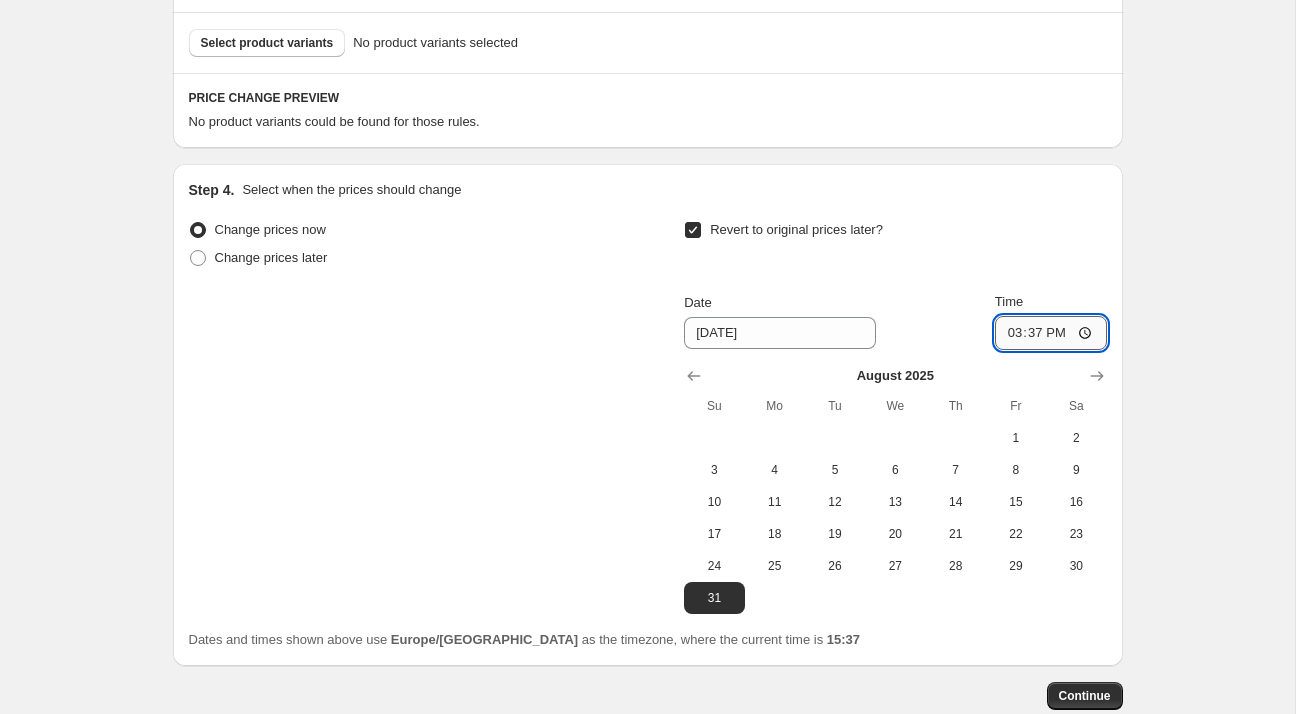 click on "15:37" at bounding box center [1051, 333] 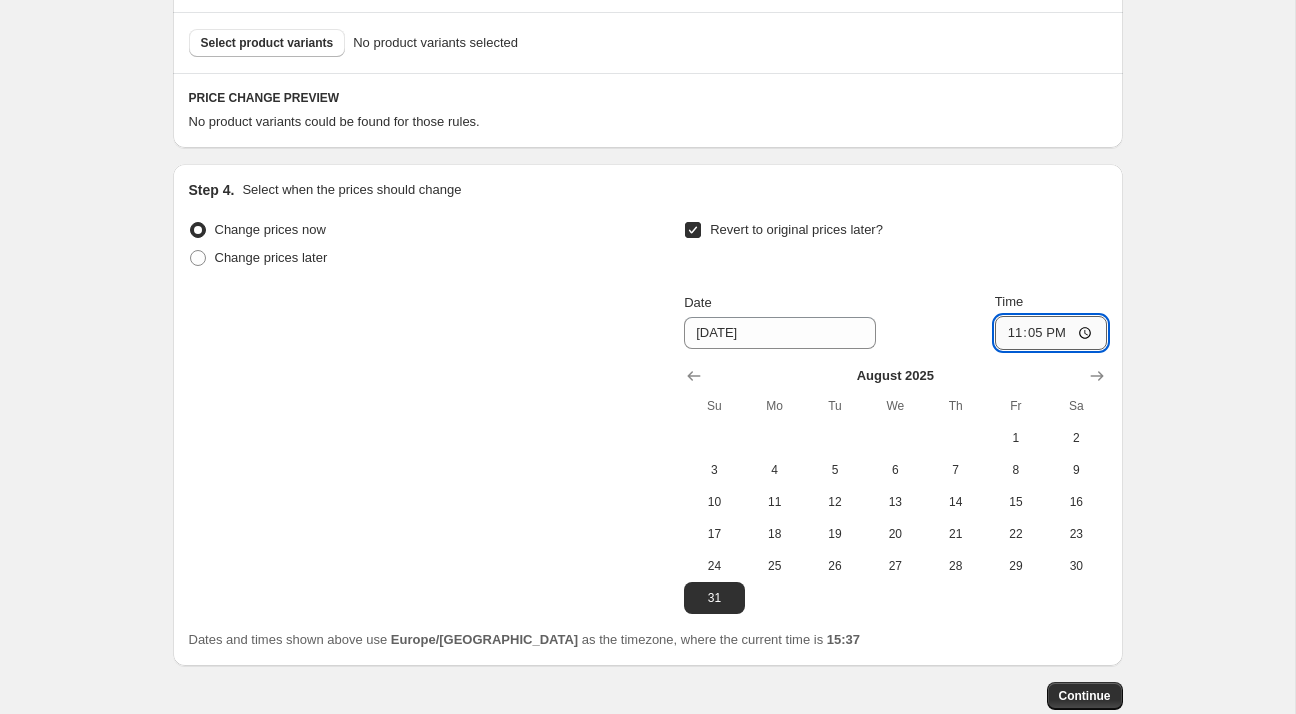 type on "23:59" 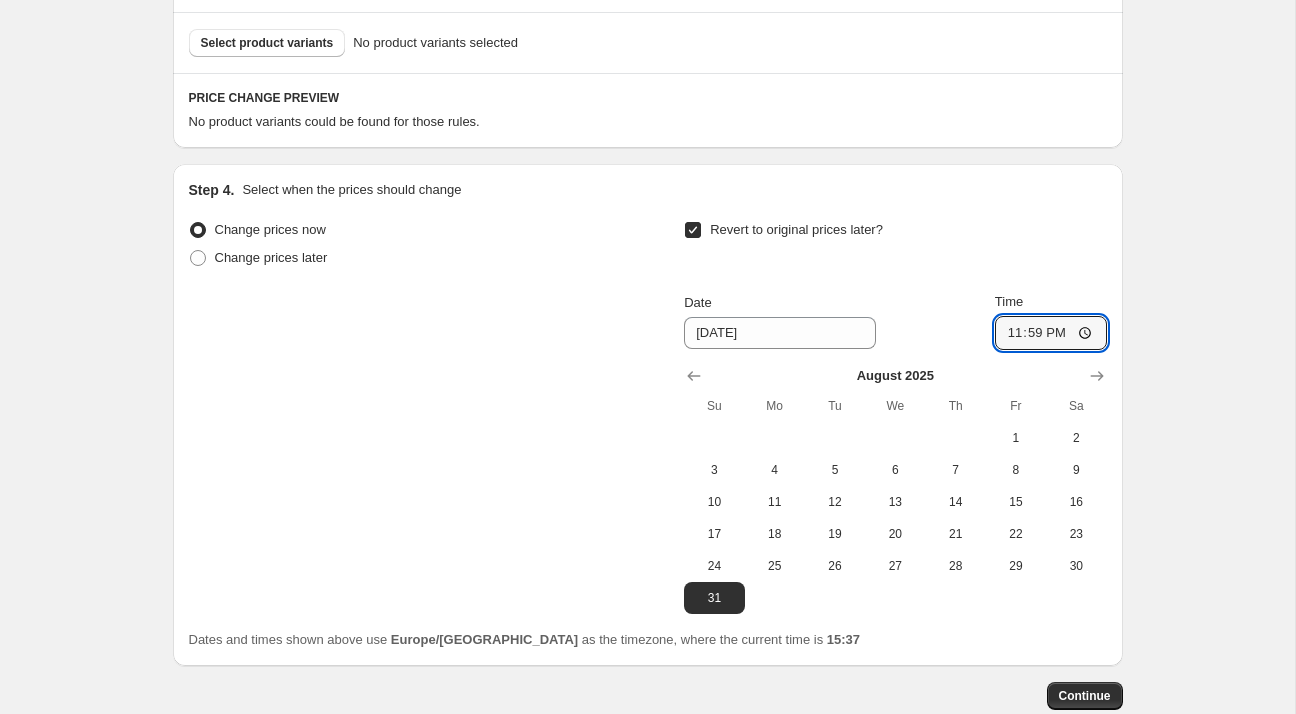 click on "Change prices now Change prices later Revert to original prices later? Date [DATE] Time 23:59 [DATE] Su Mo Tu We Th Fr Sa 1 2 3 4 5 6 7 8 9 10 11 12 13 14 15 16 17 18 19 20 21 22 23 24 25 26 27 28 29 30 31" at bounding box center (648, 415) 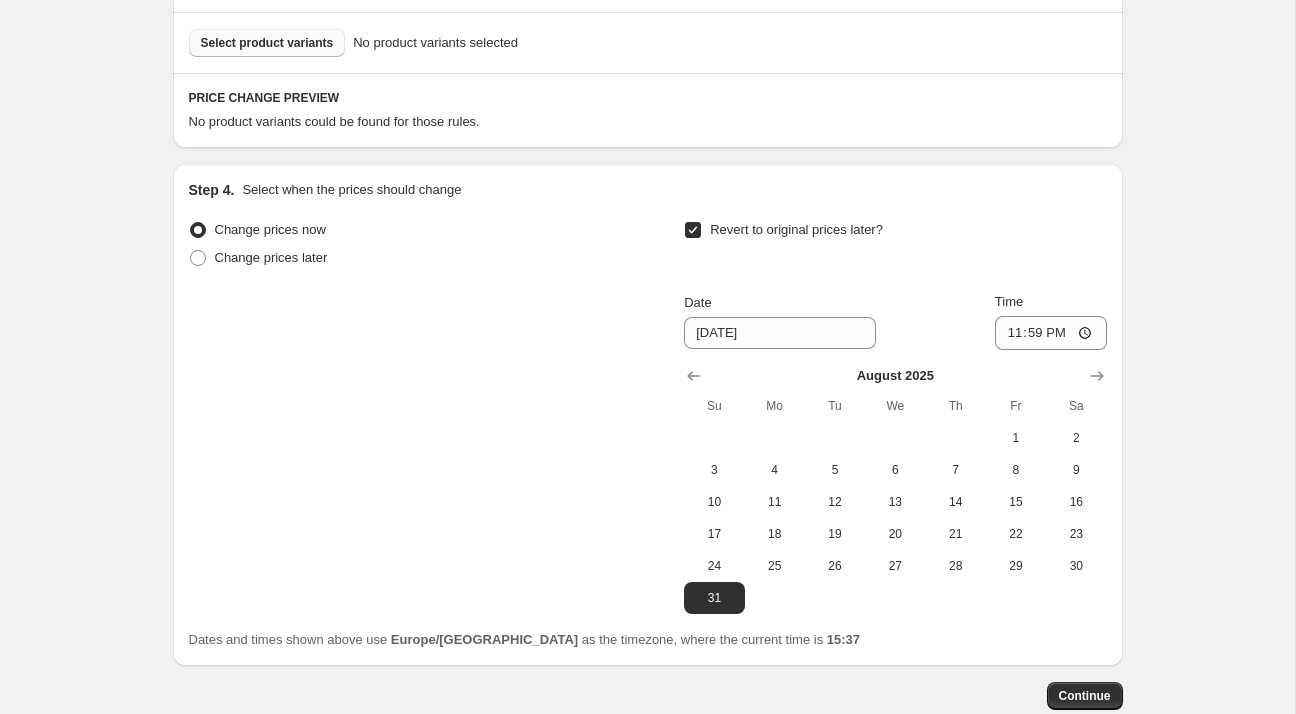 click on "Select product variants" at bounding box center [267, 43] 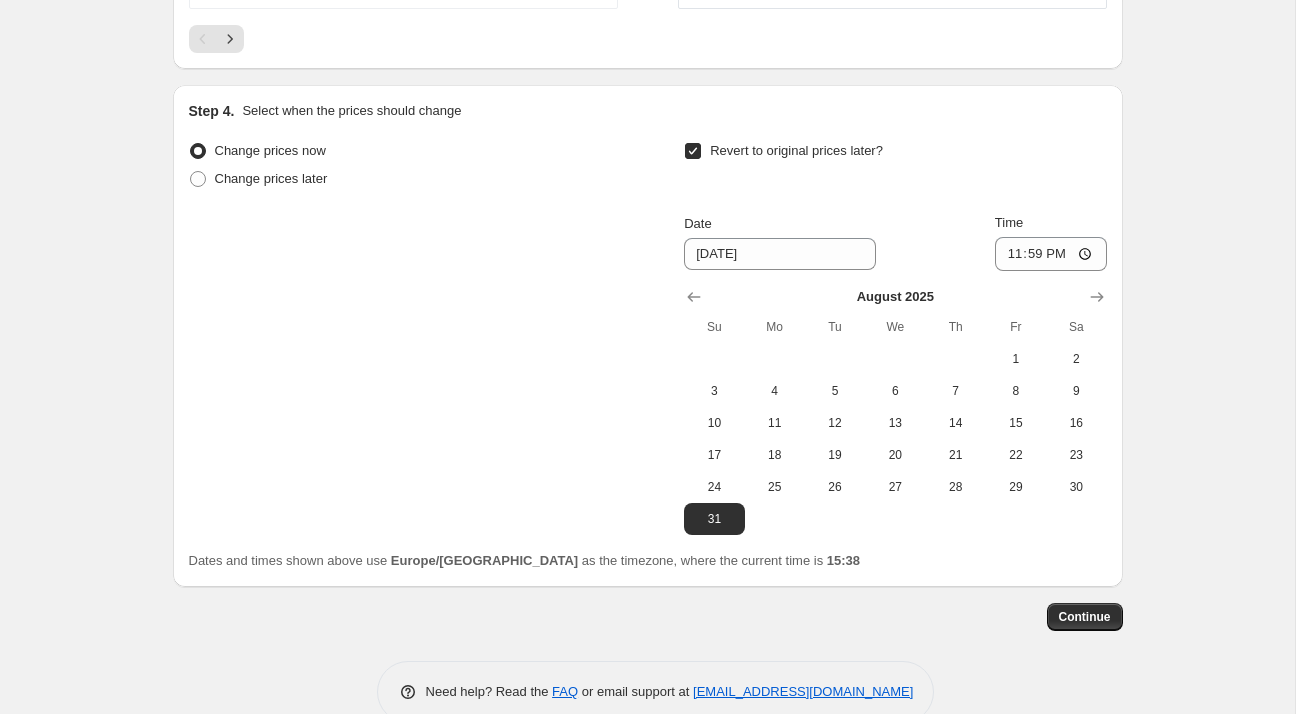 scroll, scrollTop: 1832, scrollLeft: 0, axis: vertical 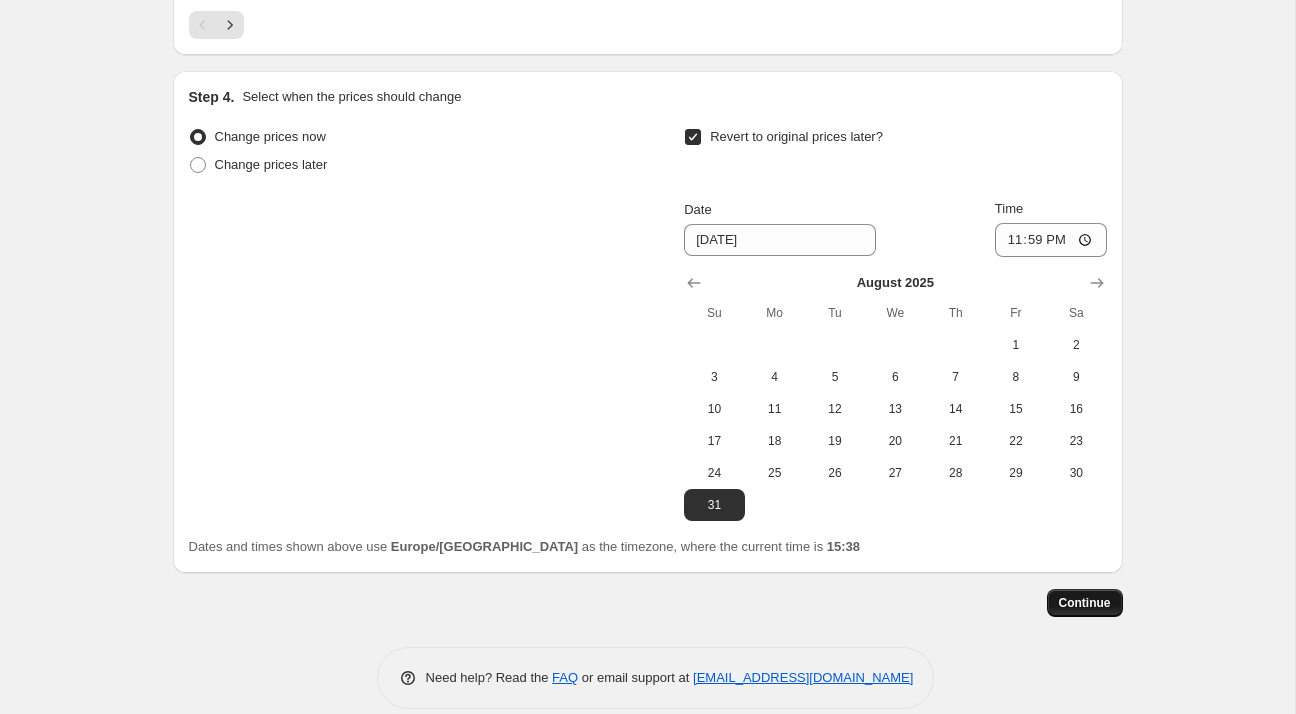 click on "Continue" at bounding box center (1085, 603) 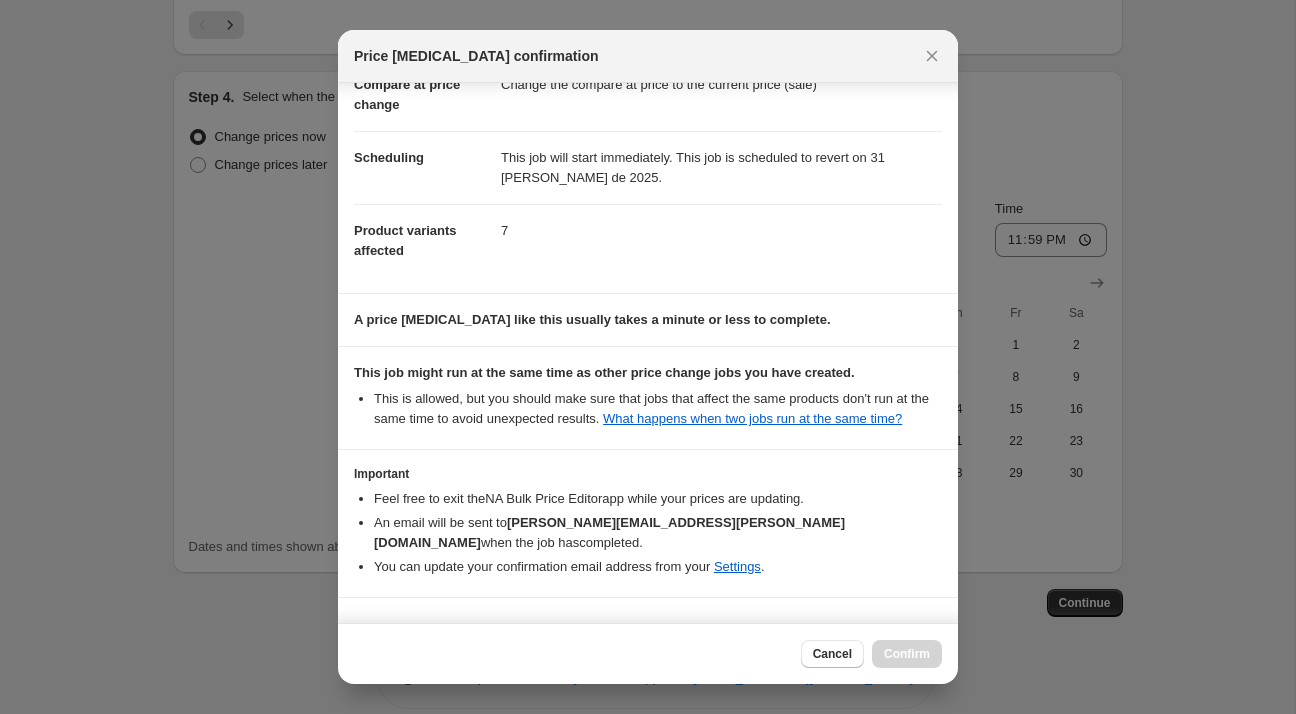 click on "Important Feel free to exit the  NA Bulk Price Editor  app while your prices are updating. An email will be sent to  [PERSON_NAME][EMAIL_ADDRESS][PERSON_NAME][DOMAIN_NAME]  when the job has  completed . You can update your confirmation email address from your   Settings ." at bounding box center [648, 523] 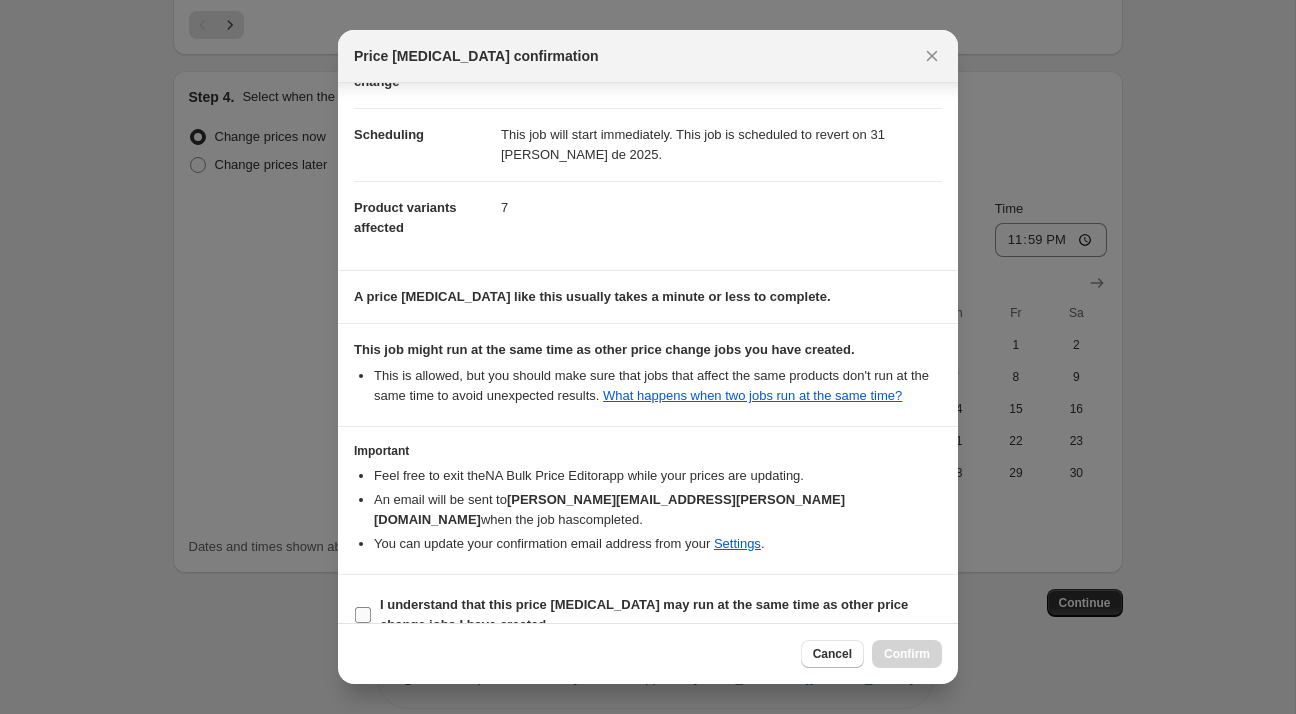 scroll, scrollTop: 144, scrollLeft: 0, axis: vertical 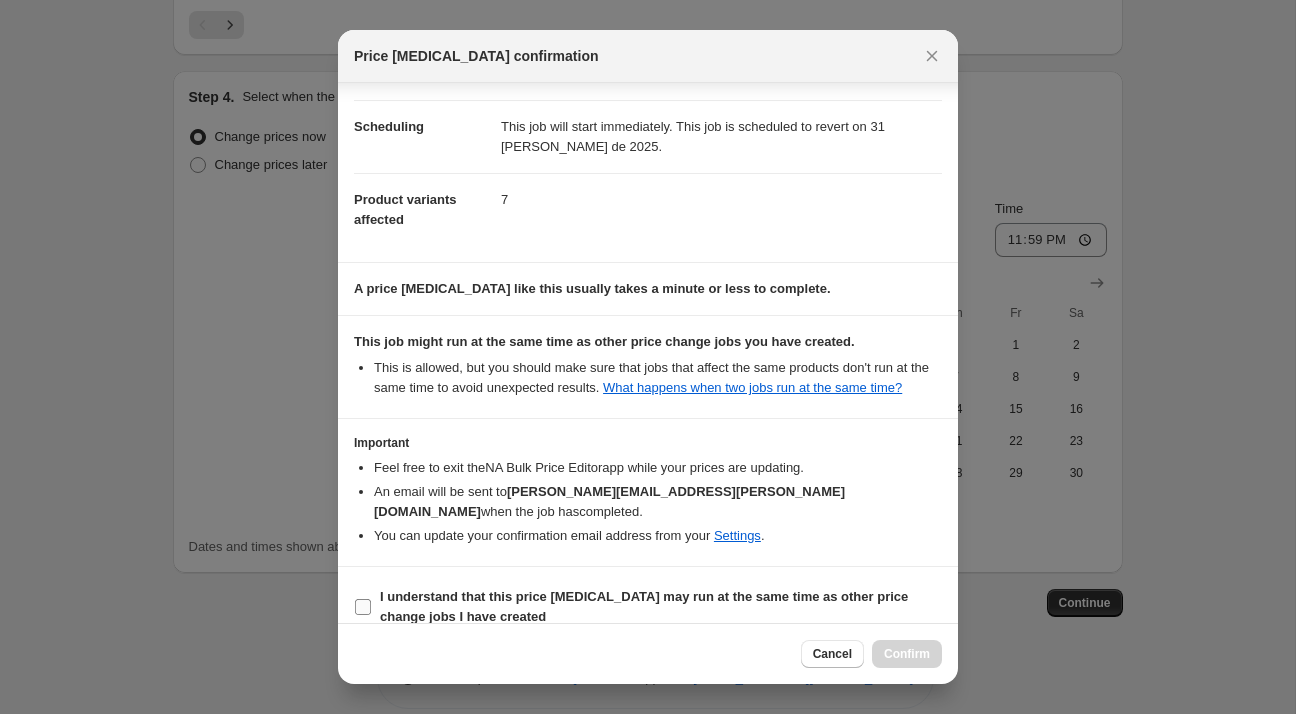 click on "I understand that this price [MEDICAL_DATA] may run at the same time as other price change jobs I have created" at bounding box center (644, 606) 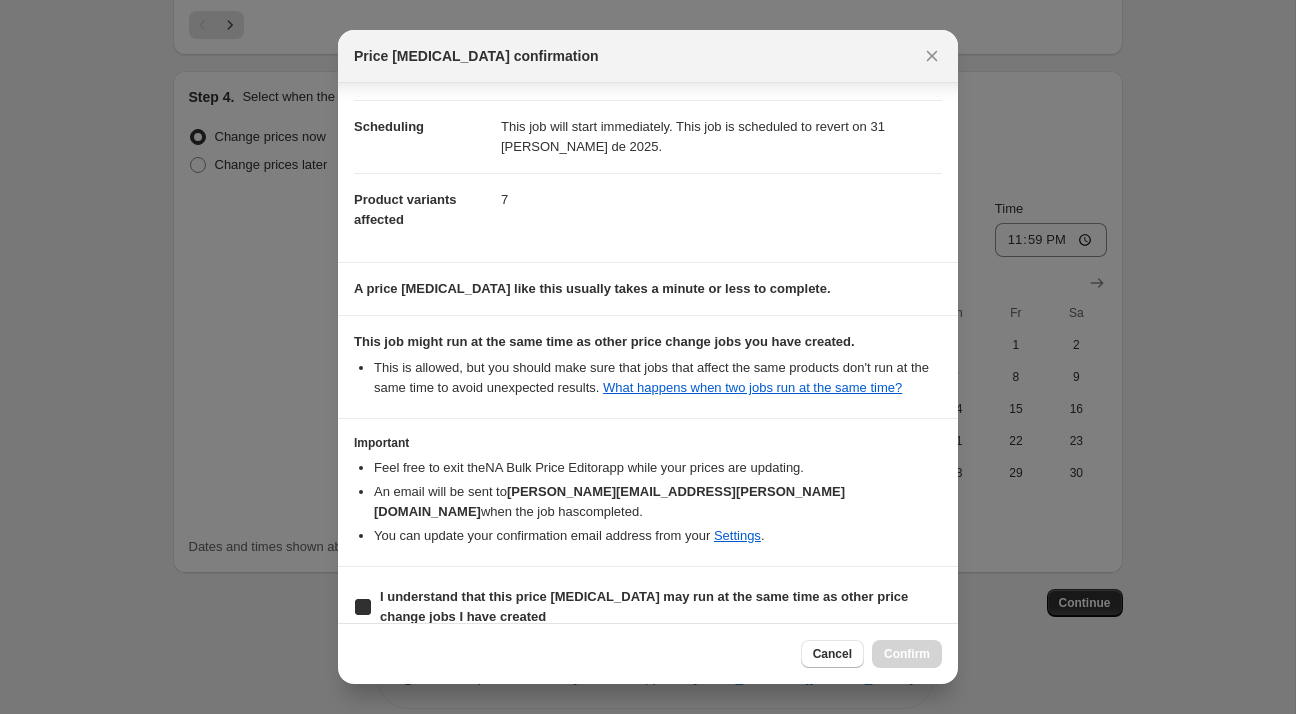 checkbox on "true" 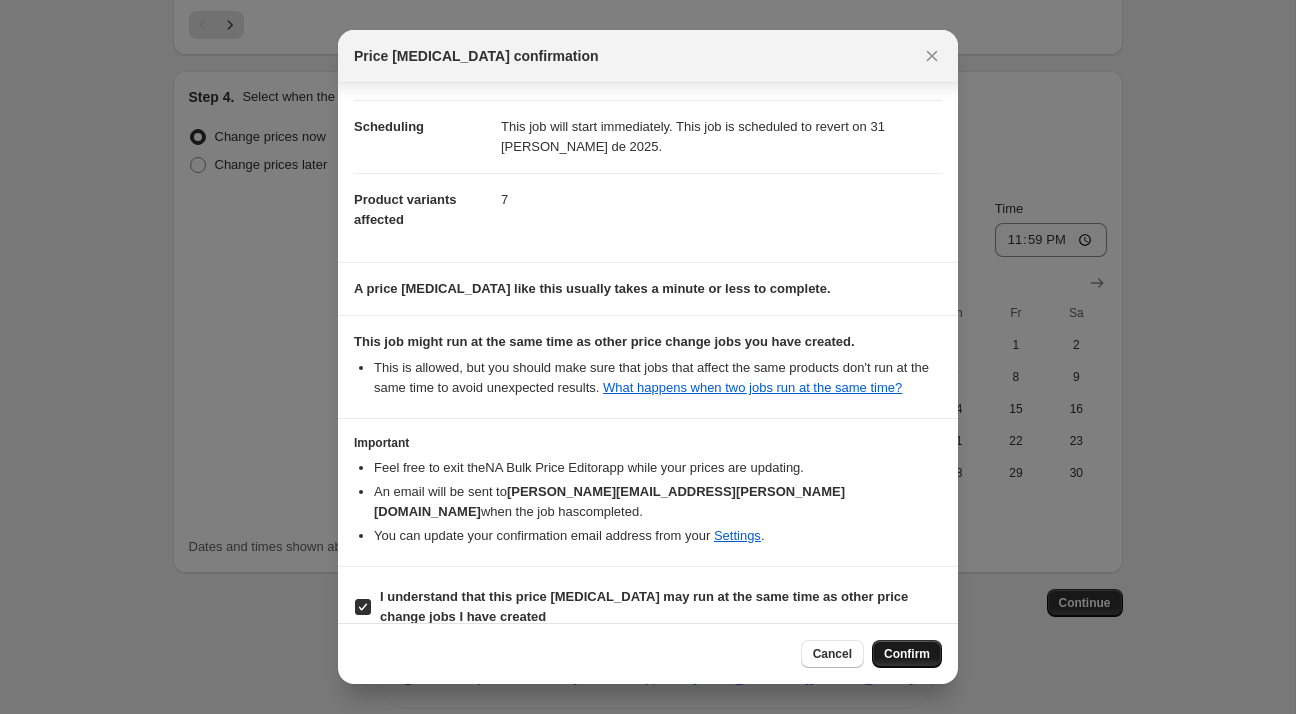 click on "Confirm" at bounding box center [907, 654] 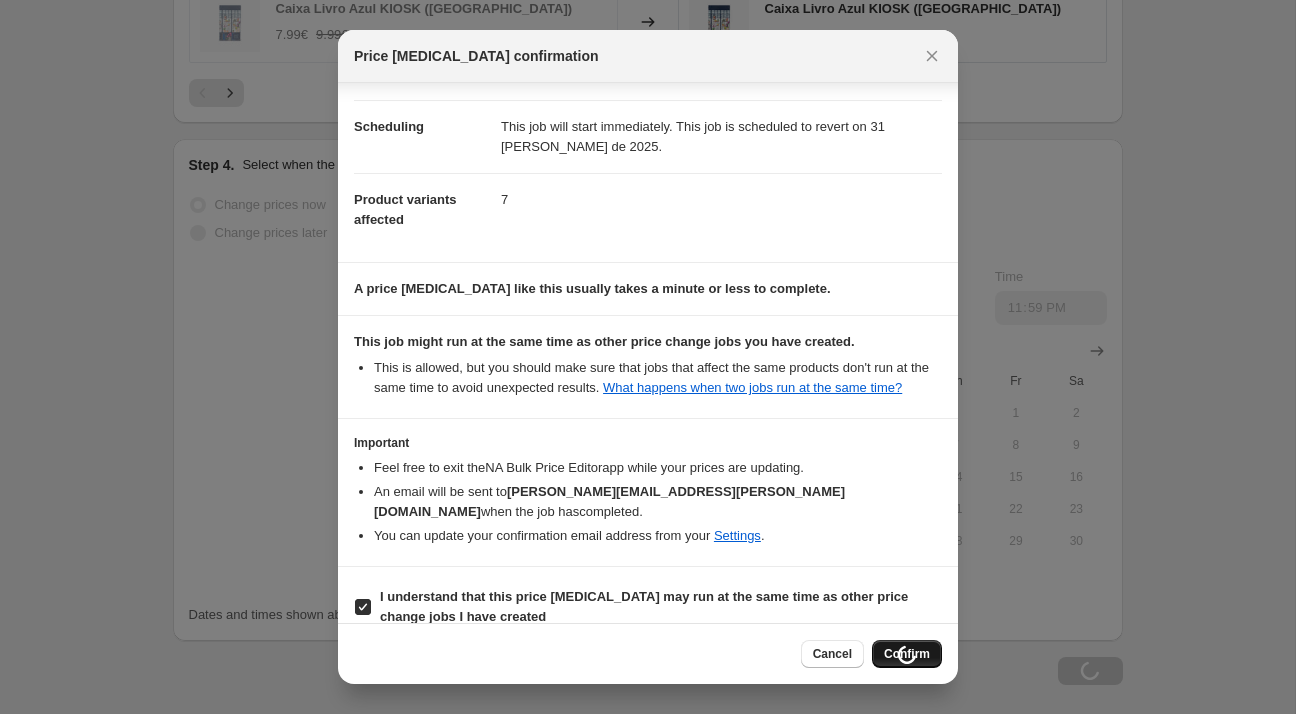scroll, scrollTop: 1900, scrollLeft: 0, axis: vertical 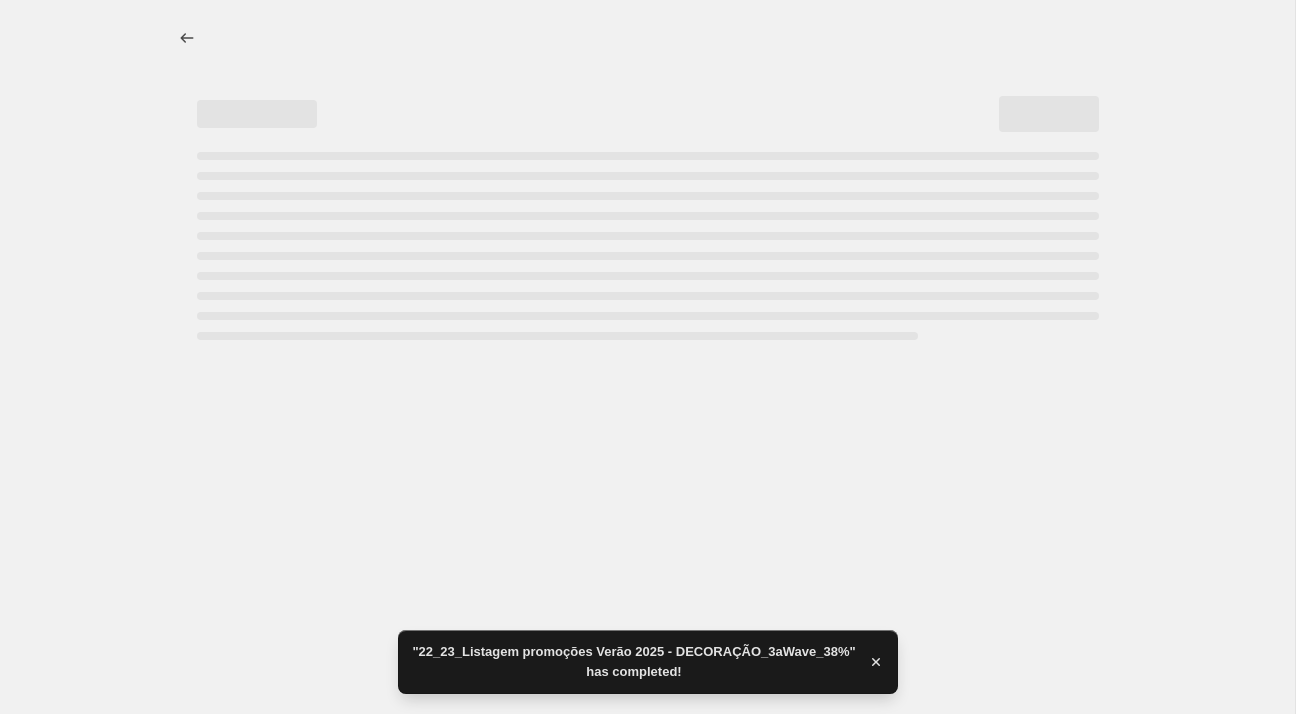 select on "percentage" 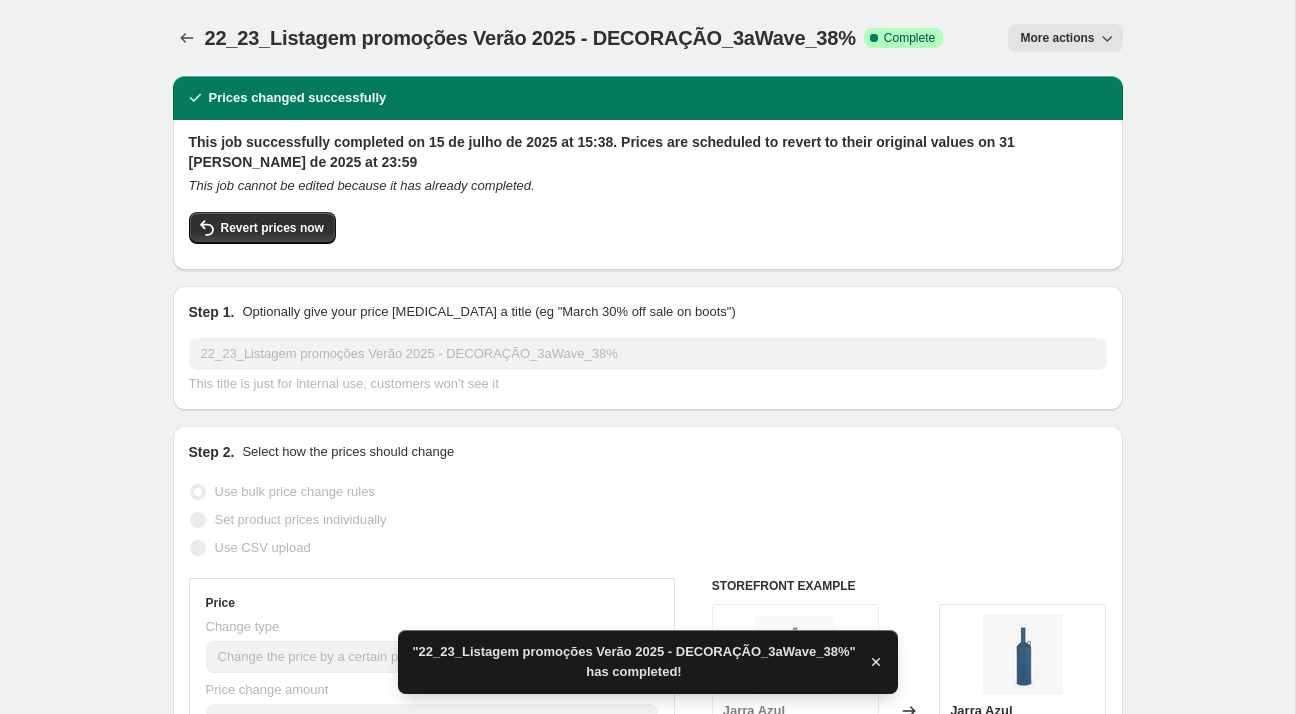 click on "22_23_Listagem promoções Verão 2025 - DECORAÇÃO_3aWave_38%" at bounding box center (530, 38) 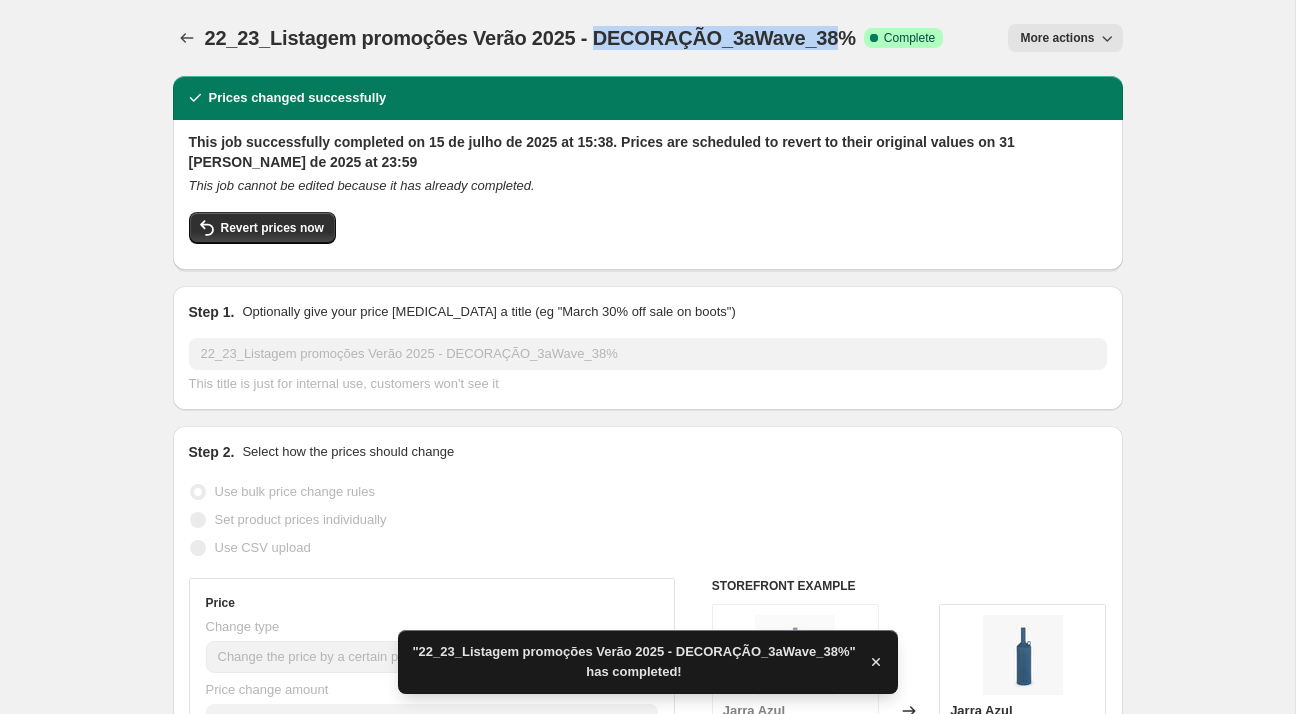 click on "22_23_Listagem promoções Verão 2025 - DECORAÇÃO_3aWave_38%" at bounding box center [530, 38] 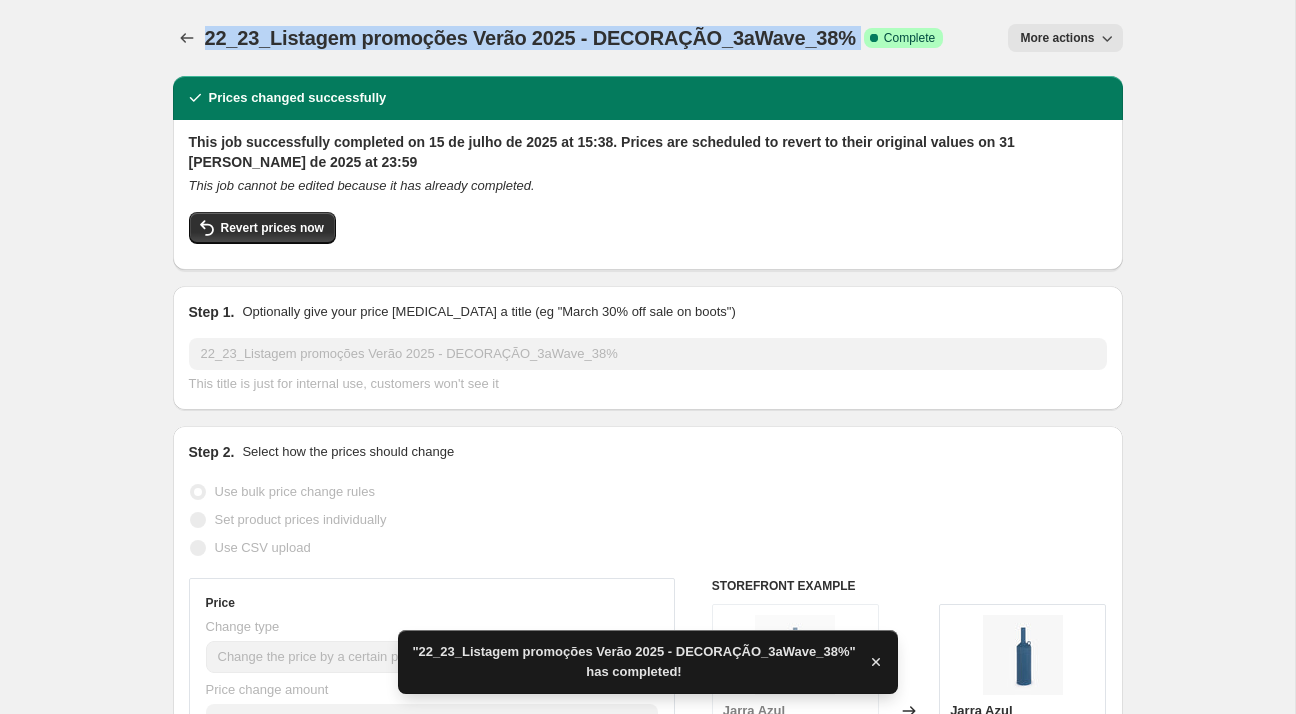 click on "22_23_Listagem promoções Verão 2025 - DECORAÇÃO_3aWave_38%" at bounding box center [530, 38] 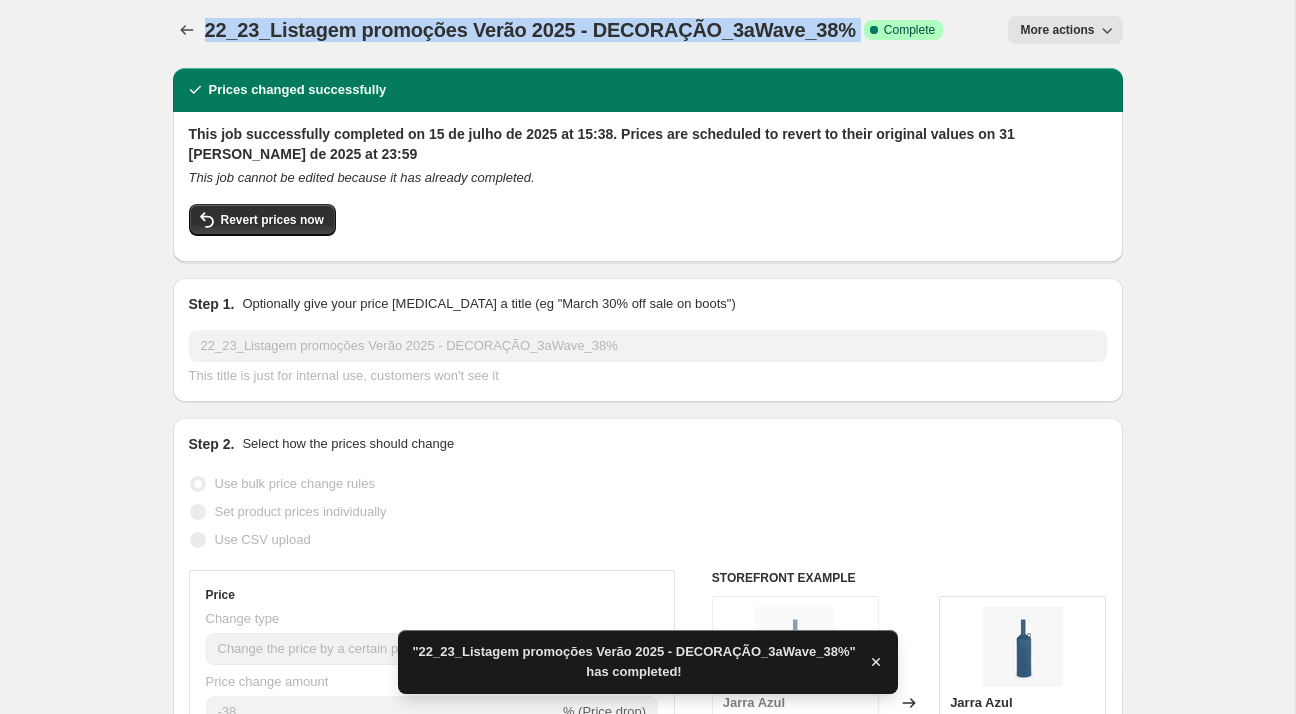 scroll, scrollTop: 10, scrollLeft: 0, axis: vertical 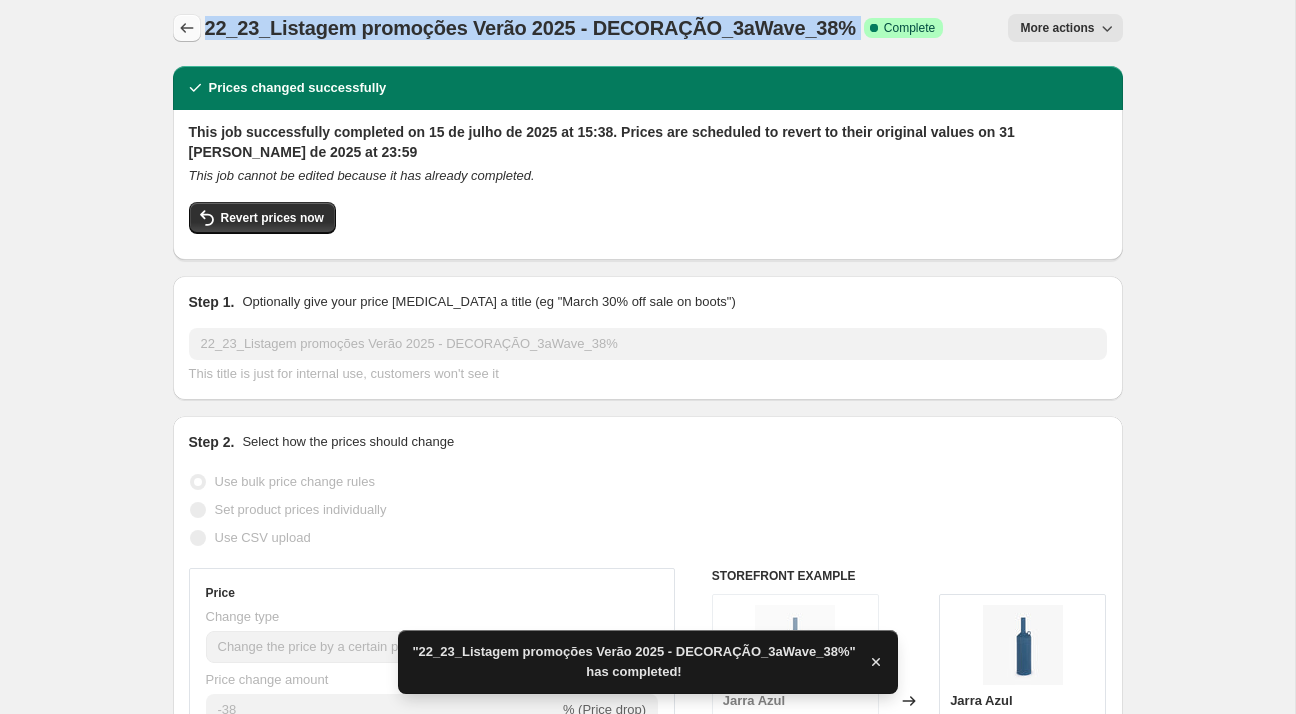 click 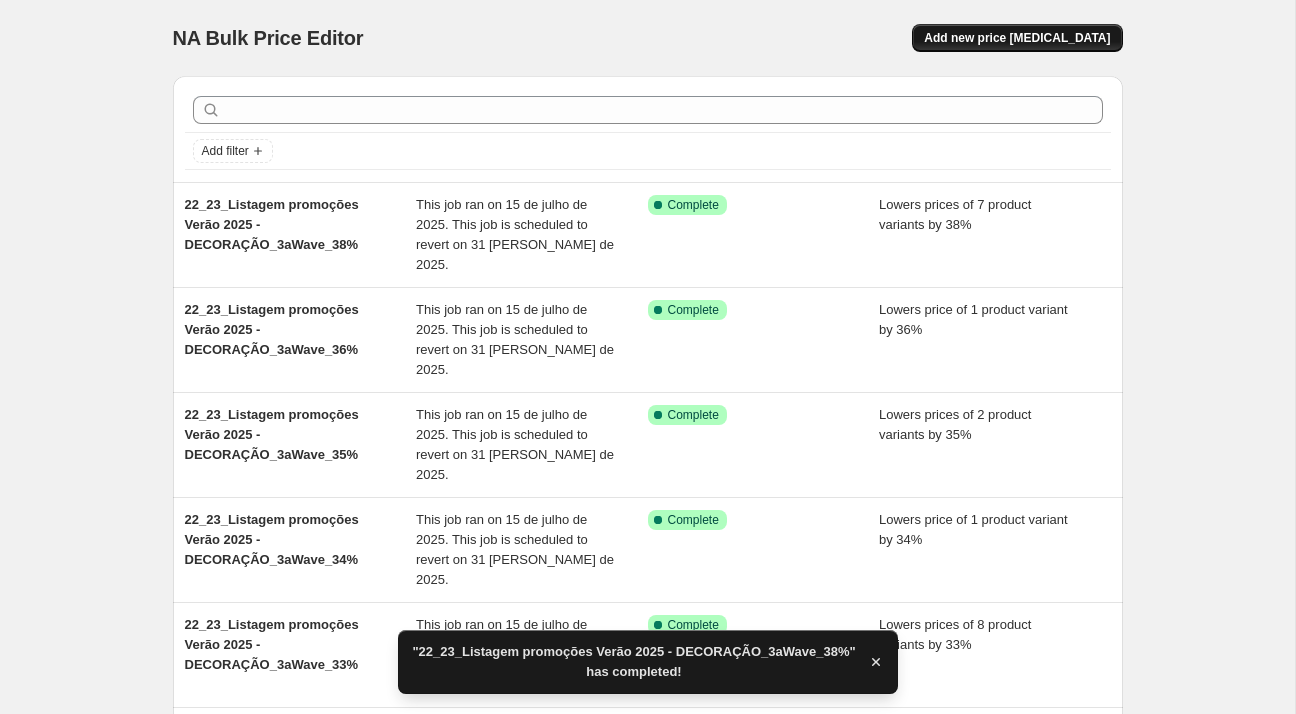 click on "Add new price [MEDICAL_DATA]" at bounding box center (1017, 38) 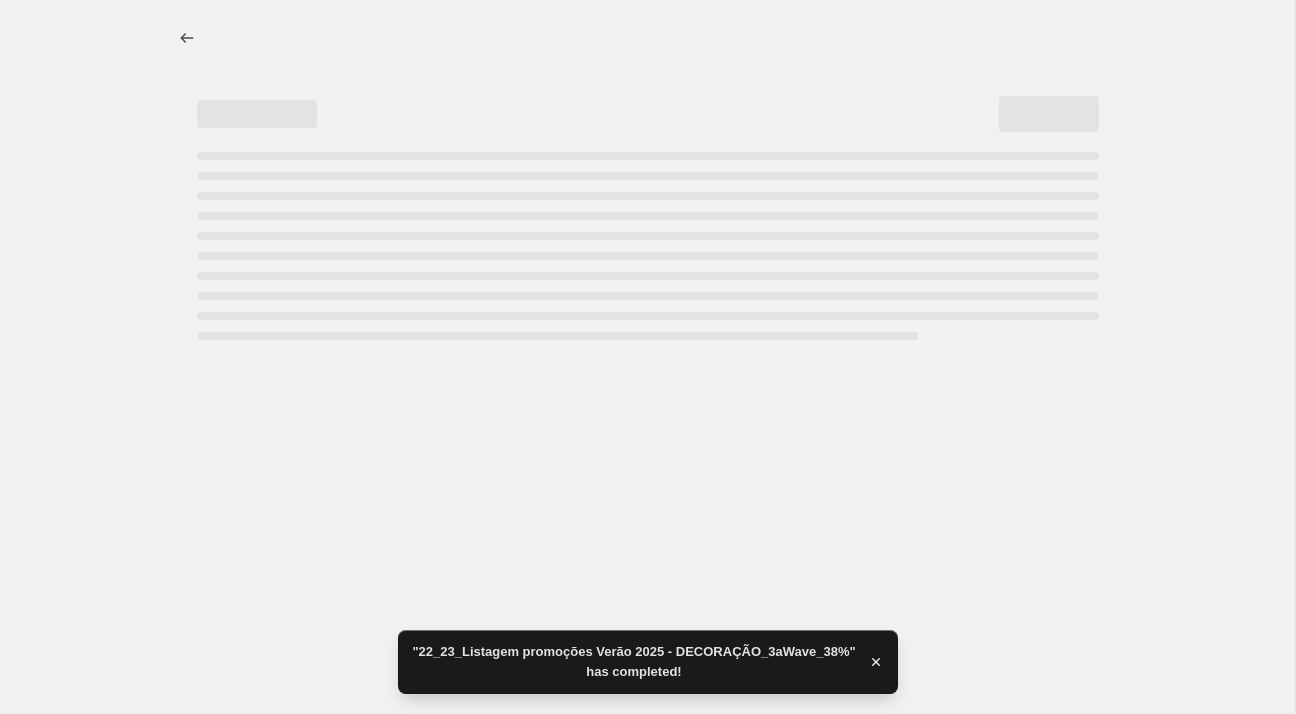 select on "percentage" 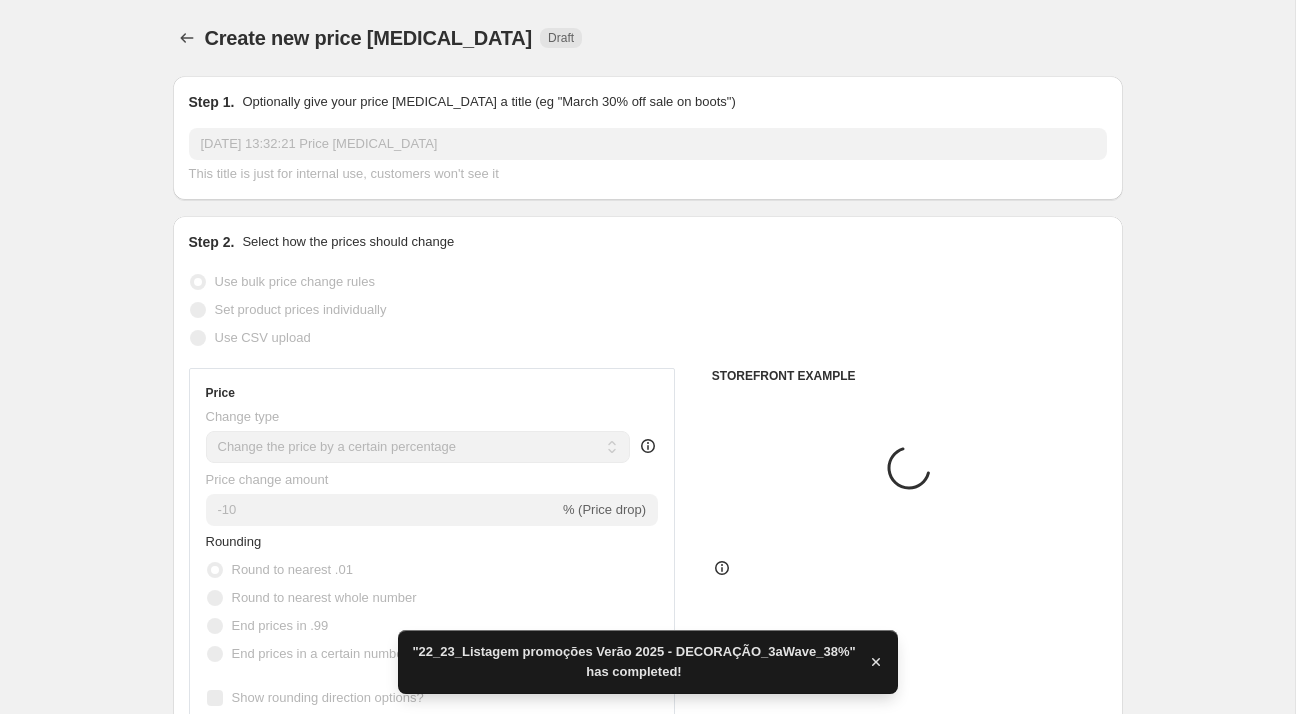 click on "[DATE] 13:32:21 Price [MEDICAL_DATA]" at bounding box center [648, 144] 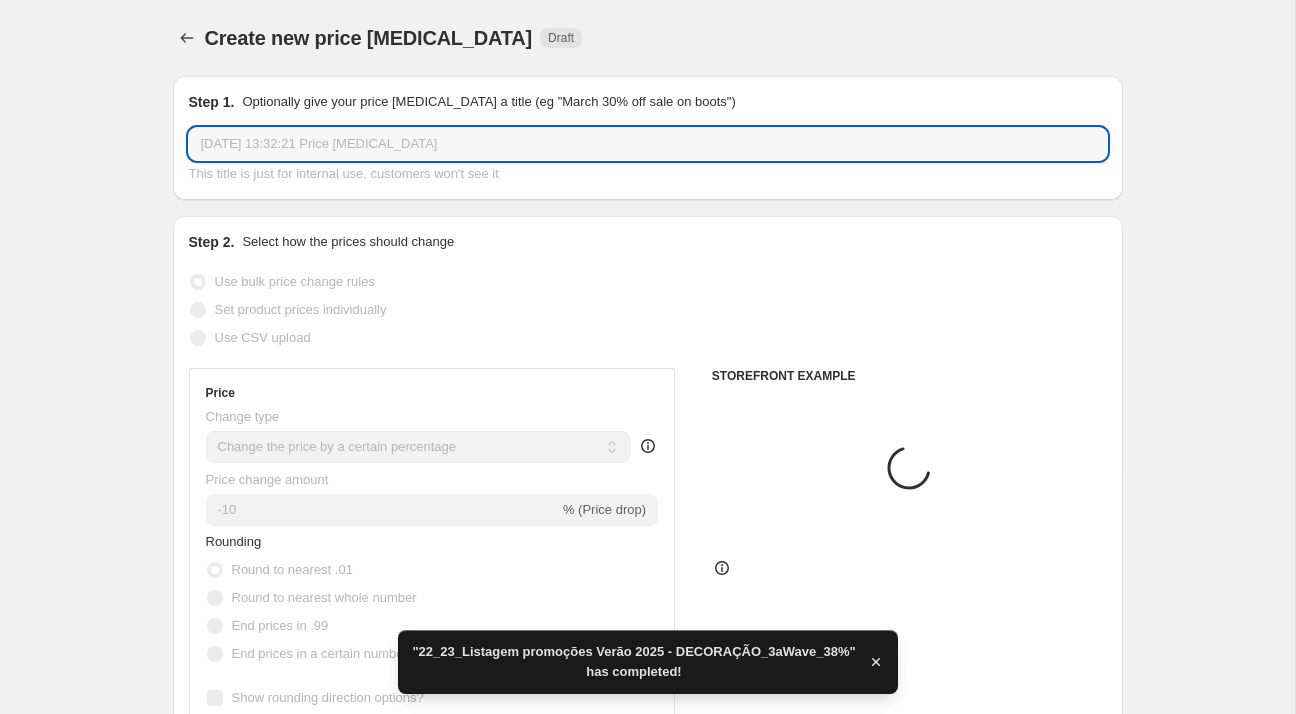 click on "[DATE] 13:32:21 Price [MEDICAL_DATA]" at bounding box center [648, 144] 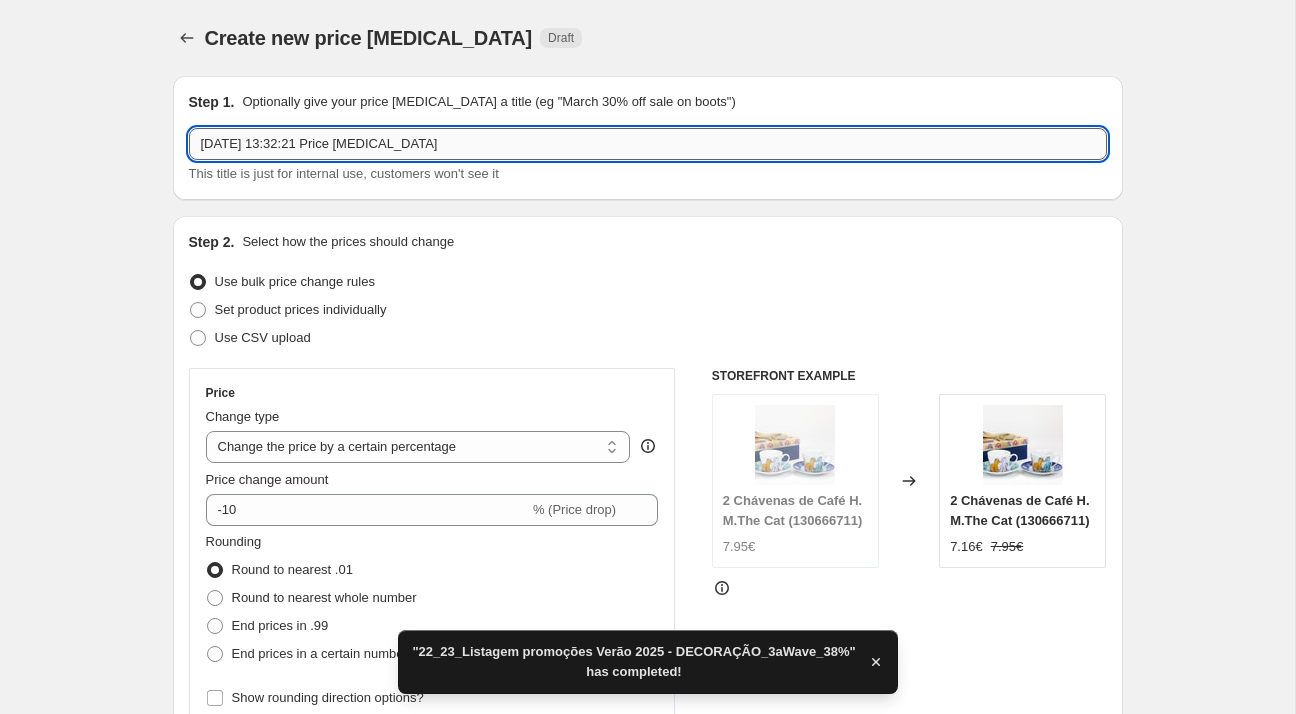 click on "[DATE] 13:32:21 Price [MEDICAL_DATA]" at bounding box center [648, 144] 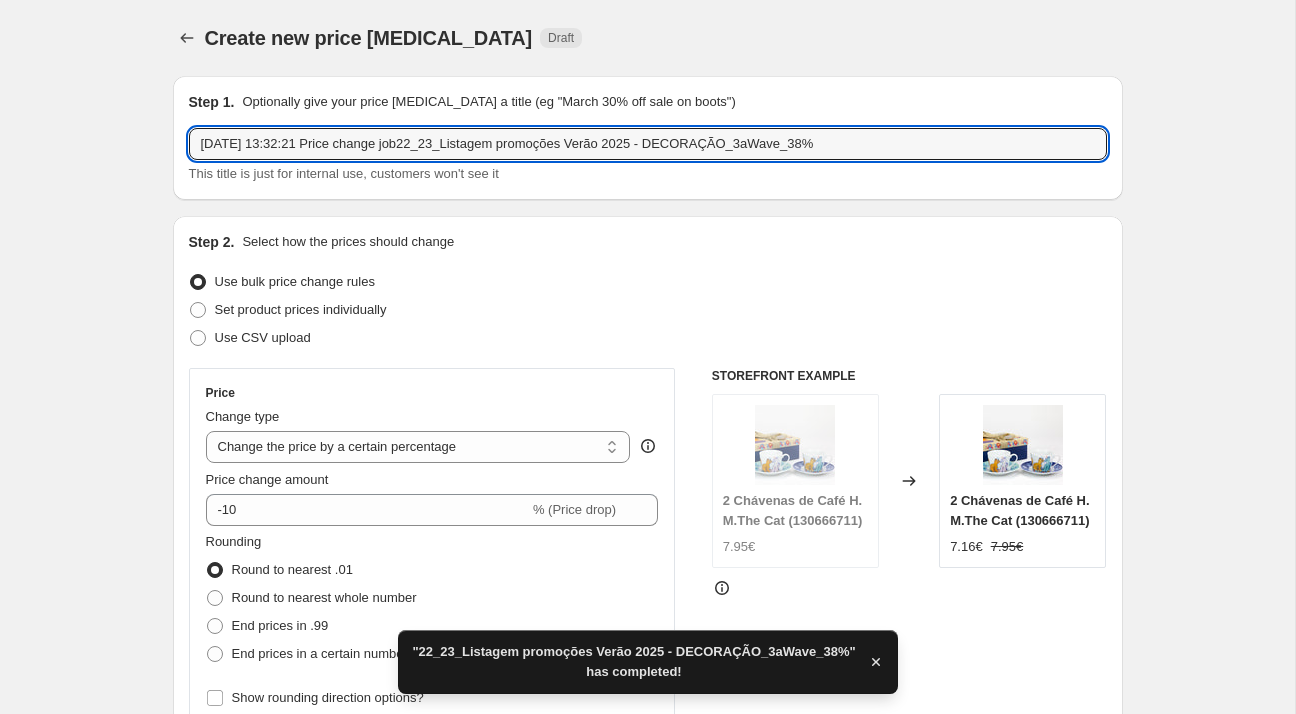 click on "Step 1. Optionally give your price [MEDICAL_DATA] a title (eg "March 30% off sale on boots") [DATE] 13:32:21 Price change job22_23_Listagem promoções Verão 2025 - DECORAÇÃO_3aWave_38% This title is just for internal use, customers won't see it" at bounding box center (648, 138) 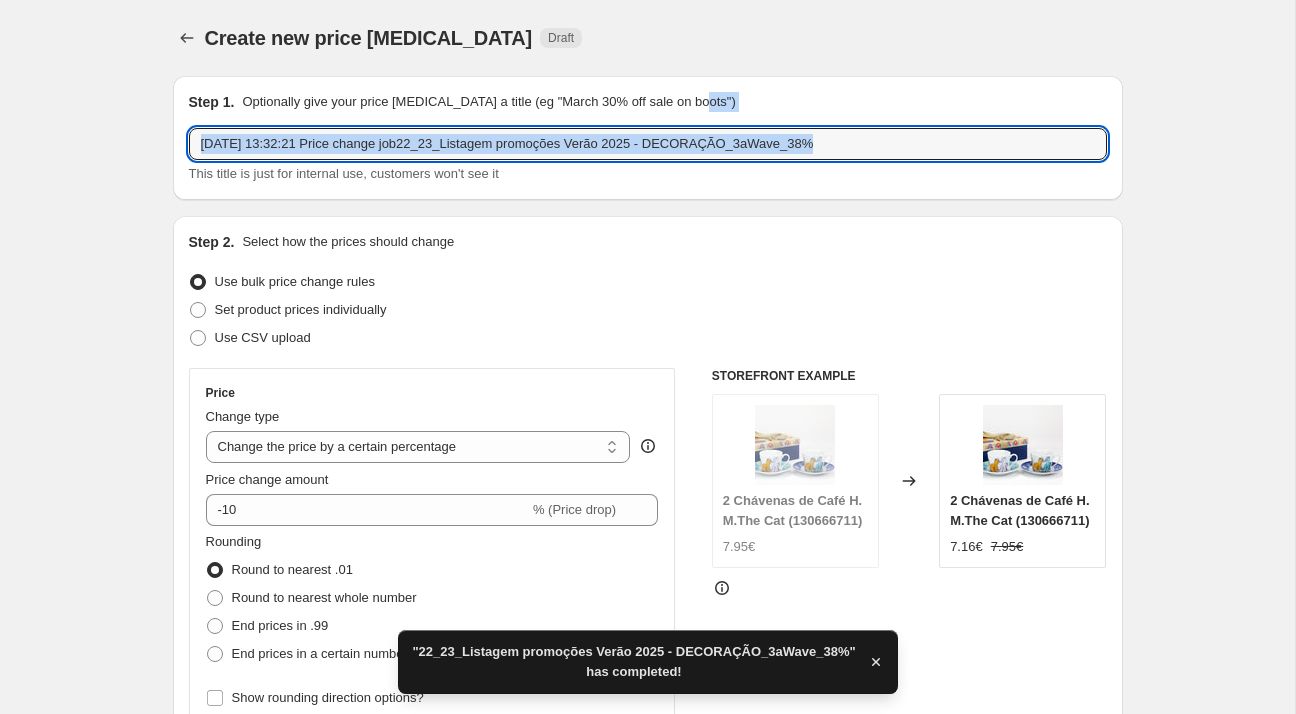 click on "Step 1. Optionally give your price [MEDICAL_DATA] a title (eg "March 30% off sale on boots") [DATE] 13:32:21 Price change job22_23_Listagem promoções Verão 2025 - DECORAÇÃO_3aWave_38% This title is just for internal use, customers won't see it" at bounding box center [648, 138] 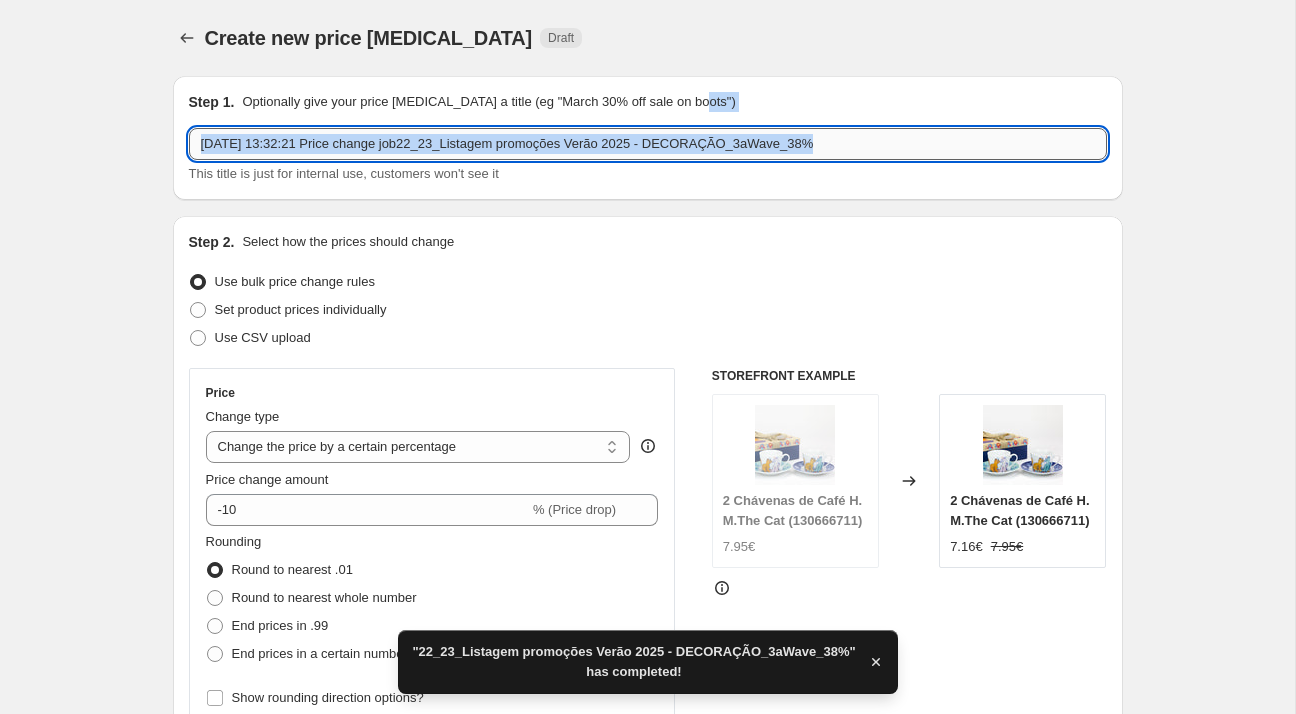 click on "[DATE] 13:32:21 Price change job22_23_Listagem promoções Verão 2025 - DECORAÇÃO_3aWave_38%" at bounding box center (648, 144) 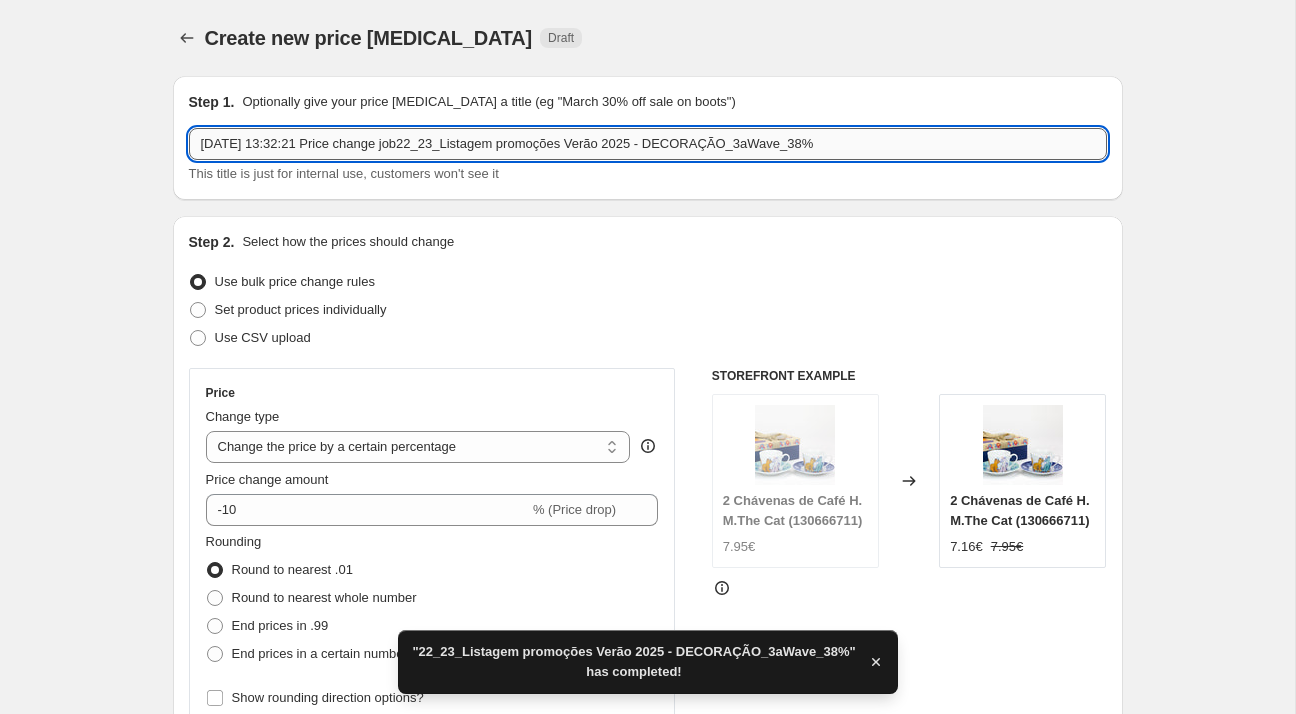 click on "[DATE] 13:32:21 Price change job22_23_Listagem promoções Verão 2025 - DECORAÇÃO_3aWave_38%" at bounding box center (648, 144) 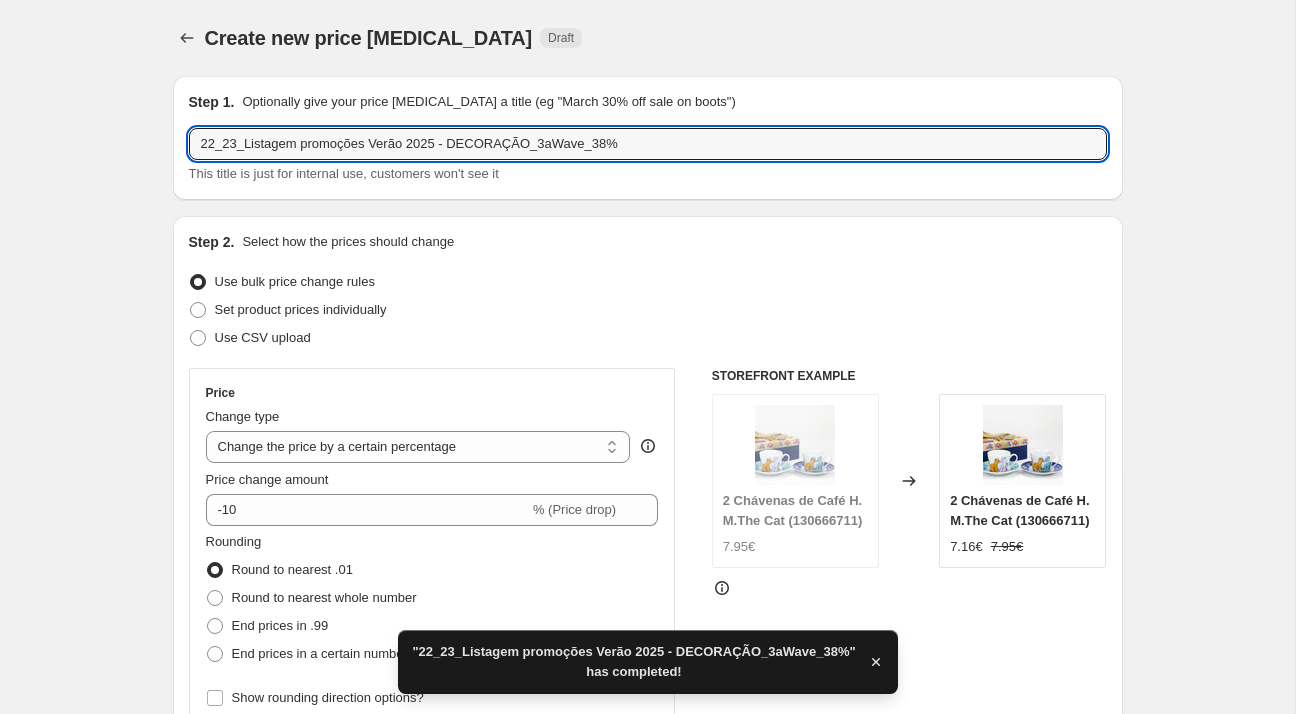 click on "Create new price [MEDICAL_DATA]. This page is ready Create new price [MEDICAL_DATA] Draft Step 1. Optionally give your price [MEDICAL_DATA] a title (eg "March 30% off sale on boots") 22_23_Listagem promoções Verão 2025 - DECORAÇÃO_3aWave_38% This title is just for internal use, customers won't see it Step 2. Select how the prices should change Use bulk price change rules Set product prices individually Use CSV upload Price Change type Change the price to a certain amount Change the price by a certain amount Change the price by a certain percentage Change the price to the current compare at price (price before sale) Change the price by a certain amount relative to the compare at price Change the price by a certain percentage relative to the compare at price Don't change the price Change the price by a certain percentage relative to the cost per item Change price to certain cost margin Change the price by a certain percentage Price change amount -10 % (Price drop) Rounding Round to nearest .01 End prices in .99   FAQ" at bounding box center (647, 999) 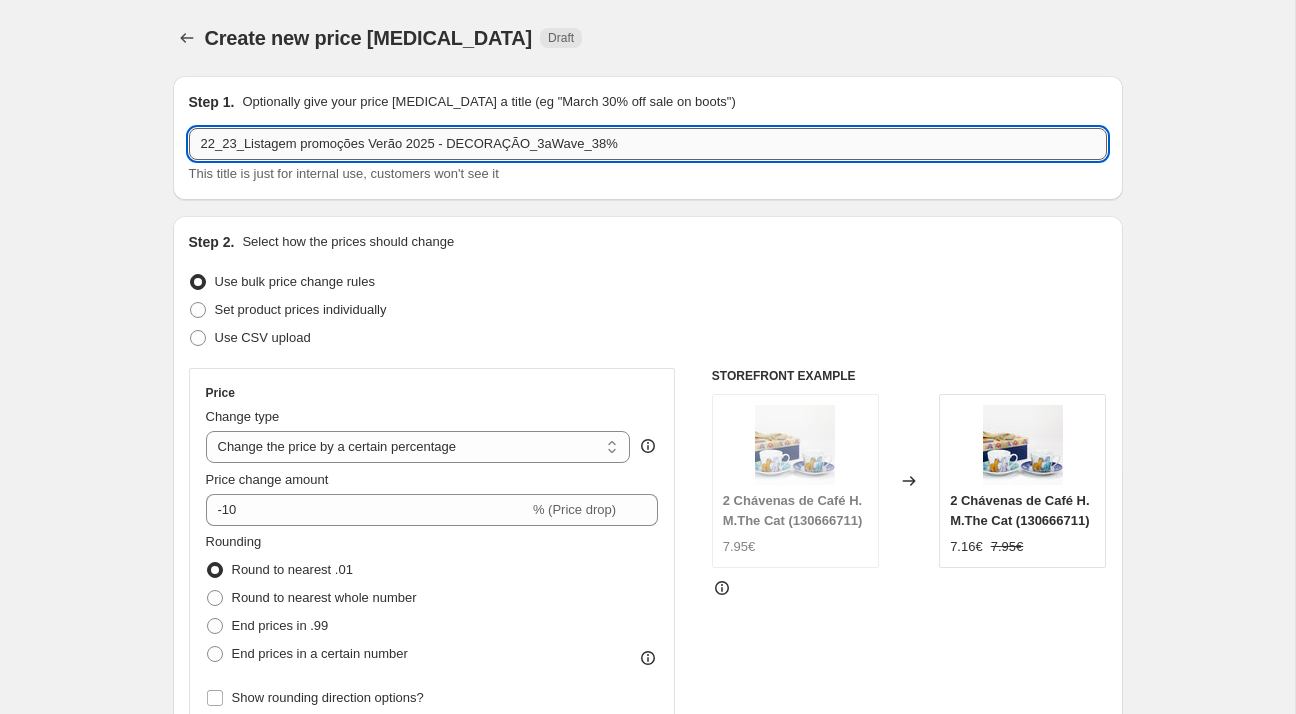 drag, startPoint x: 582, startPoint y: 143, endPoint x: 595, endPoint y: 148, distance: 13.928389 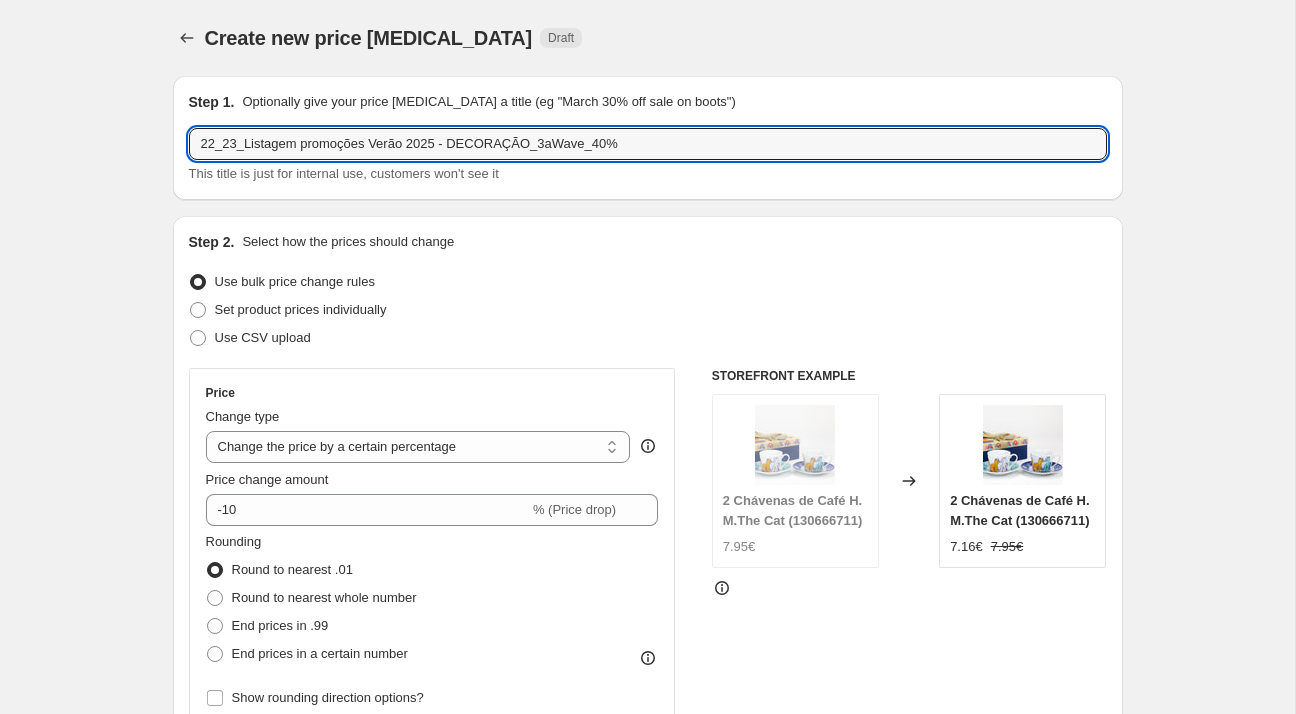 type on "22_23_Listagem promoções Verão 2025 - DECORAÇÃO_3aWave_40%" 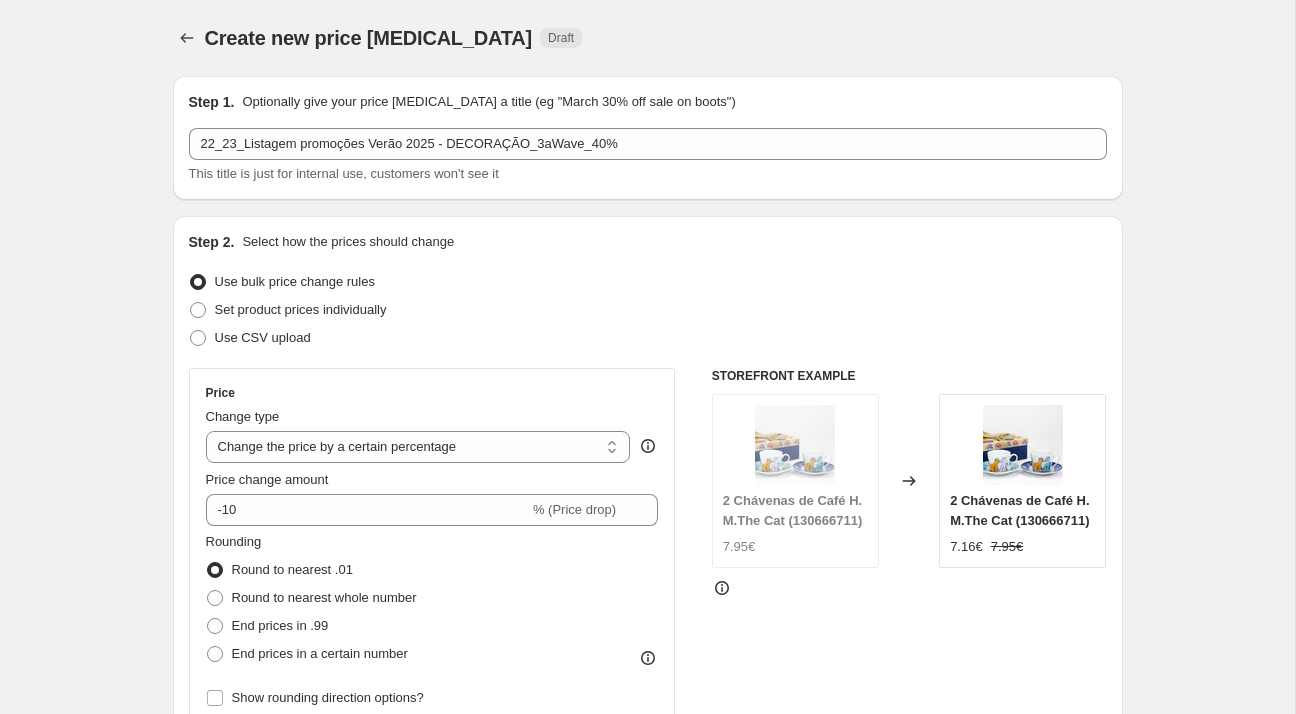 click on "Price Change type Change the price to a certain amount Change the price by a certain amount Change the price by a certain percentage Change the price to the current compare at price (price before sale) Change the price by a certain amount relative to the compare at price Change the price by a certain percentage relative to the compare at price Don't change the price Change the price by a certain percentage relative to the cost per item Change price to certain cost margin Change the price by a certain percentage Price change amount -10 % (Price drop) Rounding Round to nearest .01 Round to nearest whole number End prices in .99 End prices in a certain number Show rounding direction options?" at bounding box center (432, 548) 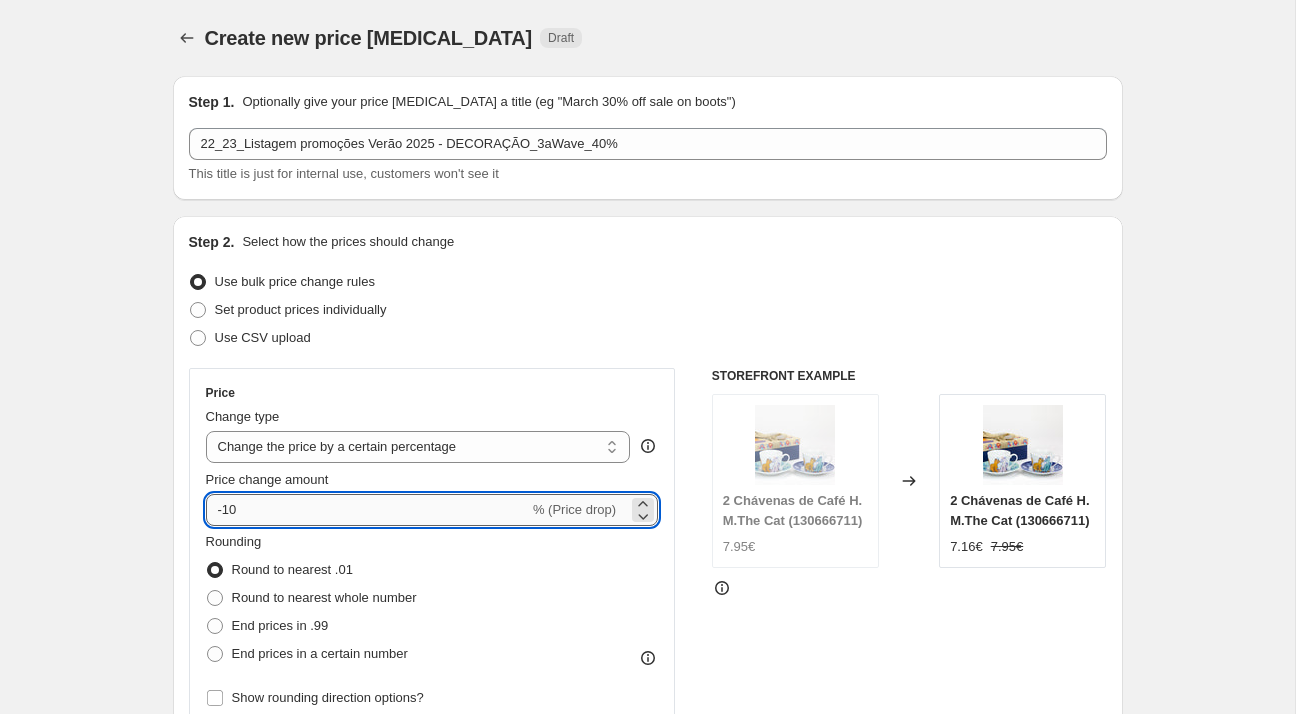 click on "-10" at bounding box center [367, 510] 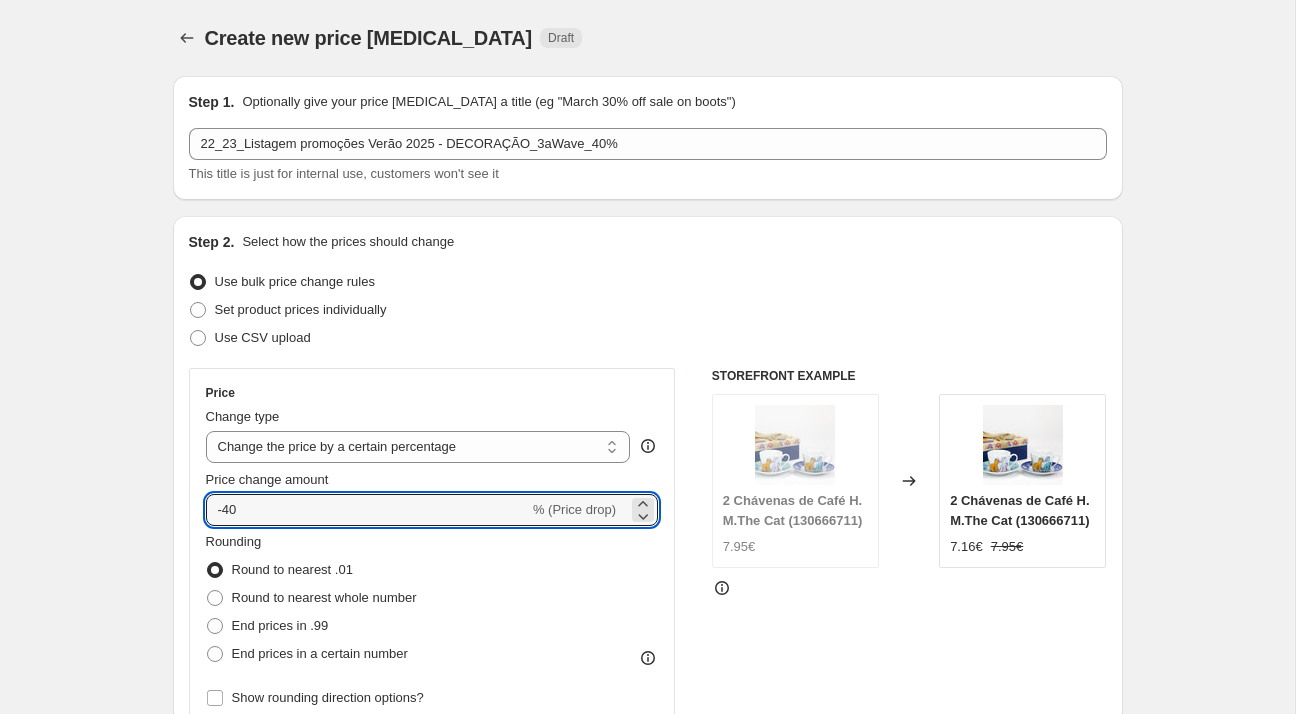 type on "-40" 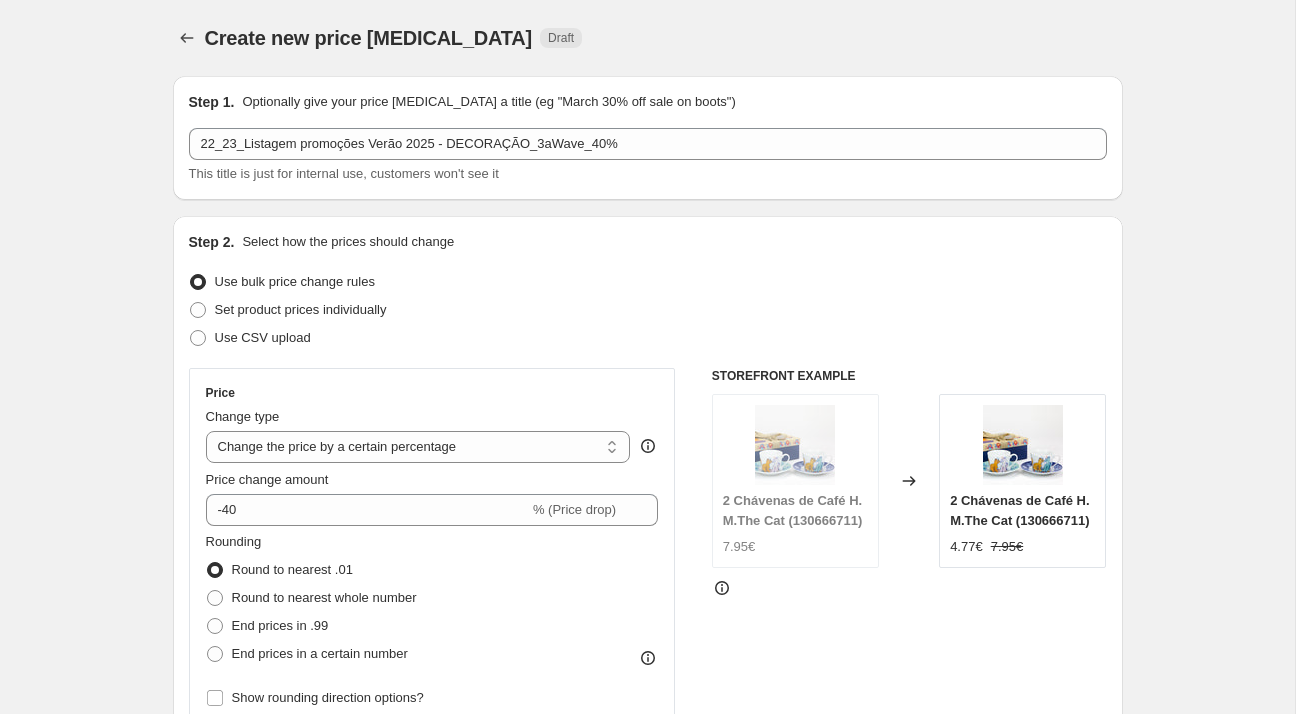 click on "Create new price [MEDICAL_DATA]. This page is ready Create new price [MEDICAL_DATA] Draft Step 1. Optionally give your price [MEDICAL_DATA] a title (eg "March 30% off sale on boots") 22_23_Listagem promoções Verão 2025 - DECORAÇÃO_3aWave_40% This title is just for internal use, customers won't see it Step 2. Select how the prices should change Use bulk price change rules Set product prices individually Use CSV upload Price Change type Change the price to a certain amount Change the price by a certain amount Change the price by a certain percentage Change the price to the current compare at price (price before sale) Change the price by a certain amount relative to the compare at price Change the price by a certain percentage relative to the compare at price Don't change the price Change the price by a certain percentage relative to the cost per item Change price to certain cost margin Change the price by a certain percentage Price change amount -40 % (Price drop) Rounding Round to nearest .01 End prices in .99   FAQ" at bounding box center (647, 999) 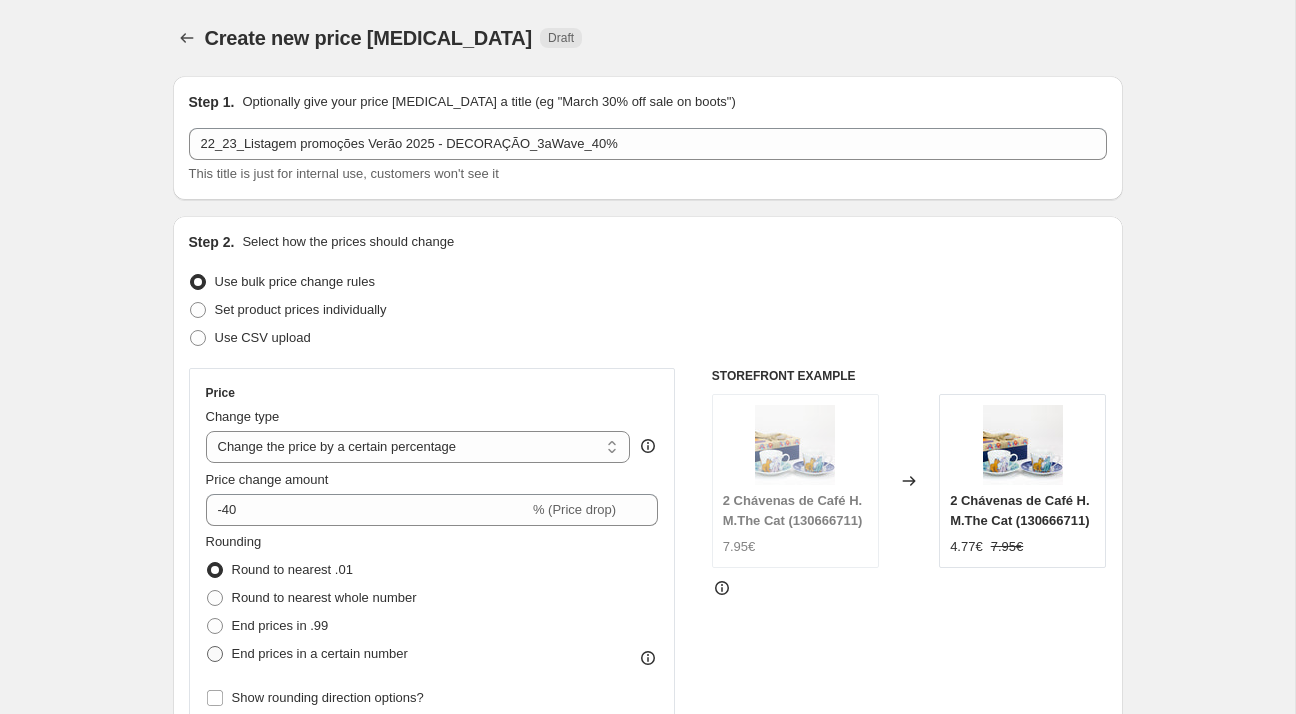 click on "End prices in a certain number" at bounding box center (307, 654) 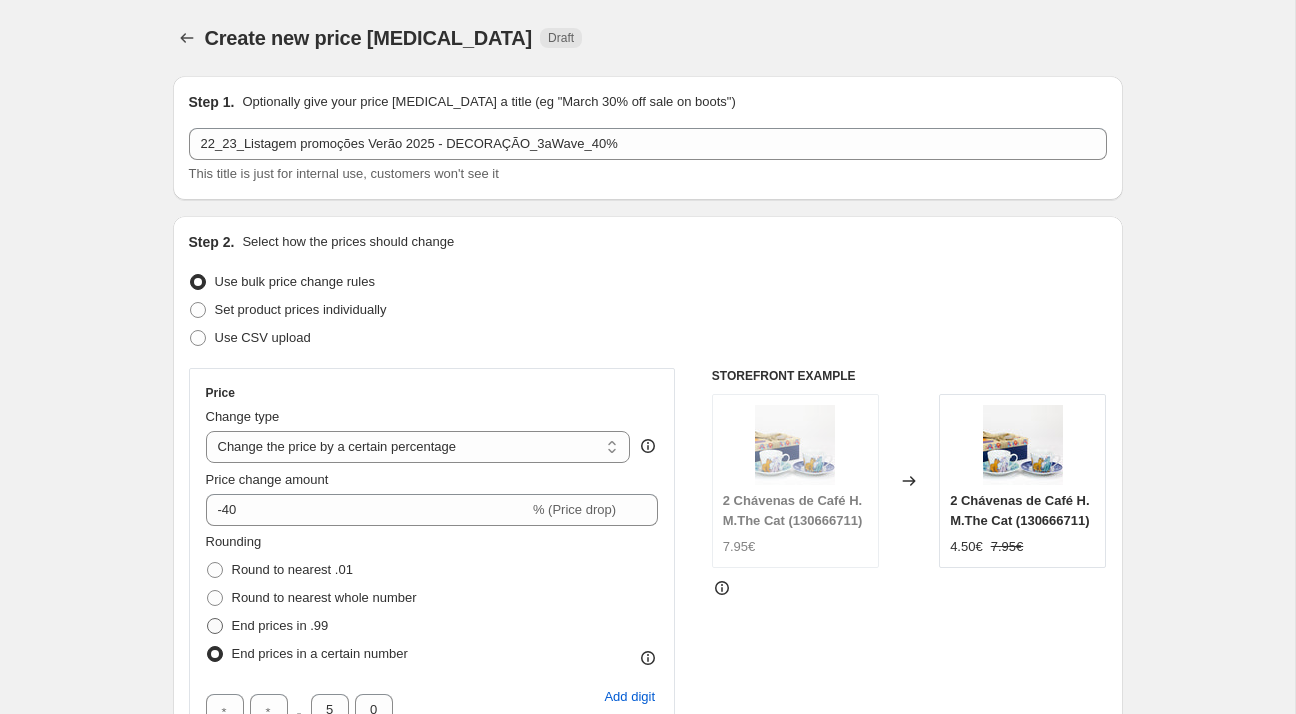 click on "End prices in .99" at bounding box center [267, 626] 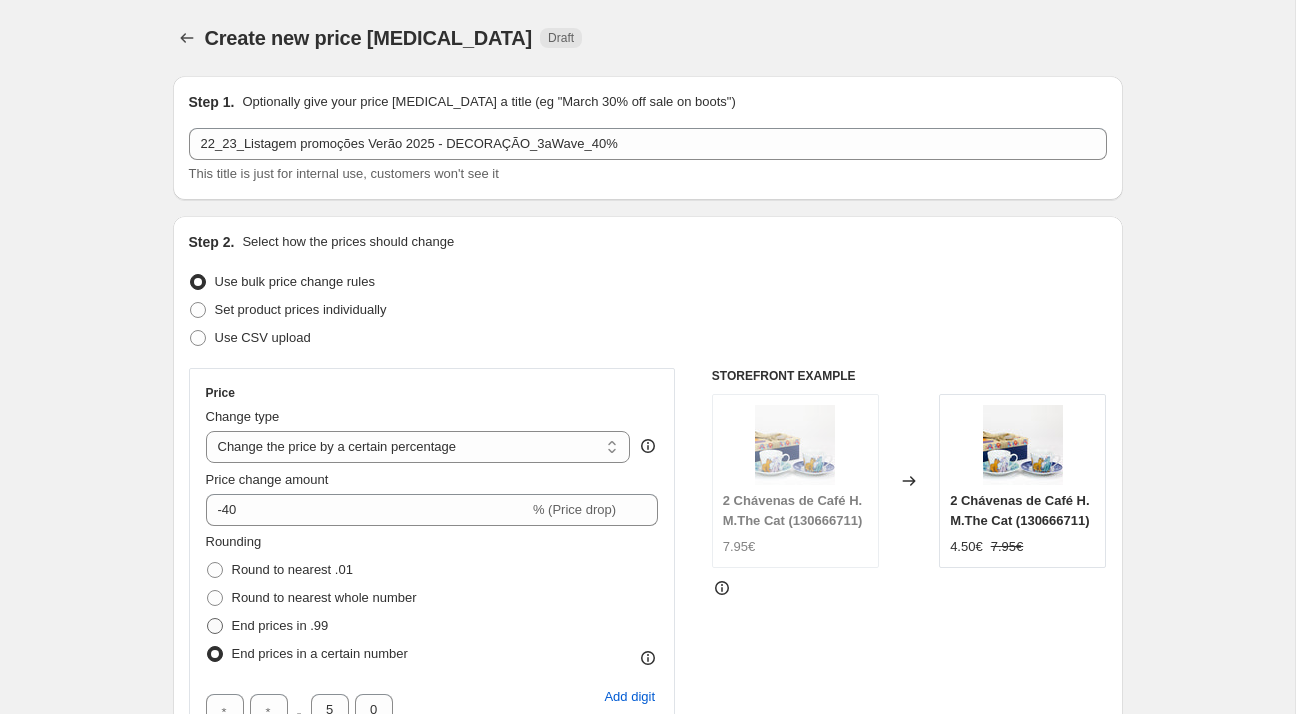 click on "End prices in .99" at bounding box center [207, 618] 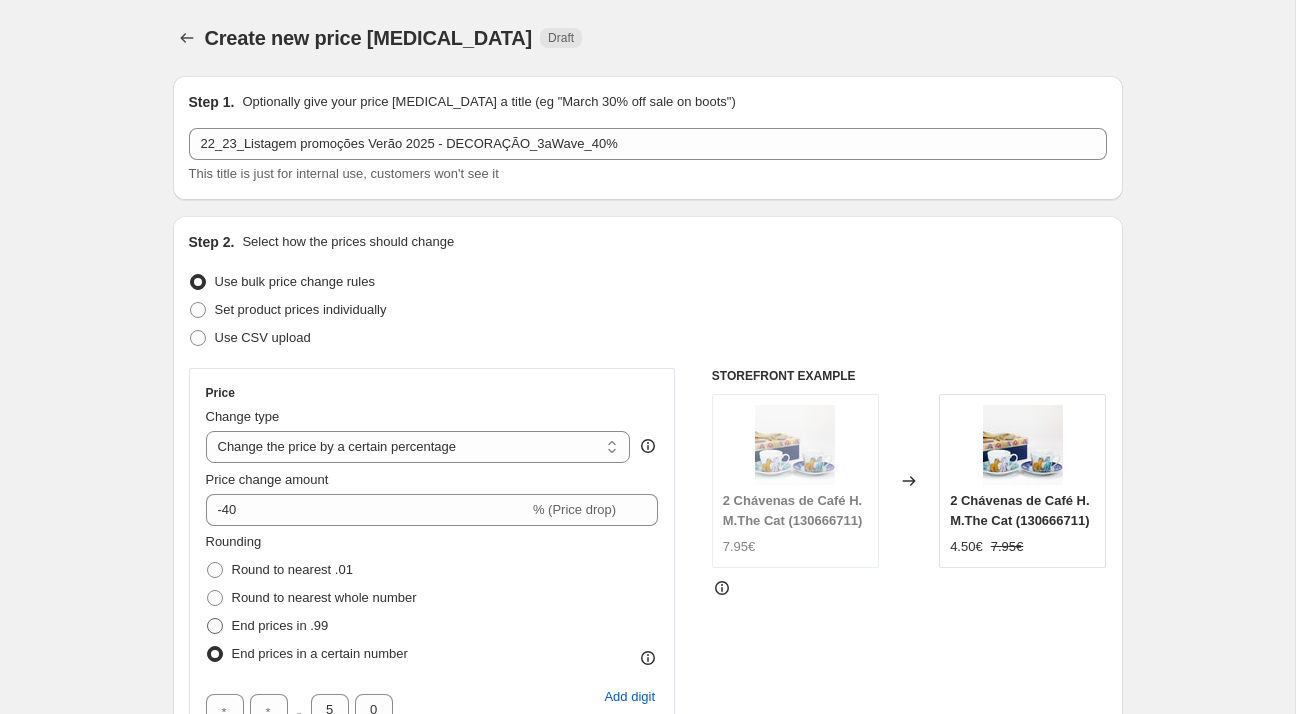 radio on "true" 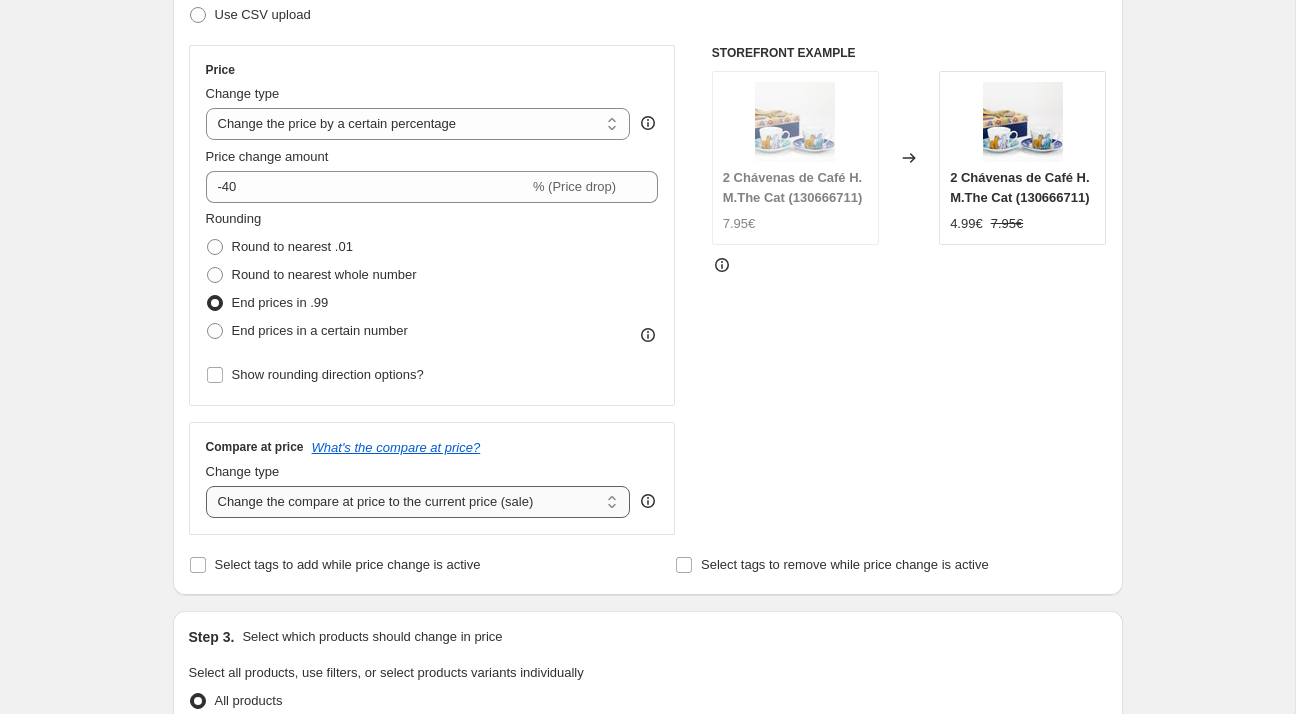 scroll, scrollTop: 339, scrollLeft: 0, axis: vertical 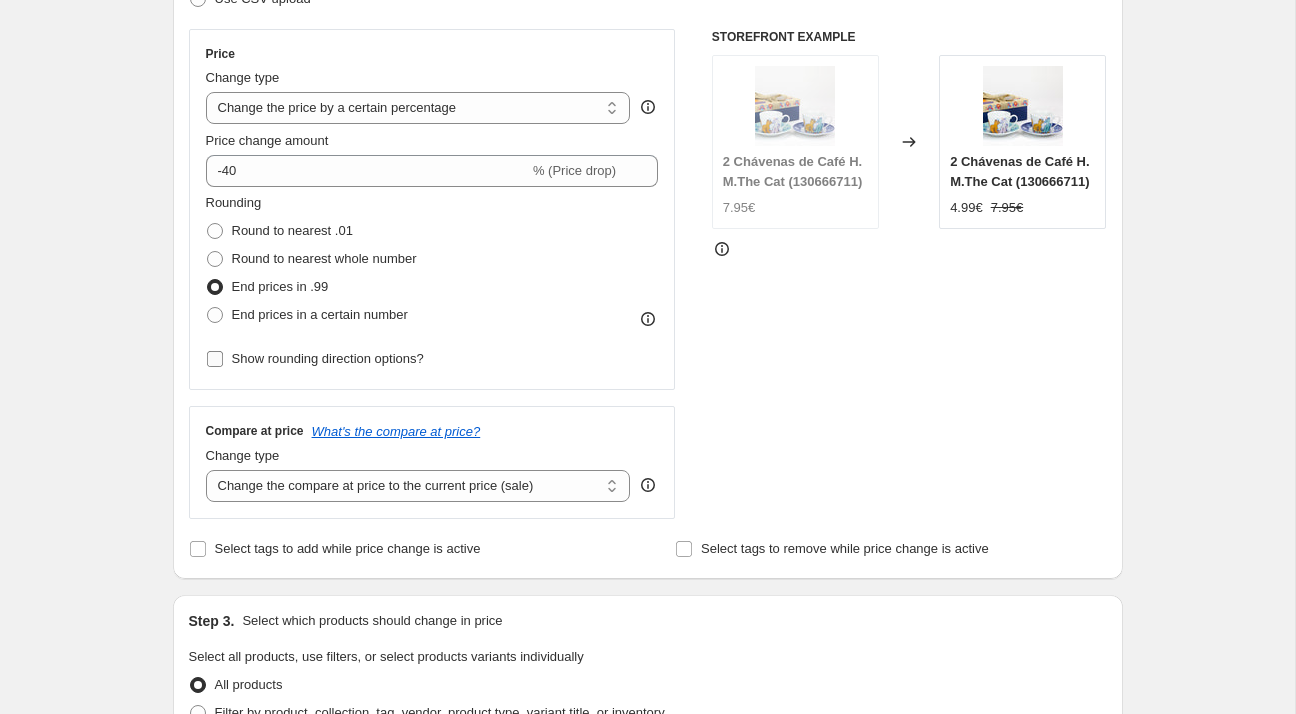 click on "Show rounding direction options?" at bounding box center [328, 358] 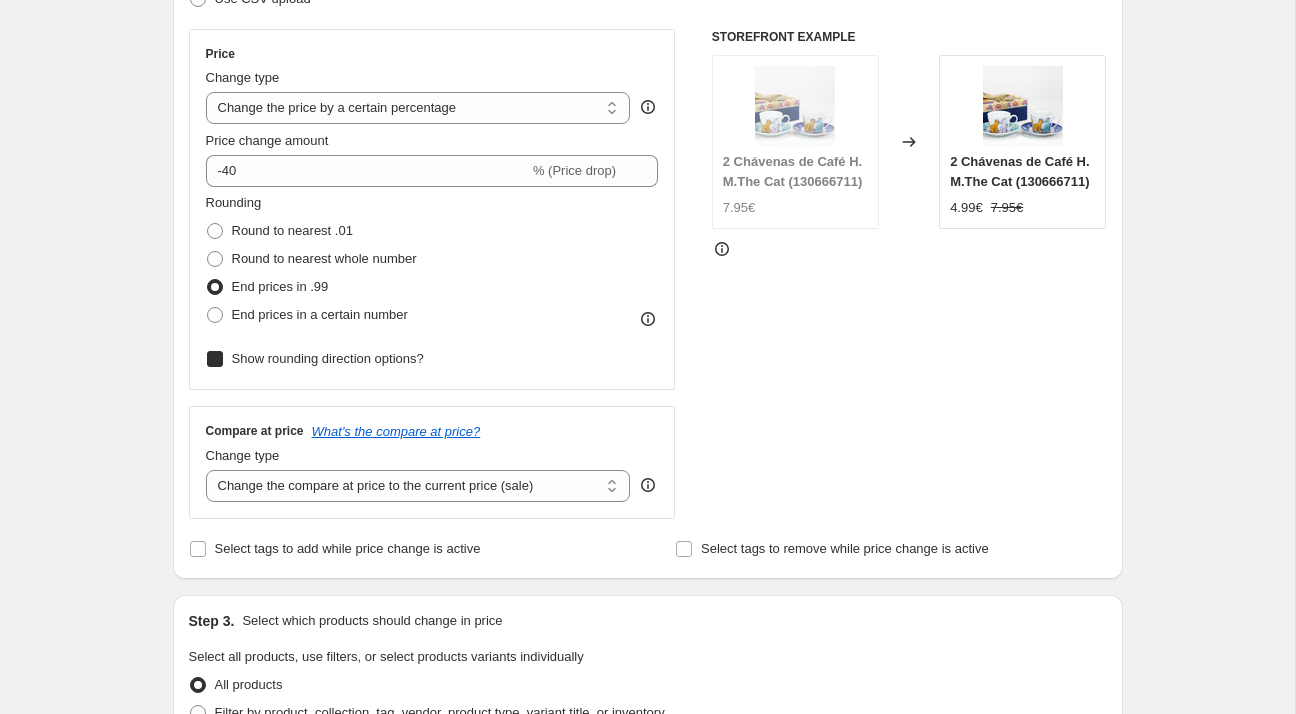 checkbox on "true" 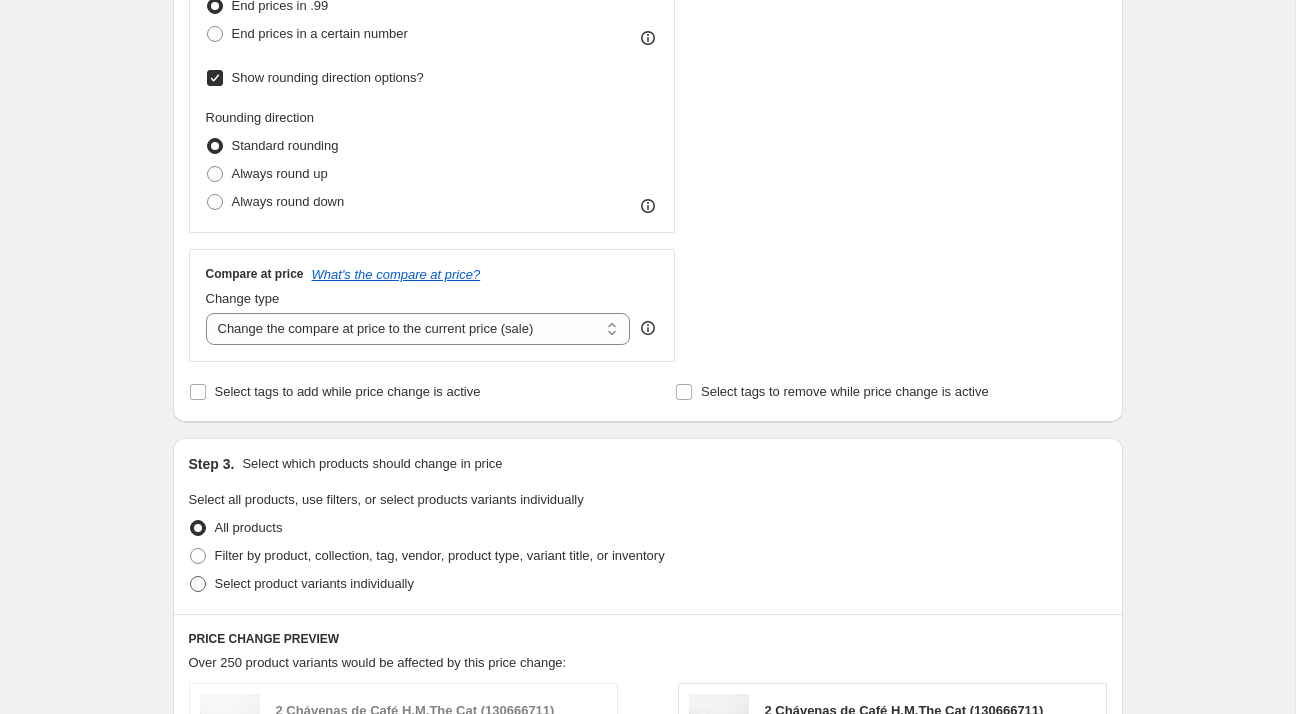 click on "Select product variants individually" at bounding box center [314, 583] 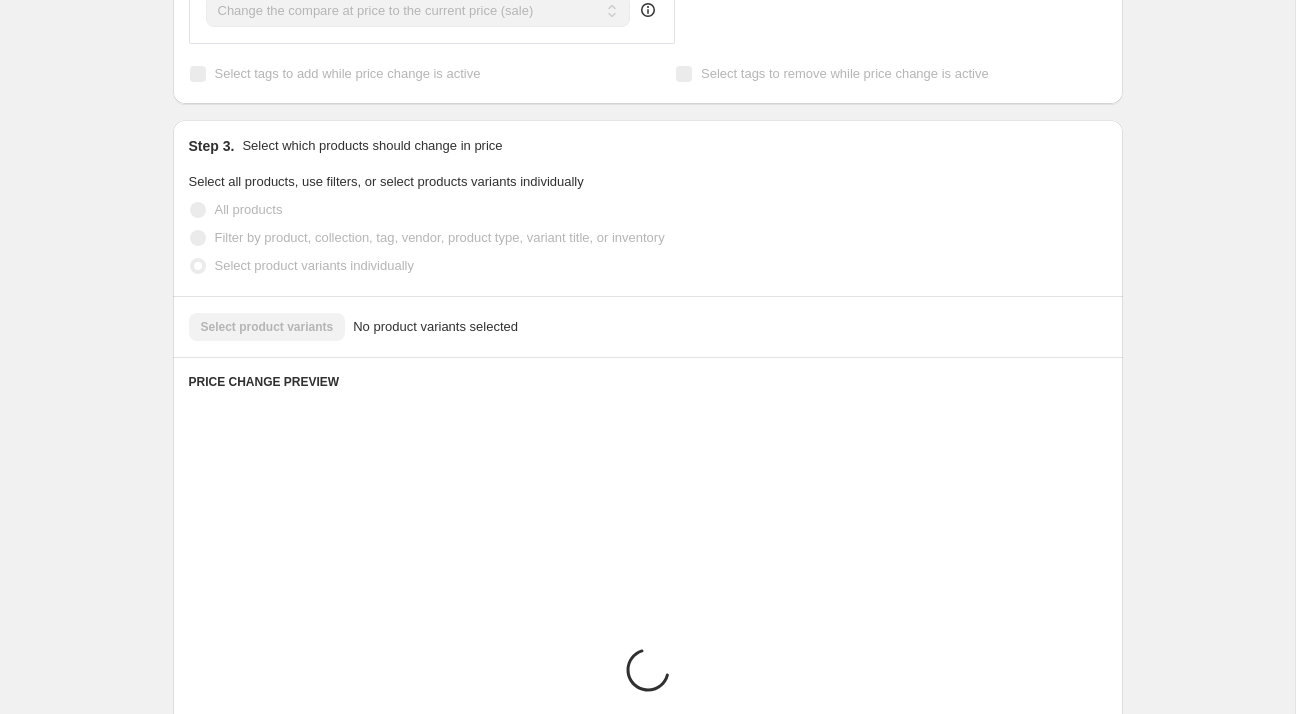 scroll, scrollTop: 944, scrollLeft: 0, axis: vertical 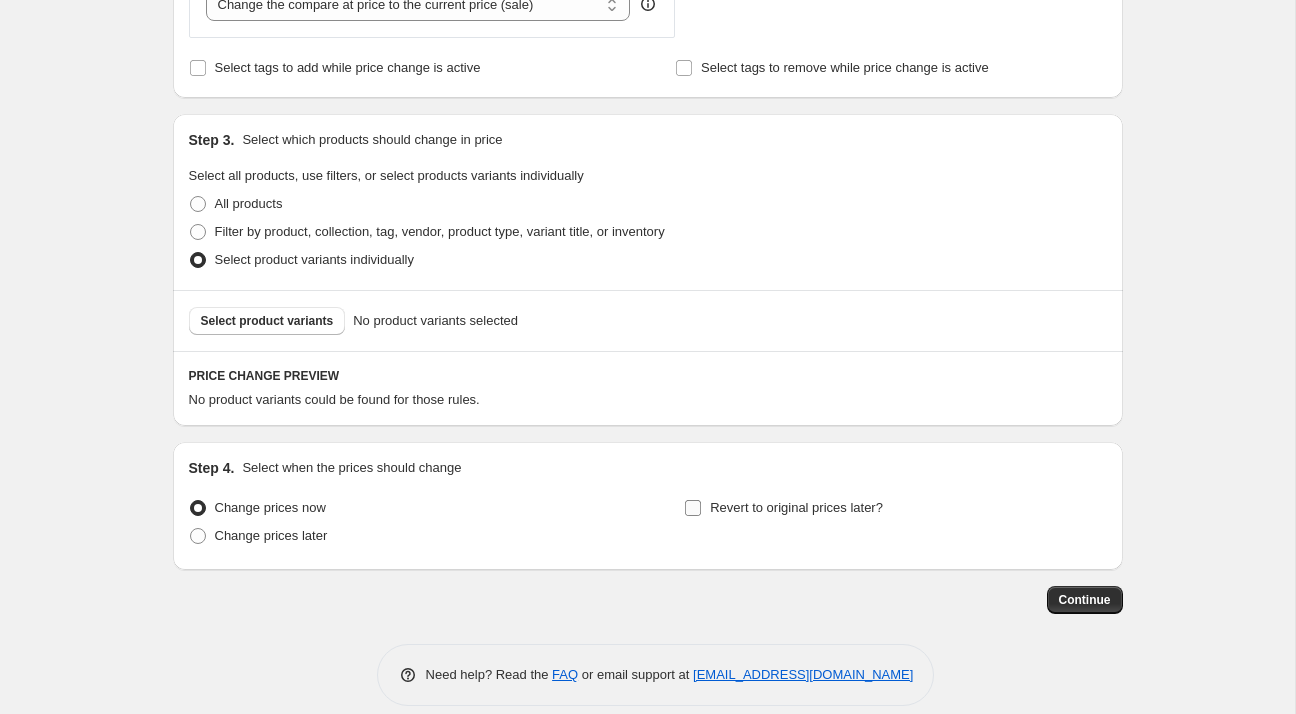 click on "Revert to original prices later?" at bounding box center [796, 507] 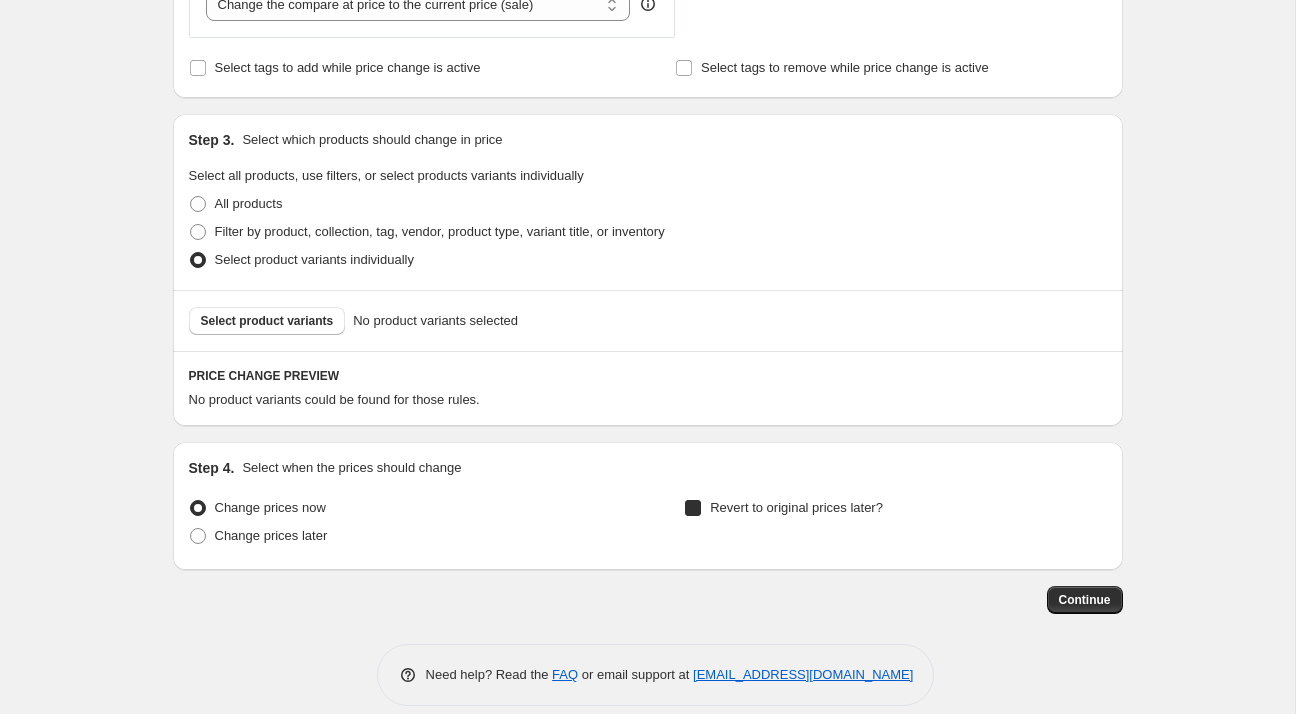 checkbox on "true" 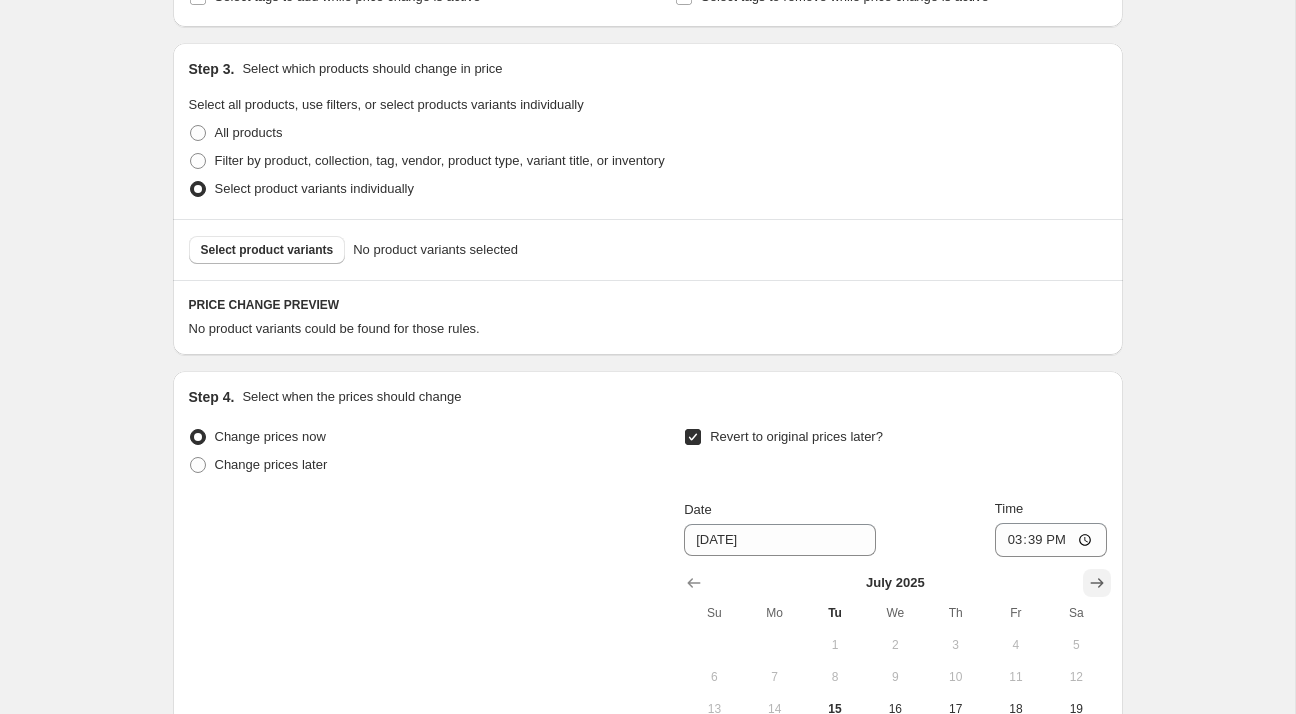 click 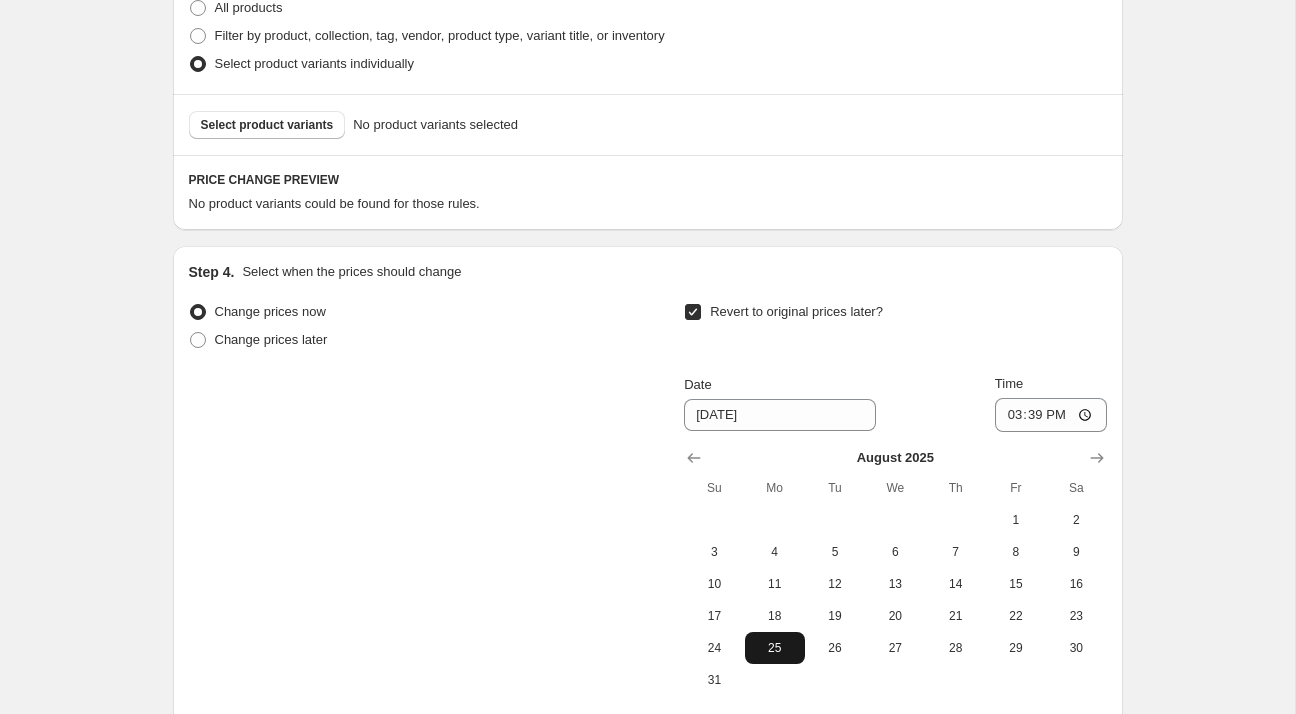 scroll, scrollTop: 1142, scrollLeft: 0, axis: vertical 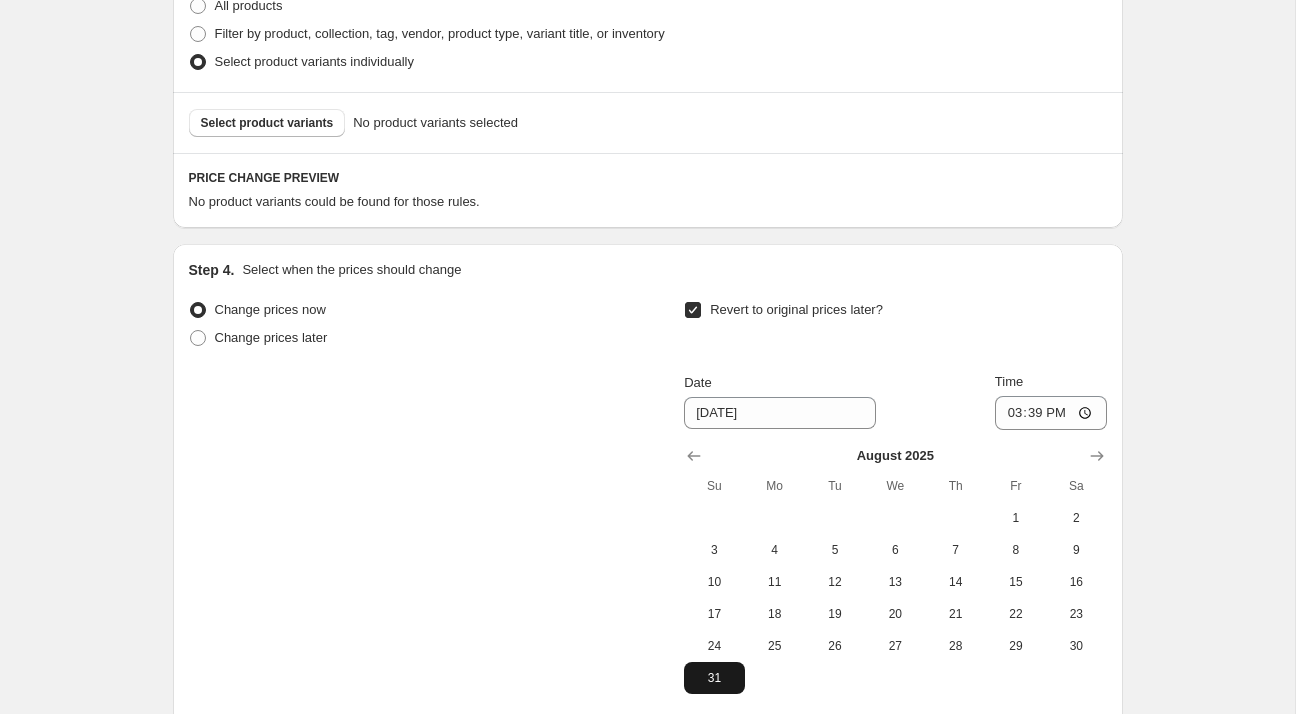 click on "31" at bounding box center (714, 678) 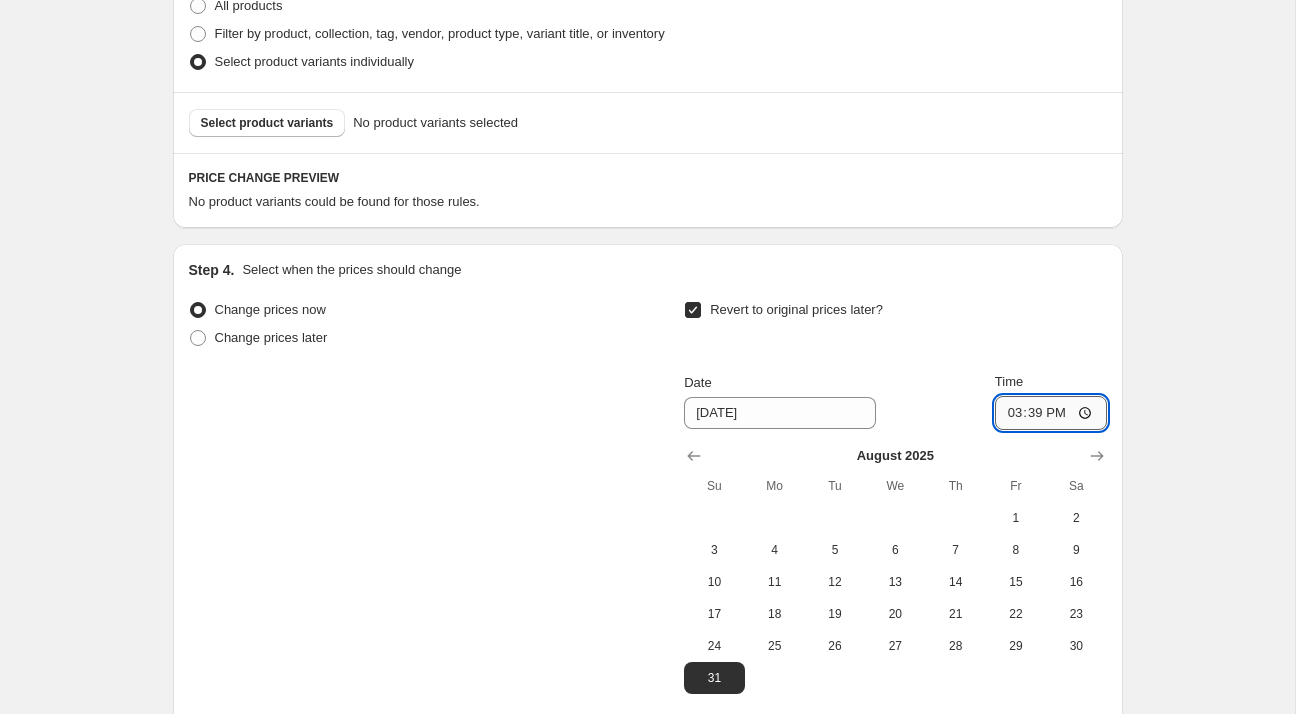 click on "15:39" at bounding box center [1051, 413] 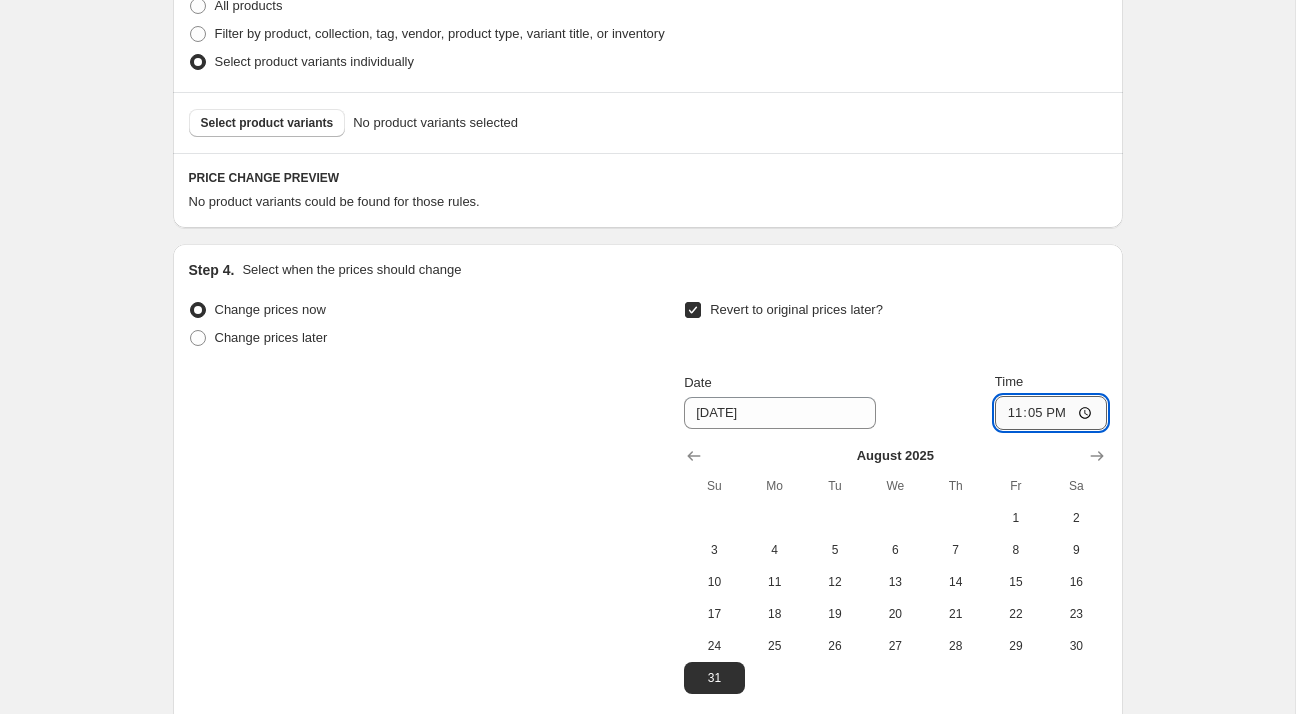 type on "23:59" 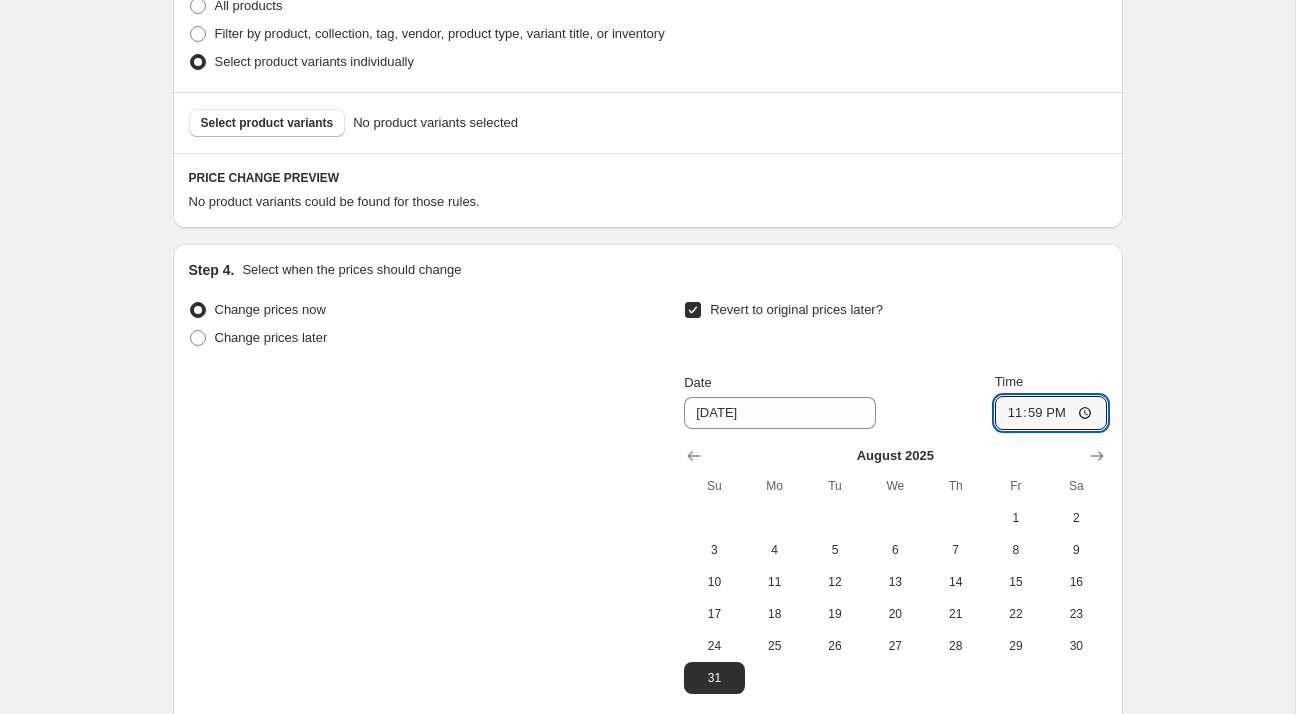 click on "Change prices now Change prices later Revert to original prices later? Date [DATE] Time 23:59 [DATE] Su Mo Tu We Th Fr Sa 1 2 3 4 5 6 7 8 9 10 11 12 13 14 15 16 17 18 19 20 21 22 23 24 25 26 27 28 29 30 31" at bounding box center (648, 495) 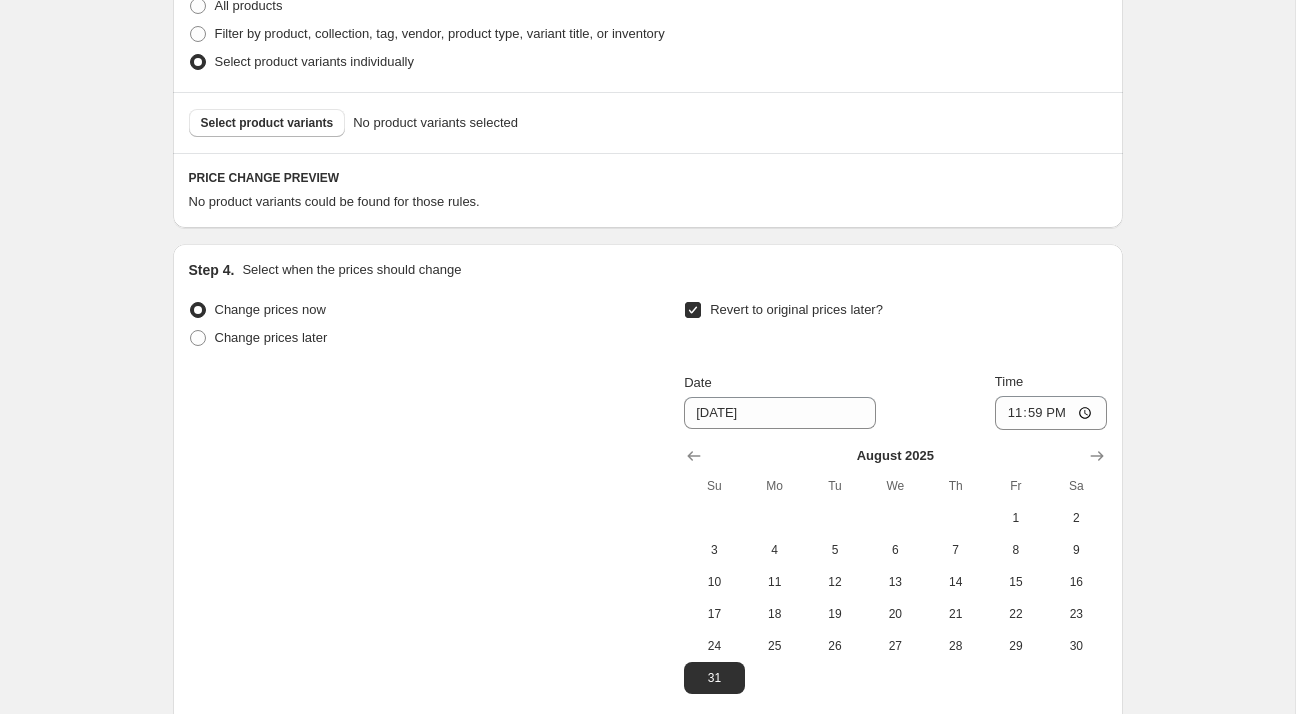click on "Select product variants No   product variants selected" at bounding box center [648, 122] 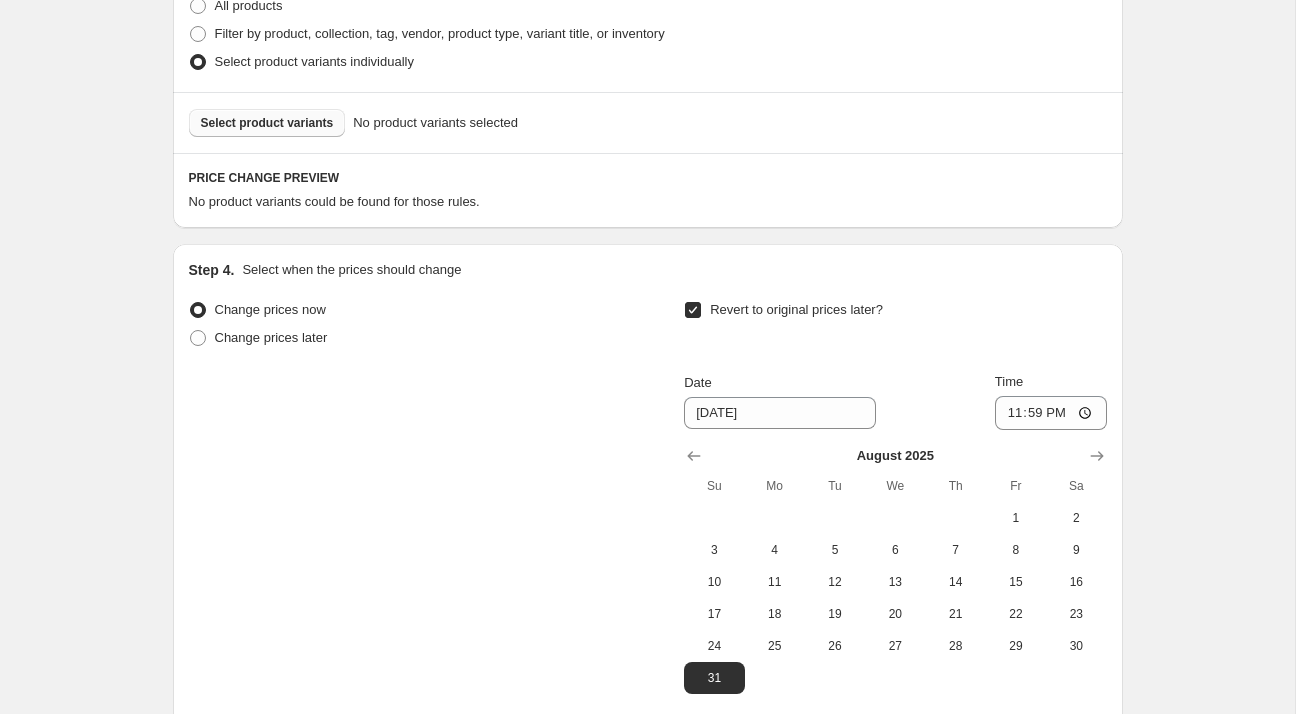 click on "Select product variants" at bounding box center [267, 123] 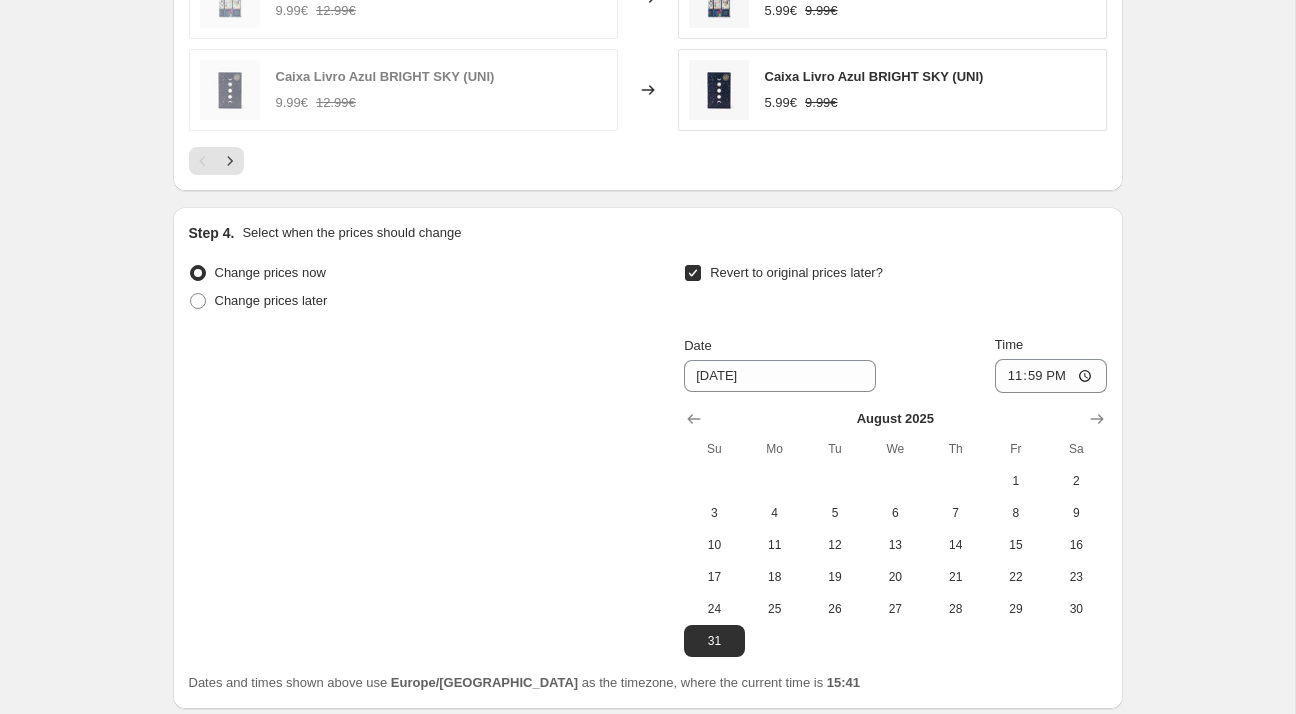 scroll, scrollTop: 1840, scrollLeft: 0, axis: vertical 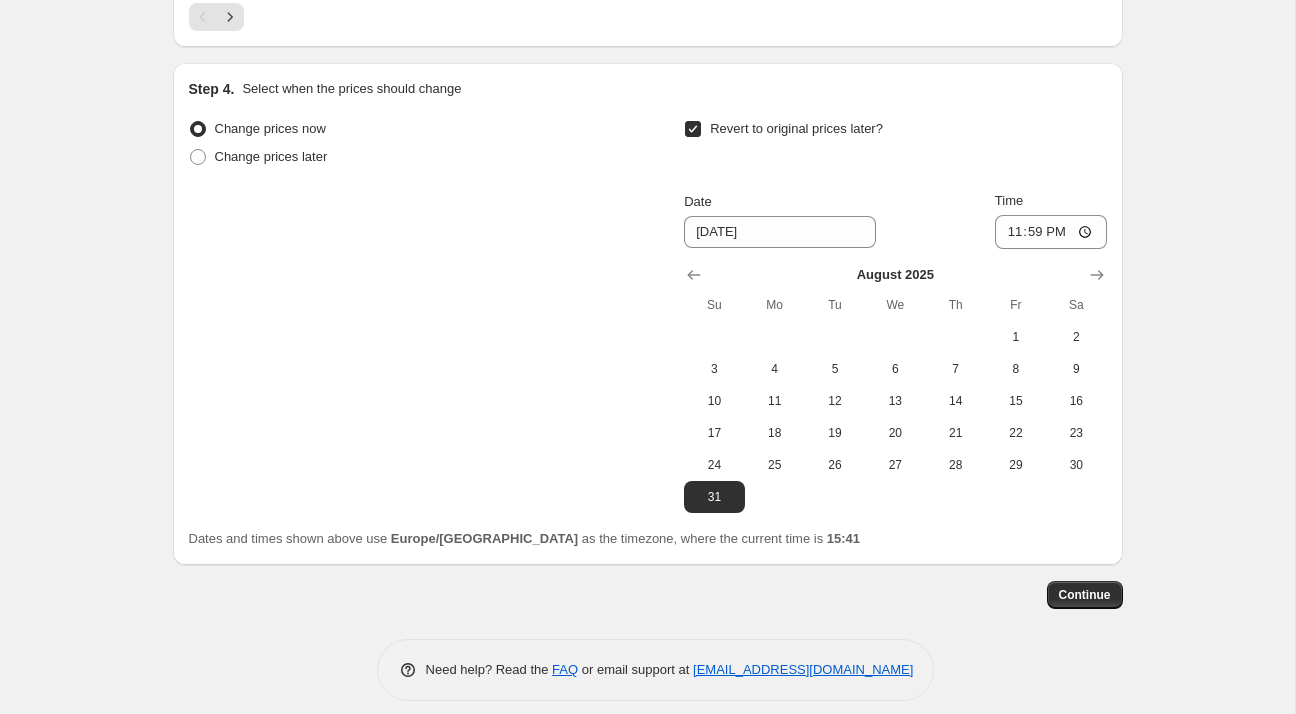 click on "Step 1. Optionally give your price [MEDICAL_DATA] a title (eg "March 30% off sale on boots") 22_23_Listagem promoções Verão 2025 - DECORAÇÃO_3aWave_40% This title is just for internal use, customers won't see it Step 2. Select how the prices should change Use bulk price change rules Set product prices individually Use CSV upload Price Change type Change the price to a certain amount Change the price by a certain amount Change the price by a certain percentage Change the price to the current compare at price (price before sale) Change the price by a certain amount relative to the compare at price Change the price by a certain percentage relative to the compare at price Don't change the price Change the price by a certain percentage relative to the cost per item Change price to certain cost margin Change the price by a certain percentage Price change amount -40 % (Price drop) Rounding Round to nearest .01 Round to nearest whole number End prices in .99 End prices in a certain number Rounding direction 9.99€" at bounding box center [648, -540] 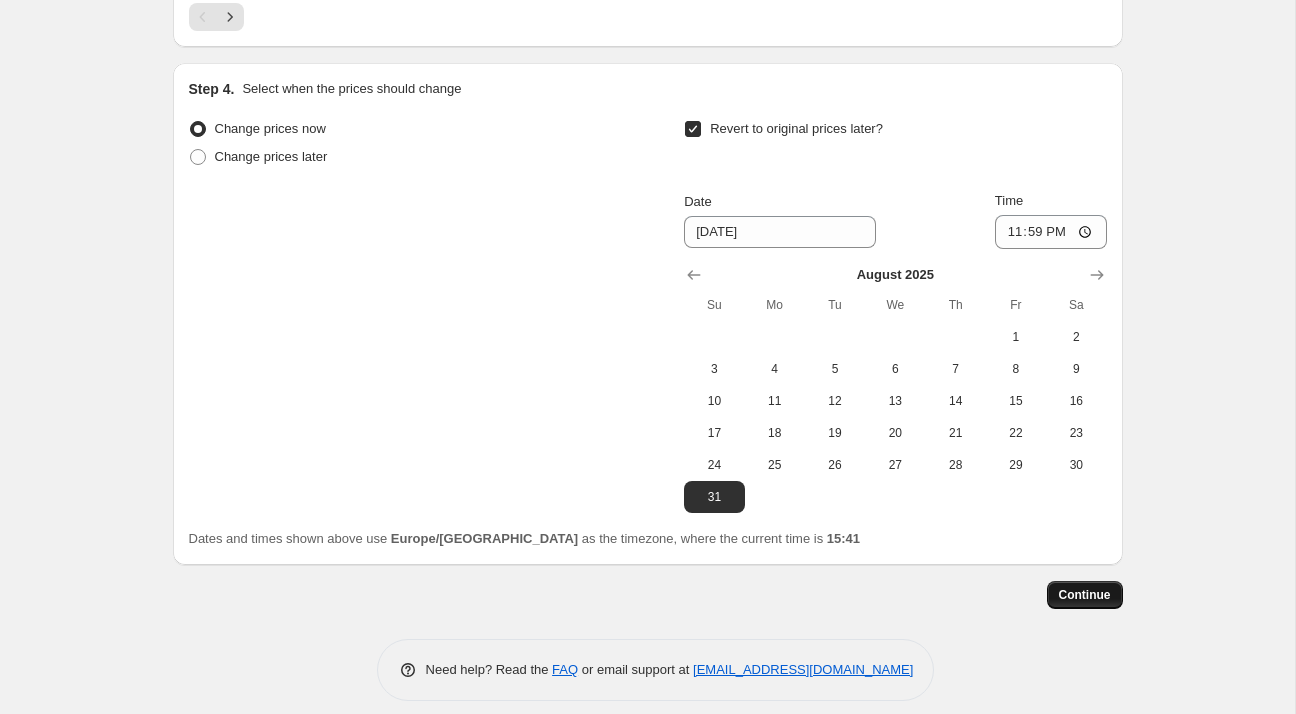 click on "Continue" at bounding box center (1085, 595) 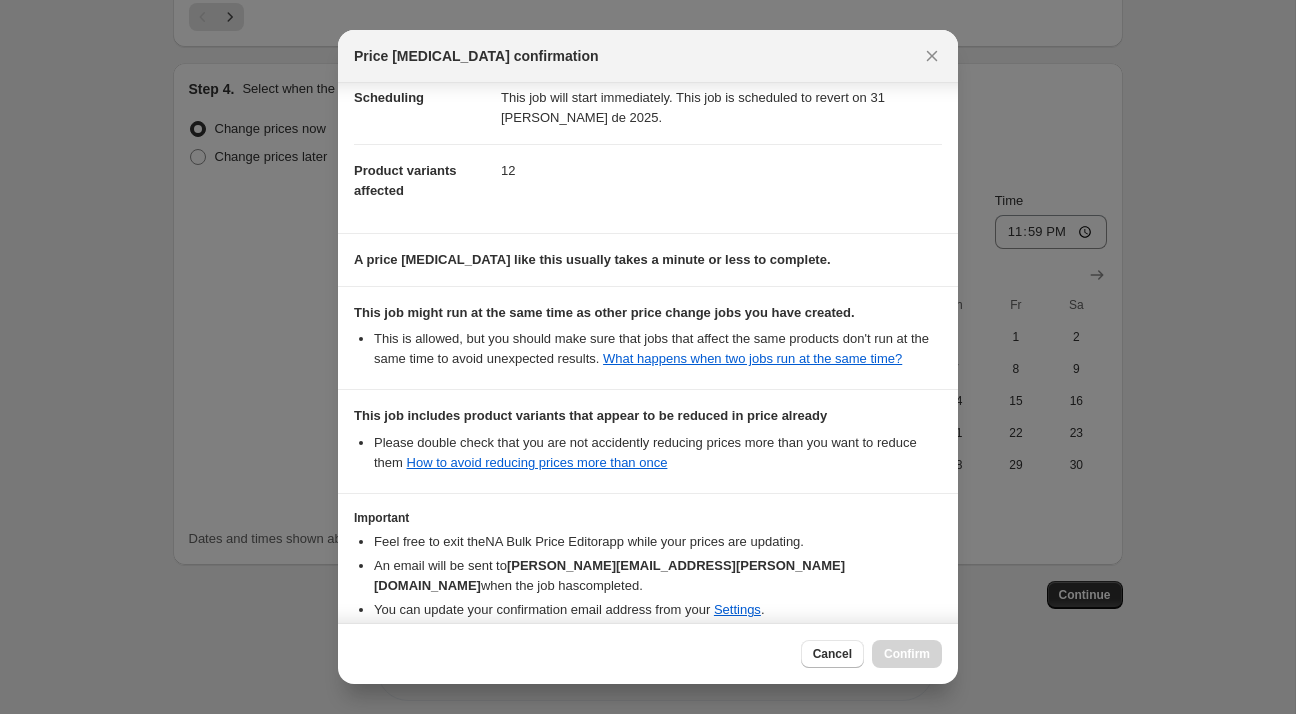 scroll, scrollTop: 249, scrollLeft: 0, axis: vertical 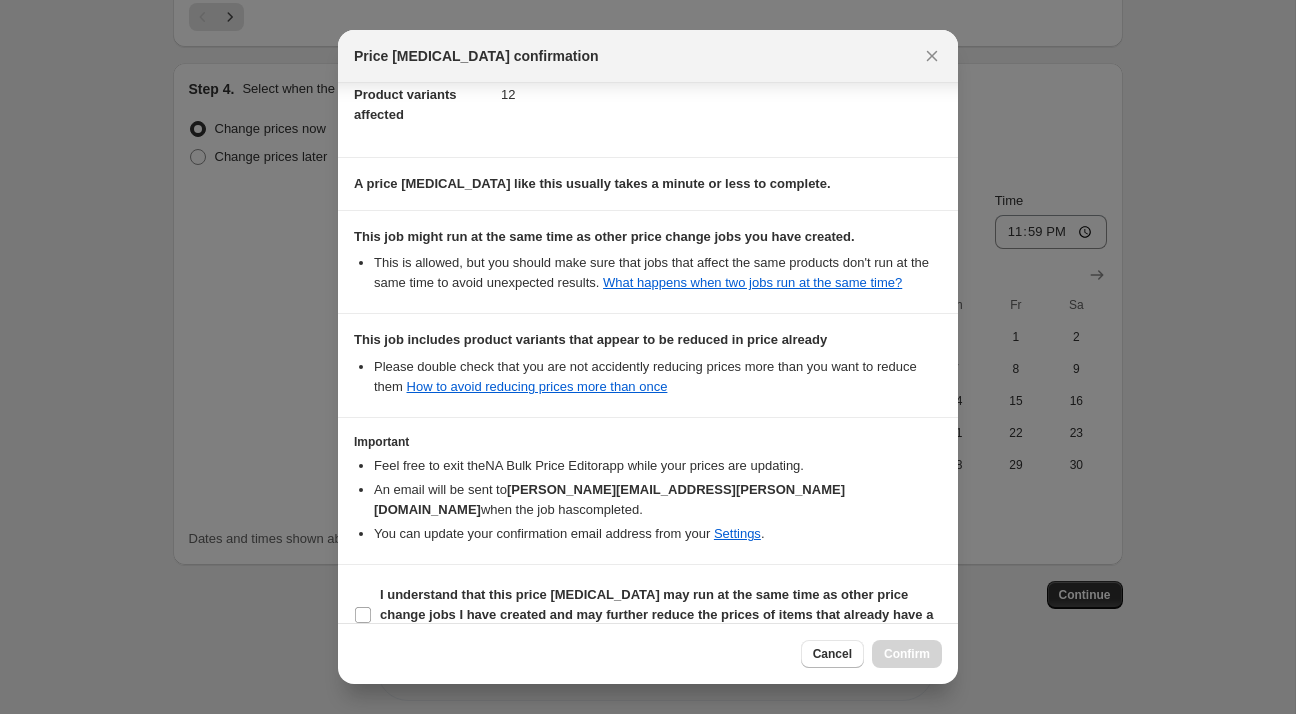 click on "I understand that this price [MEDICAL_DATA] may run at the same time as other price change jobs I have created and may further reduce the prices of items that already have a compare at price" at bounding box center (648, 615) 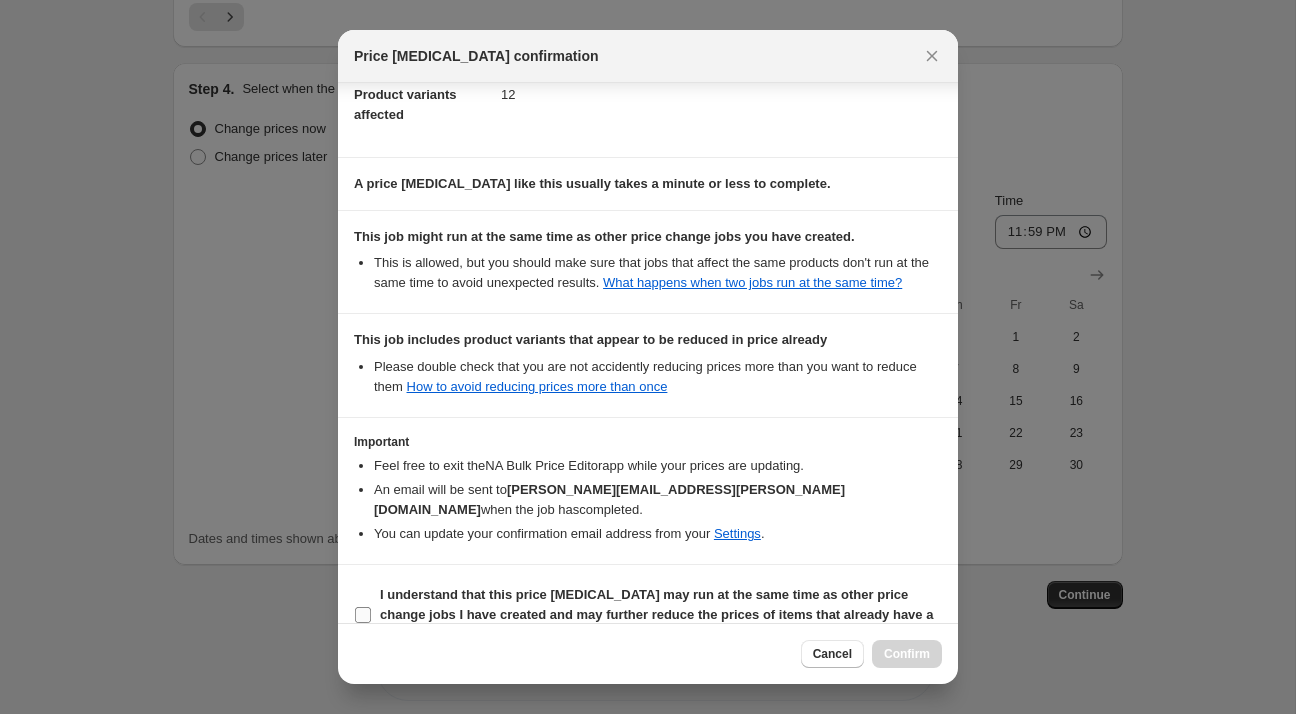 click on "I understand that this price [MEDICAL_DATA] may run at the same time as other price change jobs I have created and may further reduce the prices of items that already have a compare at price" at bounding box center [656, 614] 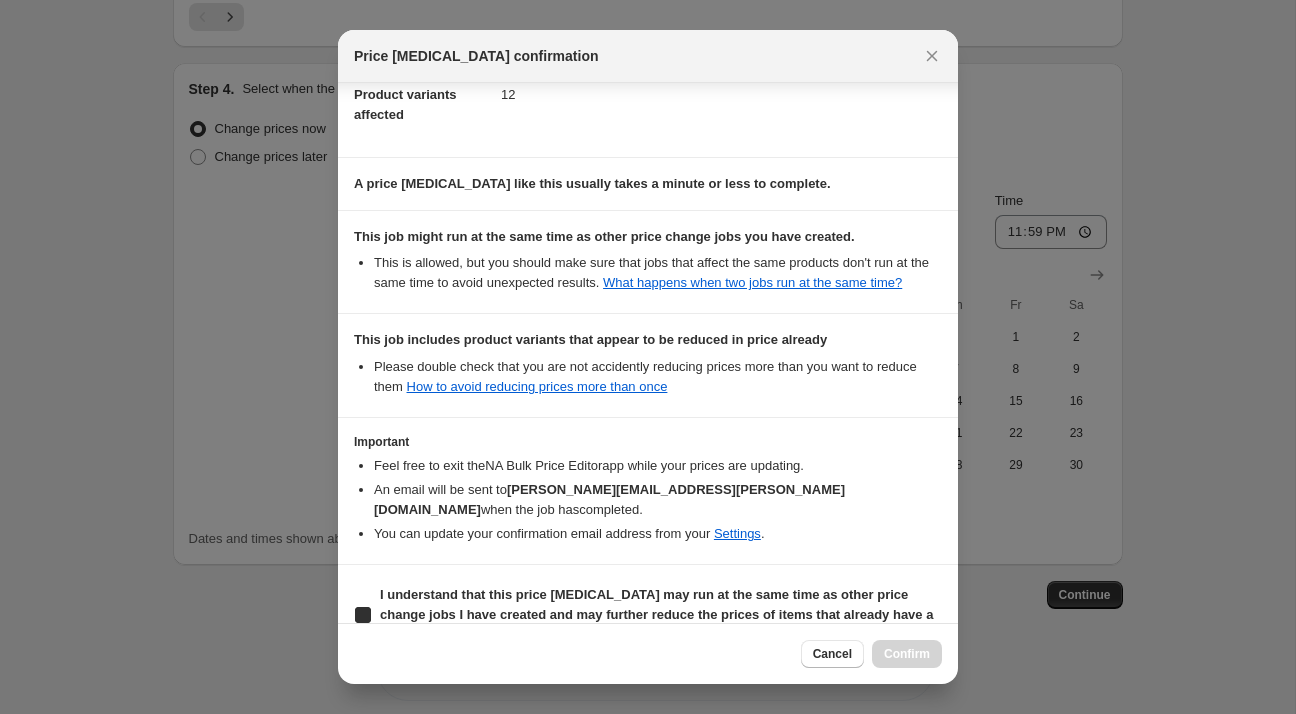 checkbox on "true" 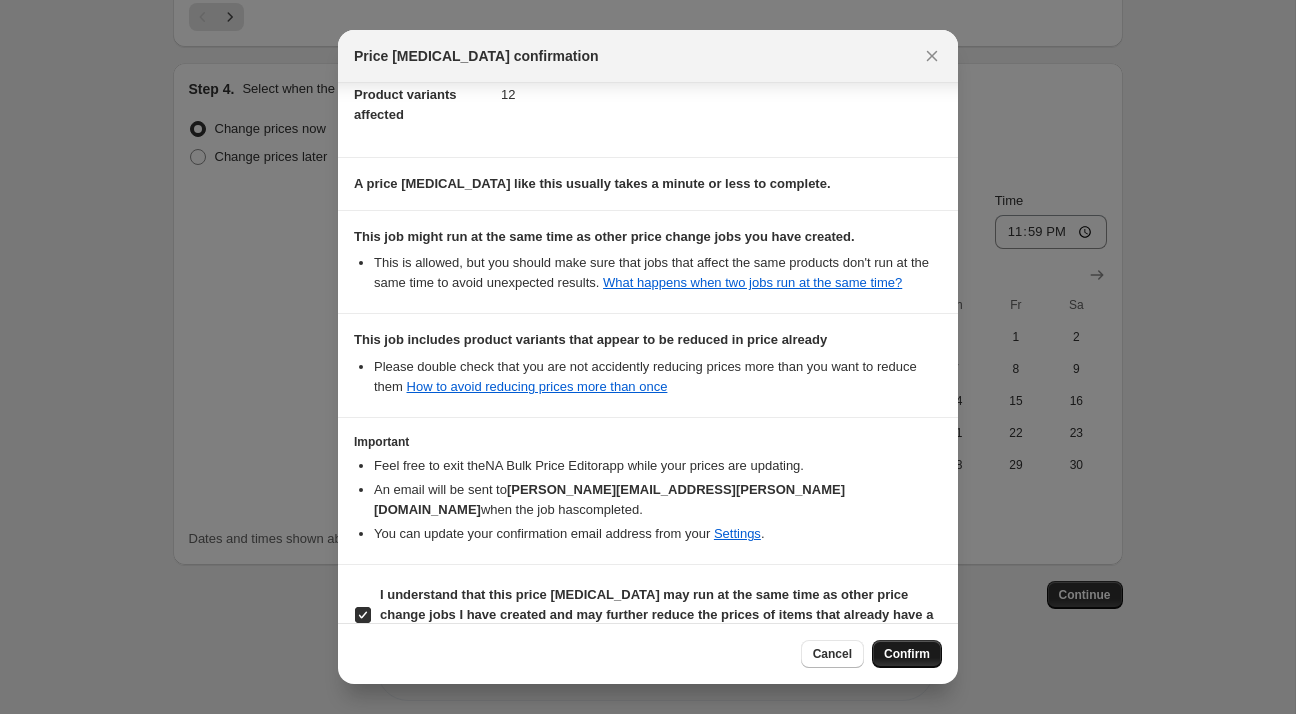 click on "Confirm" at bounding box center (907, 654) 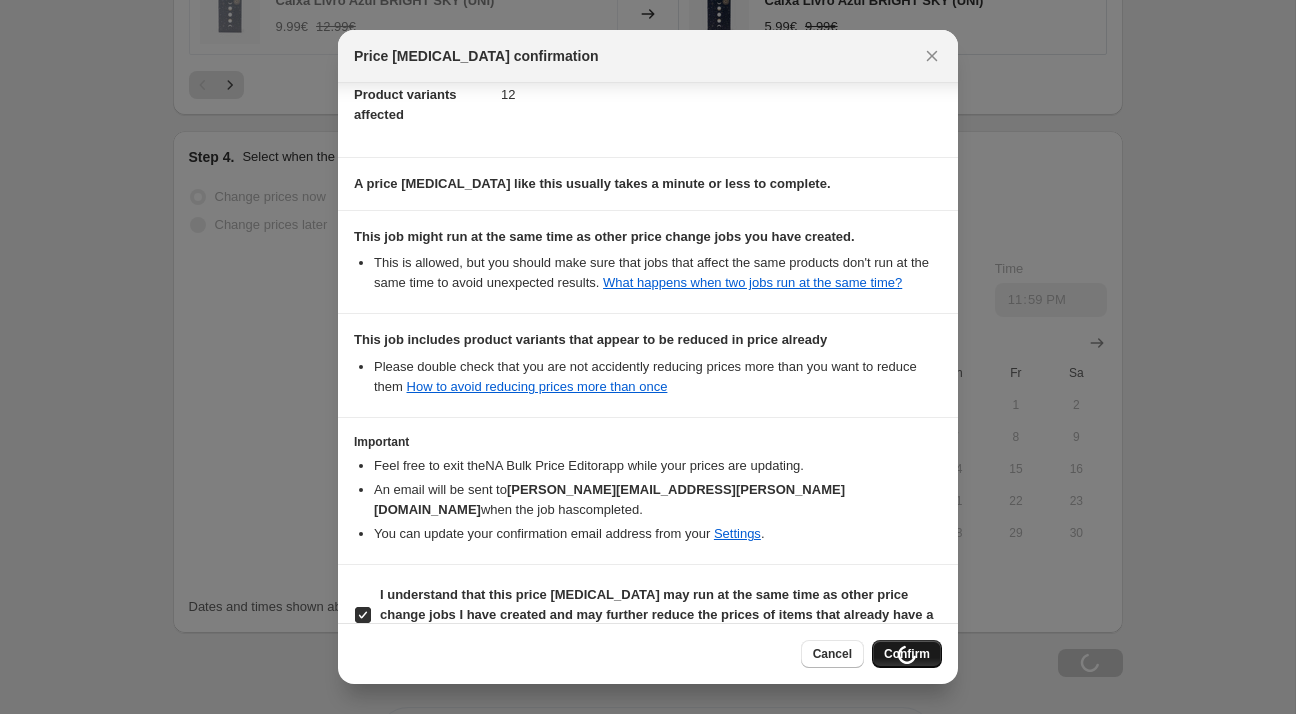 scroll, scrollTop: 1908, scrollLeft: 0, axis: vertical 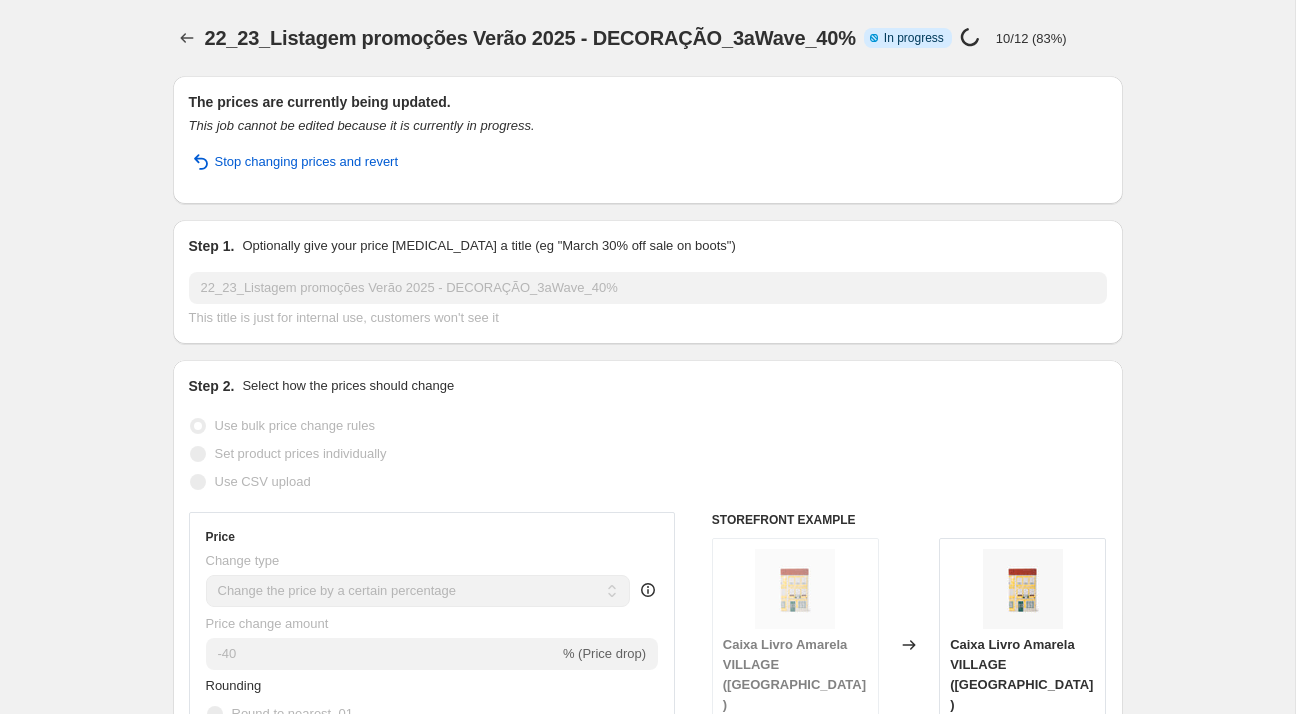 click on "22_23_Listagem promoções Verão 2025 - DECORAÇÃO_3aWave_40%" at bounding box center [530, 38] 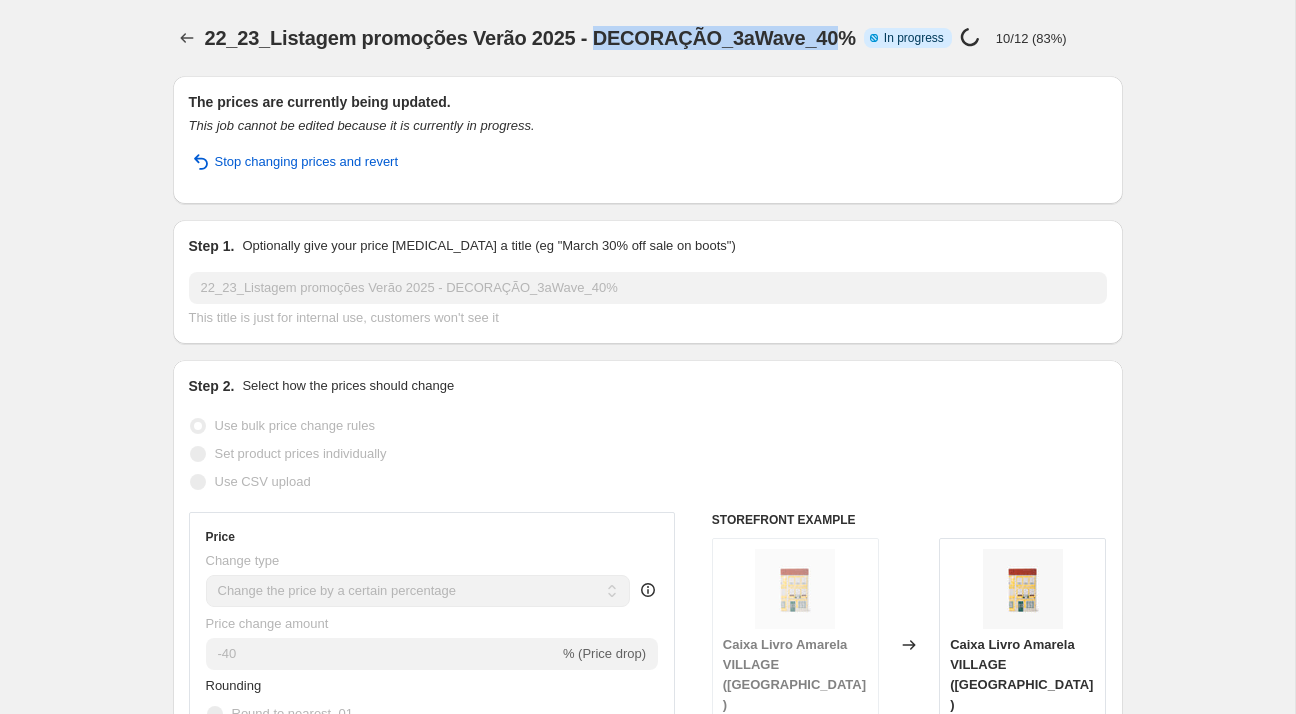 click on "22_23_Listagem promoções Verão 2025 - DECORAÇÃO_3aWave_40%" at bounding box center [530, 38] 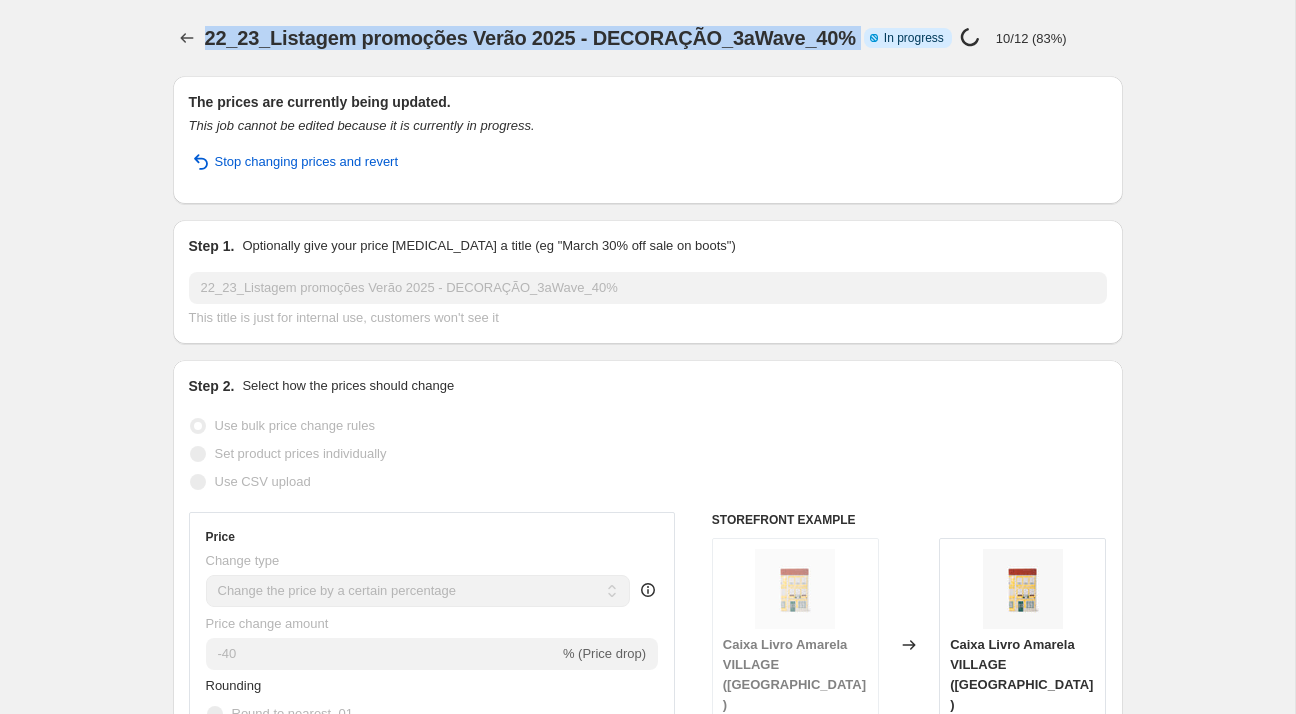 click on "22_23_Listagem promoções Verão 2025 - DECORAÇÃO_3aWave_40%" at bounding box center [530, 38] 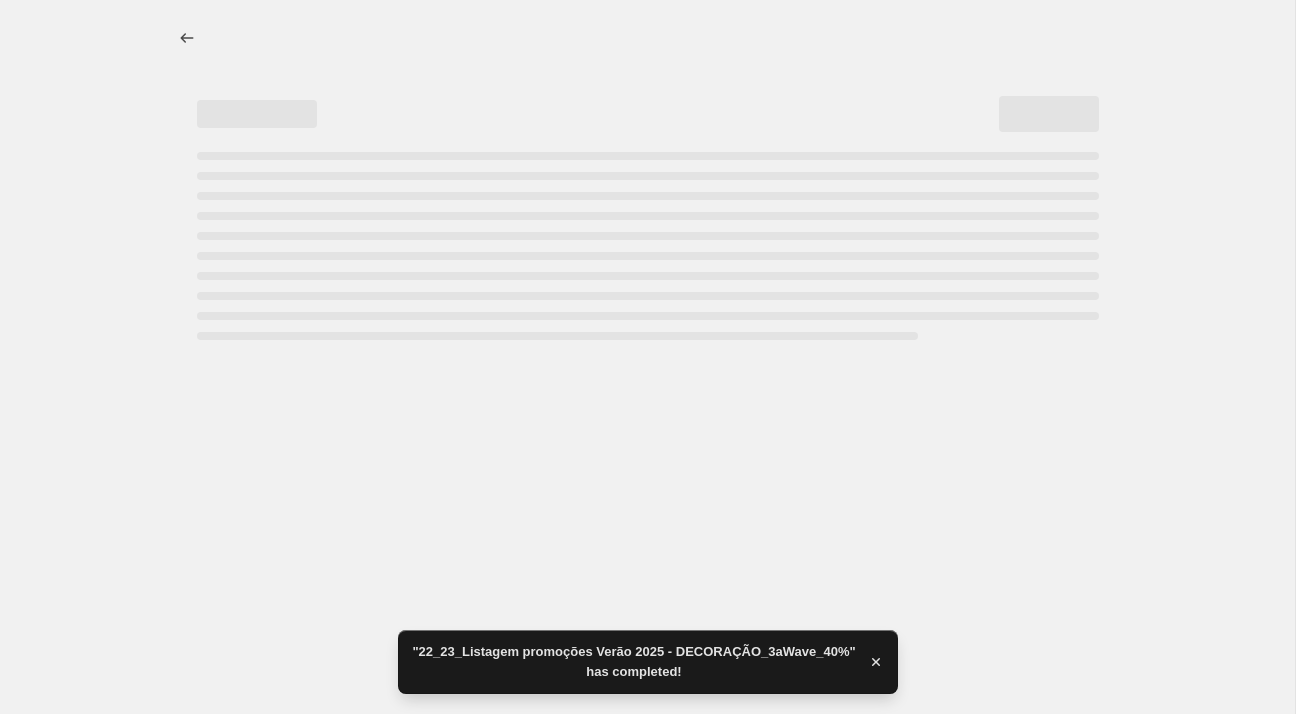 select on "percentage" 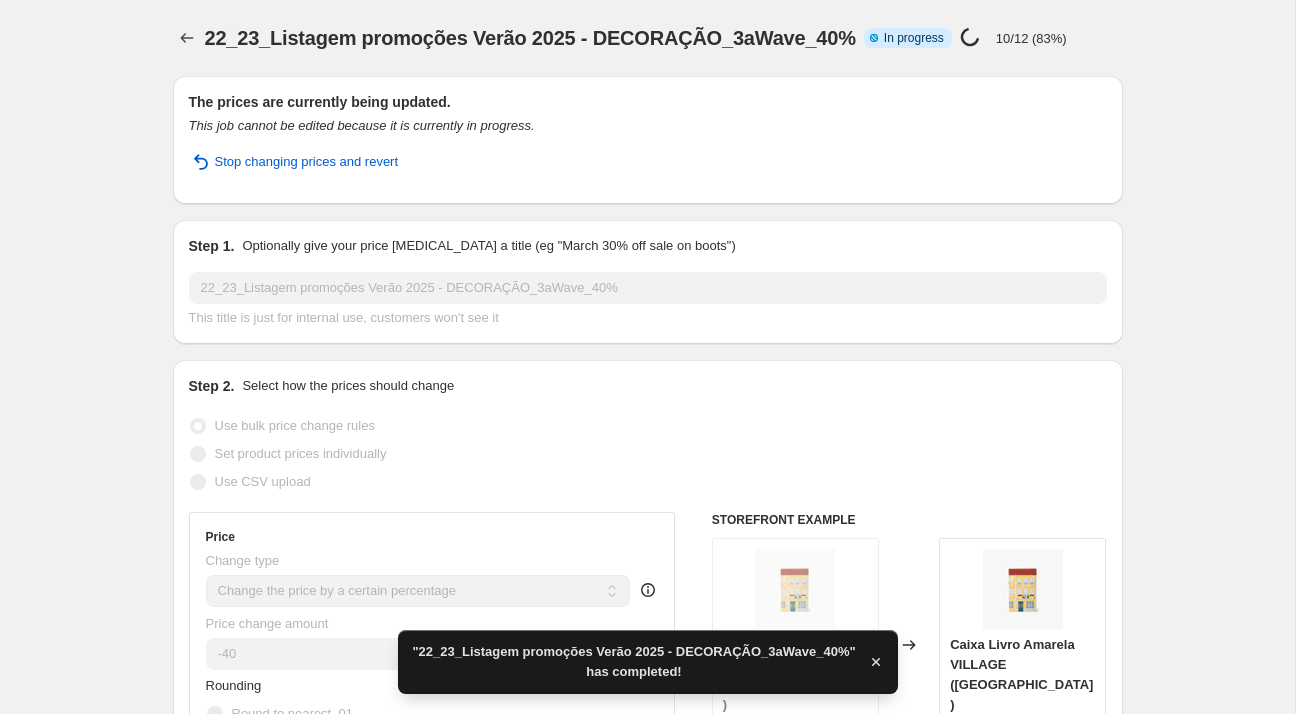 click on "22_23_Listagem promoções Verão 2025 - DECORAÇÃO_3aWave_40%" at bounding box center (530, 38) 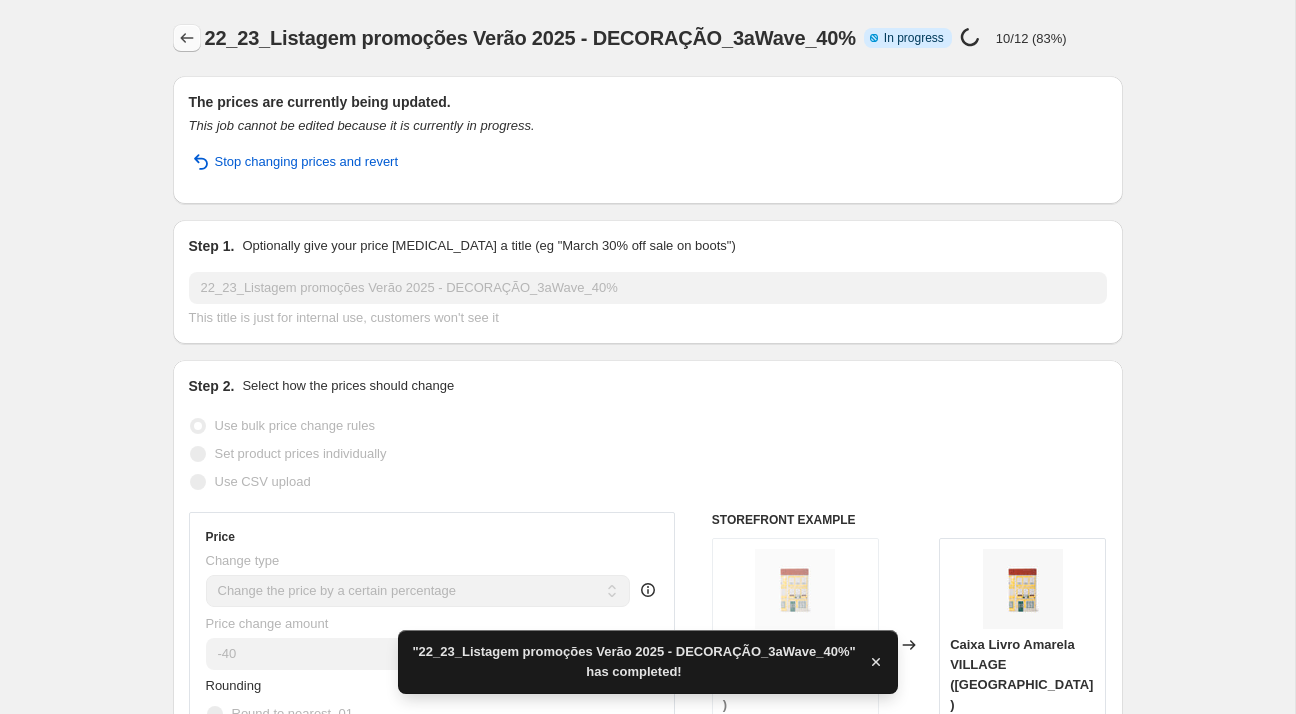 click at bounding box center (187, 38) 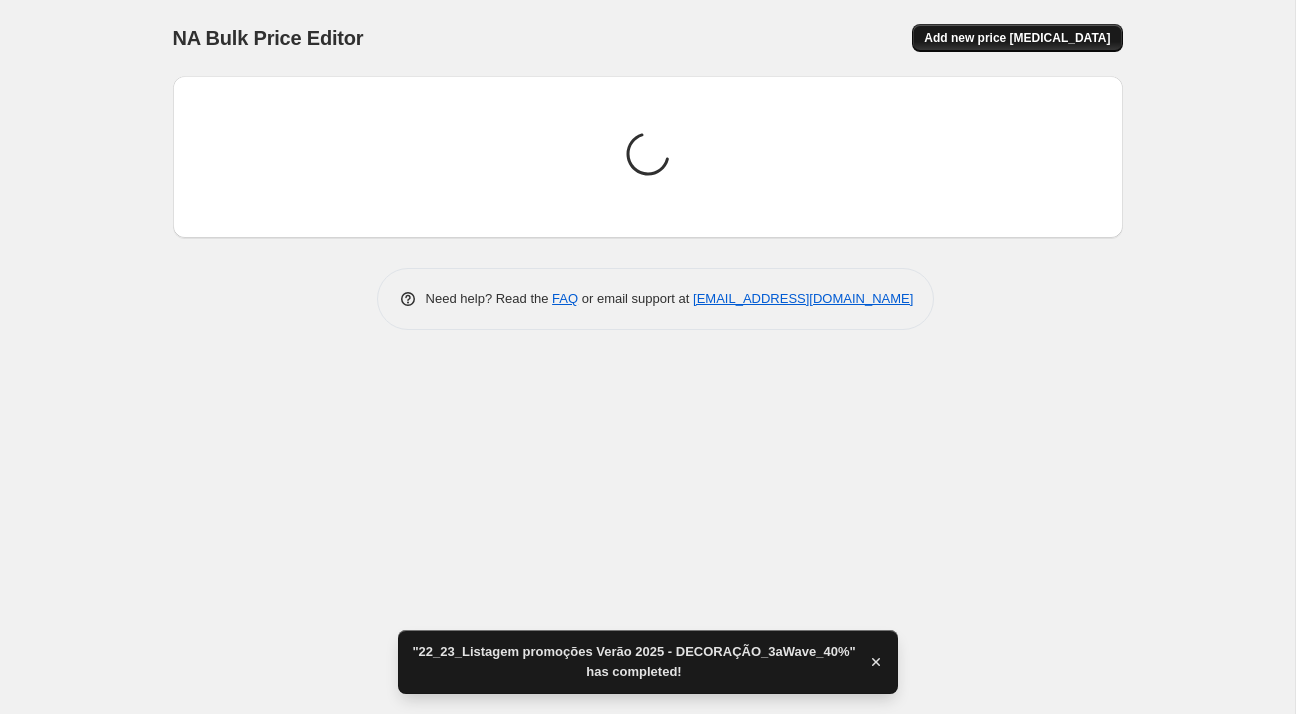 click on "Add new price [MEDICAL_DATA]" at bounding box center (1017, 38) 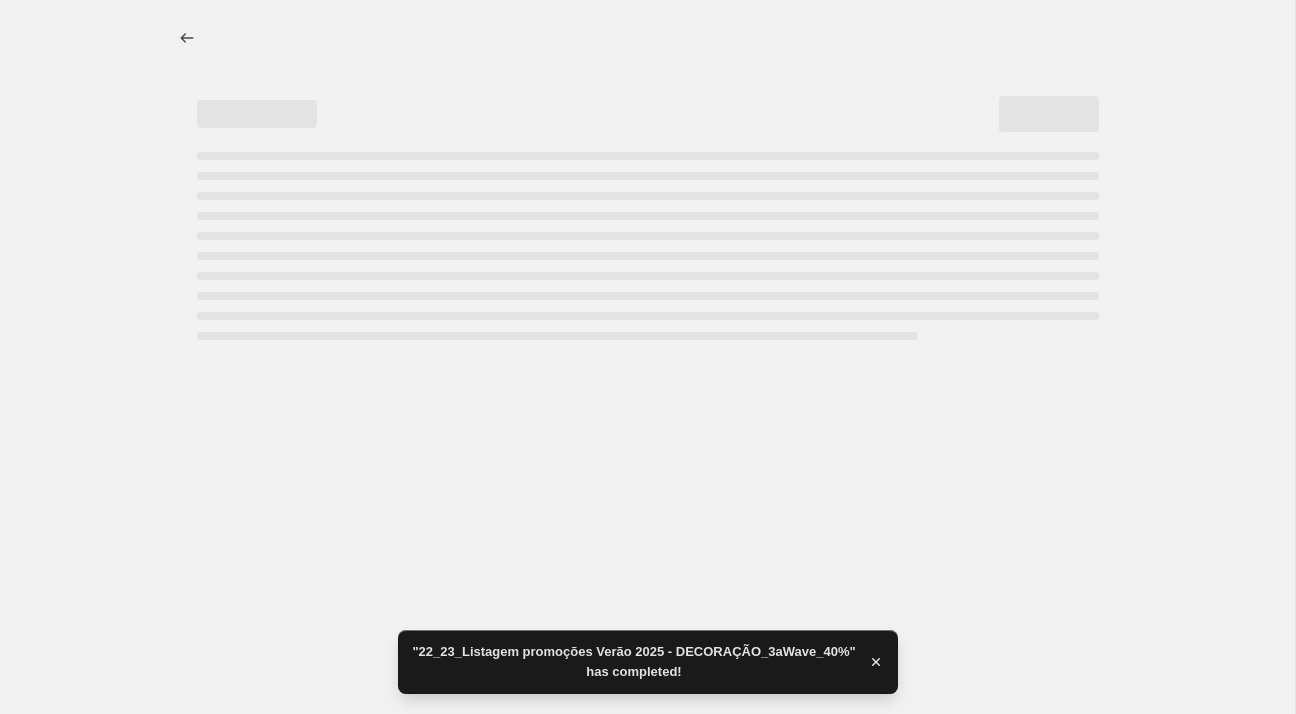 select on "percentage" 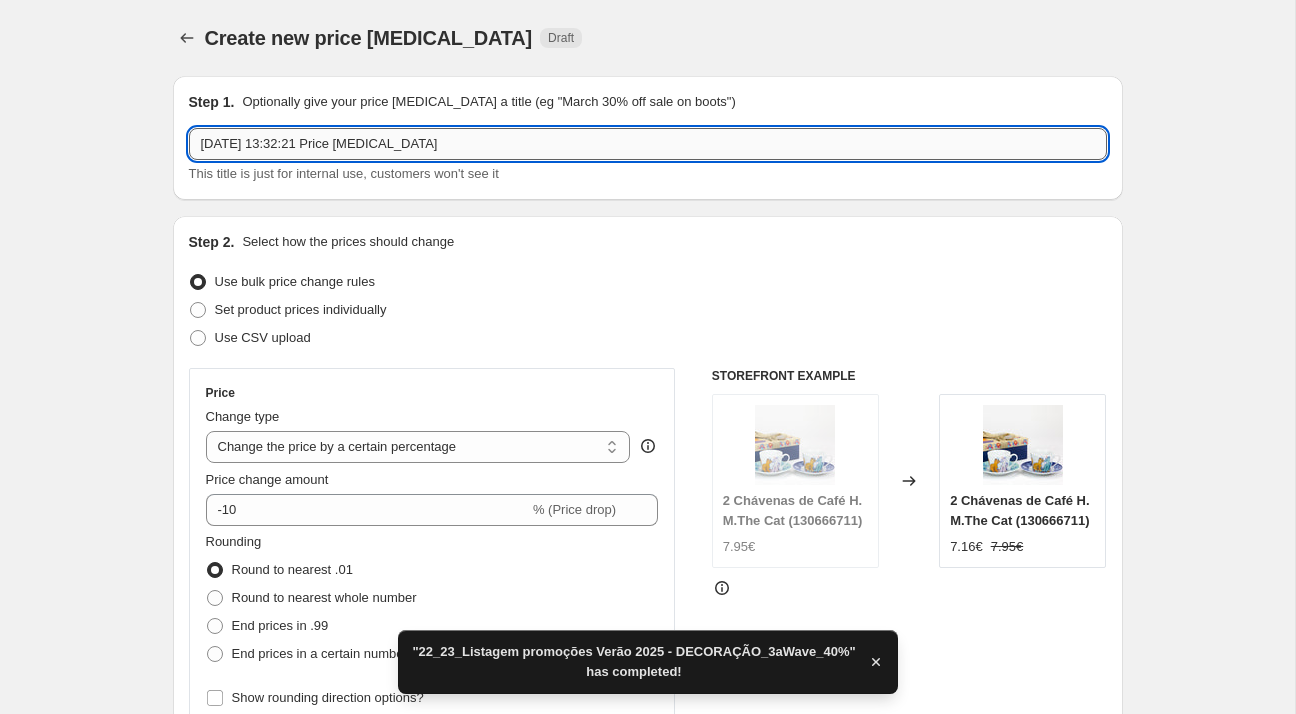 click on "[DATE] 13:32:21 Price [MEDICAL_DATA]" at bounding box center [648, 144] 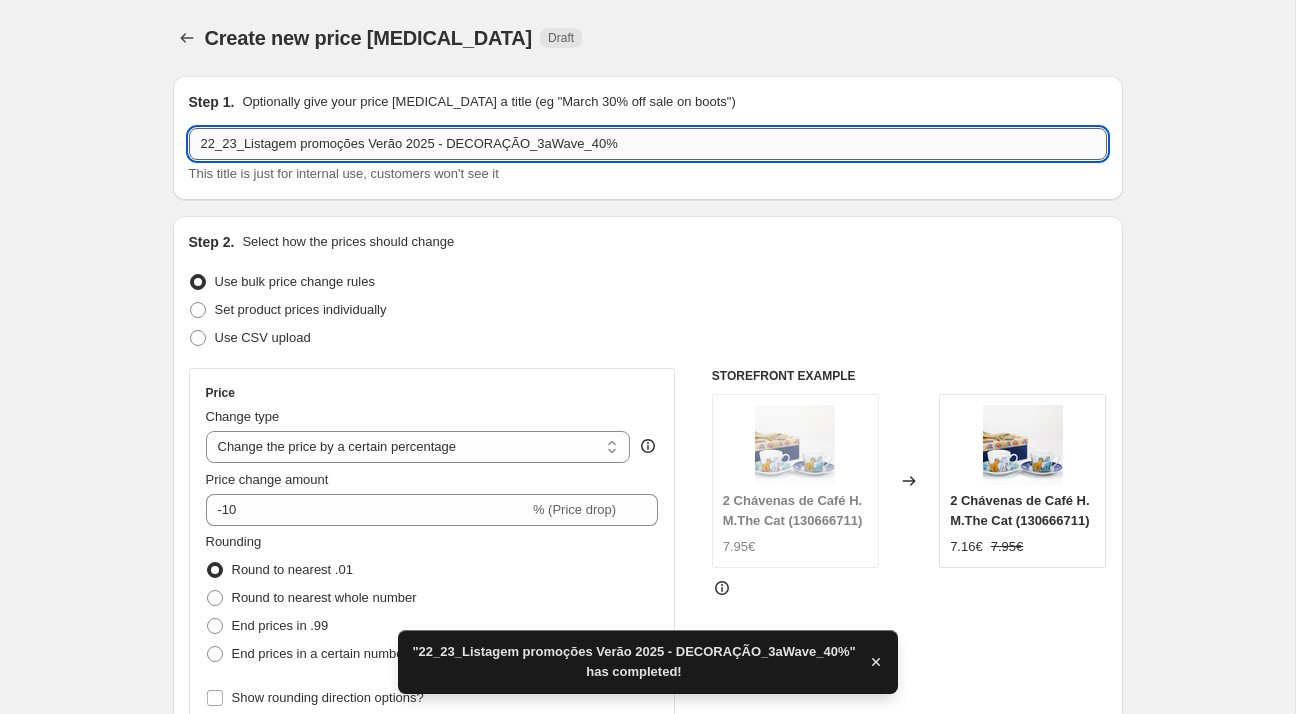click on "22_23_Listagem promoções Verão 2025 - DECORAÇÃO_3aWave_40%" at bounding box center [648, 144] 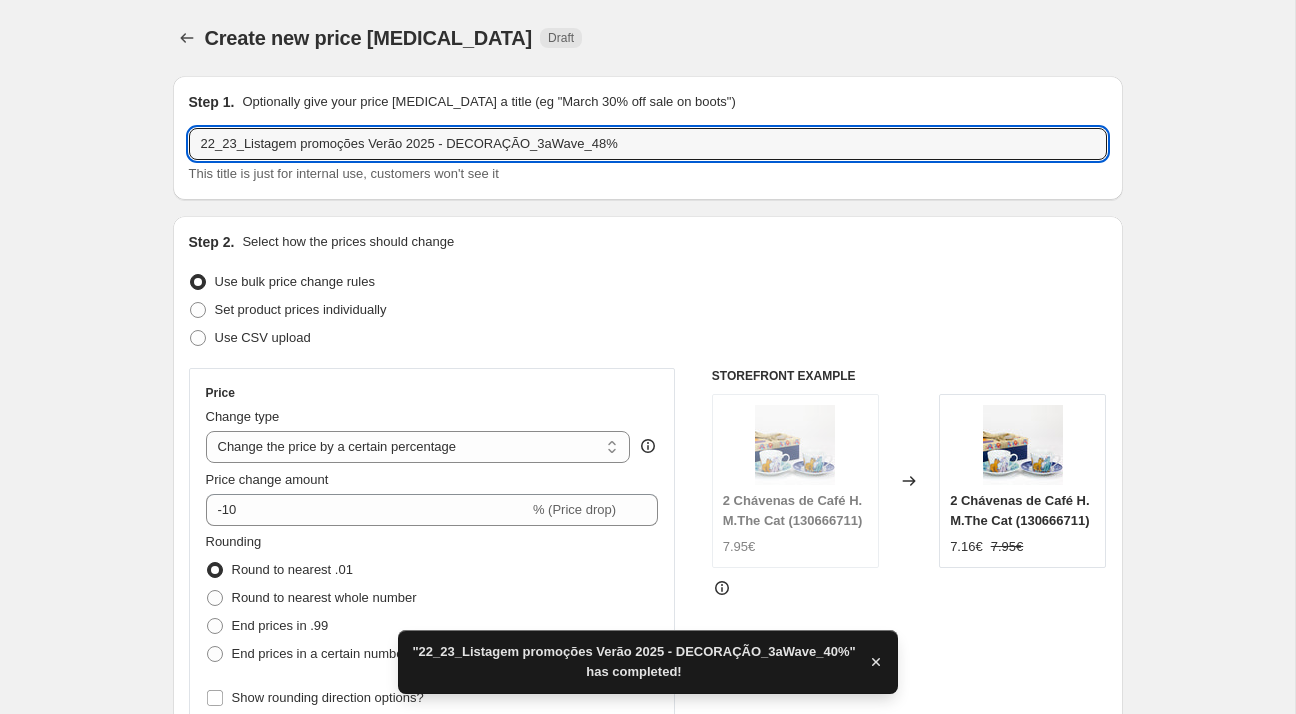 type on "22_23_Listagem promoções Verão 2025 - DECORAÇÃO_3aWave_48%" 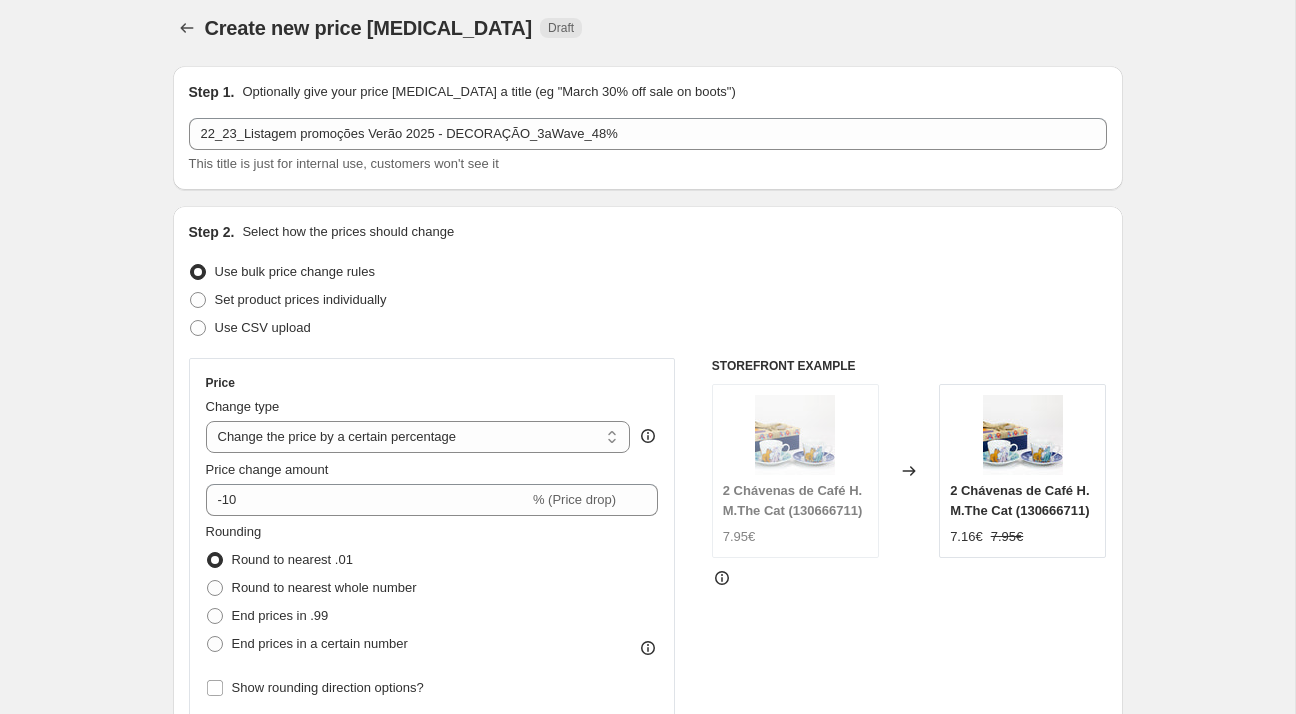 scroll, scrollTop: 31, scrollLeft: 0, axis: vertical 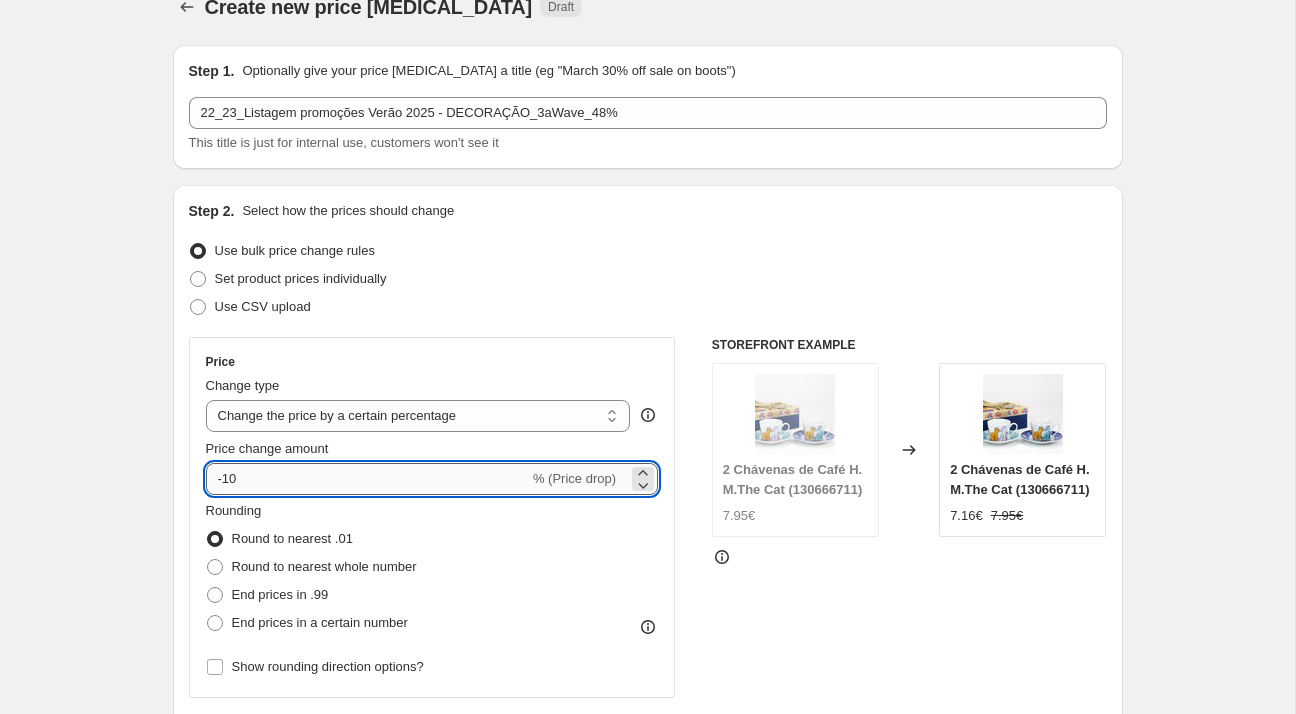 click on "-10" at bounding box center (367, 479) 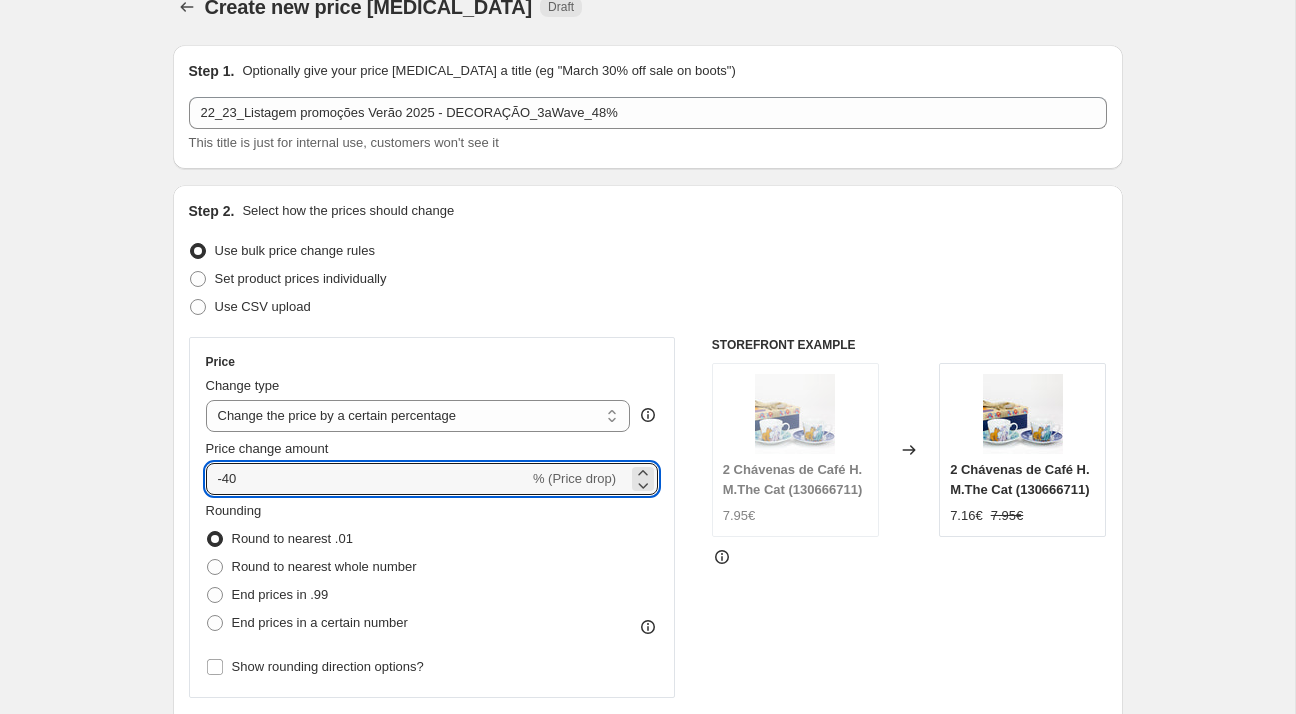 type on "-40" 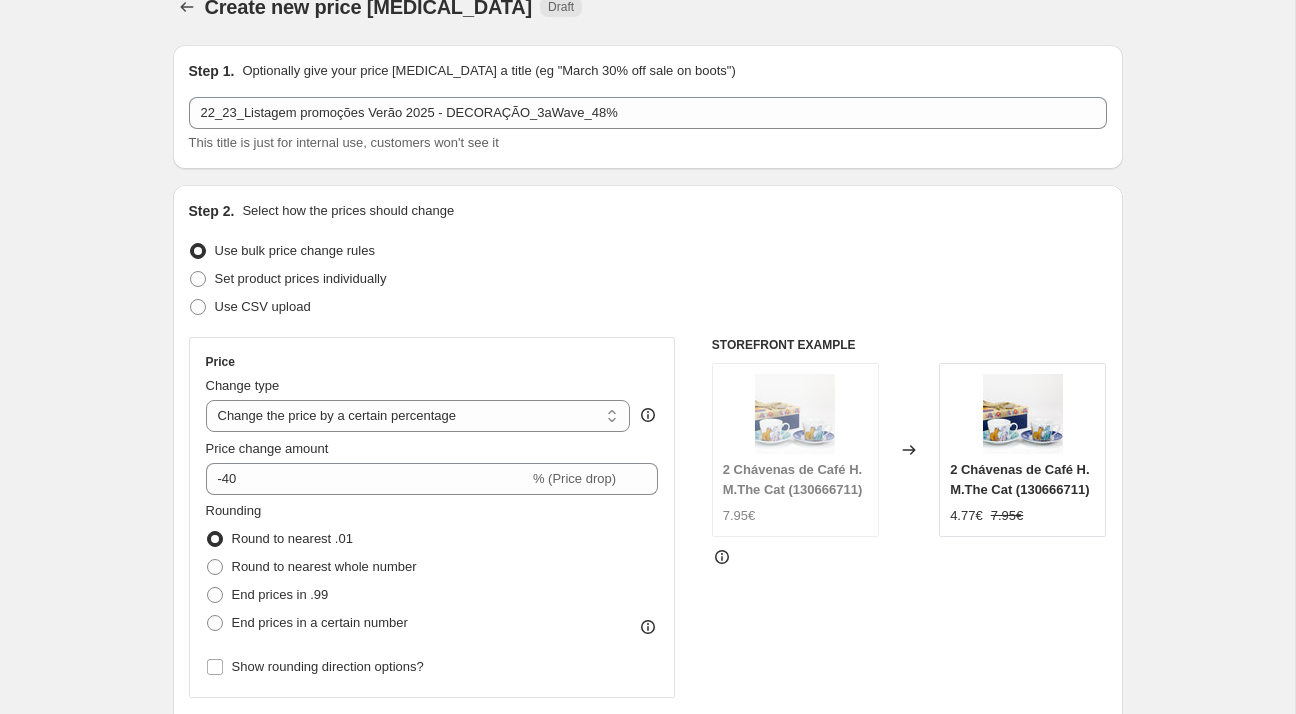 click on "Step 1. Optionally give your price [MEDICAL_DATA] a title (eg "March 30% off sale on boots") 22_23_Listagem promoções Verão 2025 - DECORAÇÃO_3aWave_48% This title is just for internal use, customers won't see it Step 2. Select how the prices should change Use bulk price change rules Set product prices individually Use CSV upload Price Change type Change the price to a certain amount Change the price by a certain amount Change the price by a certain percentage Change the price to the current compare at price (price before sale) Change the price by a certain amount relative to the compare at price Change the price by a certain percentage relative to the compare at price Don't change the price Change the price by a certain percentage relative to the cost per item Change price to certain cost margin Change the price by a certain percentage Price change amount -40 % (Price drop) Rounding Round to nearest .01 Round to nearest whole number End prices in .99 End prices in a certain number Compare at price 7.95€" at bounding box center (640, 937) 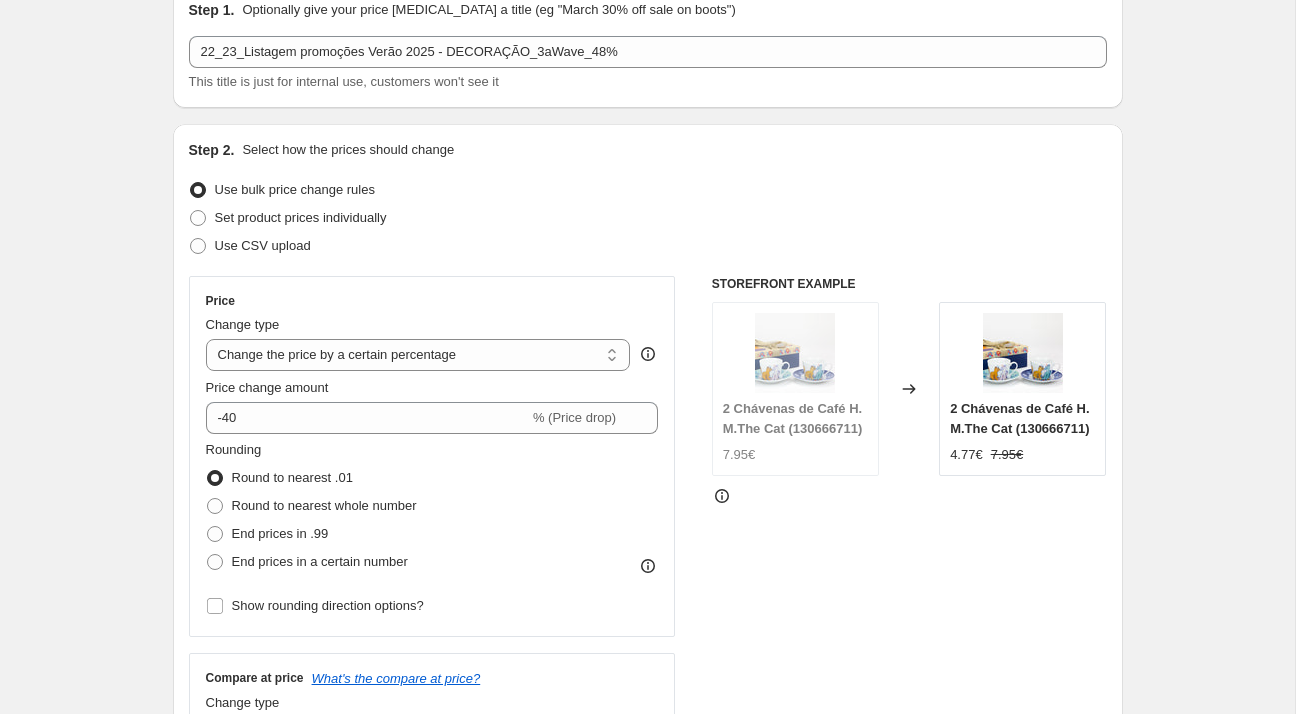 scroll, scrollTop: 350, scrollLeft: 0, axis: vertical 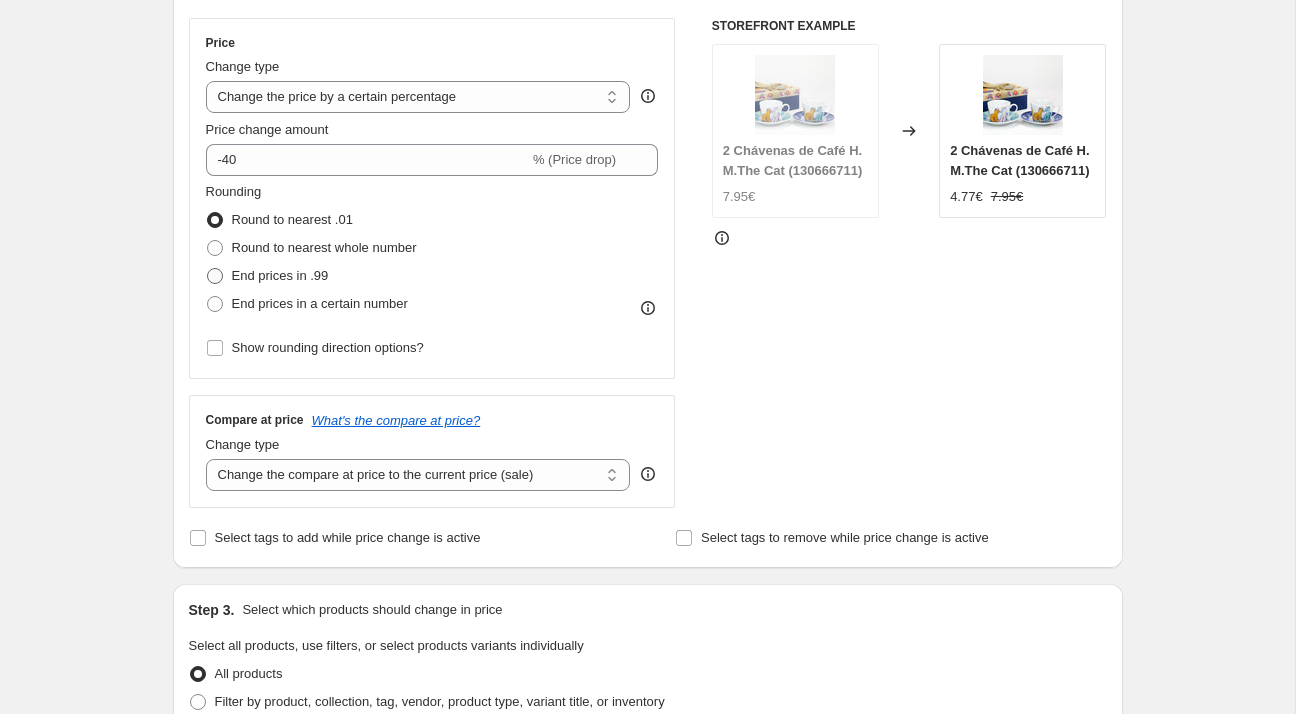 click on "End prices in .99" at bounding box center (280, 276) 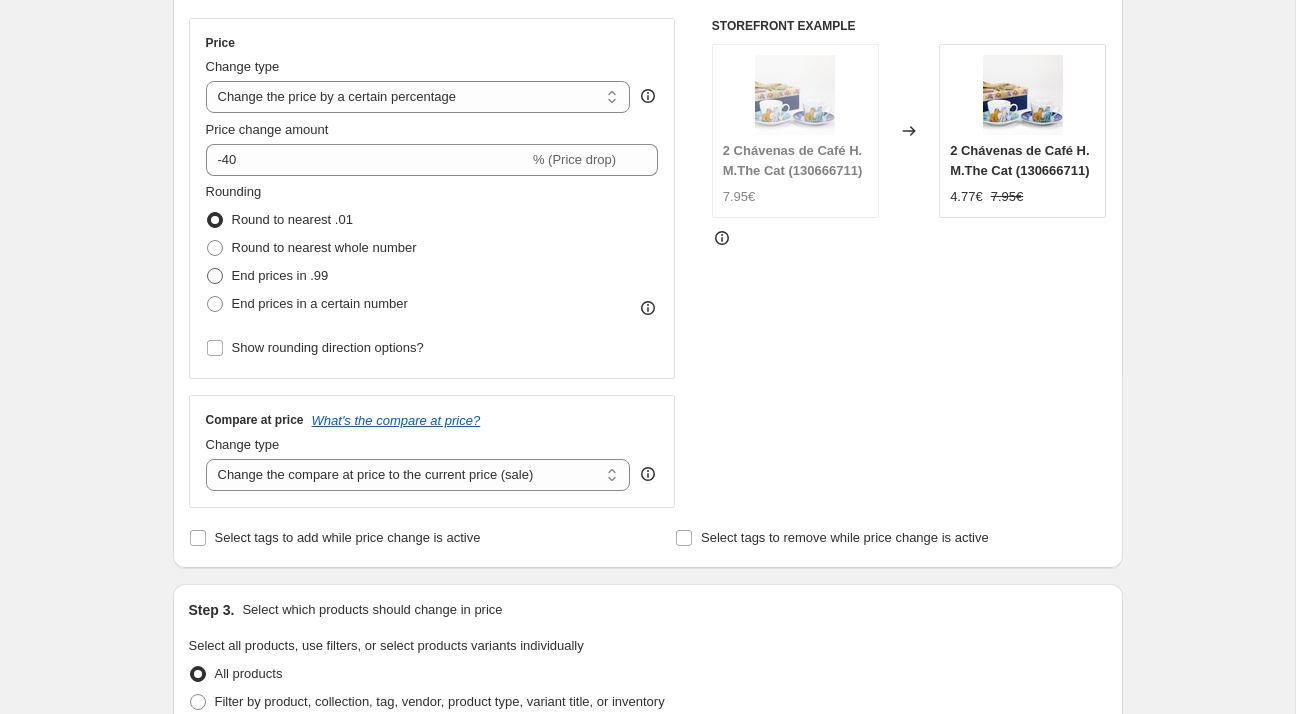 click on "End prices in .99" at bounding box center (207, 268) 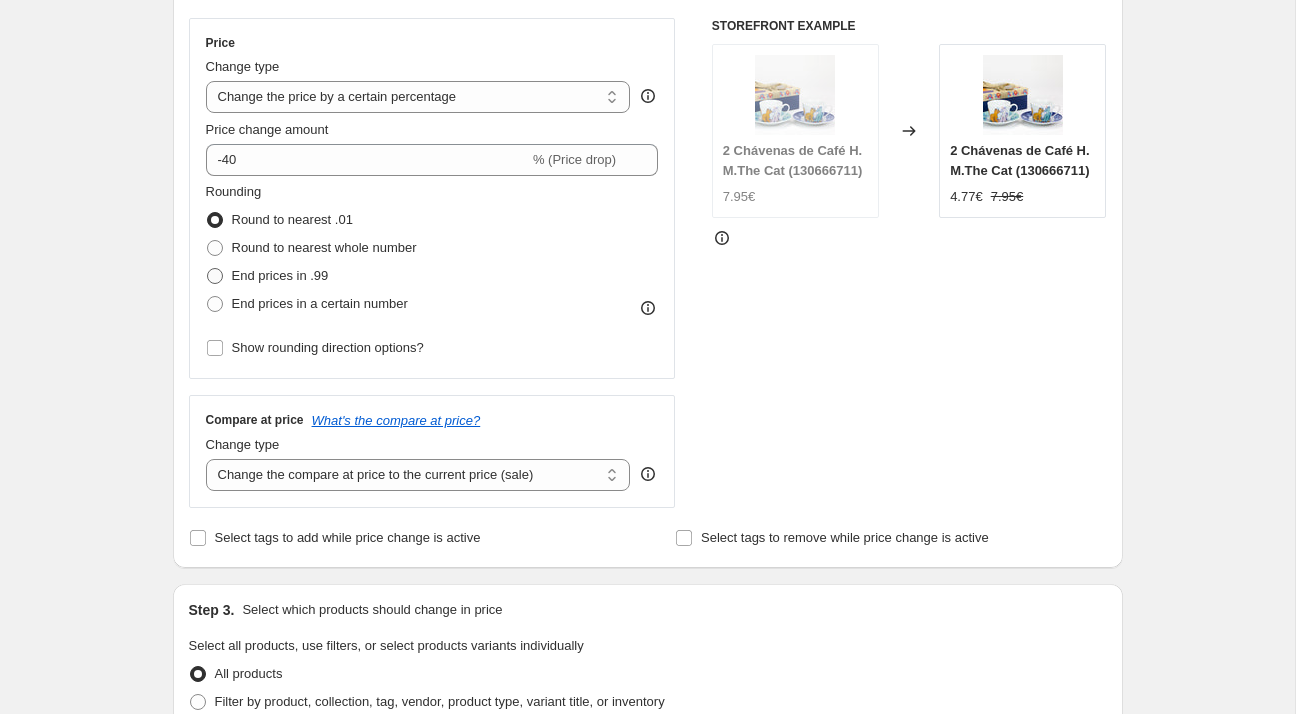 radio on "true" 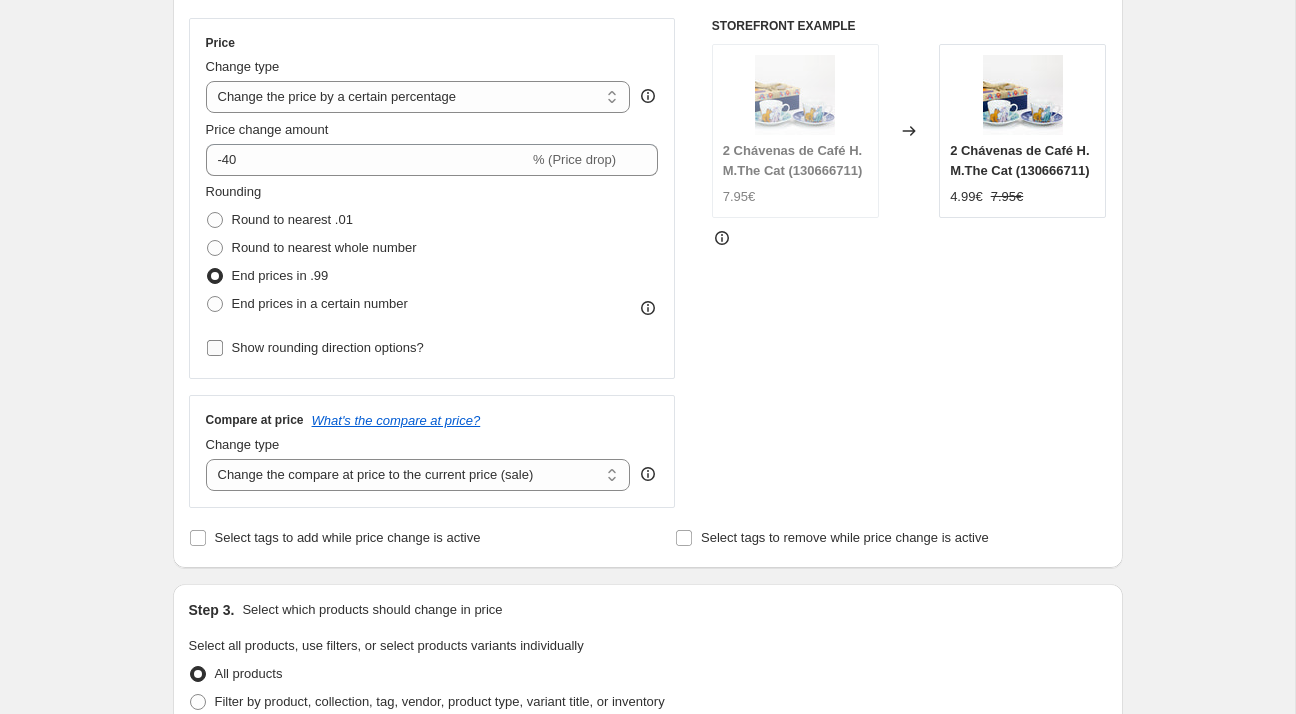 click on "Show rounding direction options?" at bounding box center (328, 347) 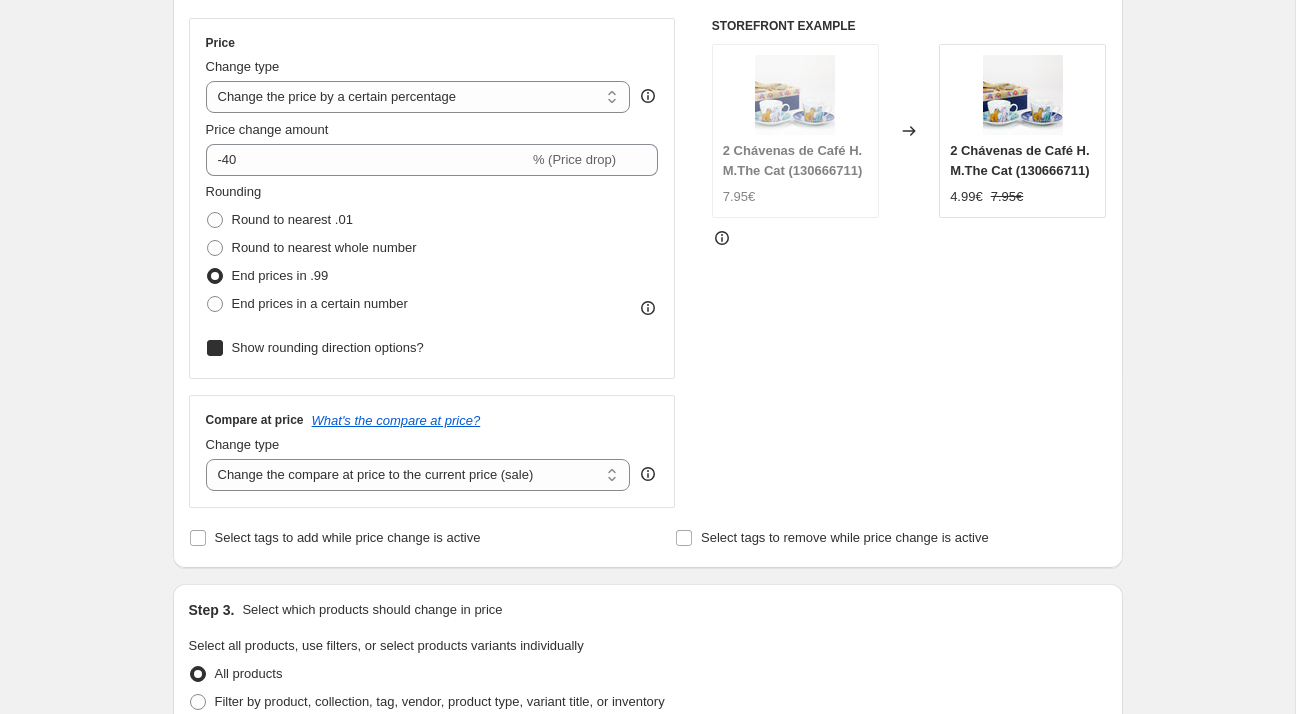 checkbox on "true" 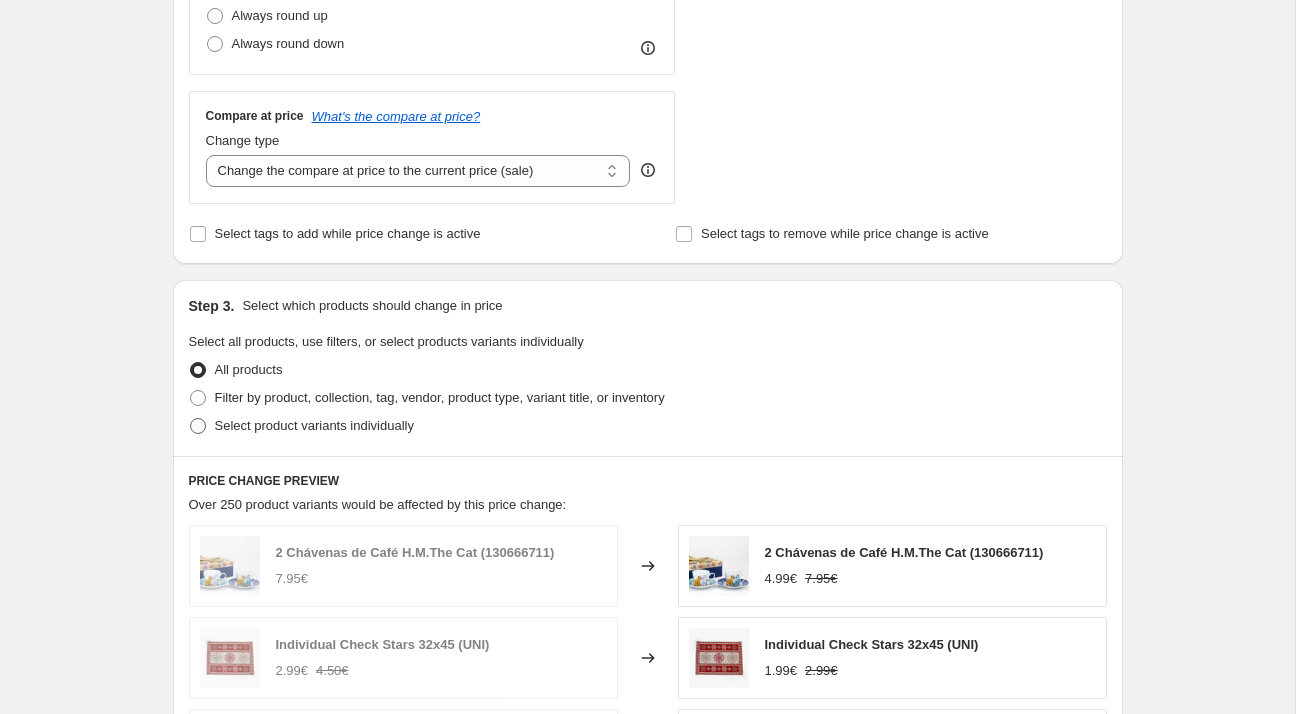 click on "Select product variants individually" at bounding box center (314, 426) 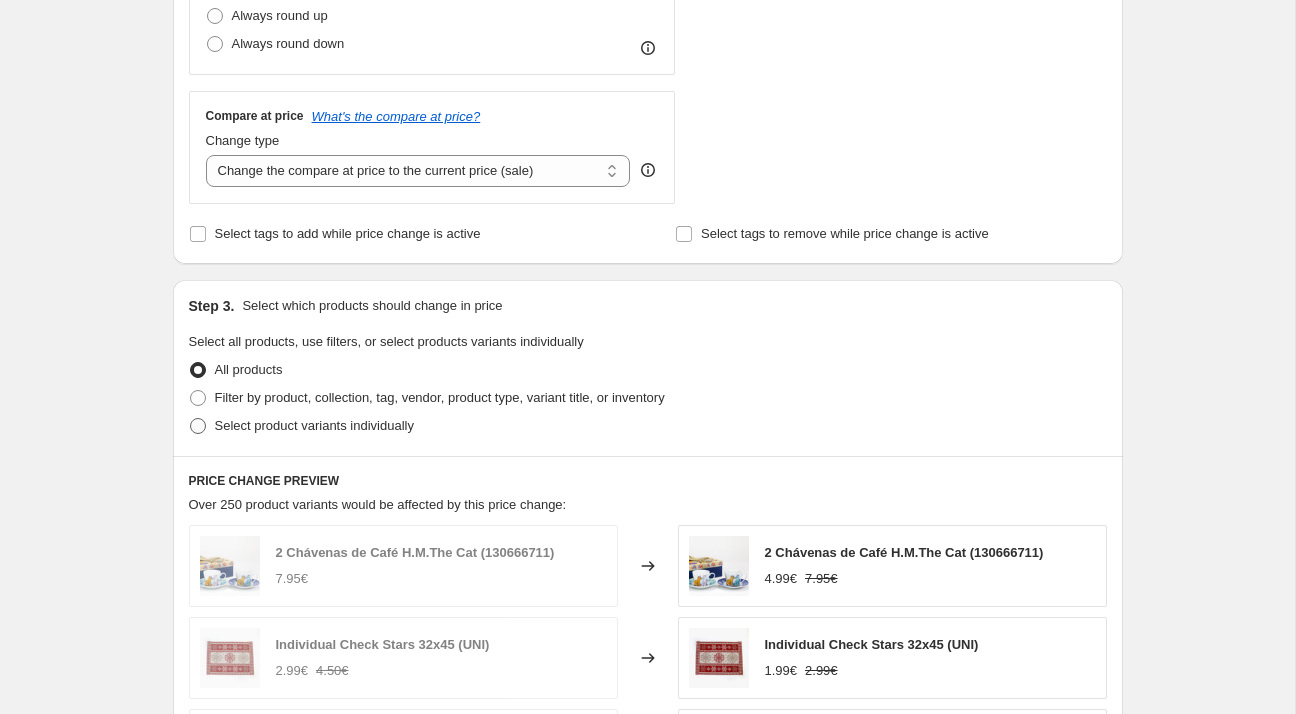 radio on "true" 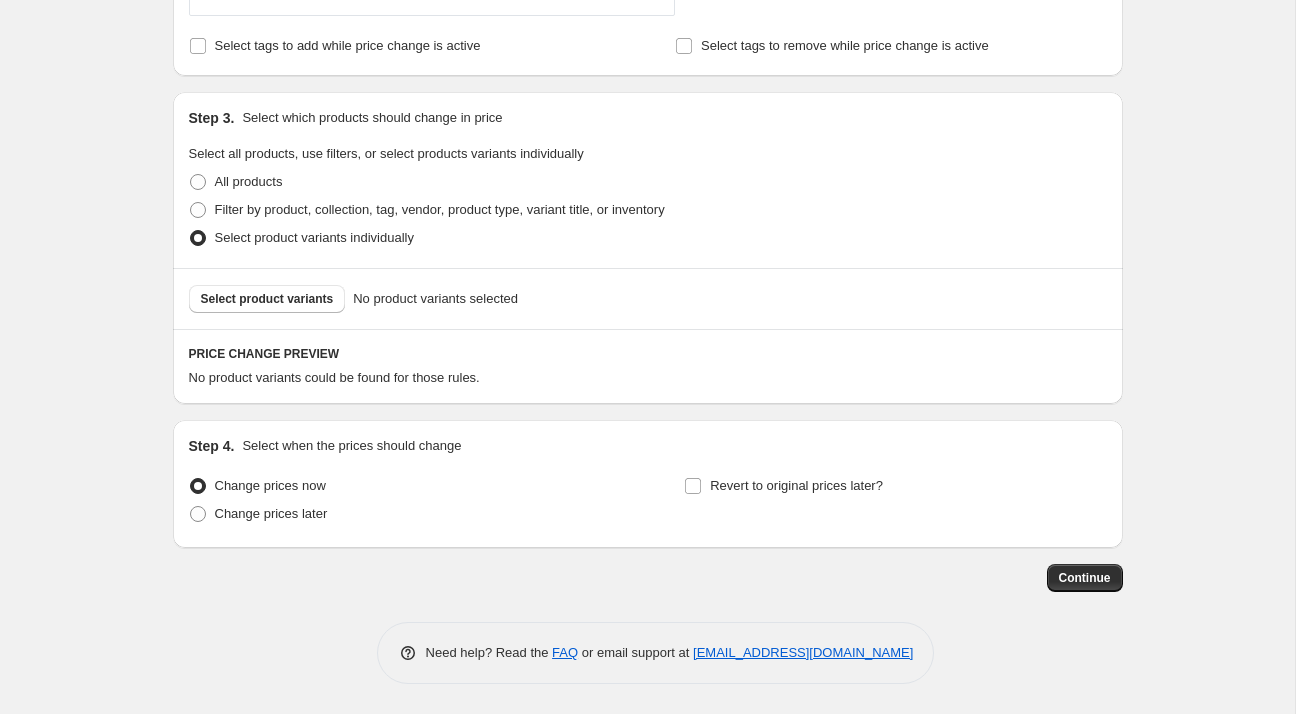scroll, scrollTop: 964, scrollLeft: 0, axis: vertical 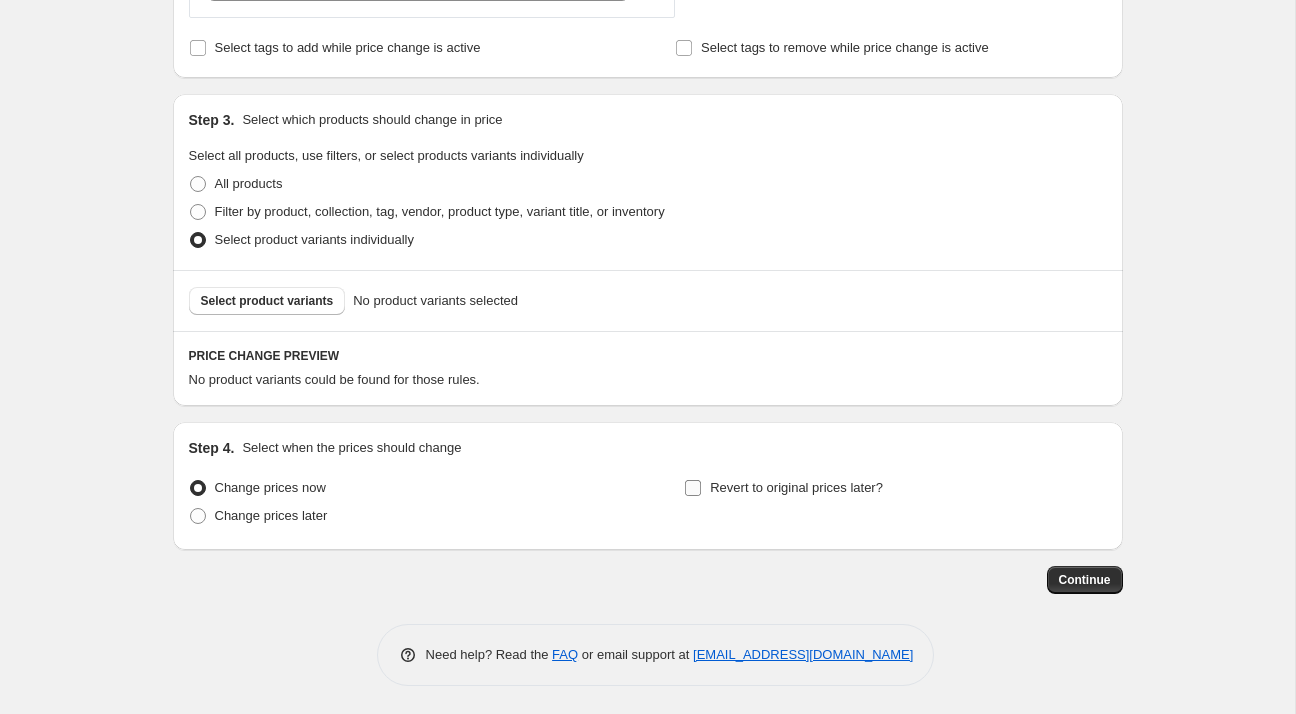 click on "Revert to original prices later?" at bounding box center (796, 487) 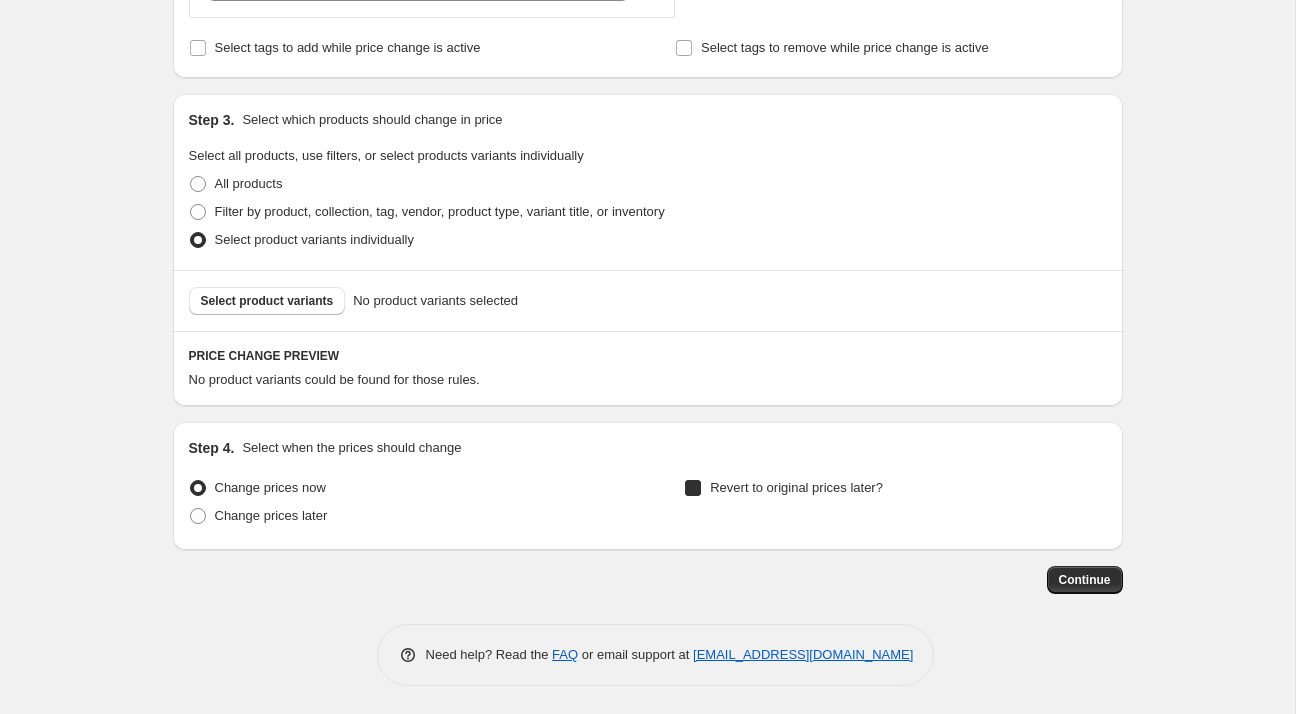 checkbox on "true" 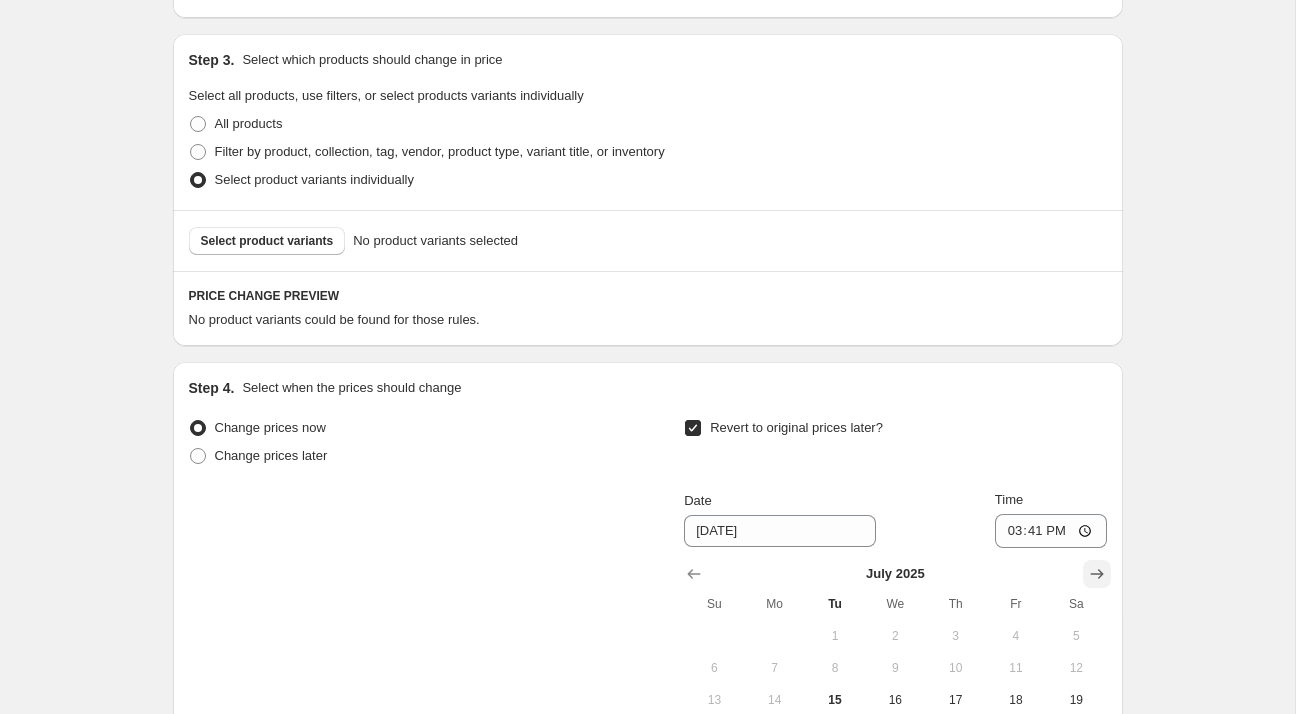 click on "Sa" at bounding box center [1076, 604] 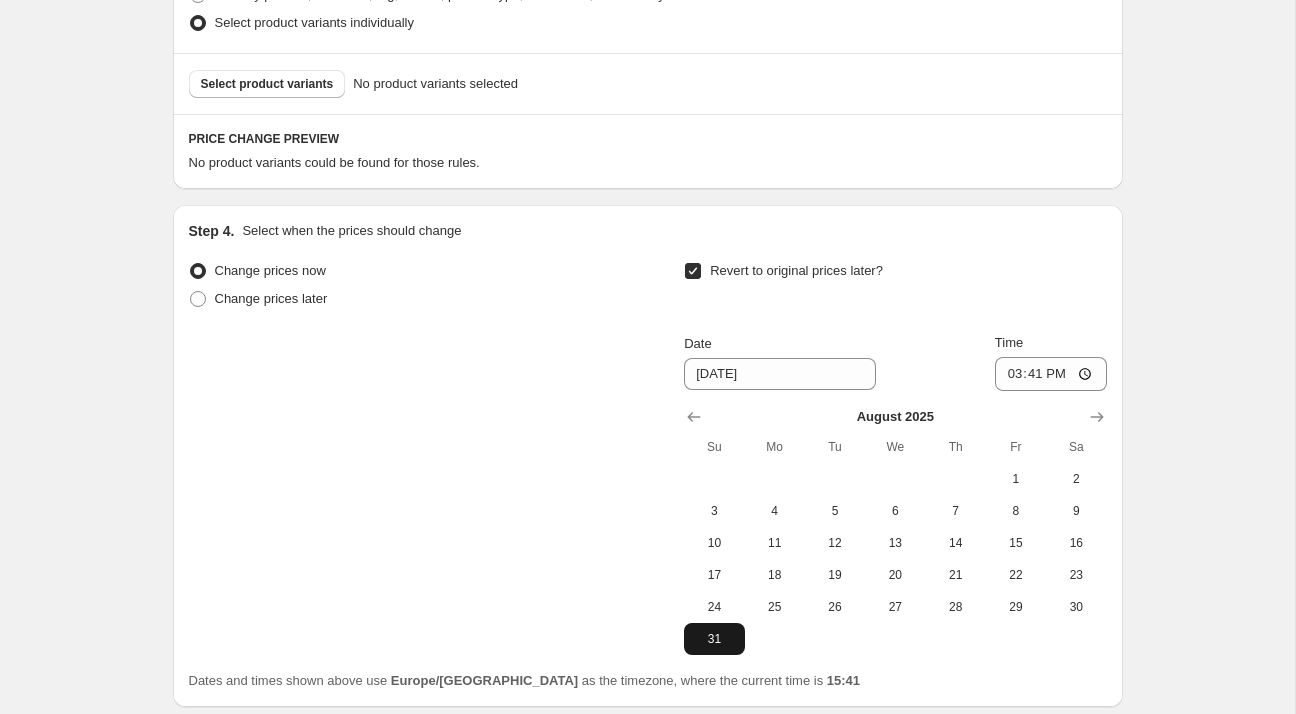 scroll, scrollTop: 1192, scrollLeft: 0, axis: vertical 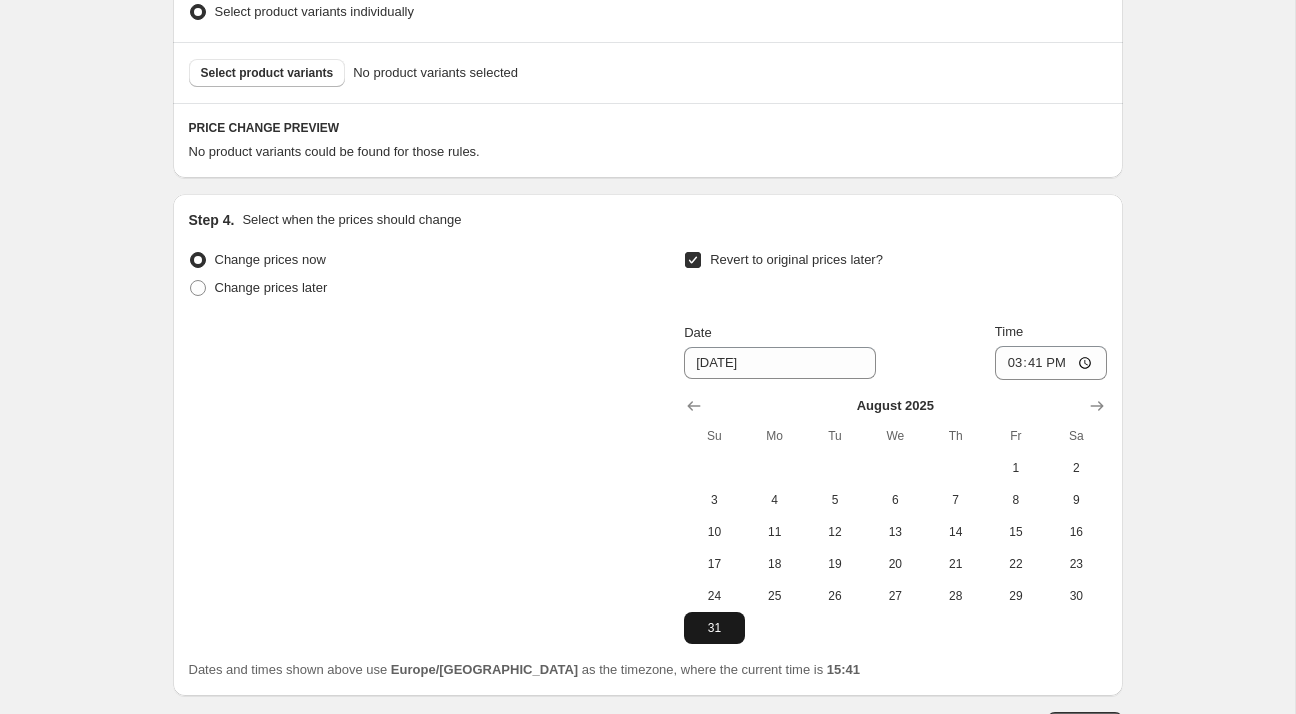 click on "31" at bounding box center [714, 628] 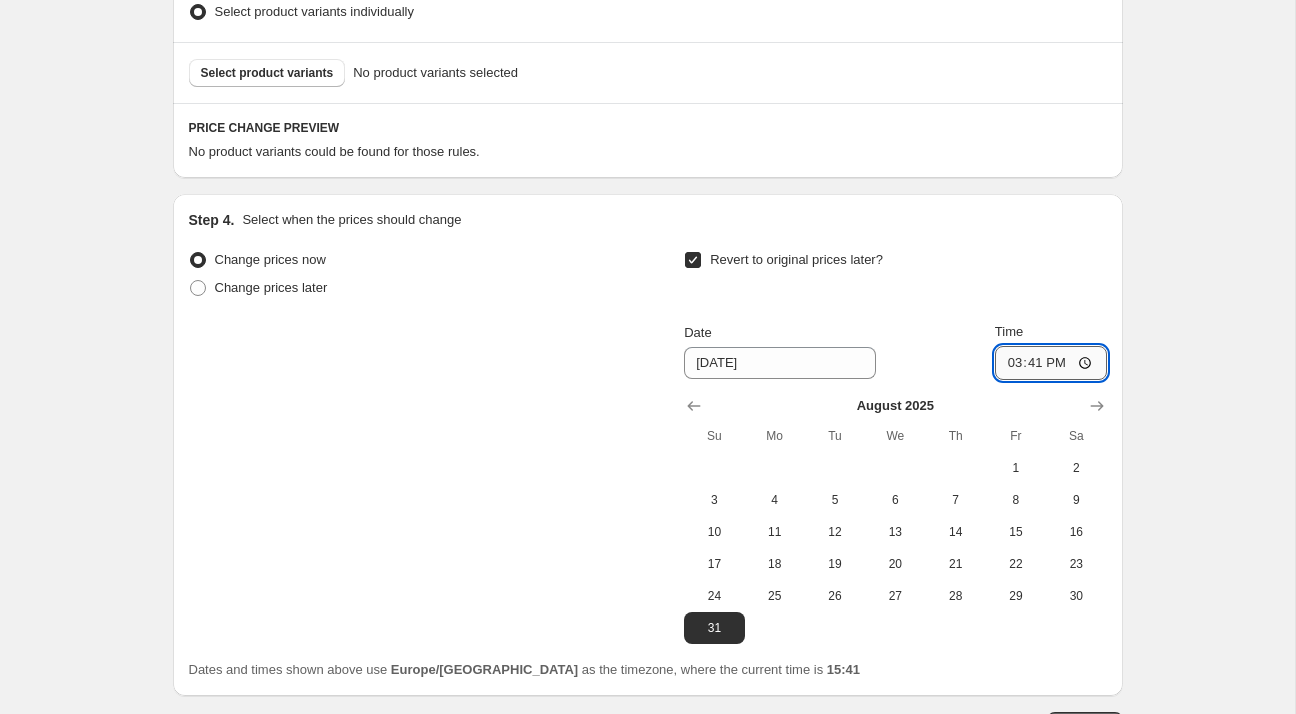 click on "15:41" at bounding box center [1051, 363] 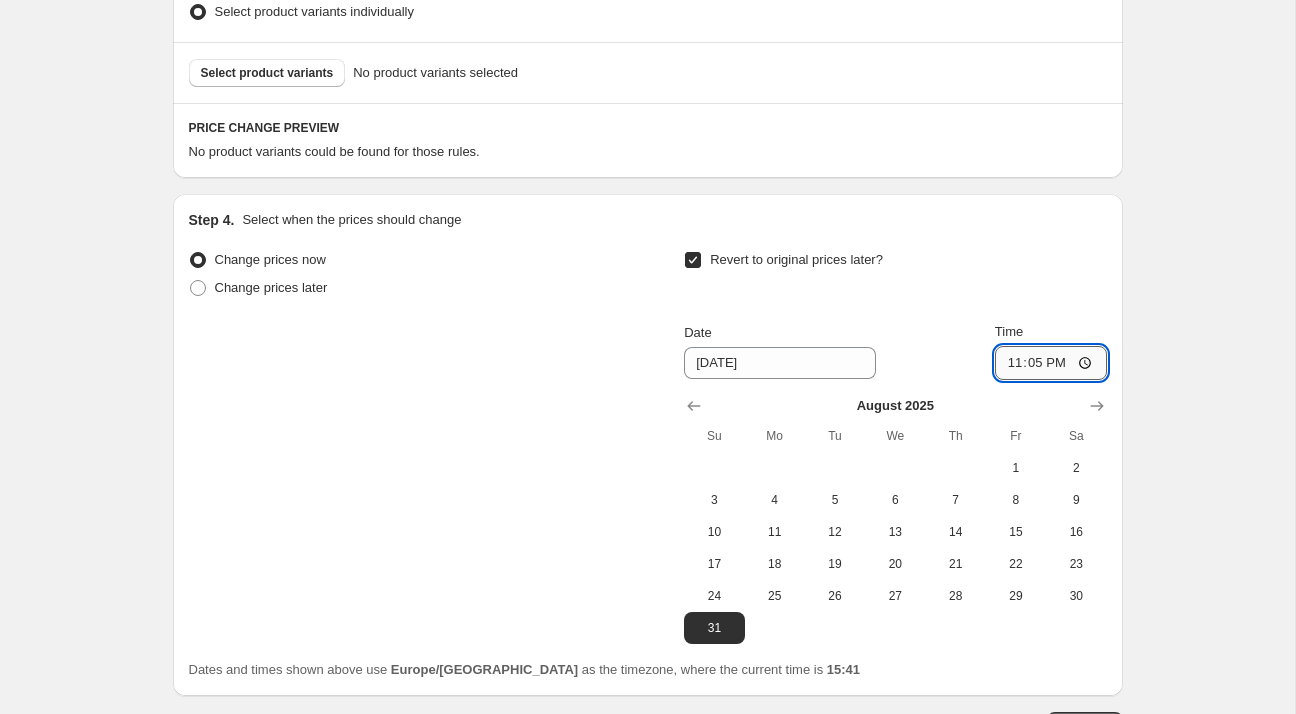 type on "23:59" 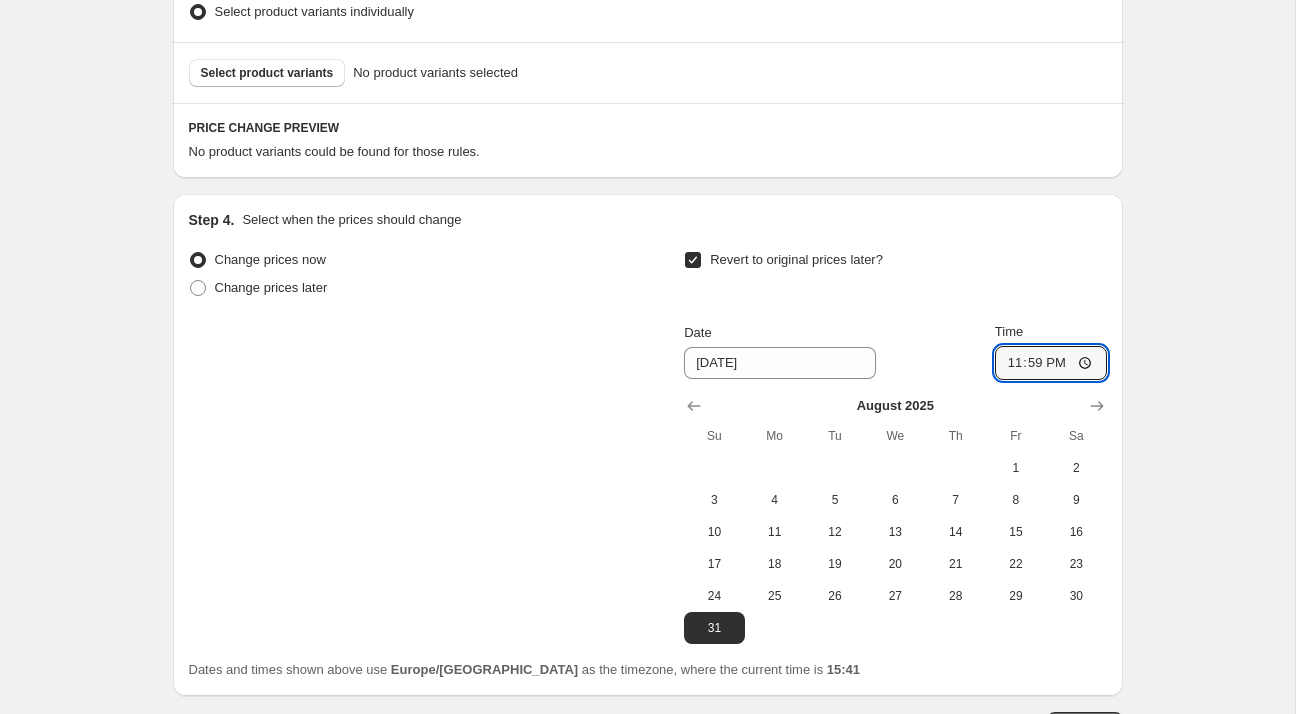 click on "Step 4. Select when the prices should change" at bounding box center (648, 220) 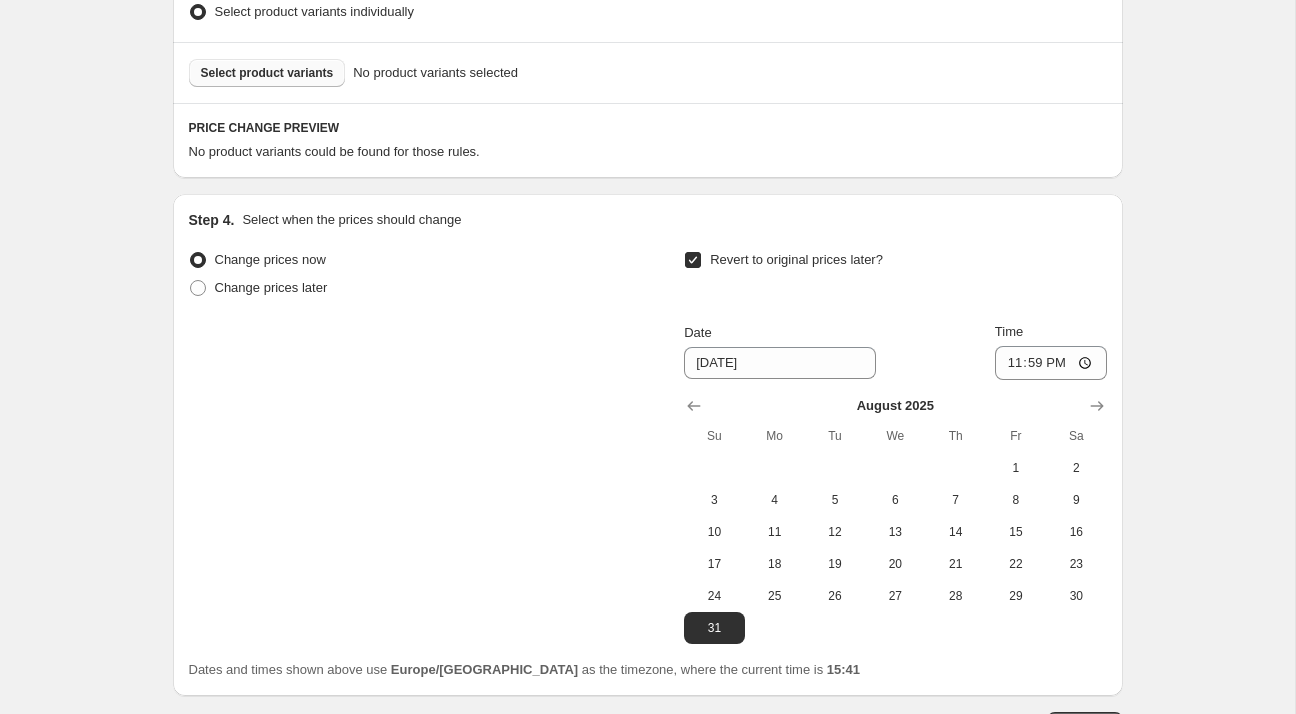 click on "Select product variants" at bounding box center (267, 73) 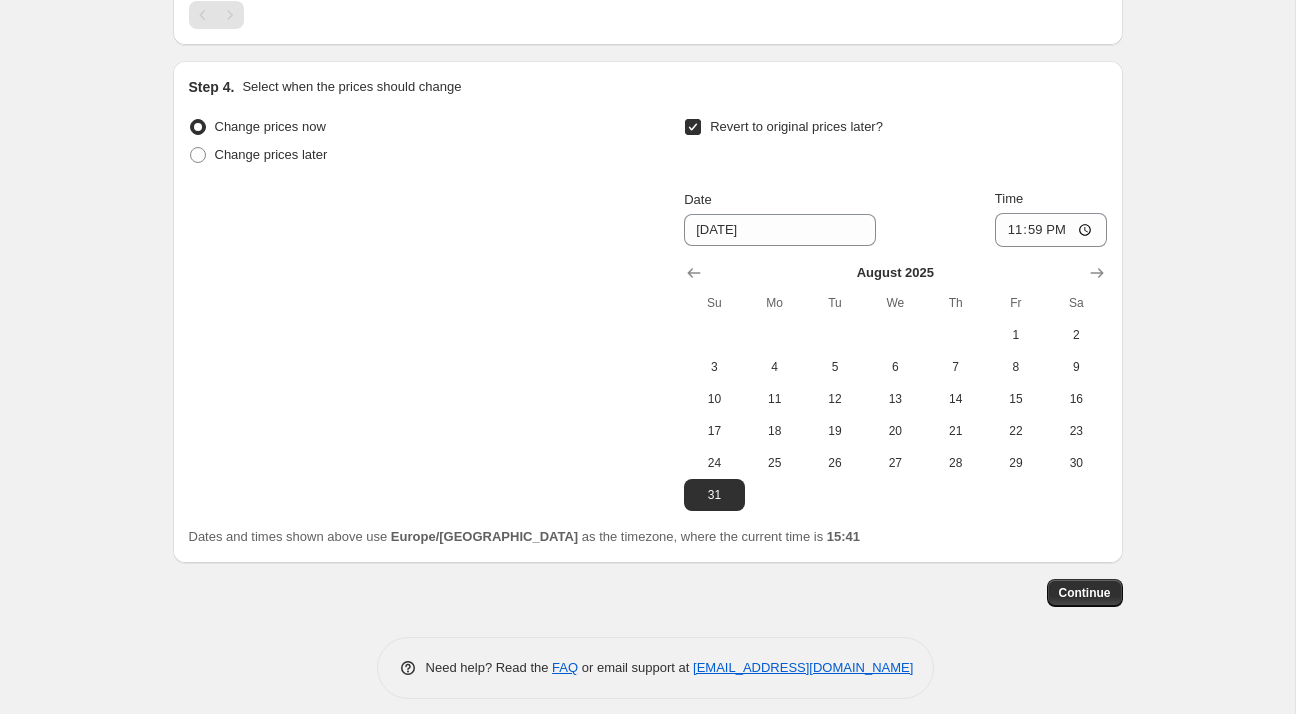 scroll, scrollTop: 1474, scrollLeft: 0, axis: vertical 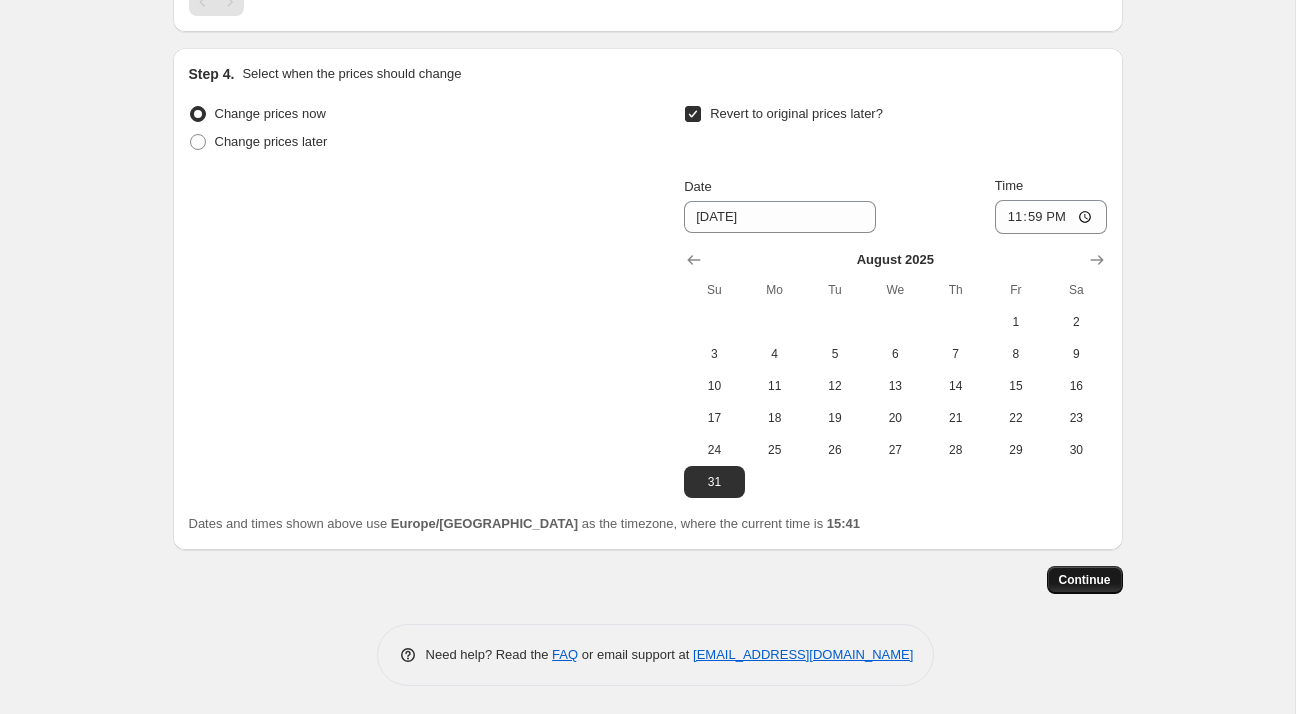 click on "Continue" at bounding box center [1085, 580] 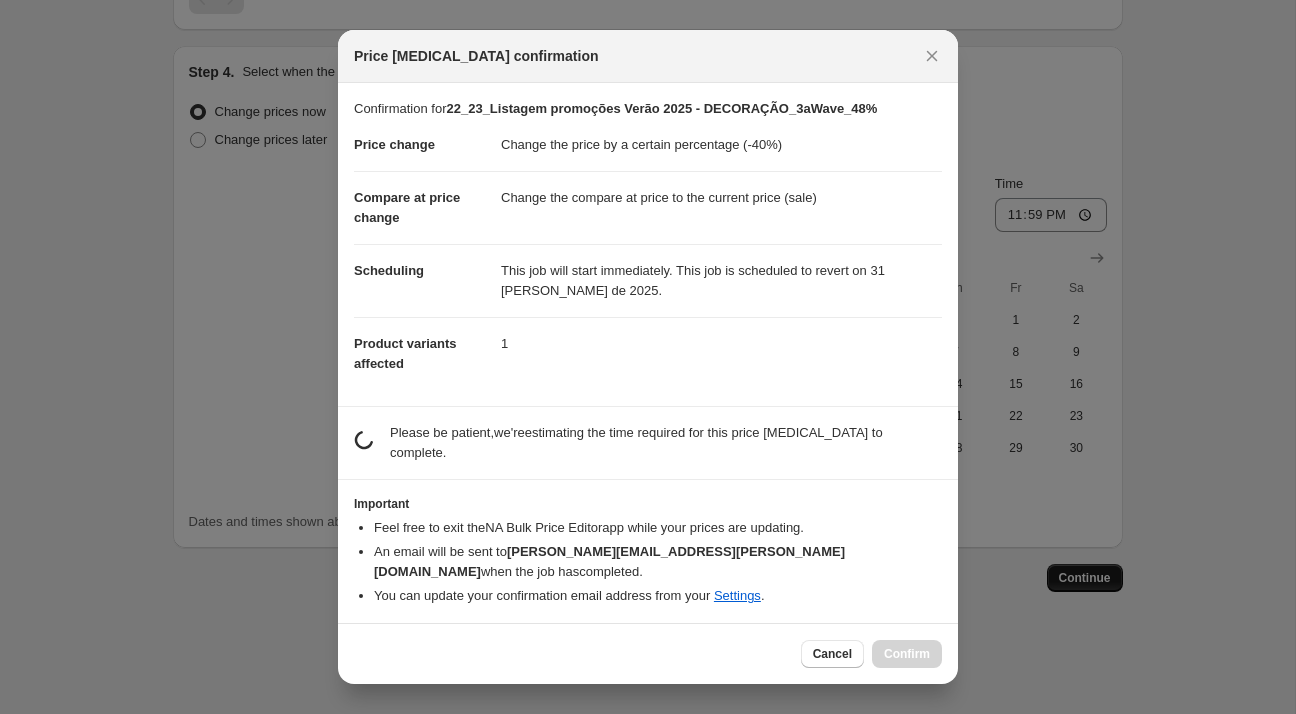 scroll, scrollTop: 1474, scrollLeft: 0, axis: vertical 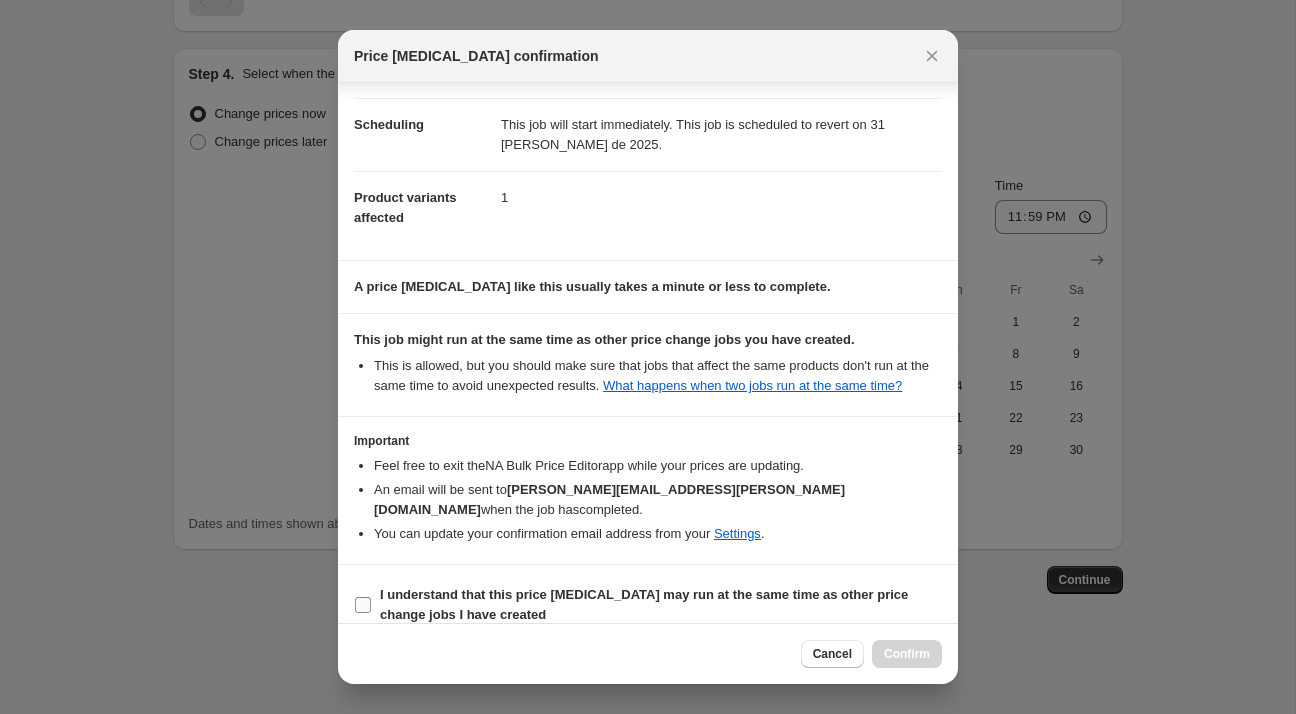 click on "I understand that this price [MEDICAL_DATA] may run at the same time as other price change jobs I have created" at bounding box center (661, 605) 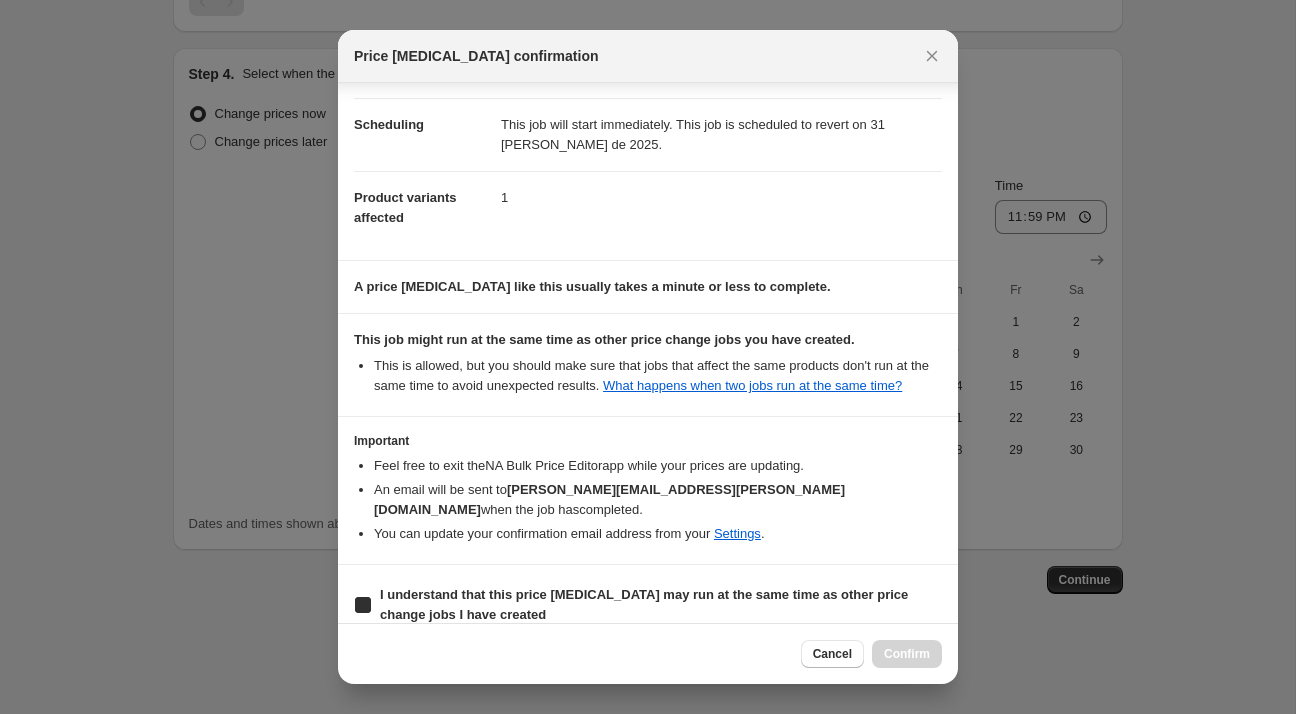 checkbox on "true" 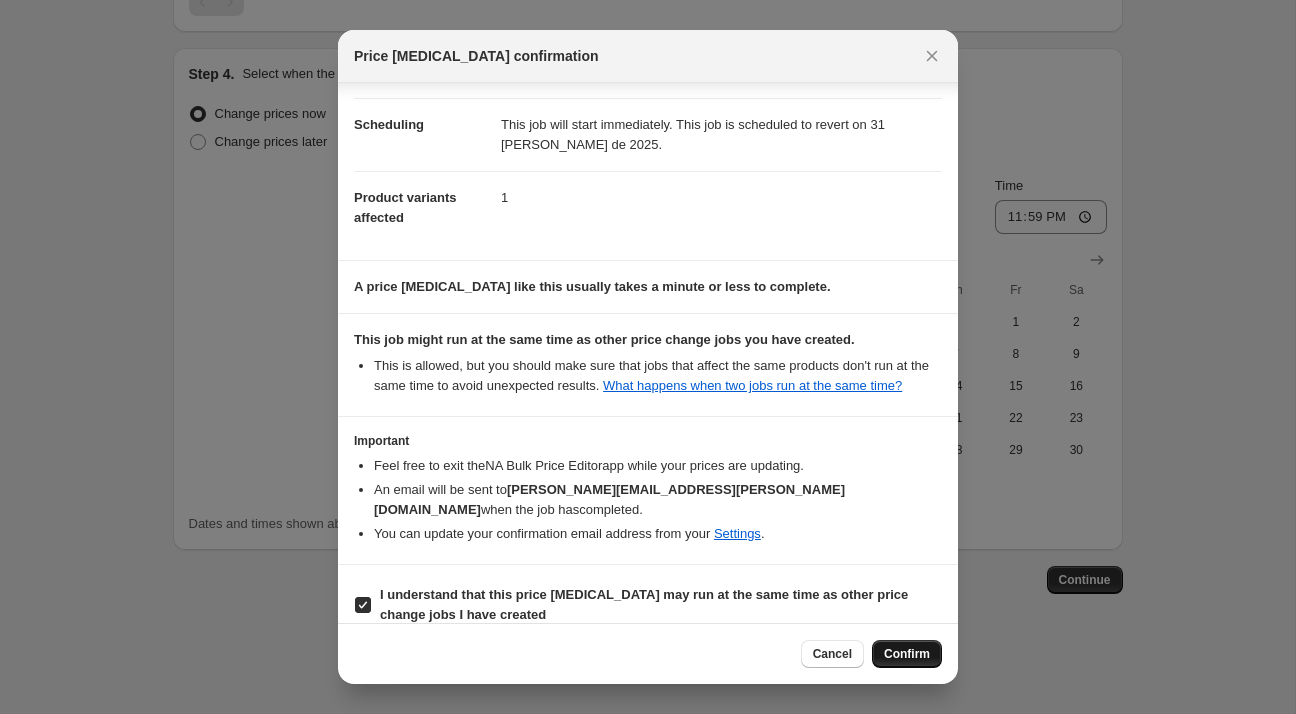 click on "Confirm" at bounding box center (907, 654) 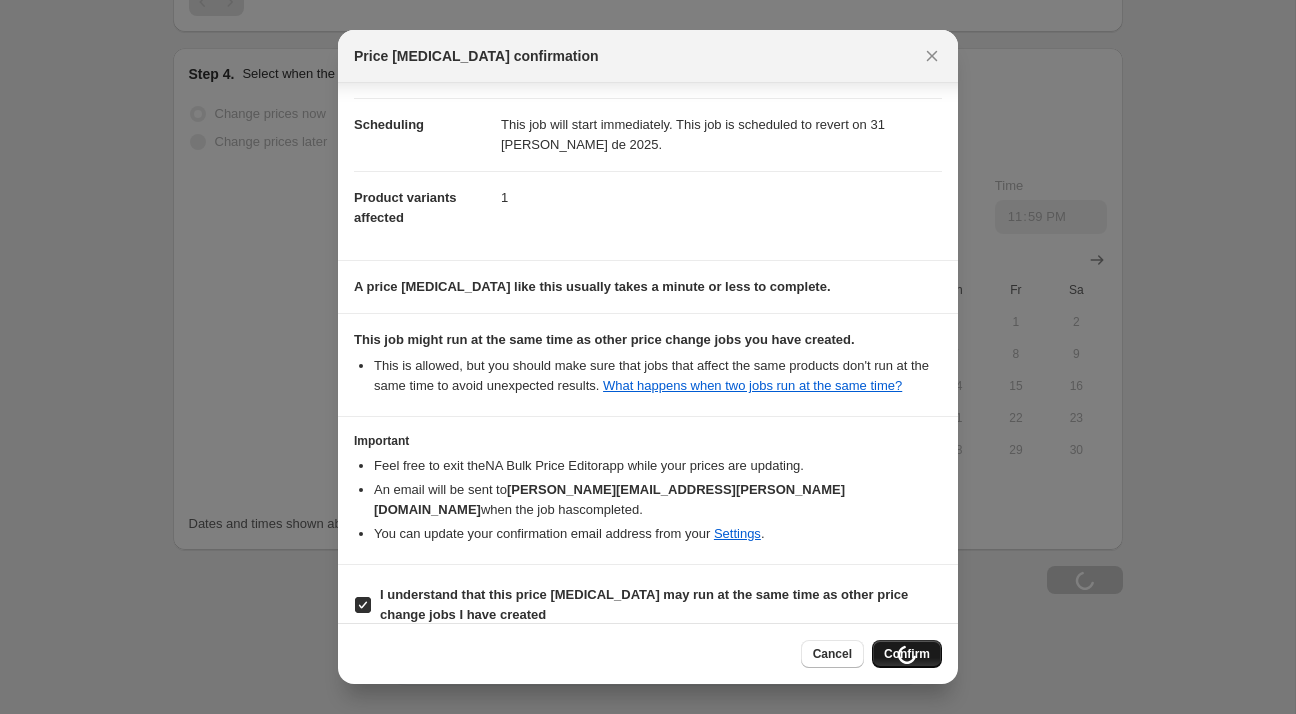 scroll, scrollTop: 1542, scrollLeft: 0, axis: vertical 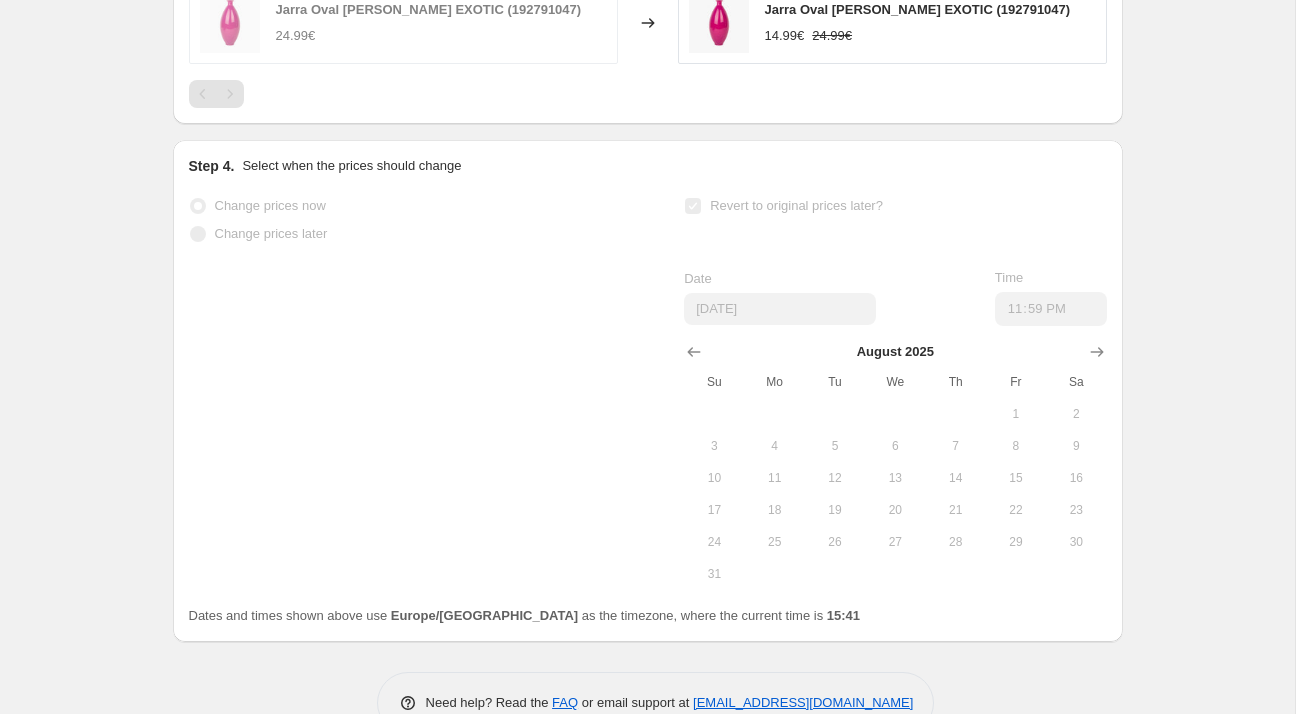 select on "percentage" 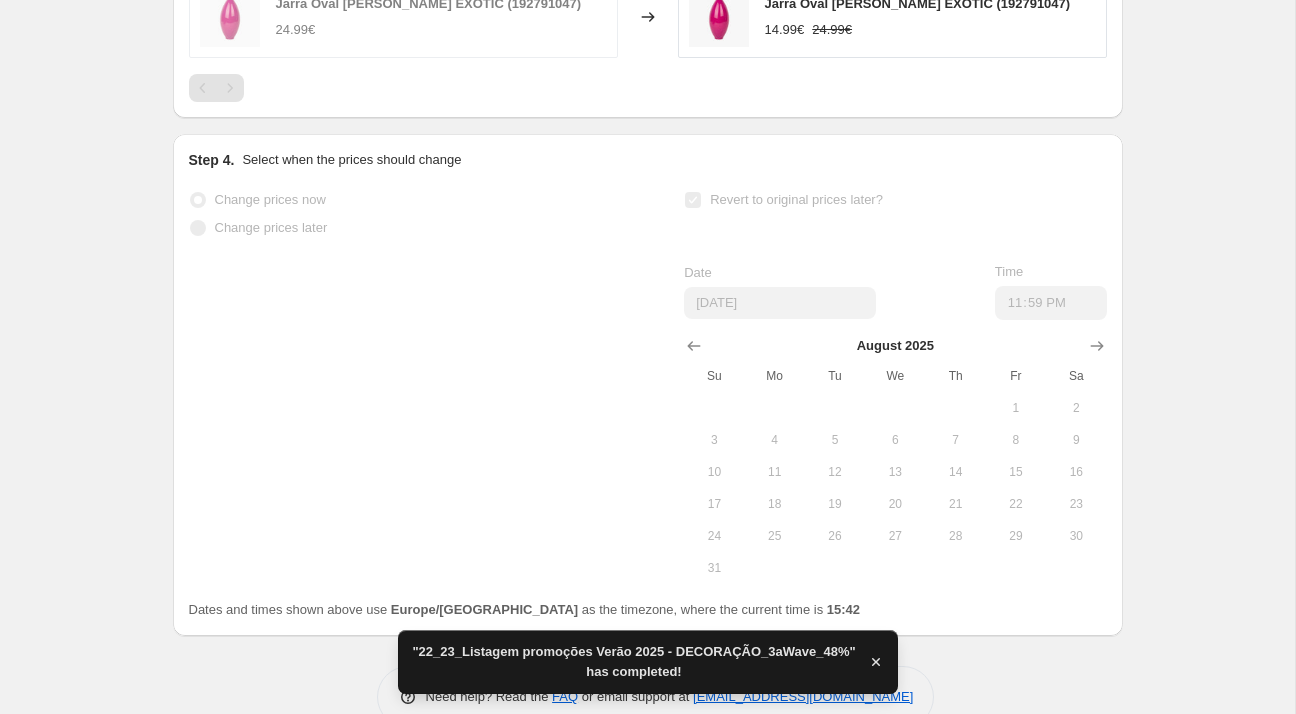 scroll, scrollTop: 0, scrollLeft: 0, axis: both 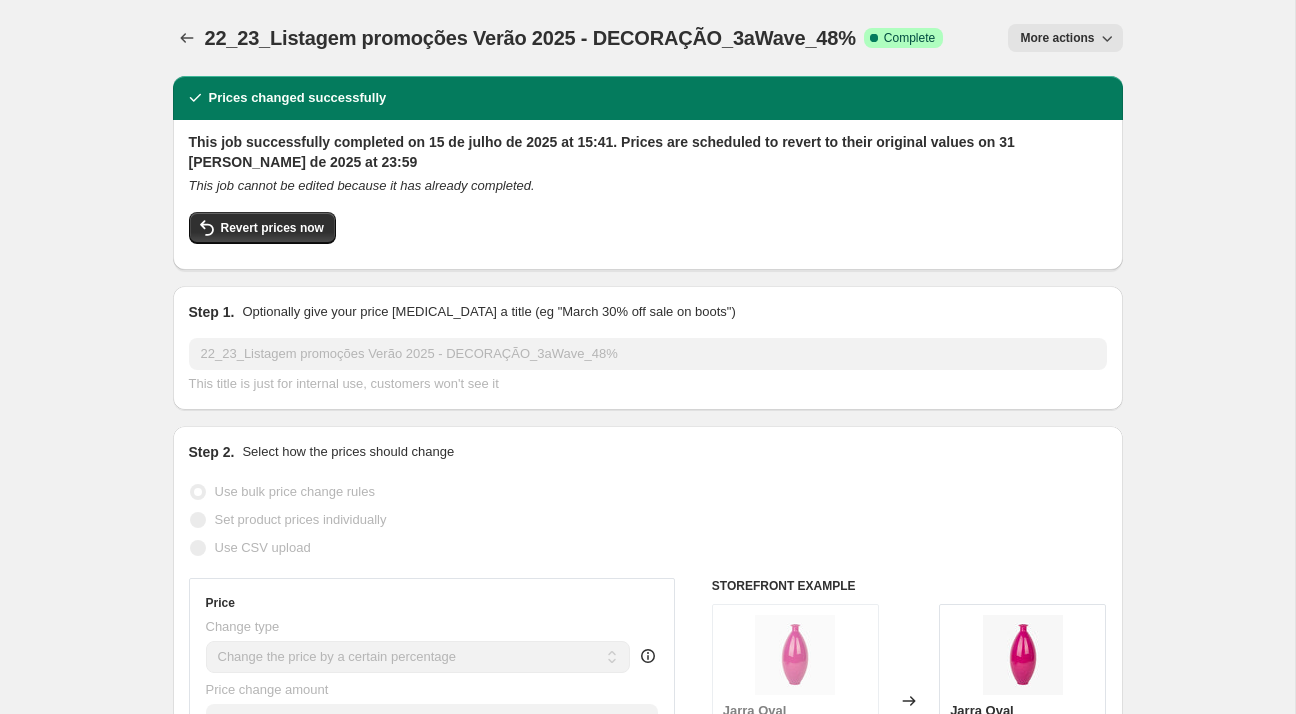 click on "22_23_Listagem promoções Verão 2025 - DECORAÇÃO_3aWave_48%" at bounding box center [530, 38] 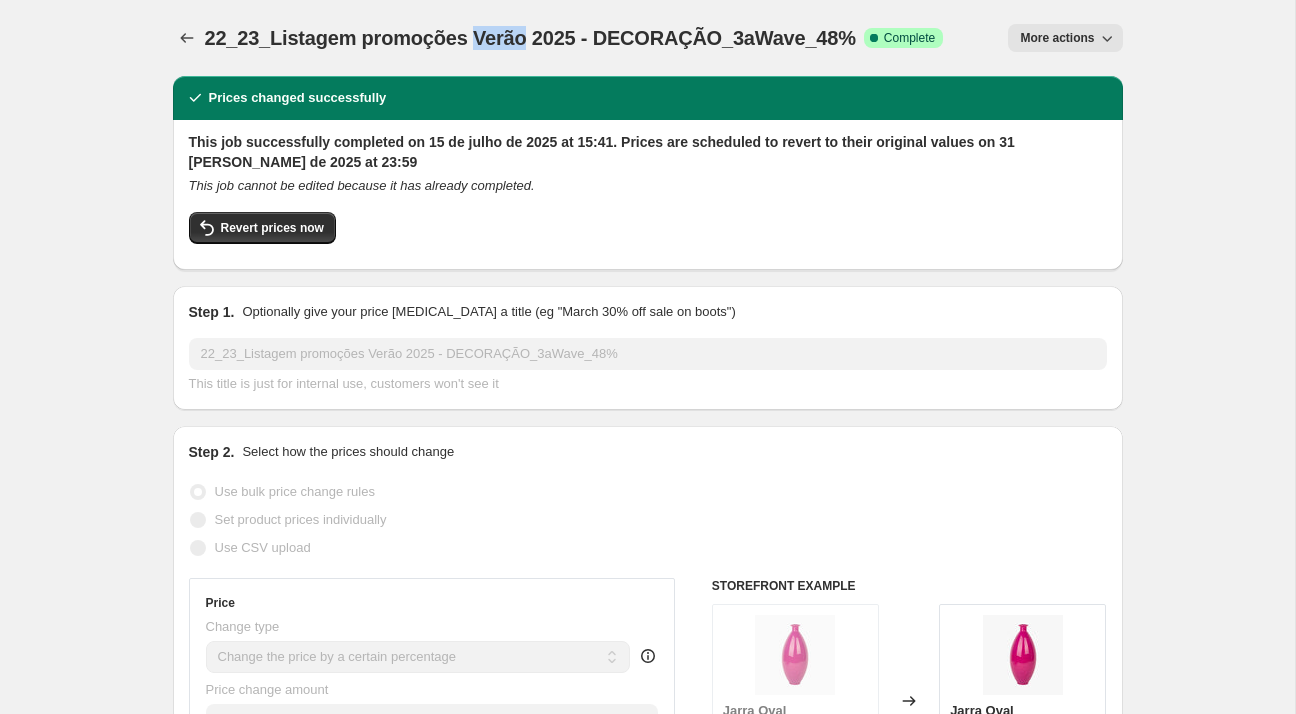 click on "22_23_Listagem promoções Verão 2025 - DECORAÇÃO_3aWave_48%" at bounding box center [530, 38] 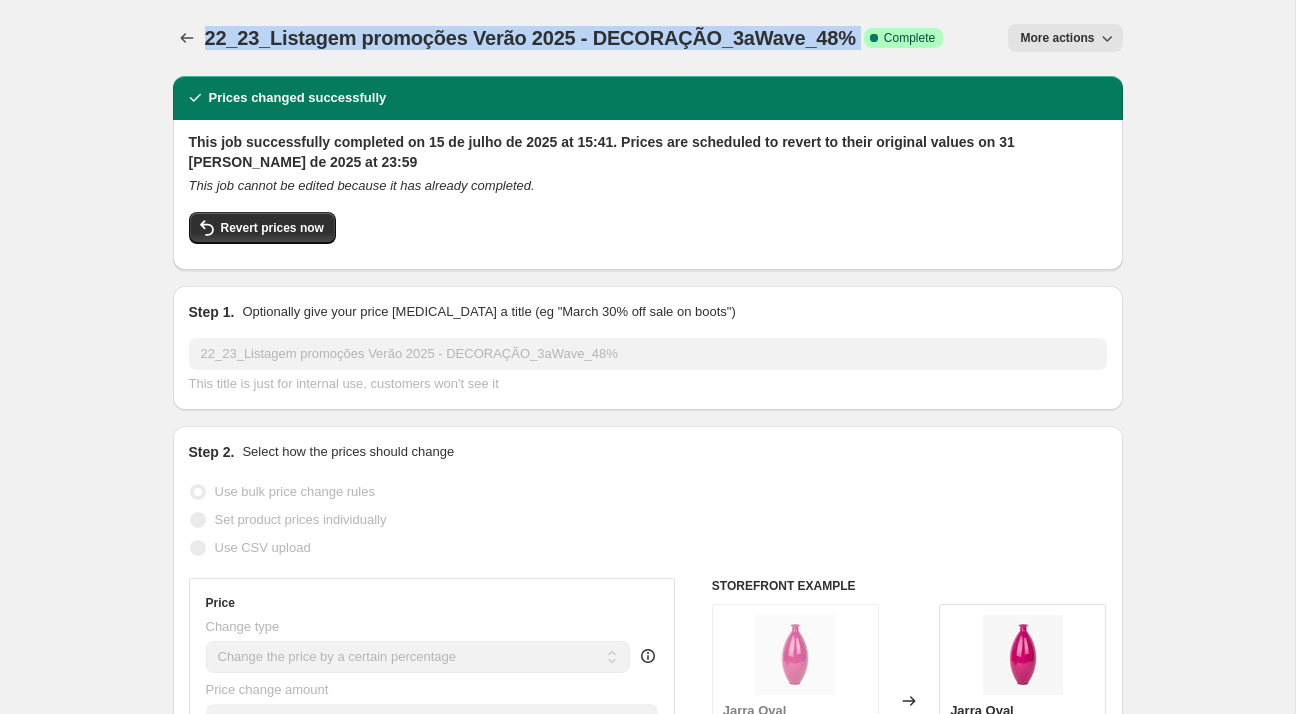click on "22_23_Listagem promoções Verão 2025 - DECORAÇÃO_3aWave_48%" at bounding box center (530, 38) 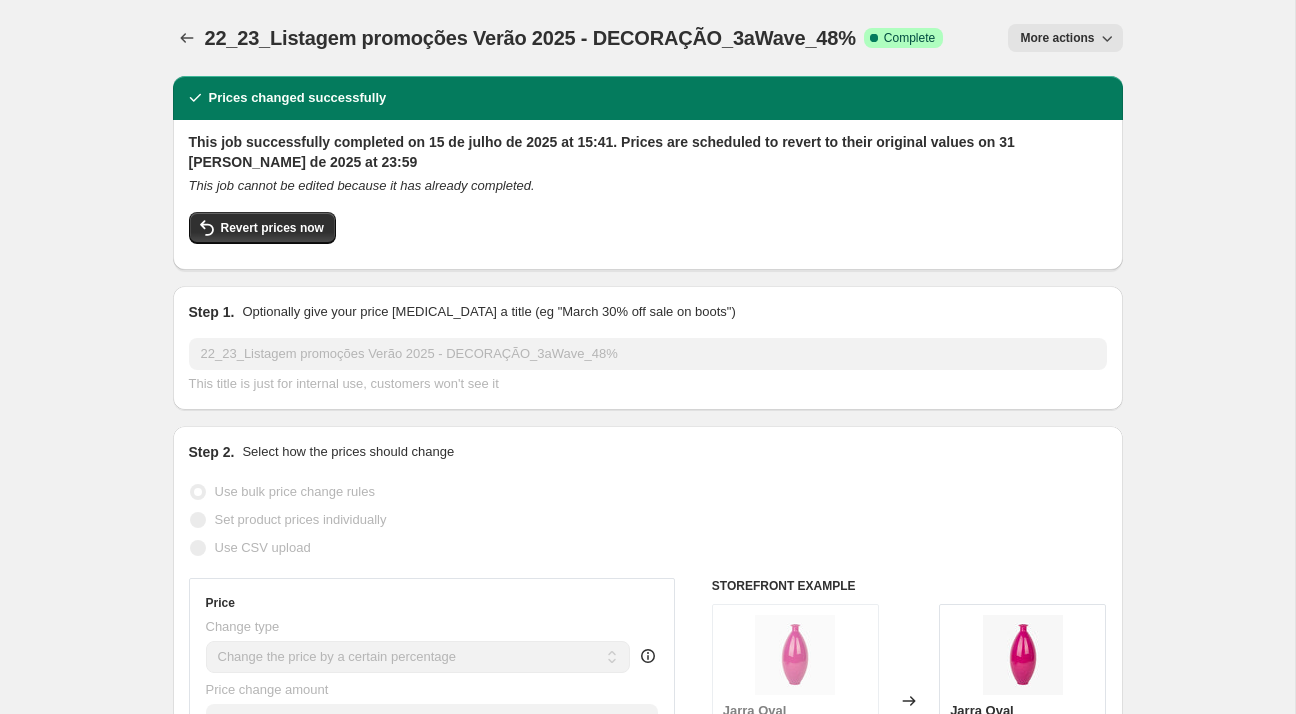click on "22_23_Listagem promoções Verão 2025 - DECORAÇÃO_3aWave_48%. This page is ready 22_23_Listagem promoções Verão 2025 - DECORAÇÃO_3aWave_48% Success Complete Complete Price revert scheduling Copy to new job Export Recap CSV Delete job More actions More actions" at bounding box center [648, 38] 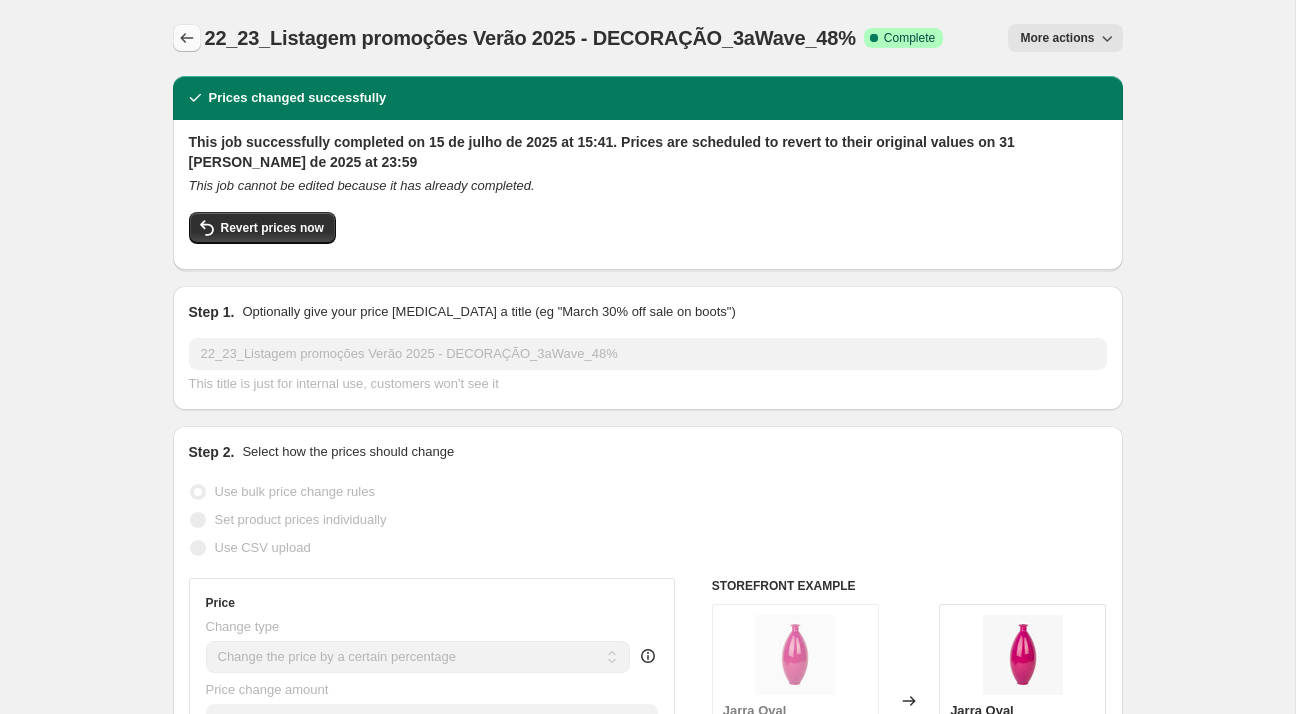 click 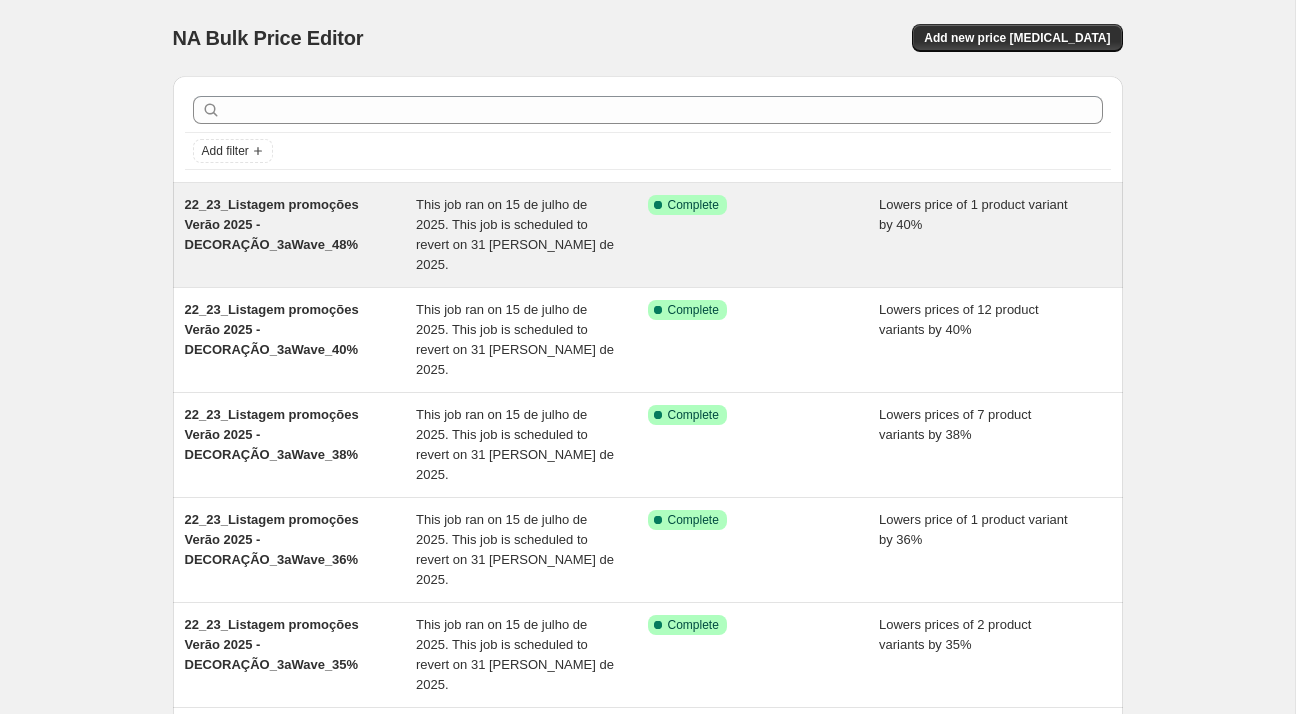 click on "22_23_Listagem promoções Verão 2025 - DECORAÇÃO_3aWave_48% This job ran on 15 de julho de 2025. This job is scheduled to revert on 31 [PERSON_NAME] de 2025. Success Complete Complete Lowers price of 1 product variant by 40%" at bounding box center (648, 235) 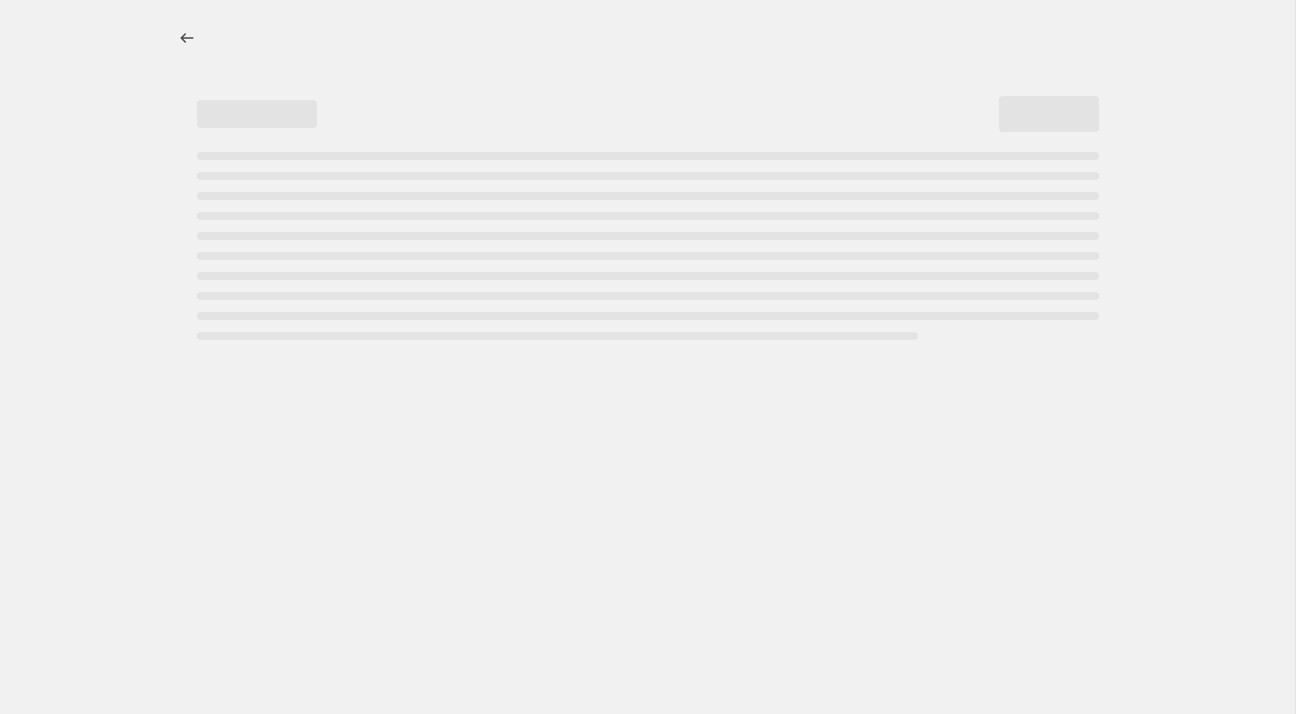 select on "percentage" 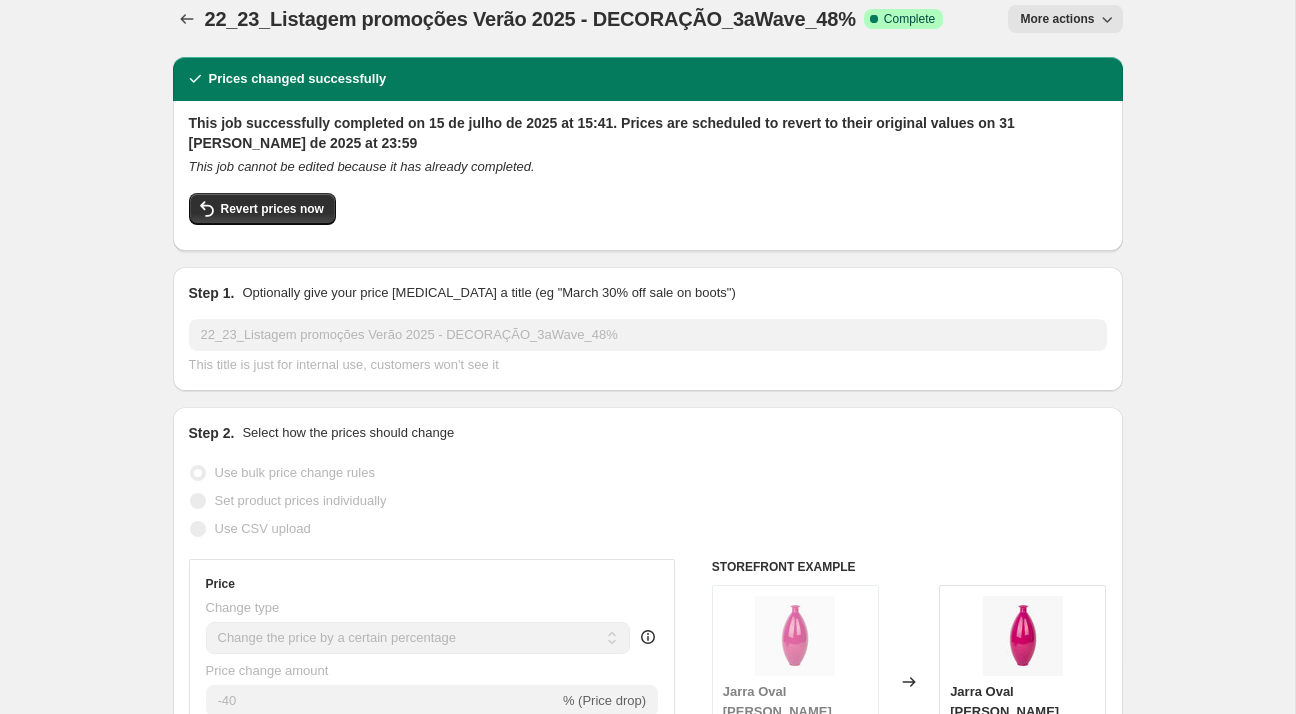 scroll, scrollTop: 0, scrollLeft: 0, axis: both 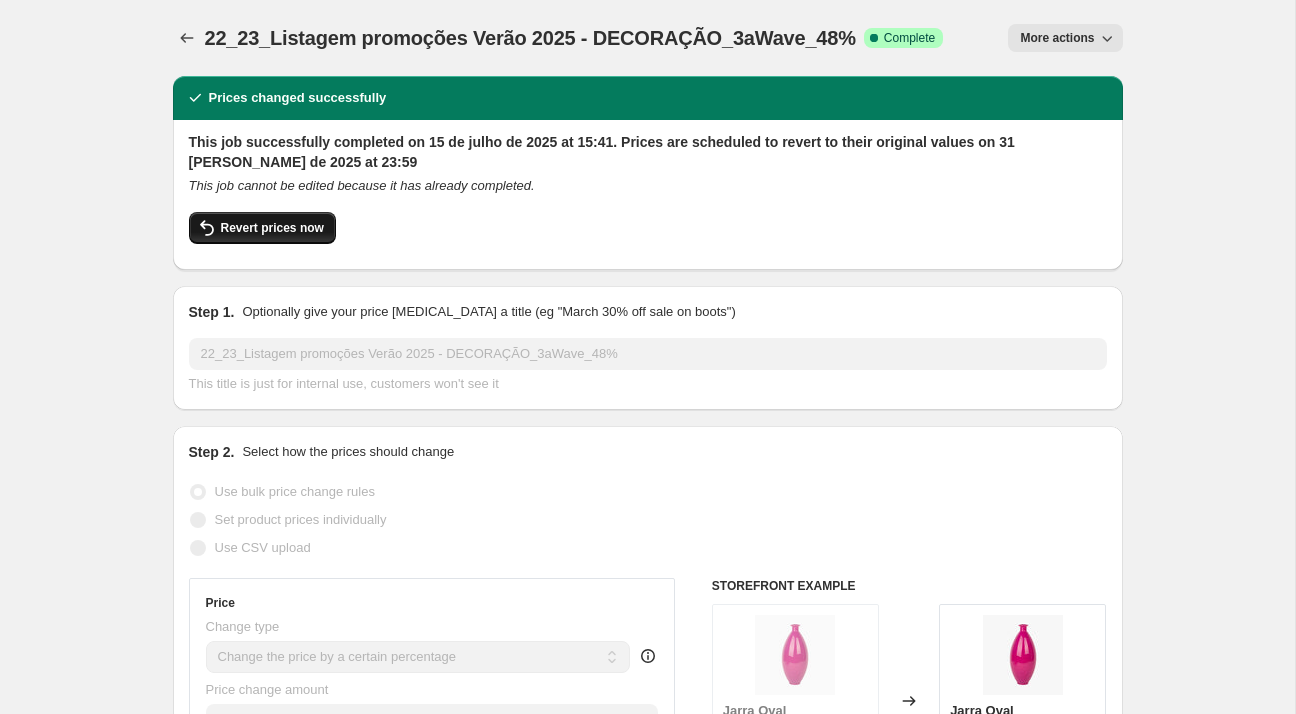 click on "Revert prices now" at bounding box center (272, 228) 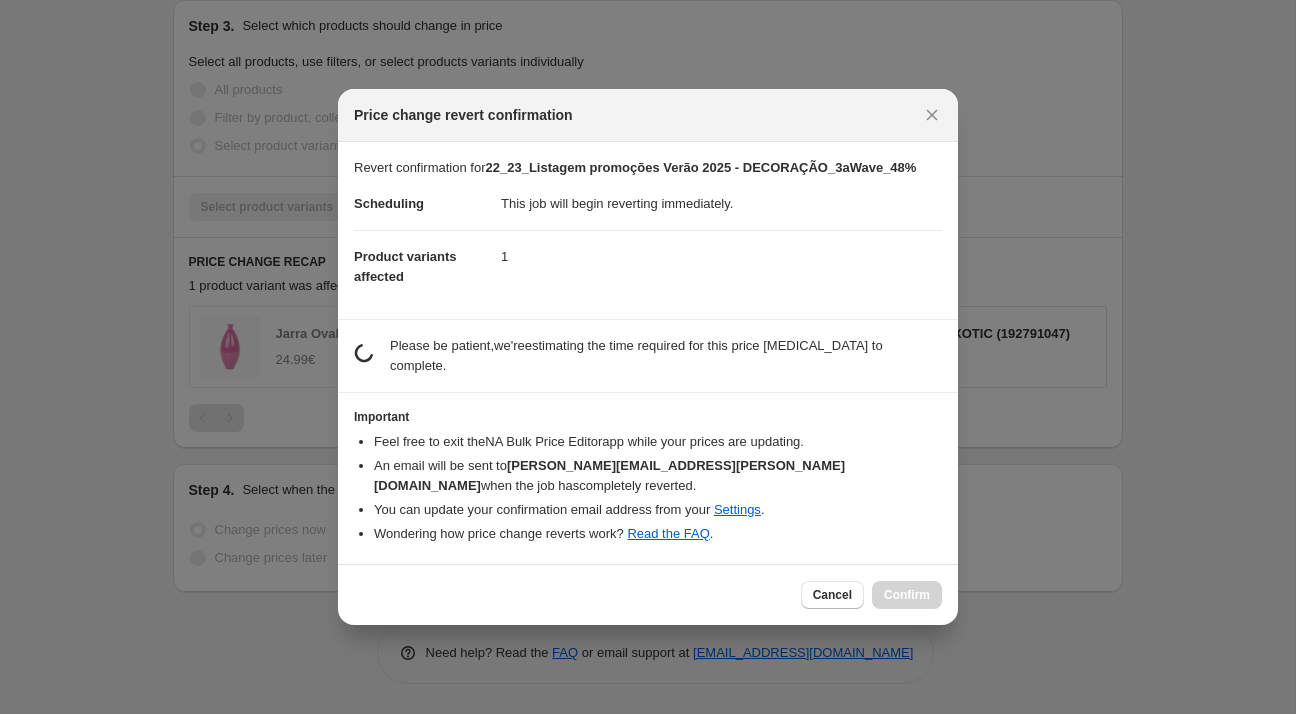 scroll, scrollTop: 0, scrollLeft: 0, axis: both 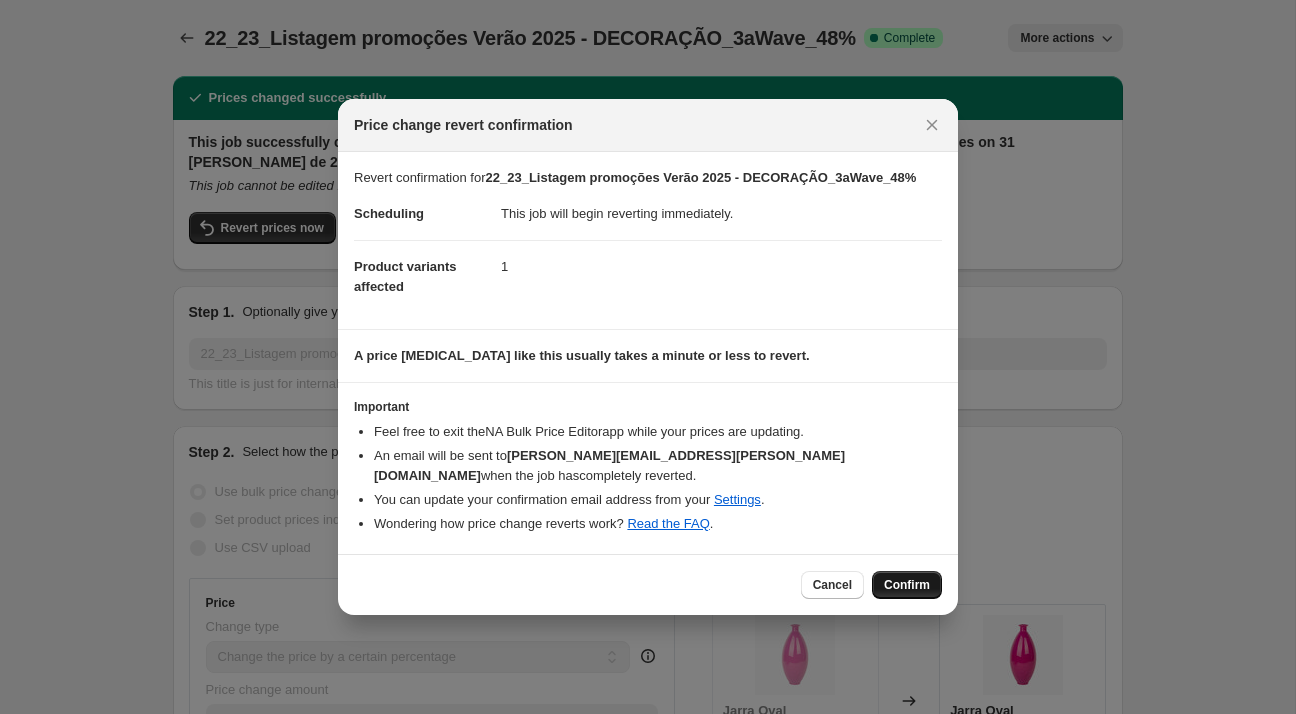 click on "Confirm" at bounding box center [907, 585] 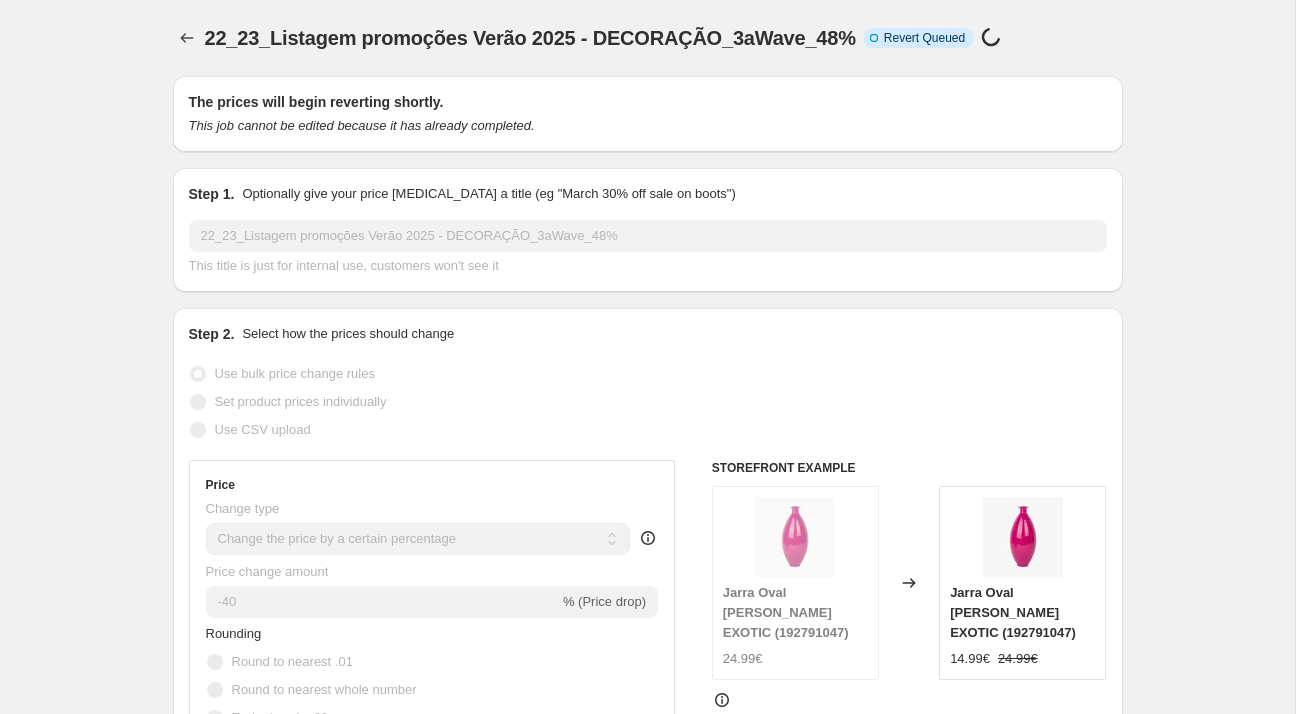 click on "22_23_Listagem promoções Verão 2025 - DECORAÇÃO_3aWave_48%" at bounding box center [530, 38] 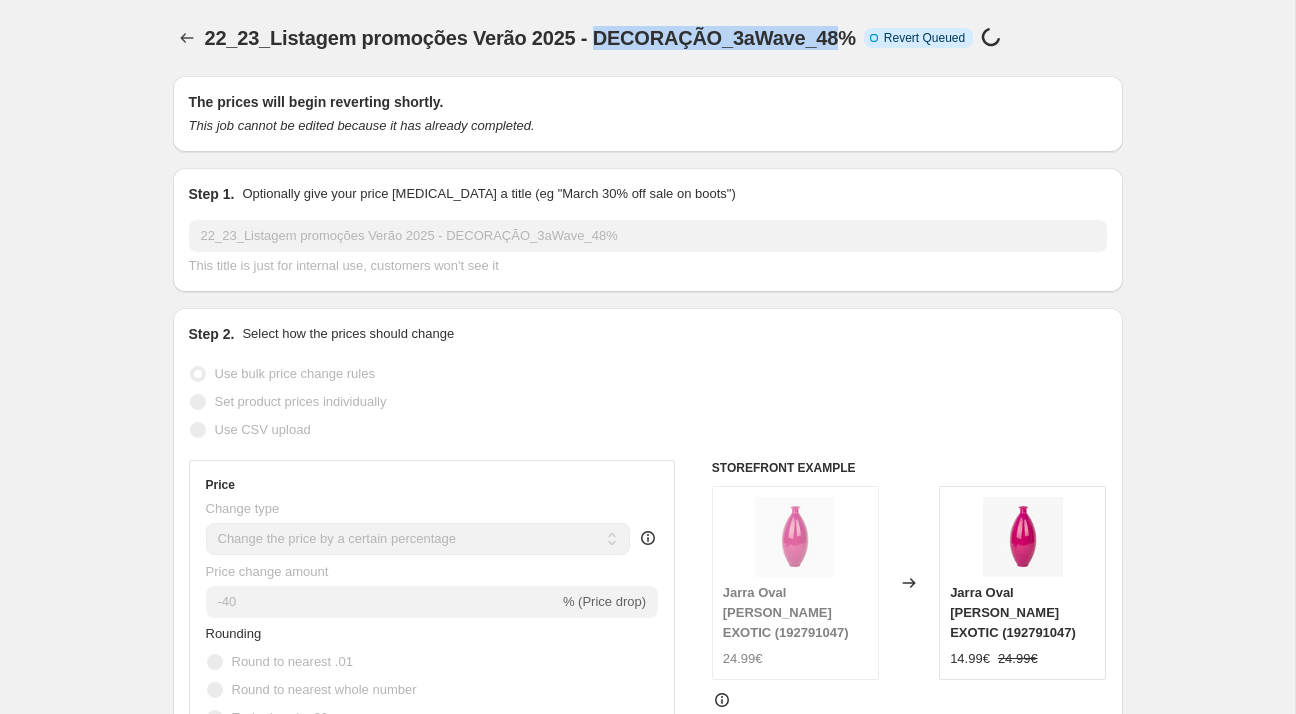 click on "22_23_Listagem promoções Verão 2025 - DECORAÇÃO_3aWave_48%" at bounding box center [530, 38] 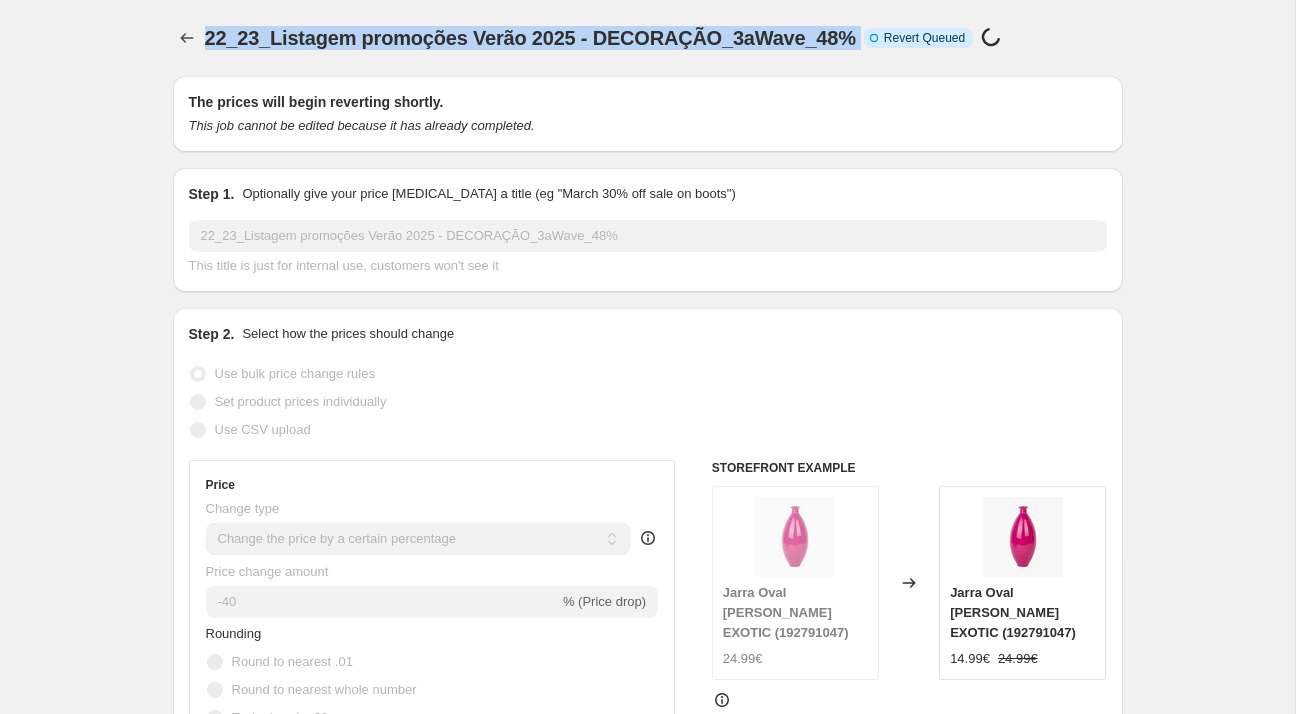 click on "22_23_Listagem promoções Verão 2025 - DECORAÇÃO_3aWave_48%" at bounding box center (530, 38) 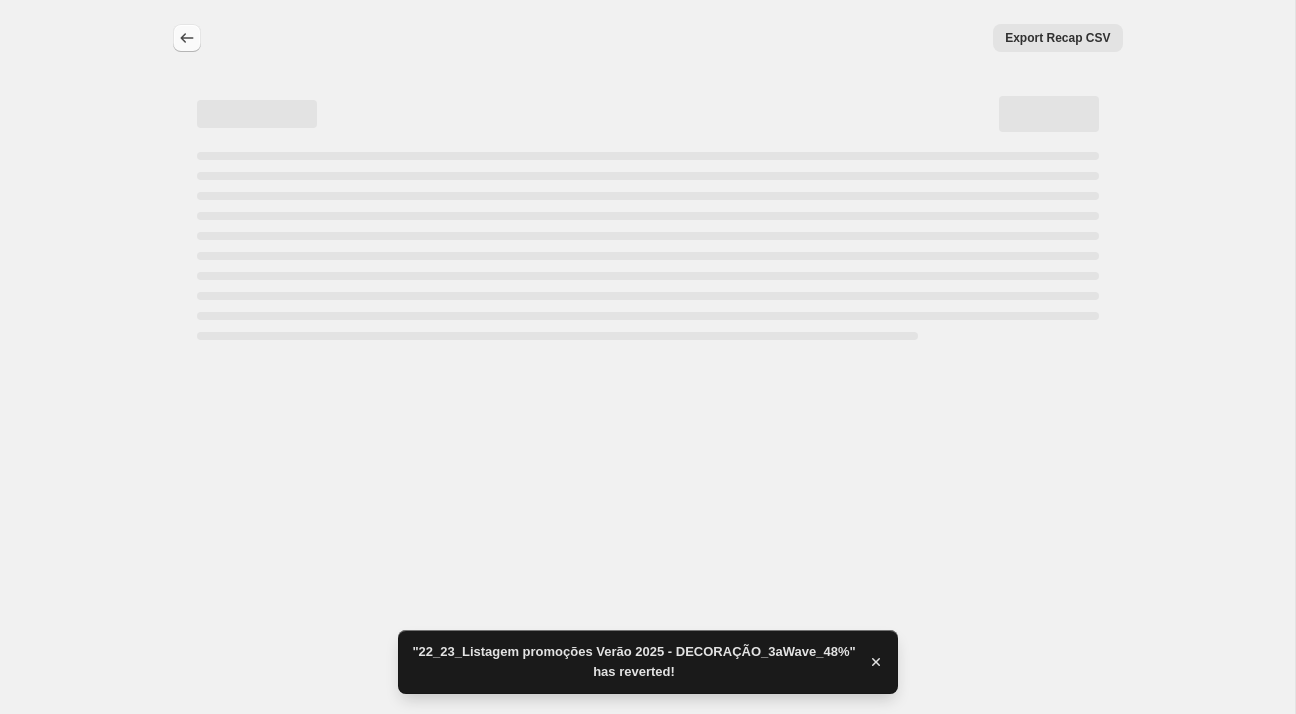select on "percentage" 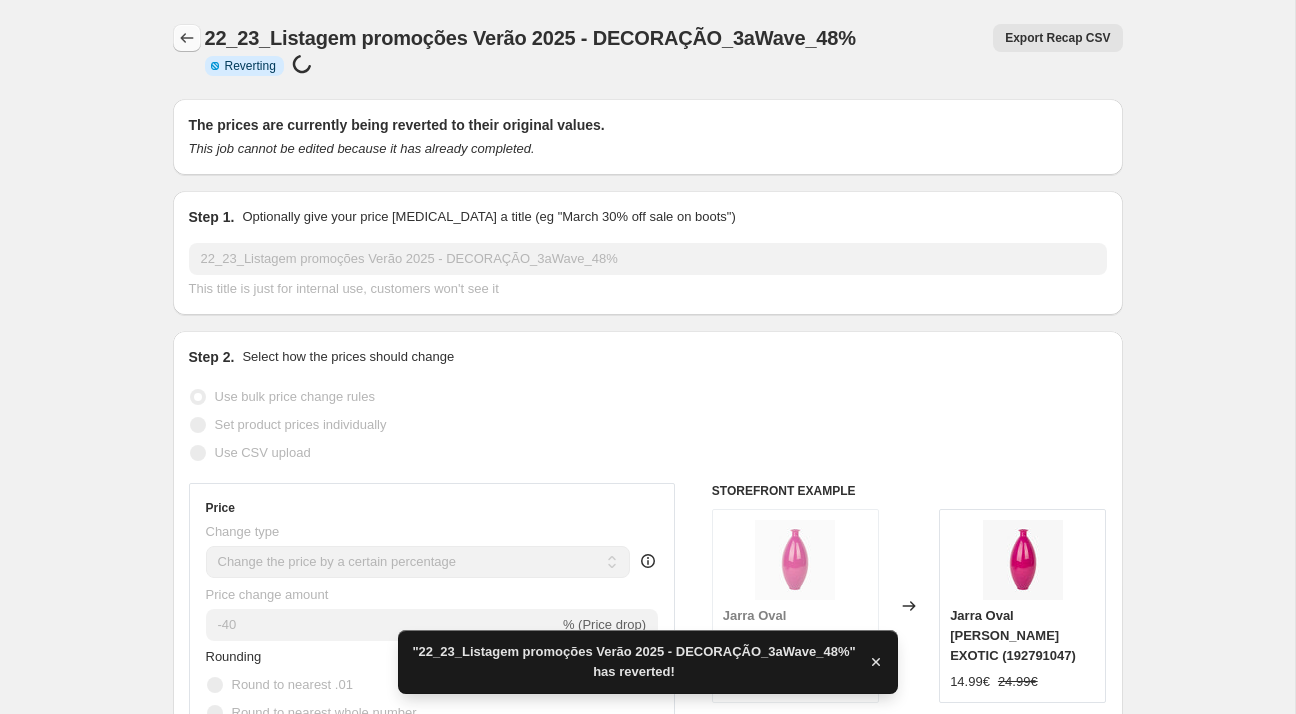 click 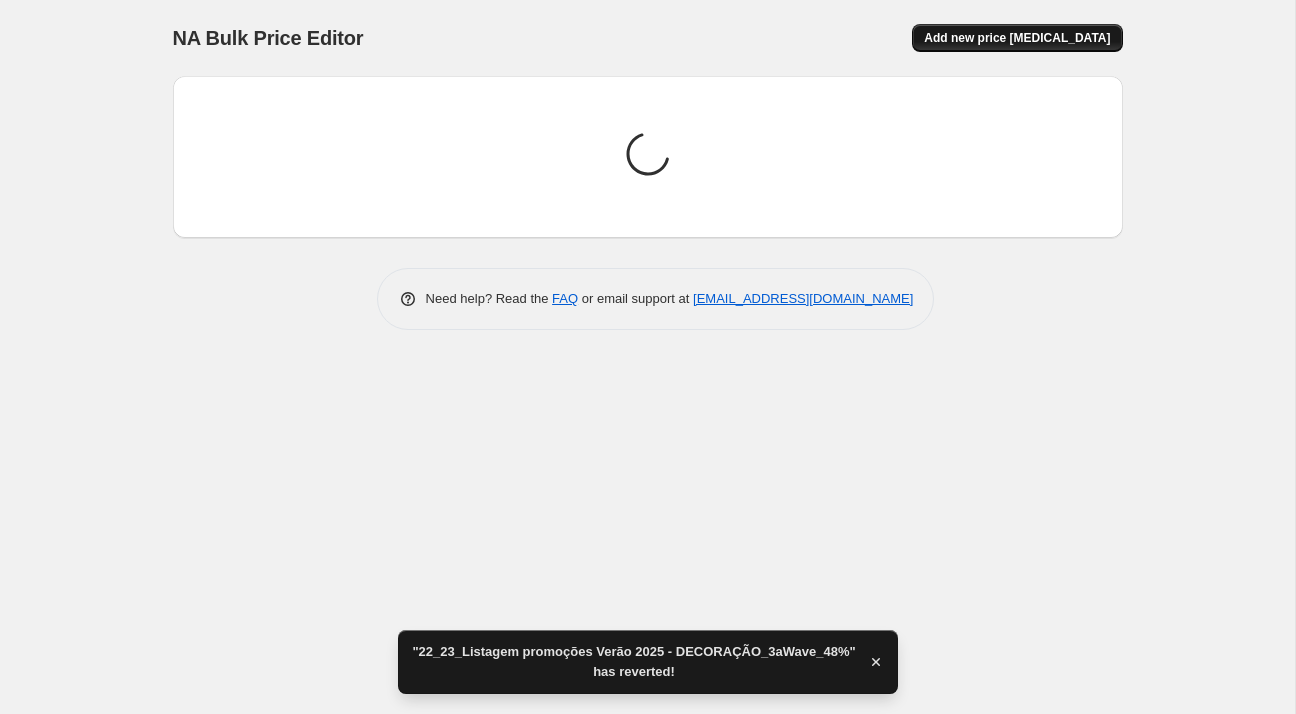 click on "Add new price [MEDICAL_DATA]" at bounding box center [1017, 38] 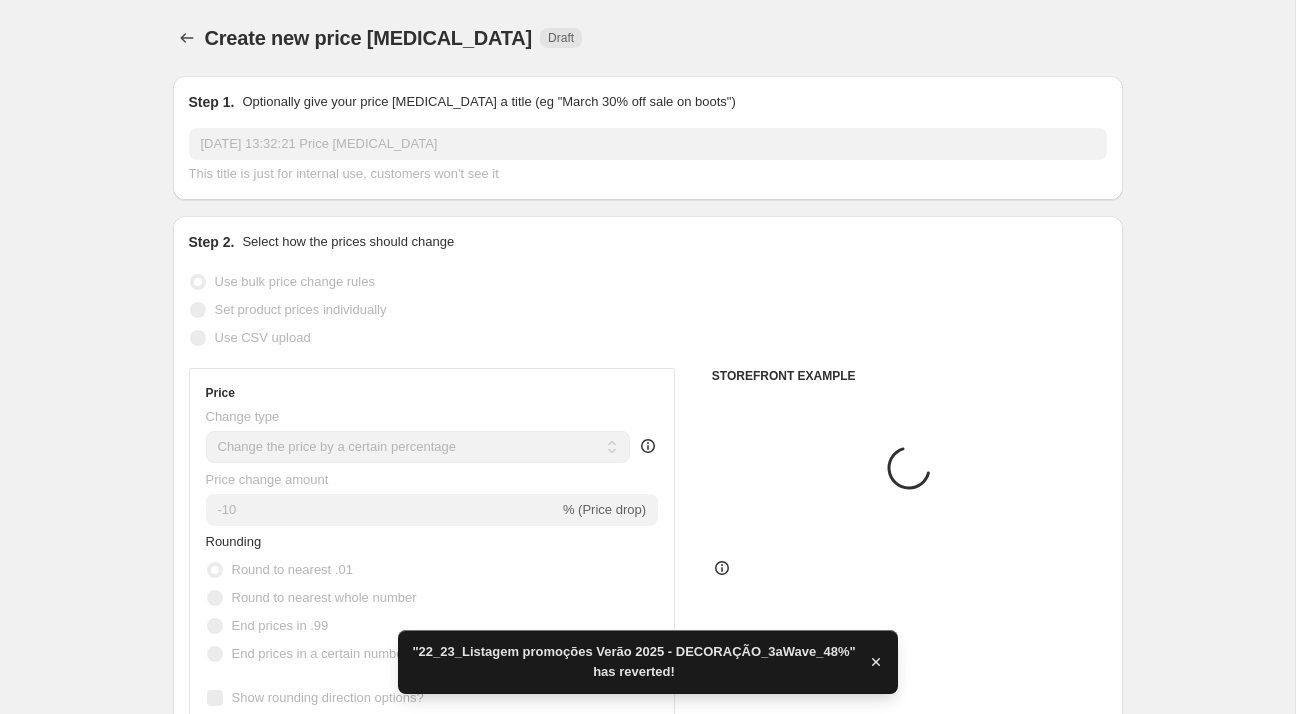 click on "Step 1. Optionally give your price [MEDICAL_DATA] a title (eg "March 30% off sale on boots") [DATE] 13:32:21 Price [MEDICAL_DATA] This title is just for internal use, customers won't see it" at bounding box center (648, 138) 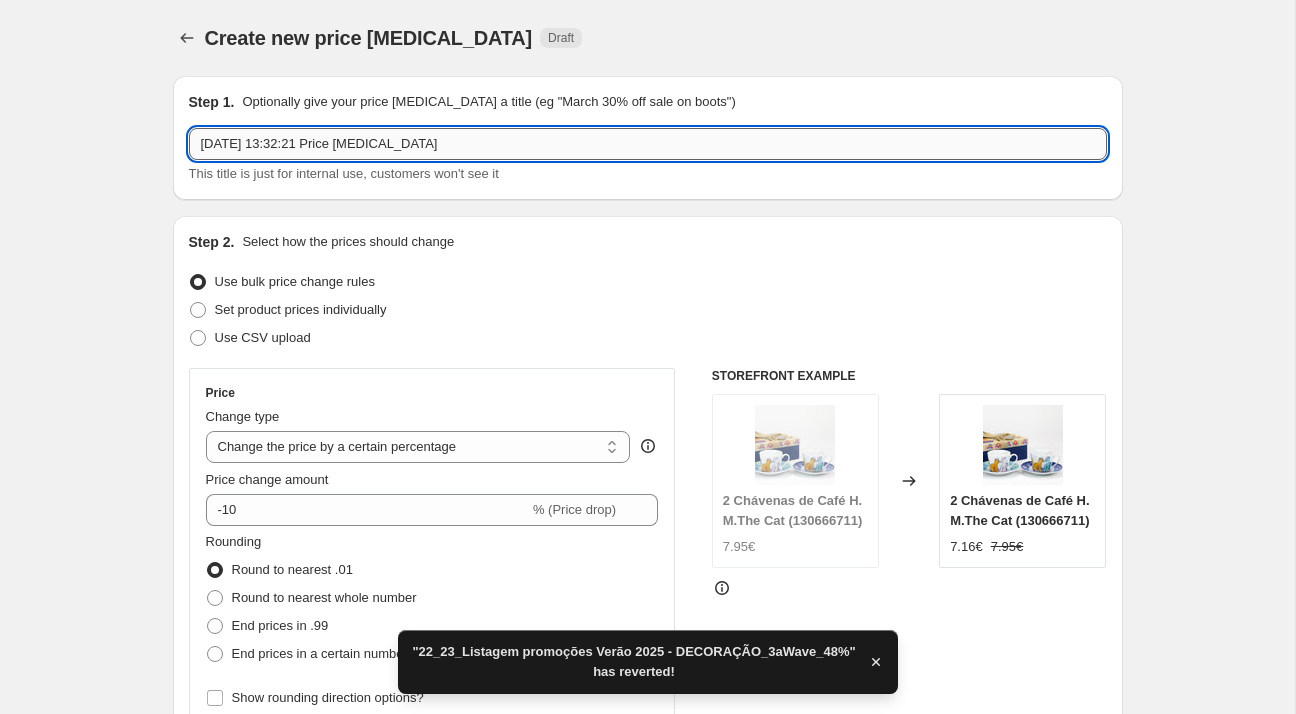 click on "[DATE] 13:32:21 Price [MEDICAL_DATA]" at bounding box center [648, 144] 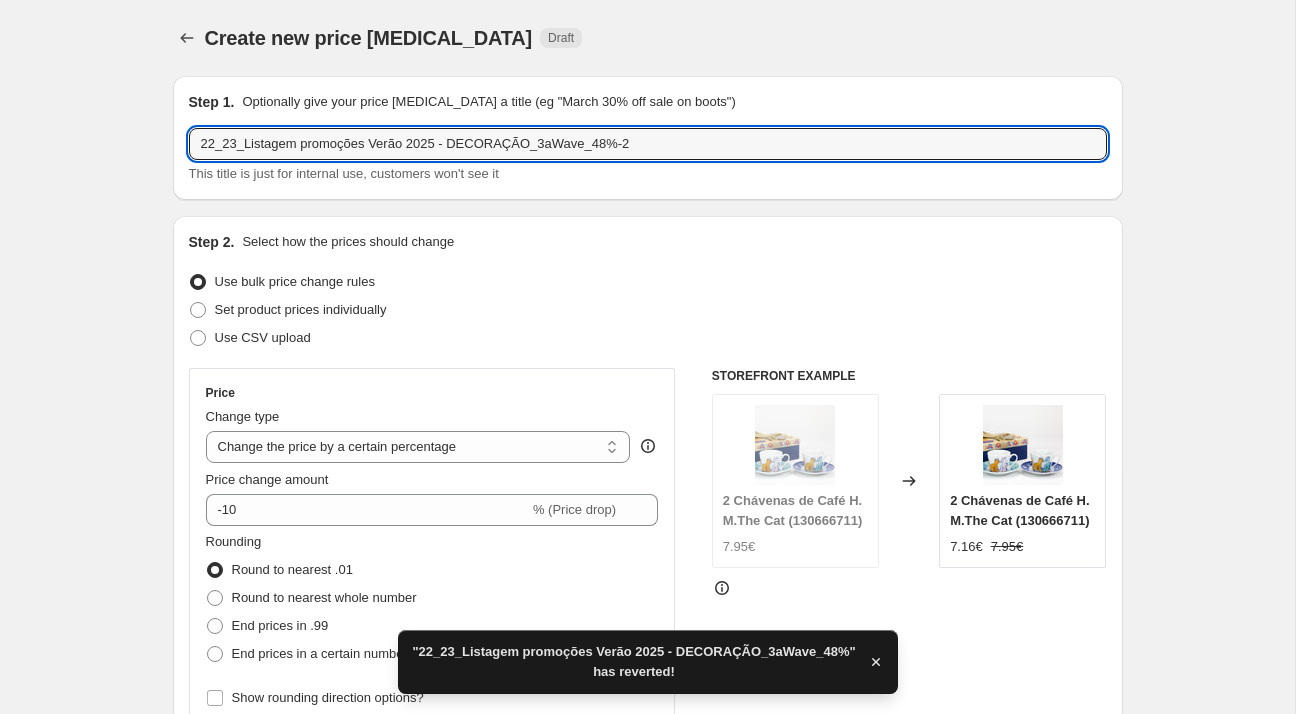 type on "22_23_Listagem promoções Verão 2025 - DECORAÇÃO_3aWave_48%-2" 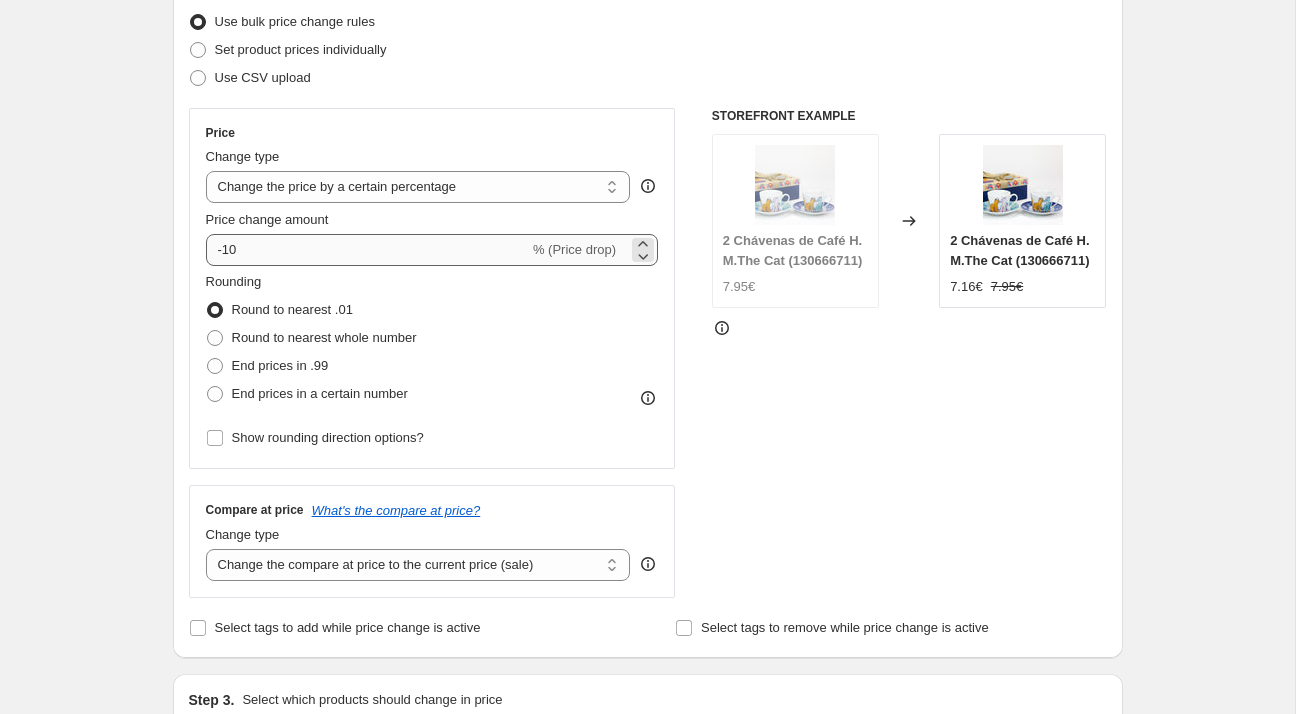scroll, scrollTop: 276, scrollLeft: 0, axis: vertical 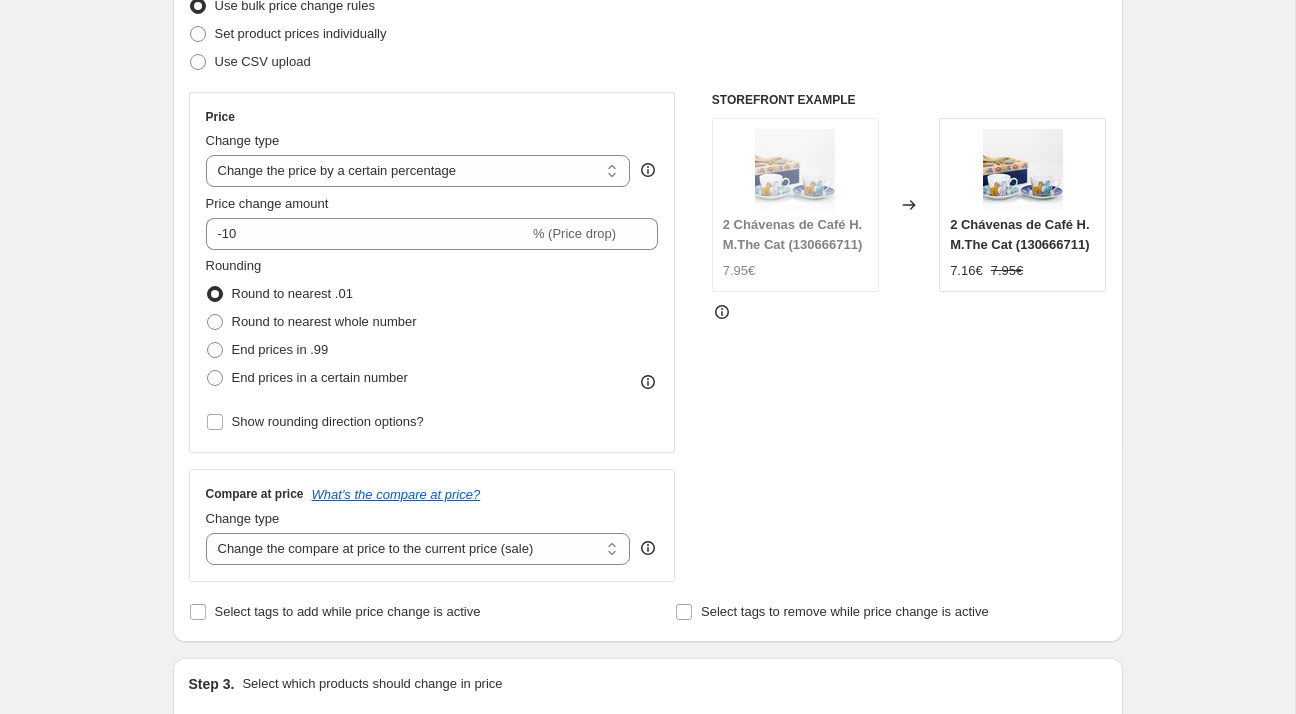 click on "Price Change type Change the price to a certain amount Change the price by a certain amount Change the price by a certain percentage Change the price to the current compare at price (price before sale) Change the price by a certain amount relative to the compare at price Change the price by a certain percentage relative to the compare at price Don't change the price Change the price by a certain percentage relative to the cost per item Change price to certain cost margin Change the price by a certain percentage Price change amount -10 % (Price drop) Rounding Round to nearest .01 Round to nearest whole number End prices in .99 End prices in a certain number Show rounding direction options?" at bounding box center (432, 272) 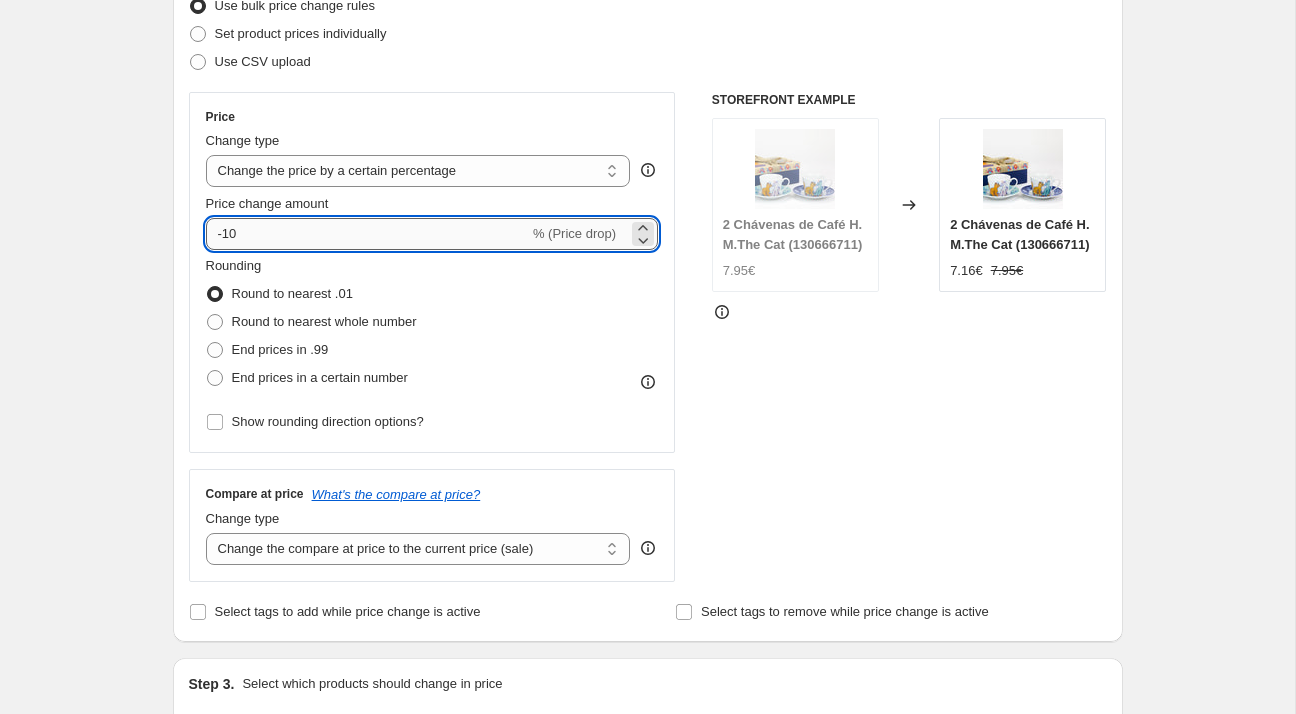 click on "-10" at bounding box center (367, 234) 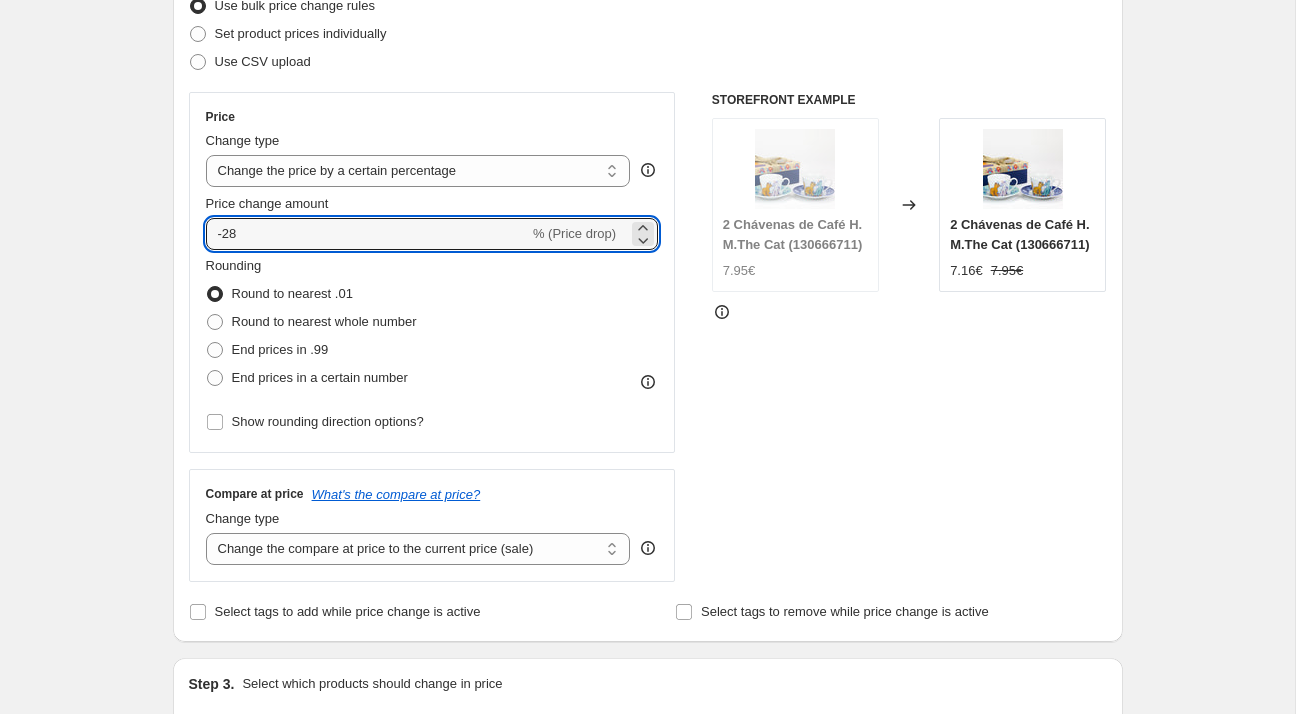 type on "-2" 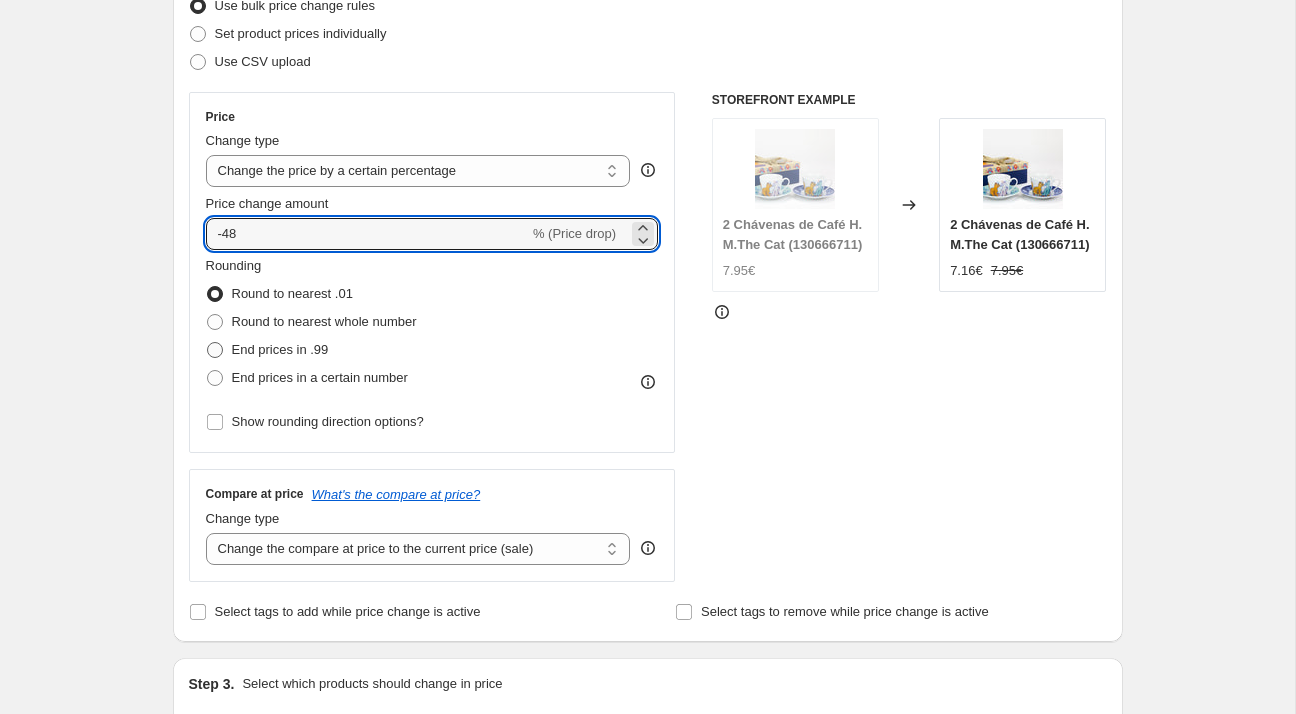 type on "-48" 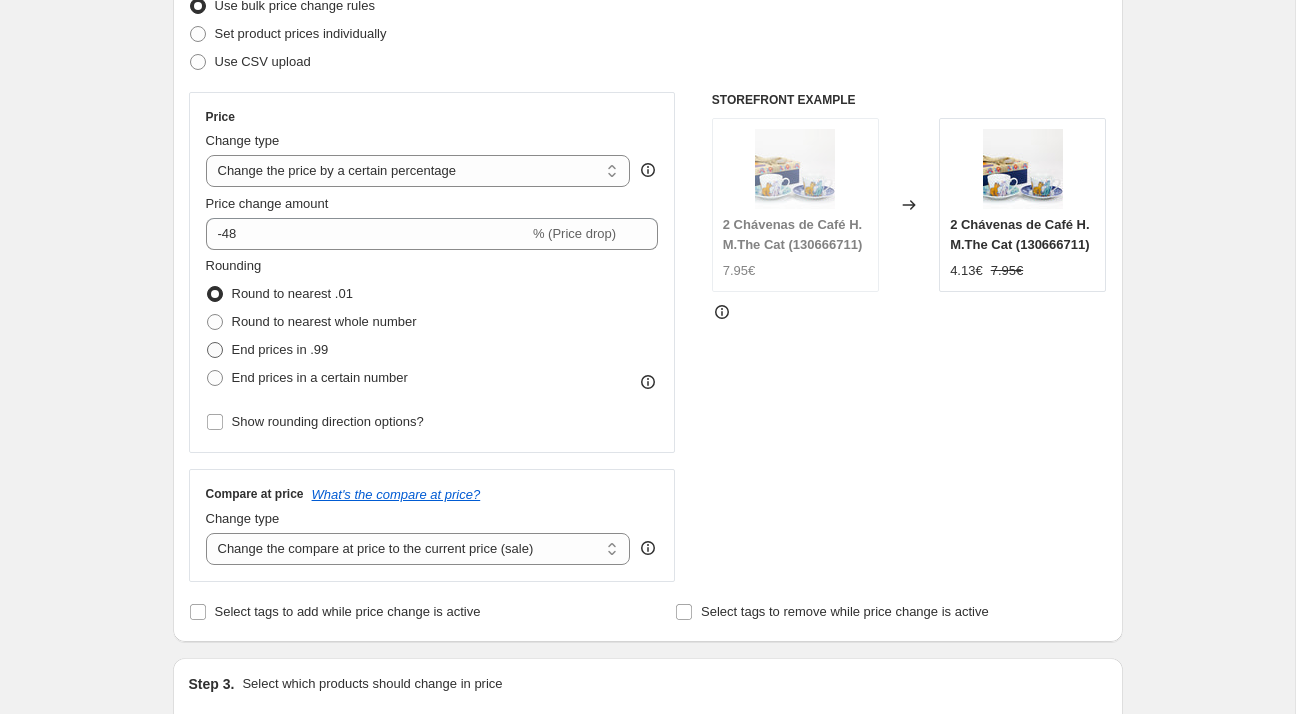 click on "End prices in .99" at bounding box center [280, 349] 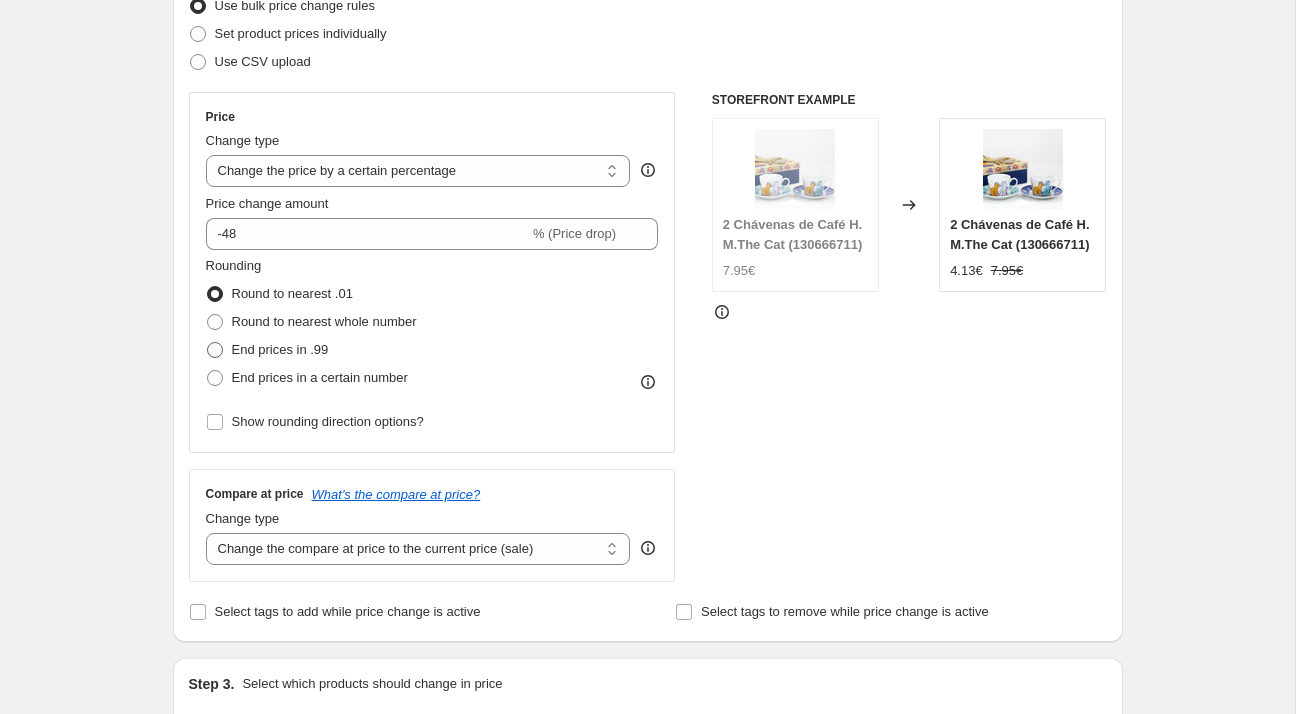 radio on "true" 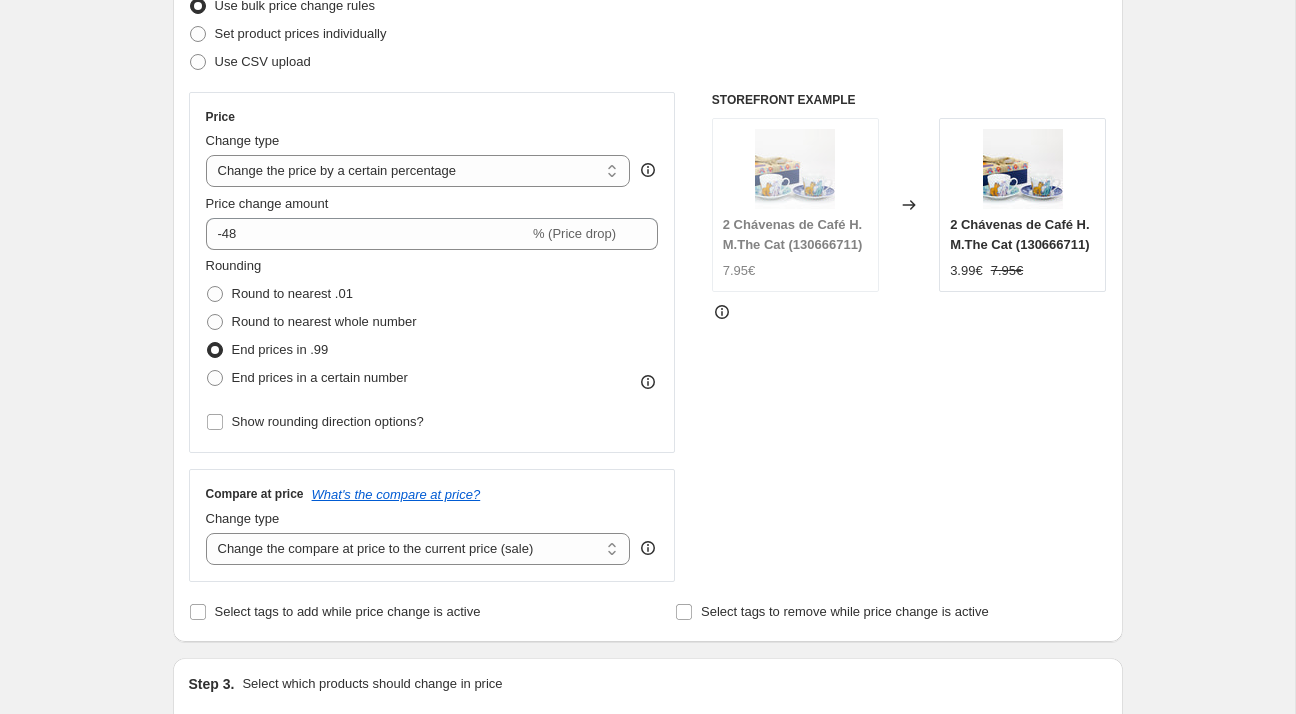 click on "Create new price [MEDICAL_DATA]. This page is ready Create new price [MEDICAL_DATA] Draft Step 1. Optionally give your price [MEDICAL_DATA] a title (eg "March 30% off sale on boots") 22_23_Listagem promoções Verão 2025 - DECORAÇÃO_3aWave_48%-2 This title is just for internal use, customers won't see it Step 2. Select how the prices should change Use bulk price change rules Set product prices individually Use CSV upload Price Change type Change the price to a certain amount Change the price by a certain amount Change the price by a certain percentage Change the price to the current compare at price (price before sale) Change the price by a certain amount relative to the compare at price Change the price by a certain percentage relative to the compare at price Don't change the price Change the price by a certain percentage relative to the cost per item Change price to certain cost margin Change the price by a certain percentage Price change amount -48 % (Price drop) Rounding Round to nearest .01 End prices in .99" at bounding box center (647, 723) 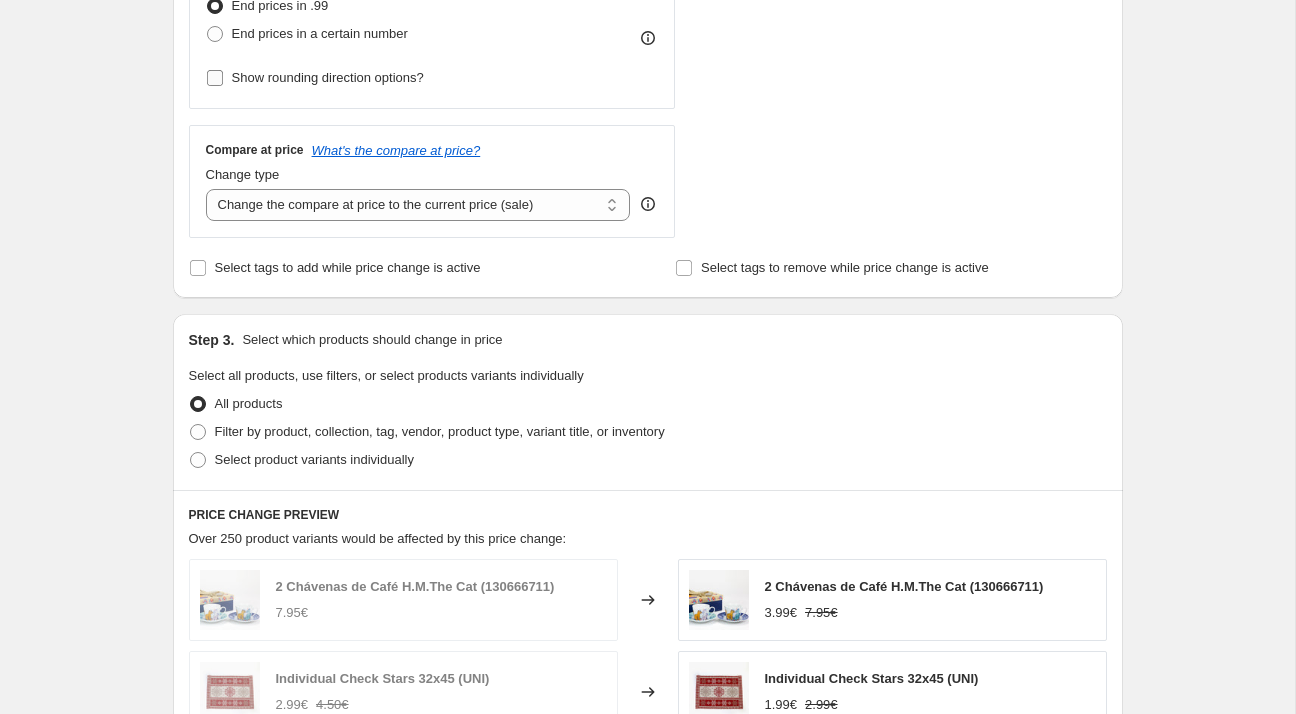 click on "Show rounding direction options?" at bounding box center [328, 77] 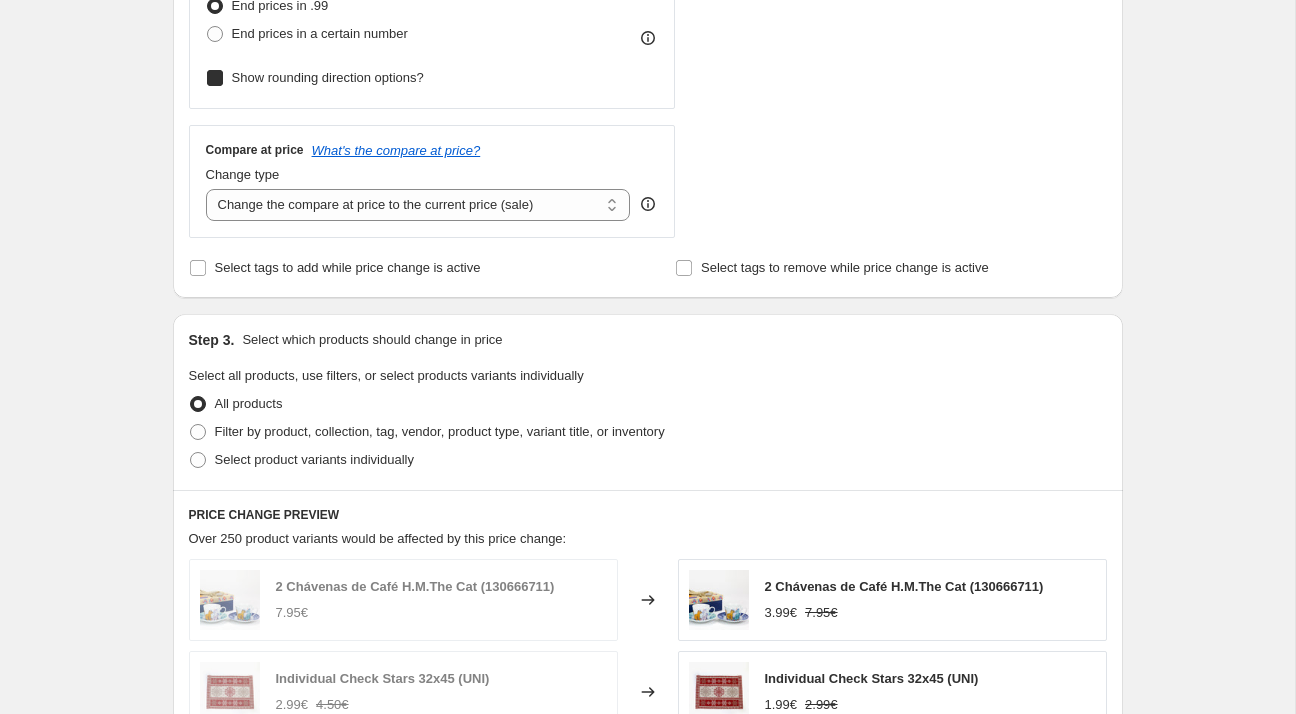 checkbox on "true" 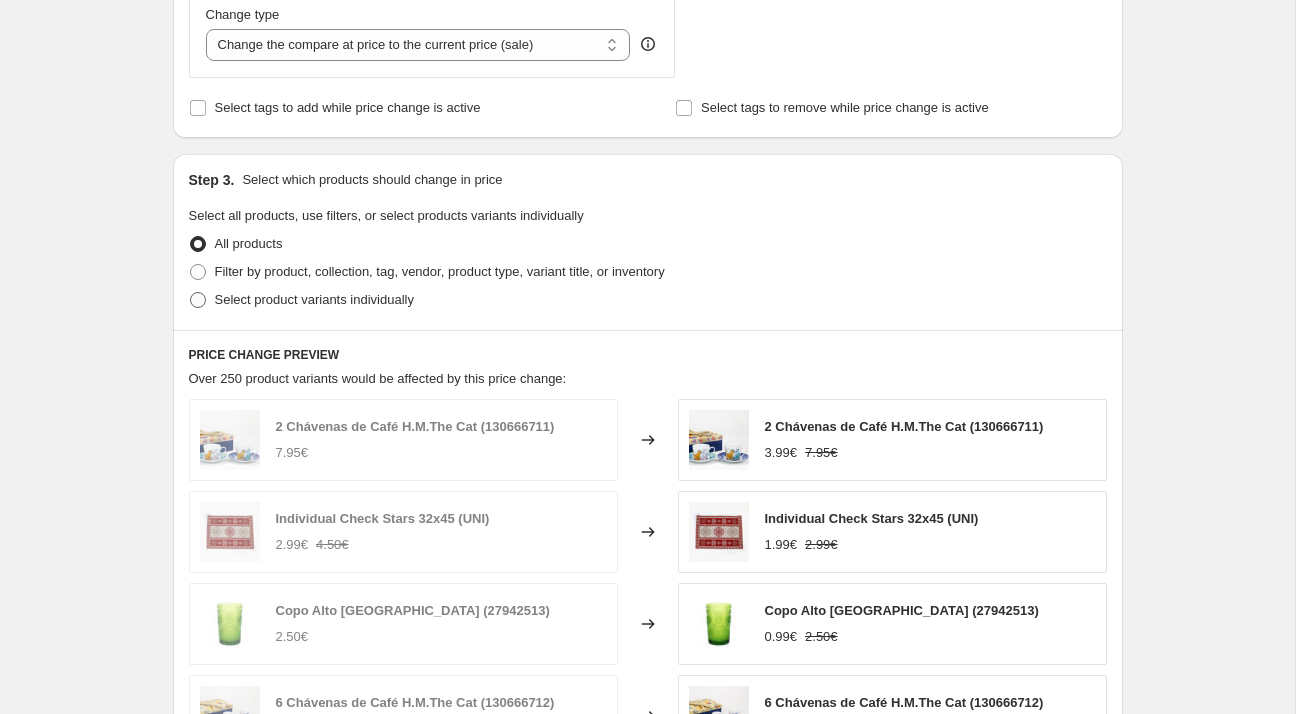 click on "Select product variants individually" at bounding box center (314, 299) 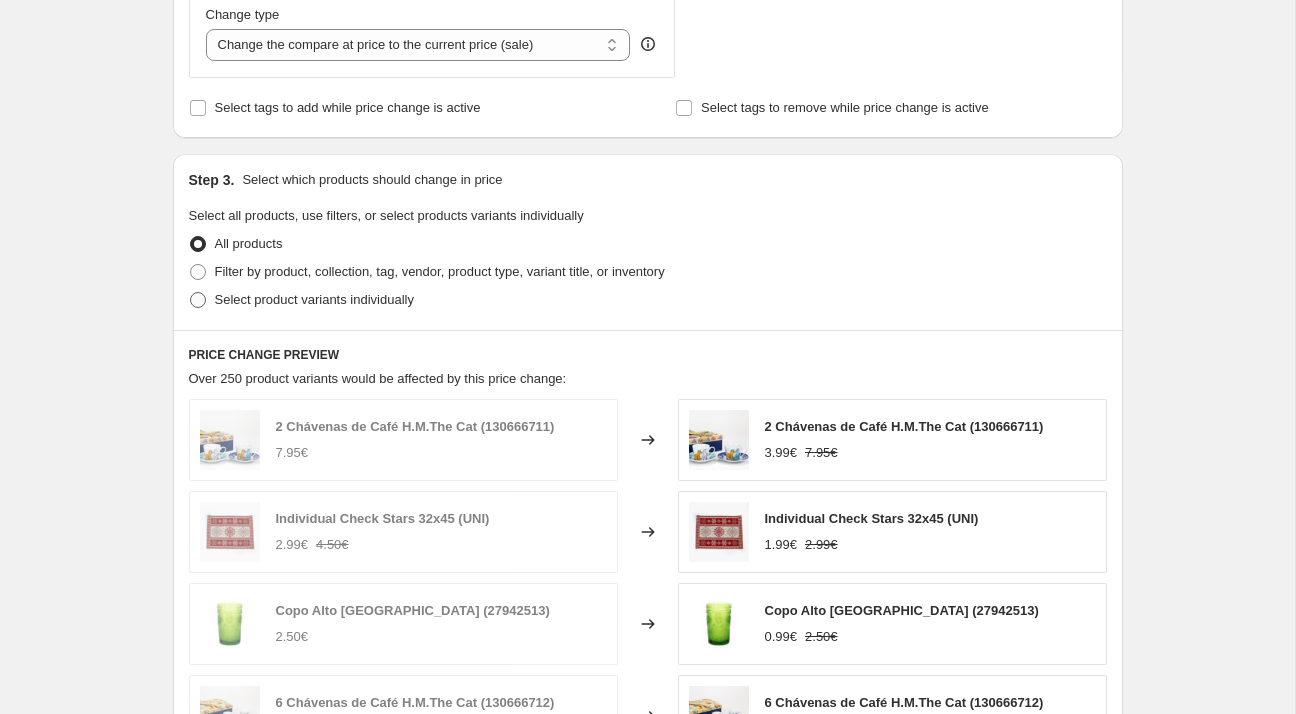 radio on "true" 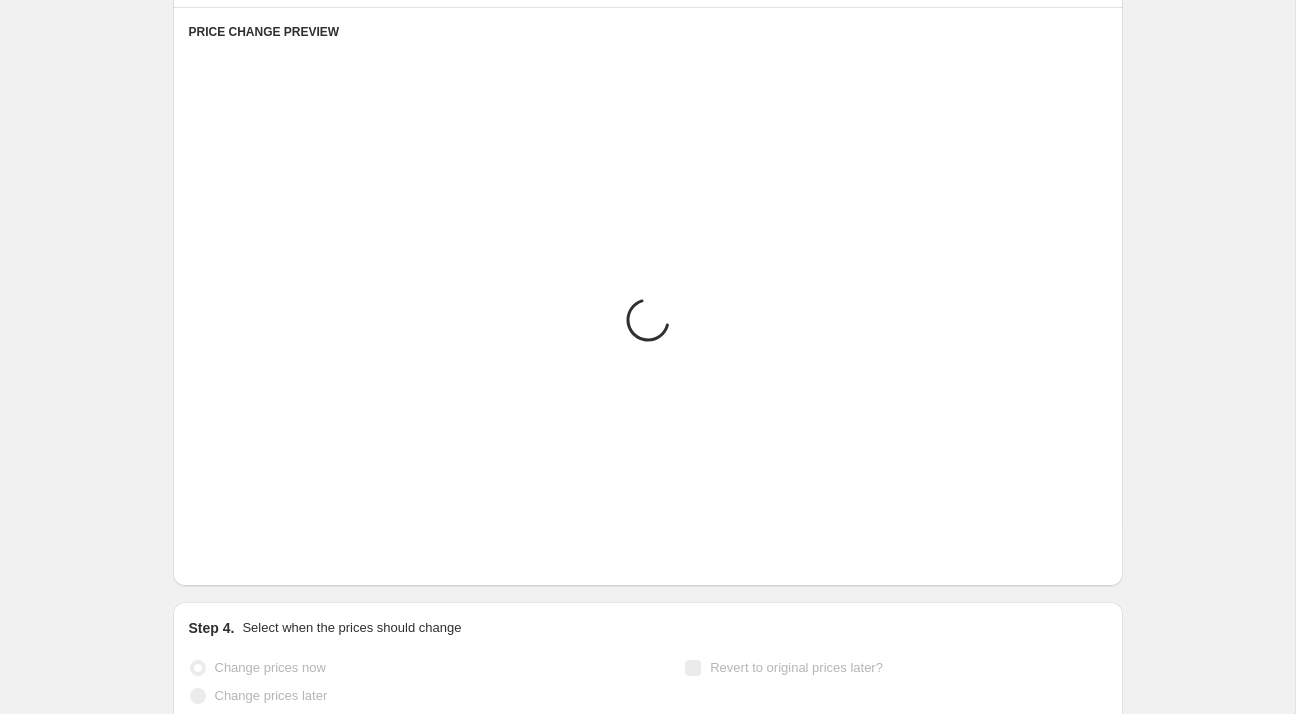 scroll, scrollTop: 964, scrollLeft: 0, axis: vertical 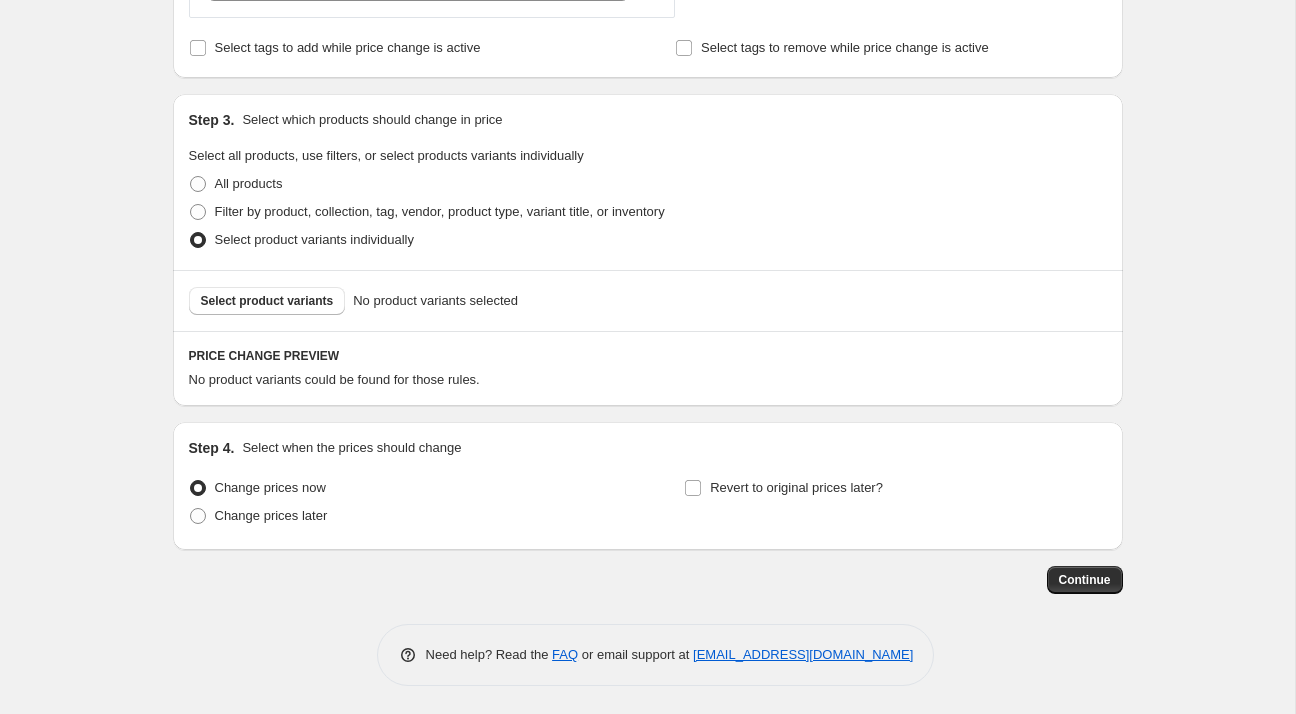 click on "Step 4. Select when the prices should change Change prices now Change prices later Revert to original prices later?" at bounding box center (648, 486) 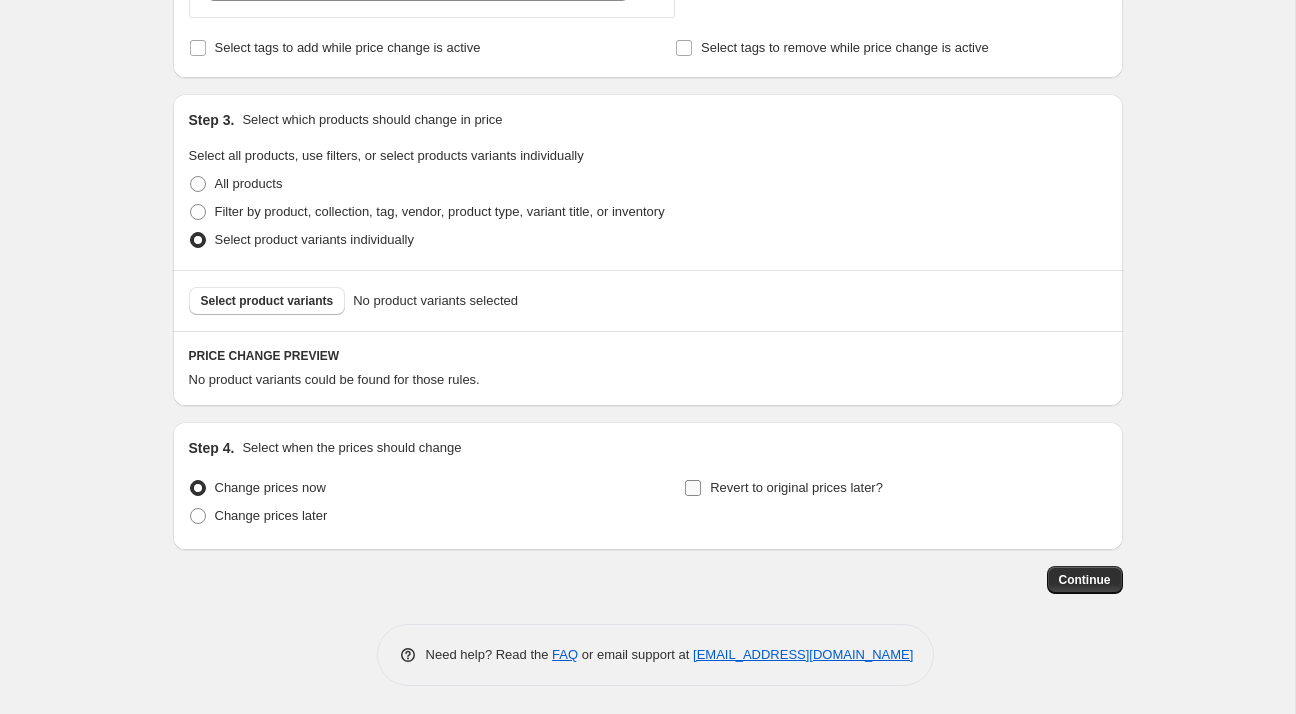 click on "Revert to original prices later?" at bounding box center (796, 488) 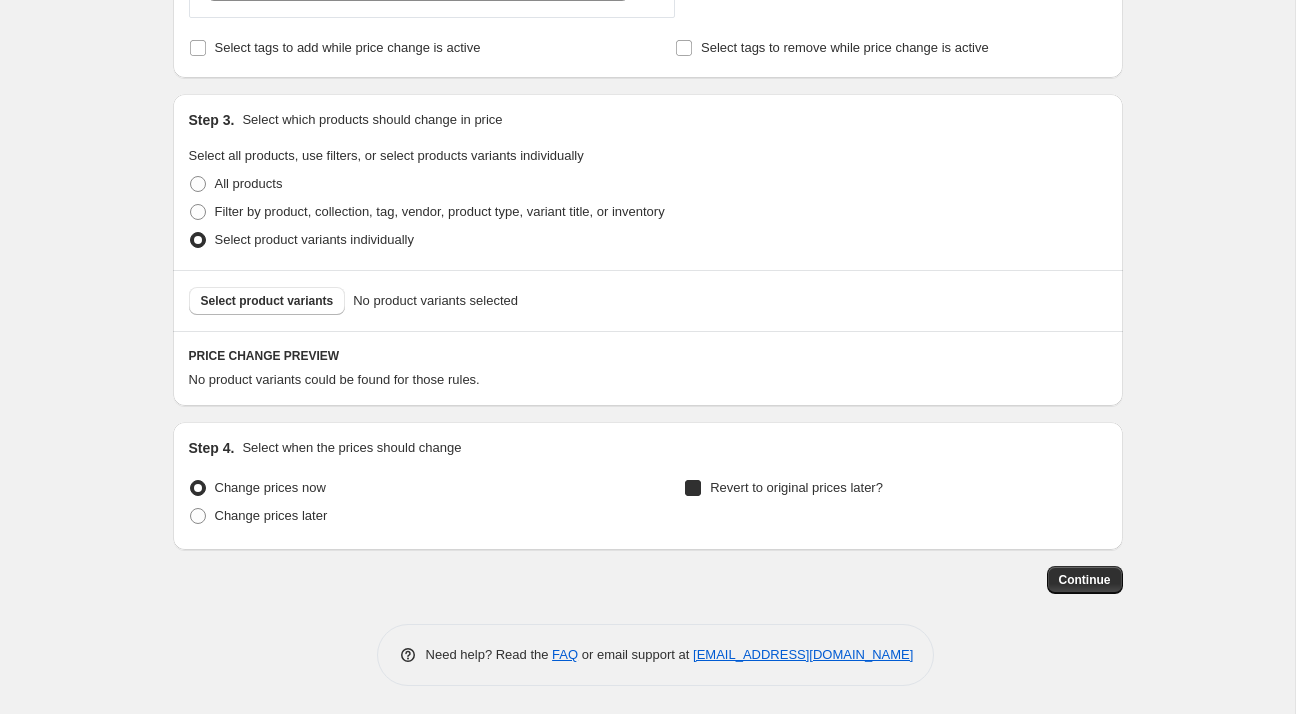 checkbox on "true" 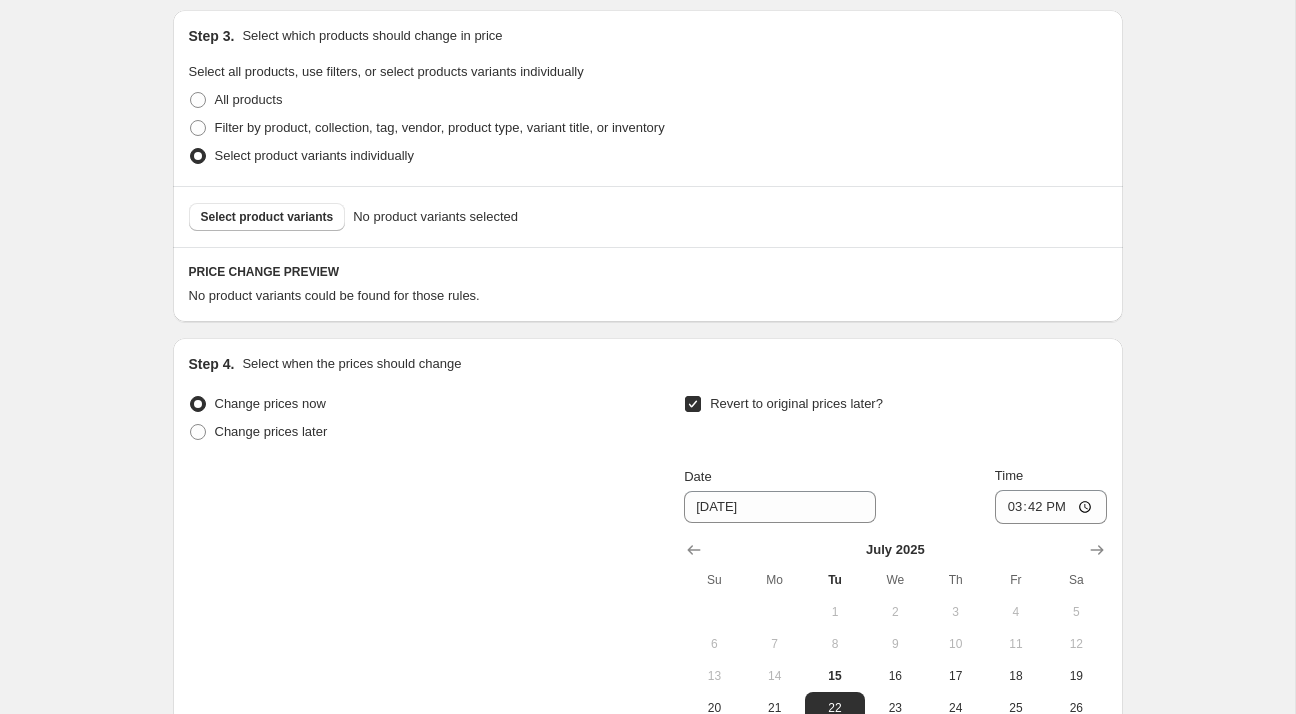 scroll, scrollTop: 1219, scrollLeft: 0, axis: vertical 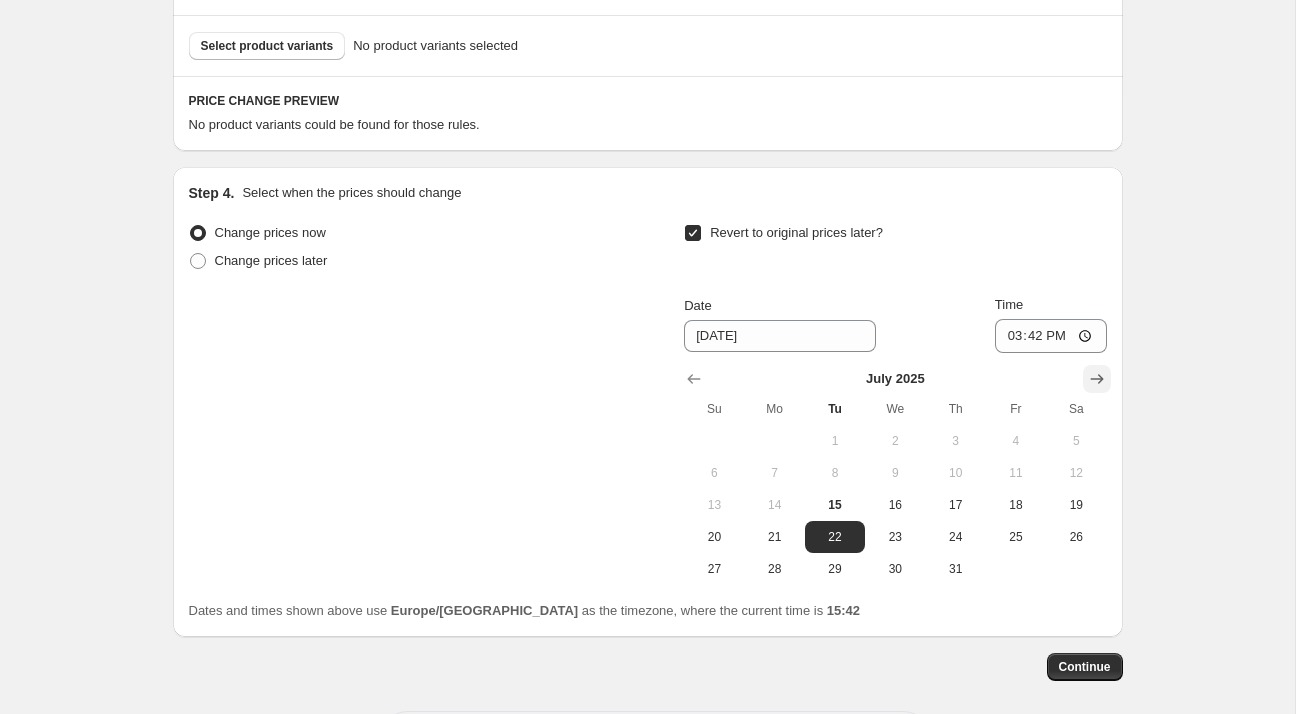 click 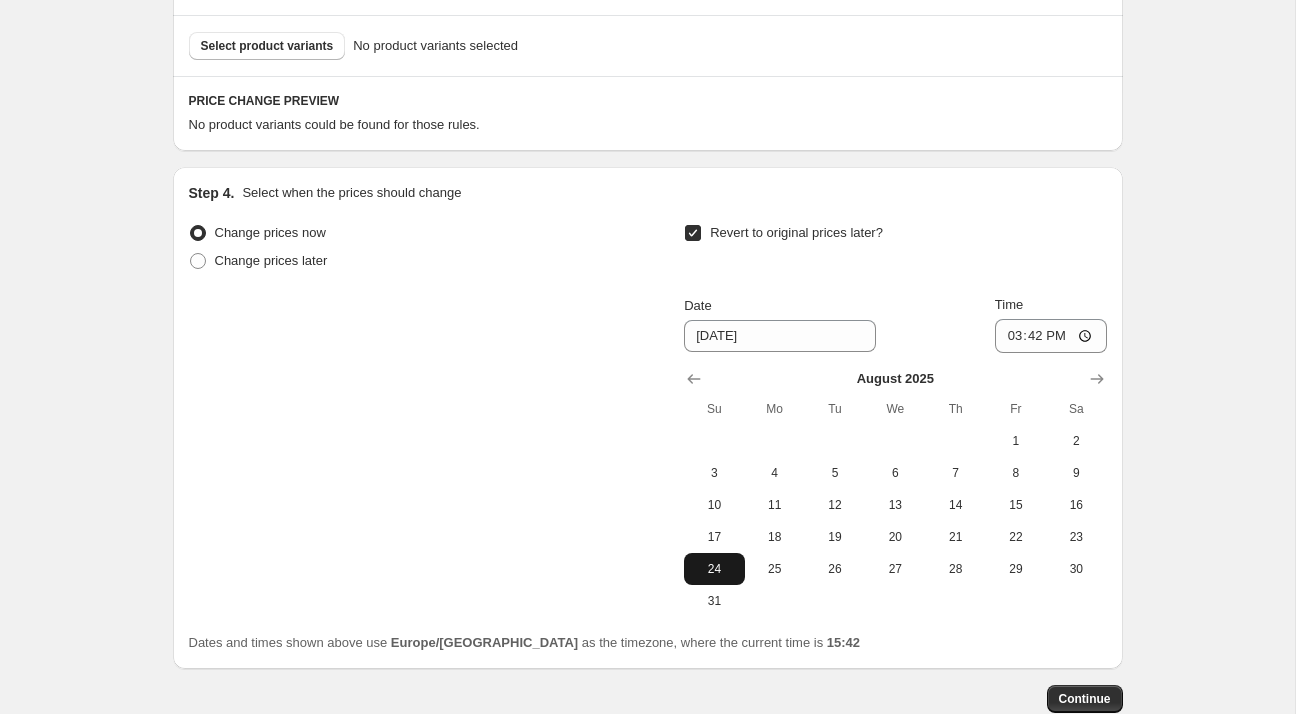 click on "31" at bounding box center [714, 601] 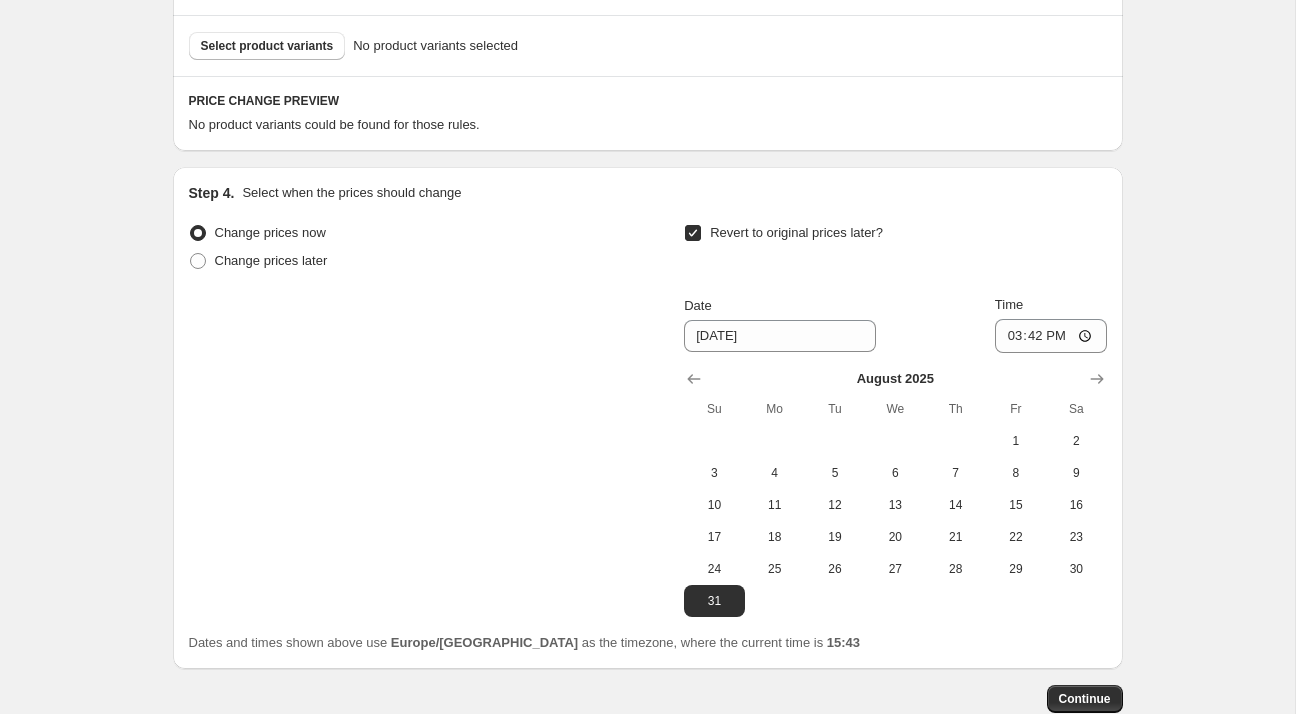click on "[DATE] Su Mo Tu We Th Fr Sa 1 2 3 4 5 6 7 8 9 10 11 12 13 14 15 16 17 18 19 20 21 22 23 24 25 26 27 28 29 30 31" at bounding box center (887, 485) 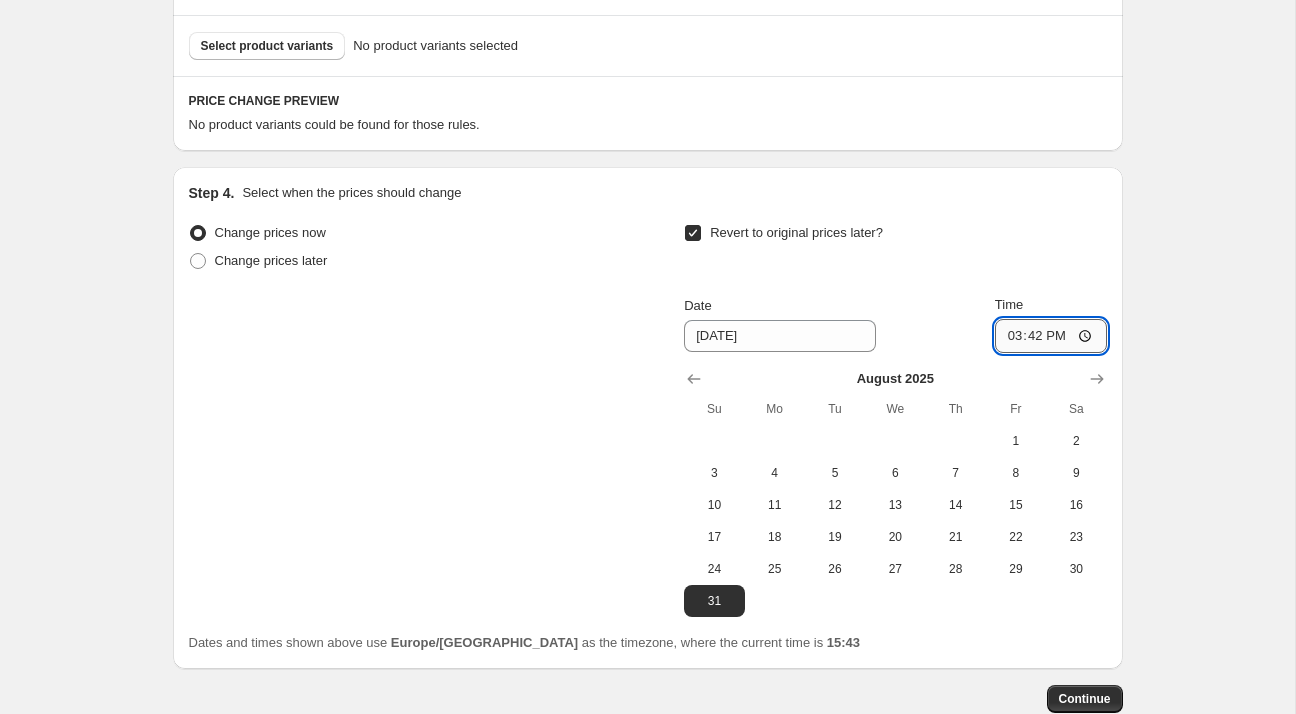 click on "15:42" at bounding box center (1051, 336) 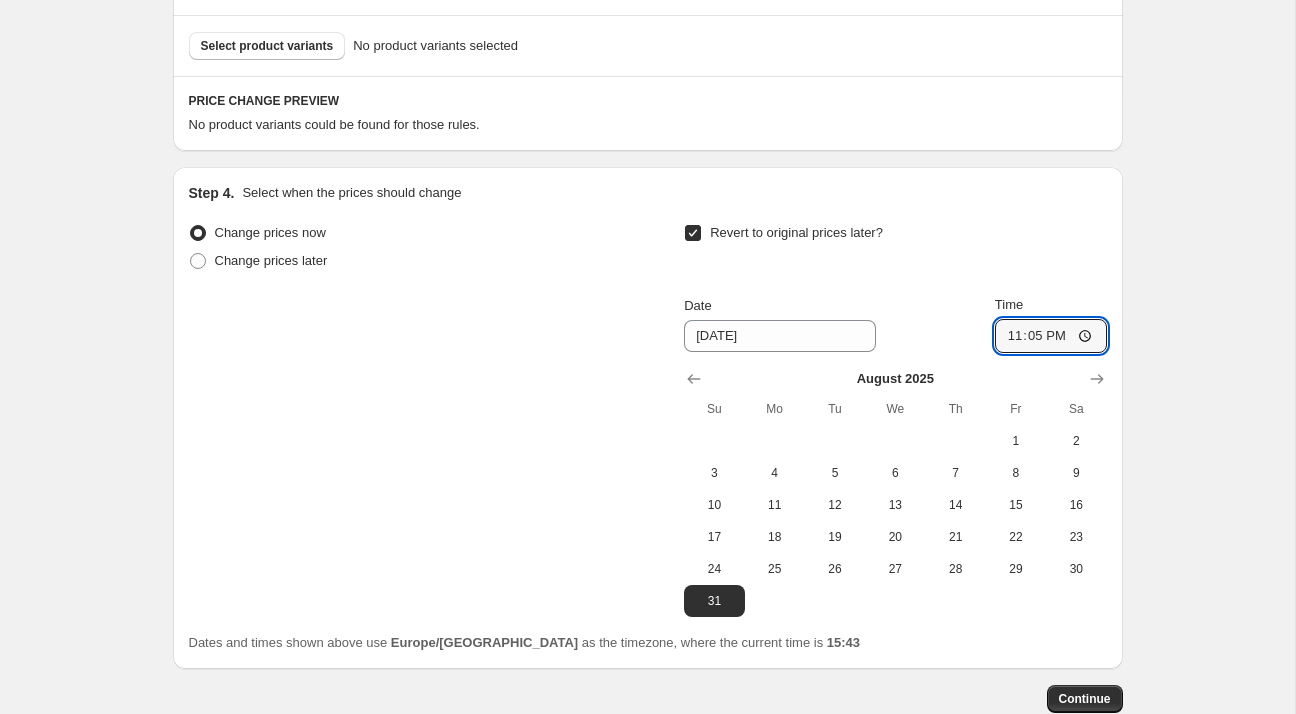 type on "23:59" 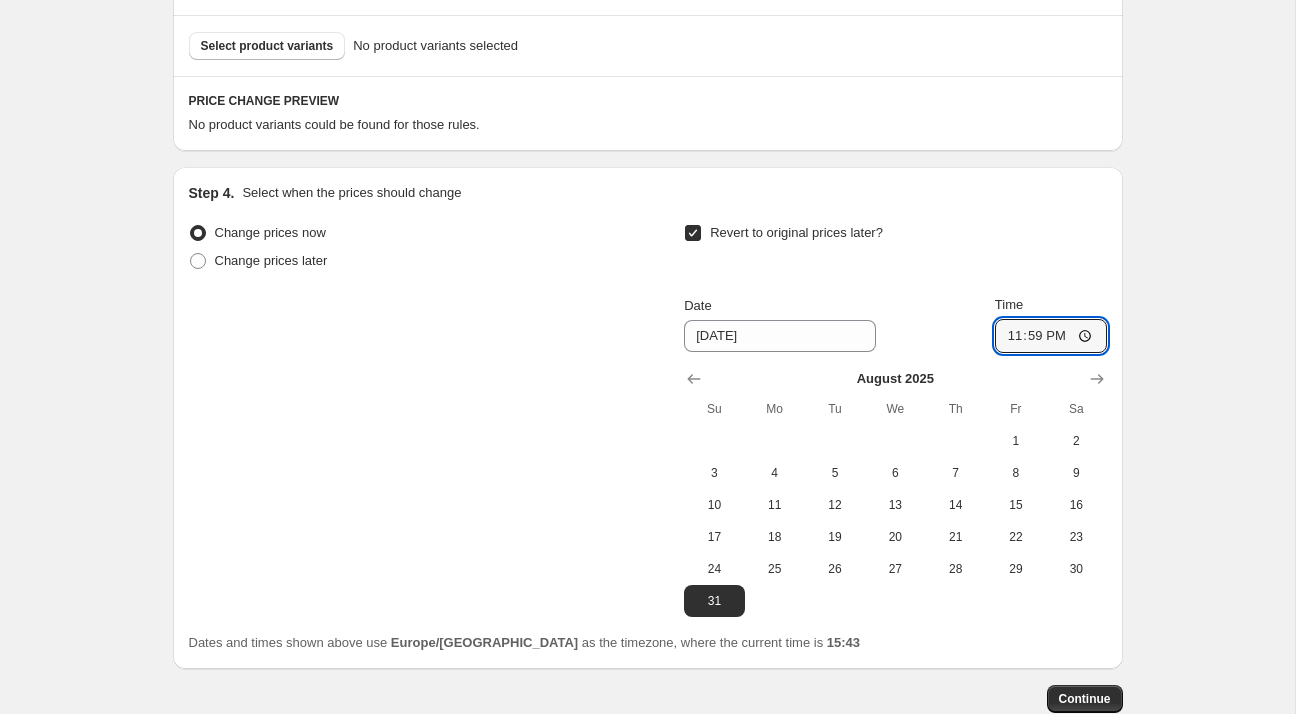 click on "Change prices now Change prices later Revert to original prices later? Date [DATE] Time 23:59 [DATE] Su Mo Tu We Th Fr Sa 1 2 3 4 5 6 7 8 9 10 11 12 13 14 15 16 17 18 19 20 21 22 23 24 25 26 27 28 29 30 31" at bounding box center [648, 418] 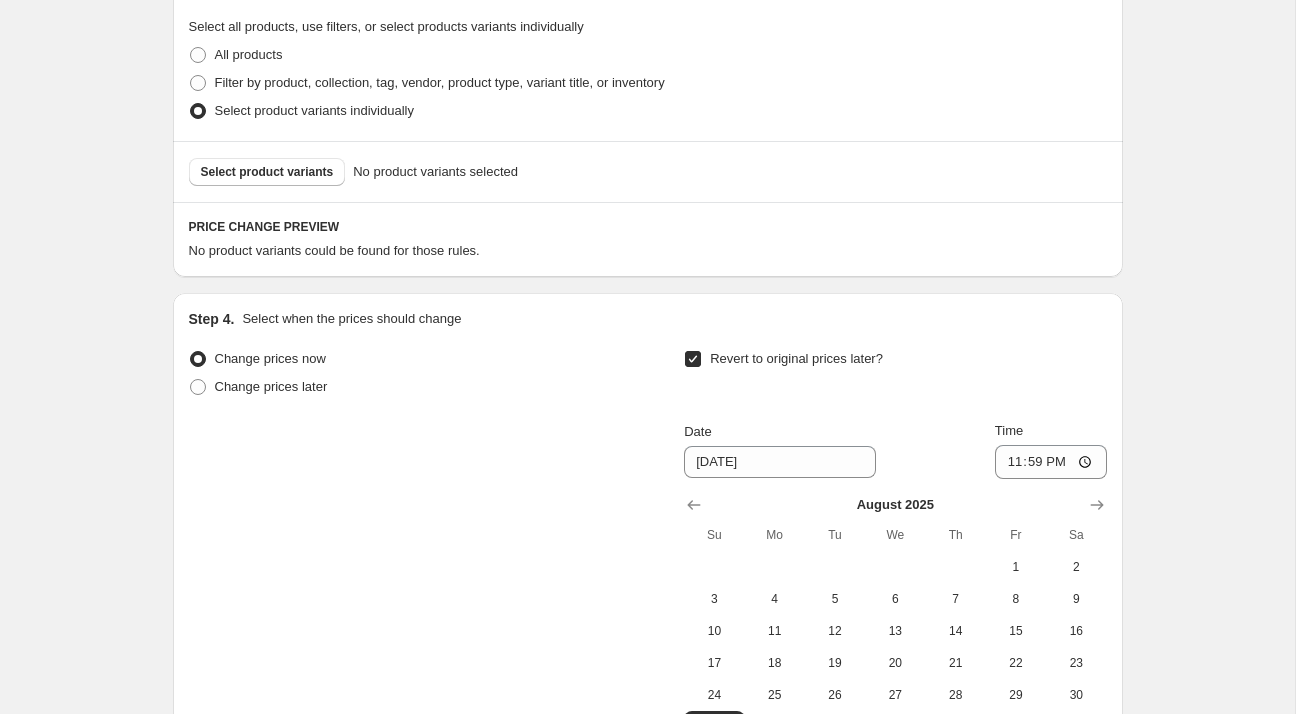 scroll, scrollTop: 961, scrollLeft: 0, axis: vertical 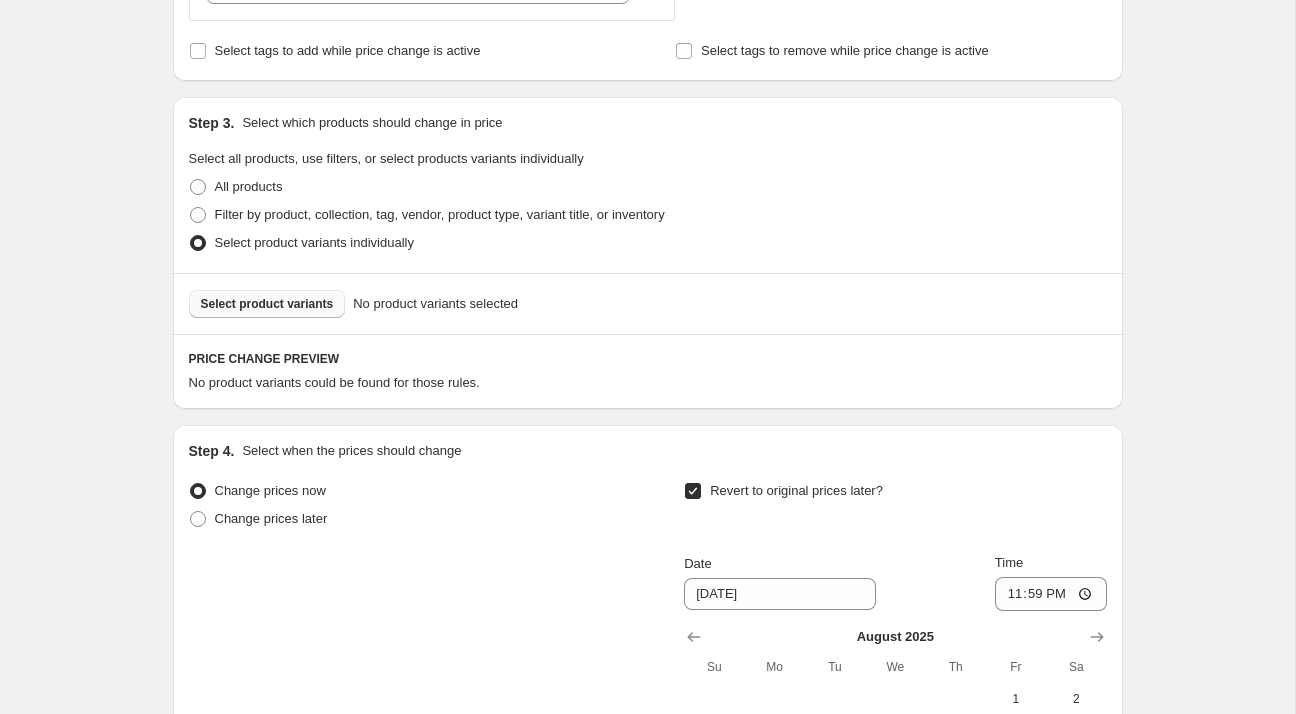click on "Select product variants" at bounding box center (267, 304) 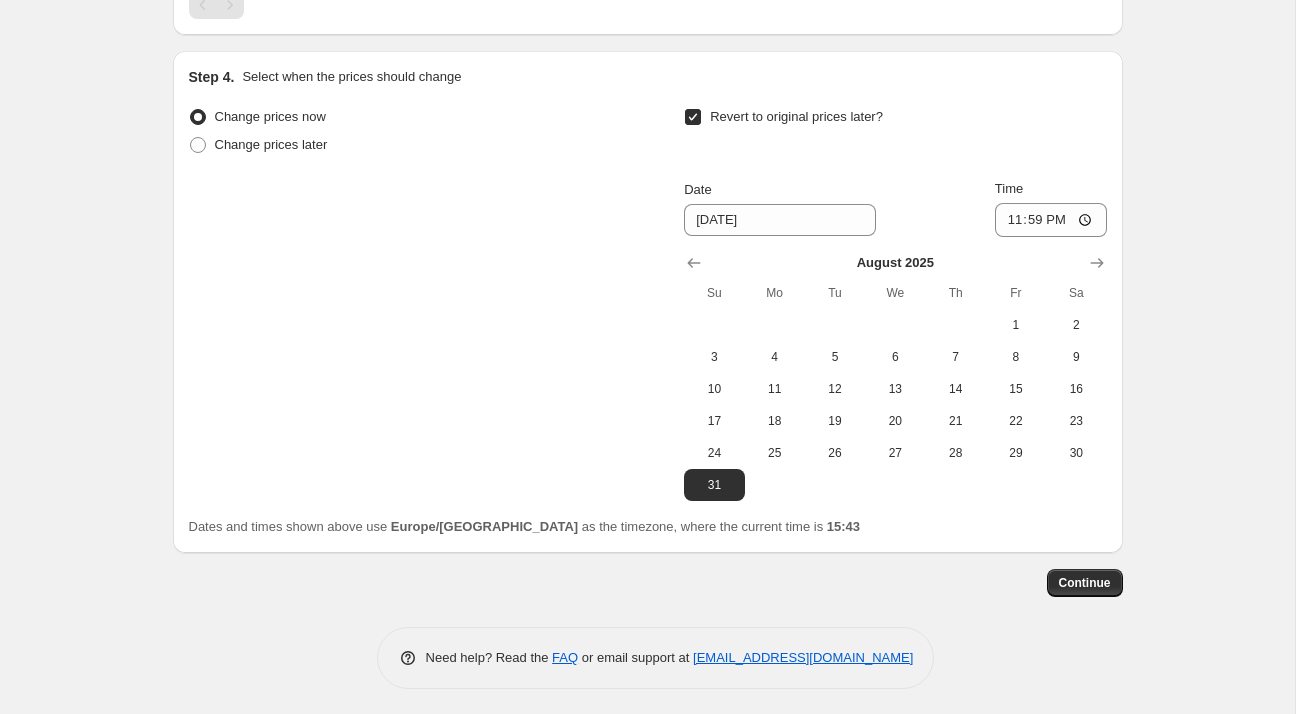 scroll, scrollTop: 1474, scrollLeft: 0, axis: vertical 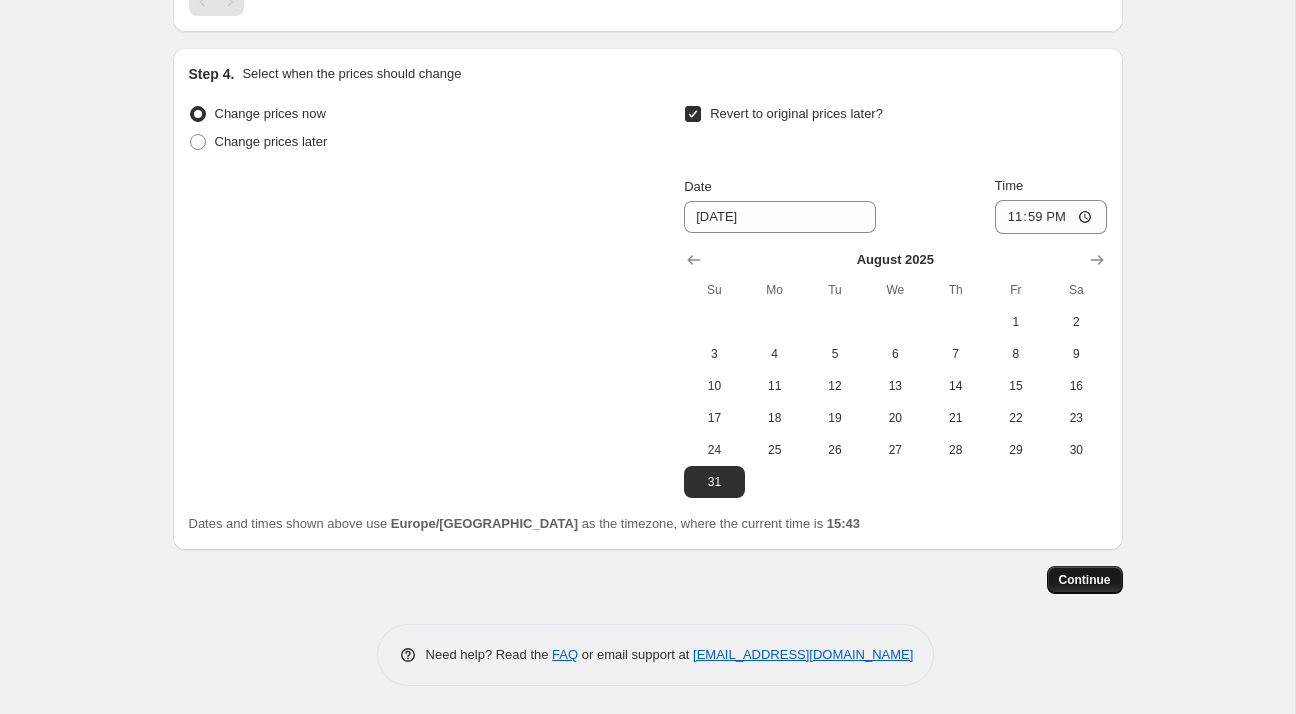 click on "Continue" at bounding box center (1085, 580) 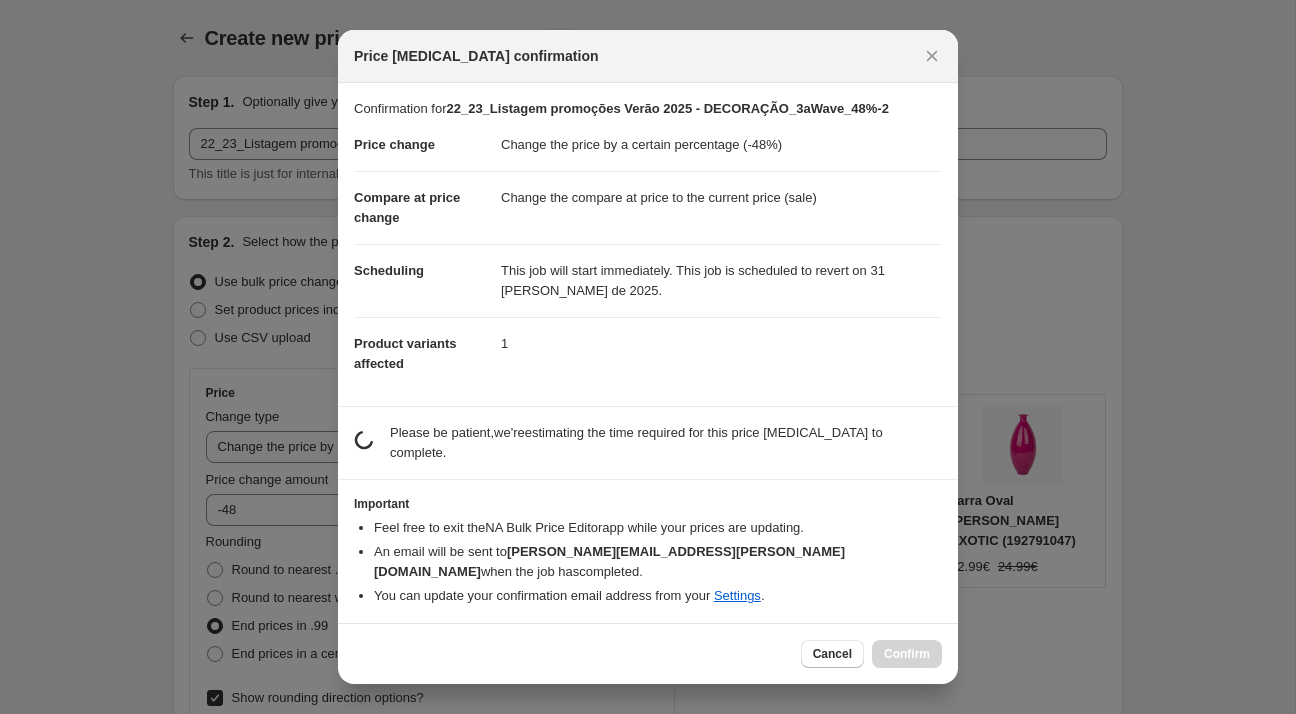 scroll, scrollTop: 1474, scrollLeft: 0, axis: vertical 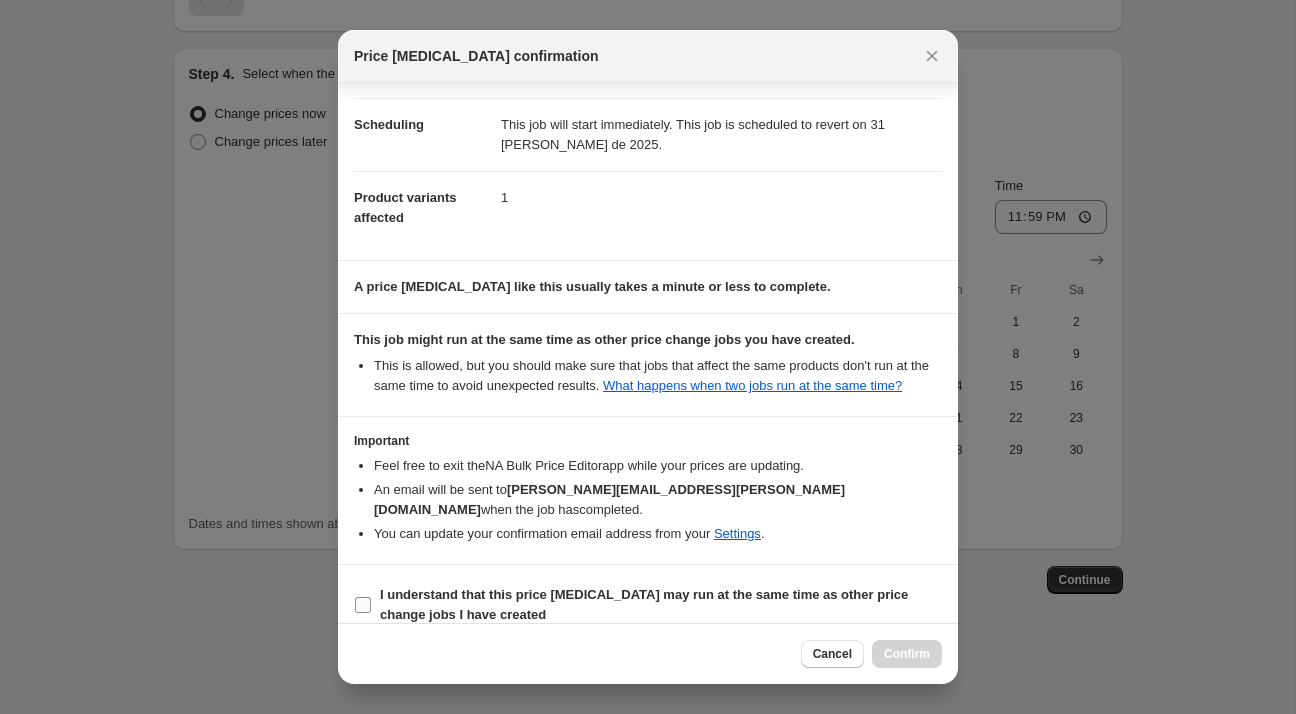 click on "I understand that this price [MEDICAL_DATA] may run at the same time as other price change jobs I have created" at bounding box center (644, 604) 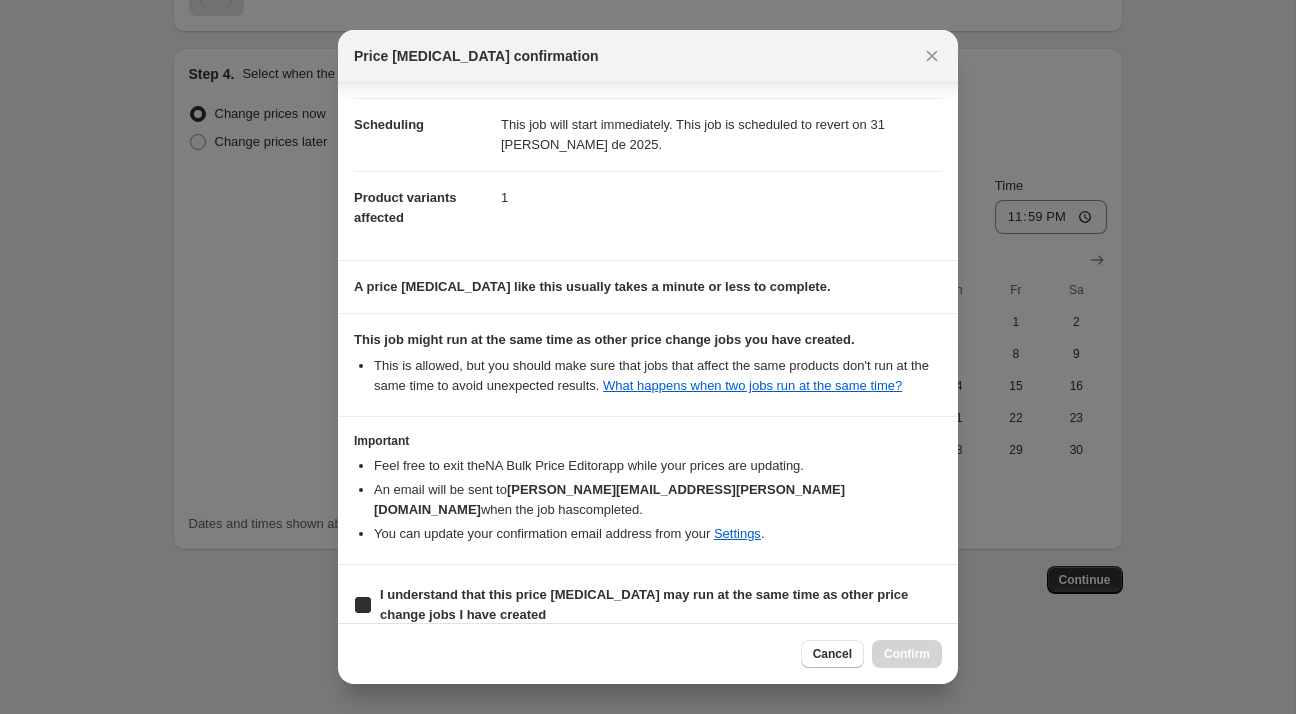 checkbox on "true" 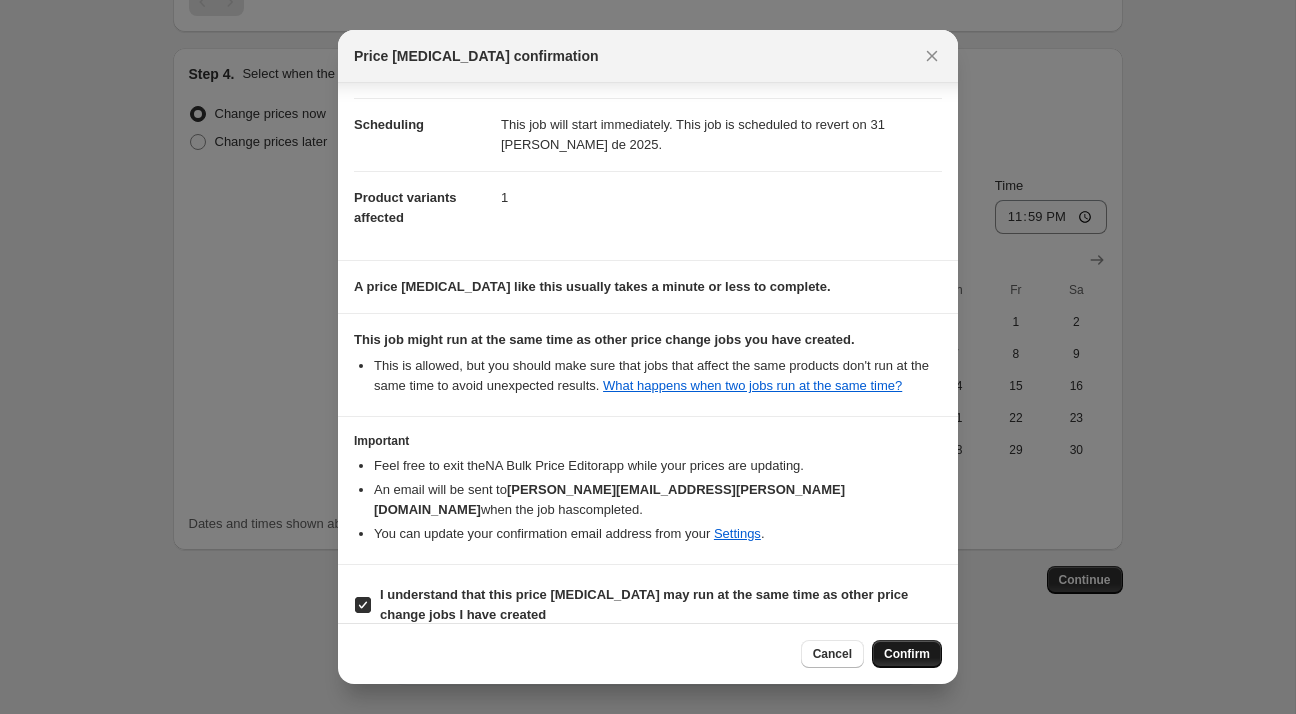 click on "Confirm" at bounding box center [907, 654] 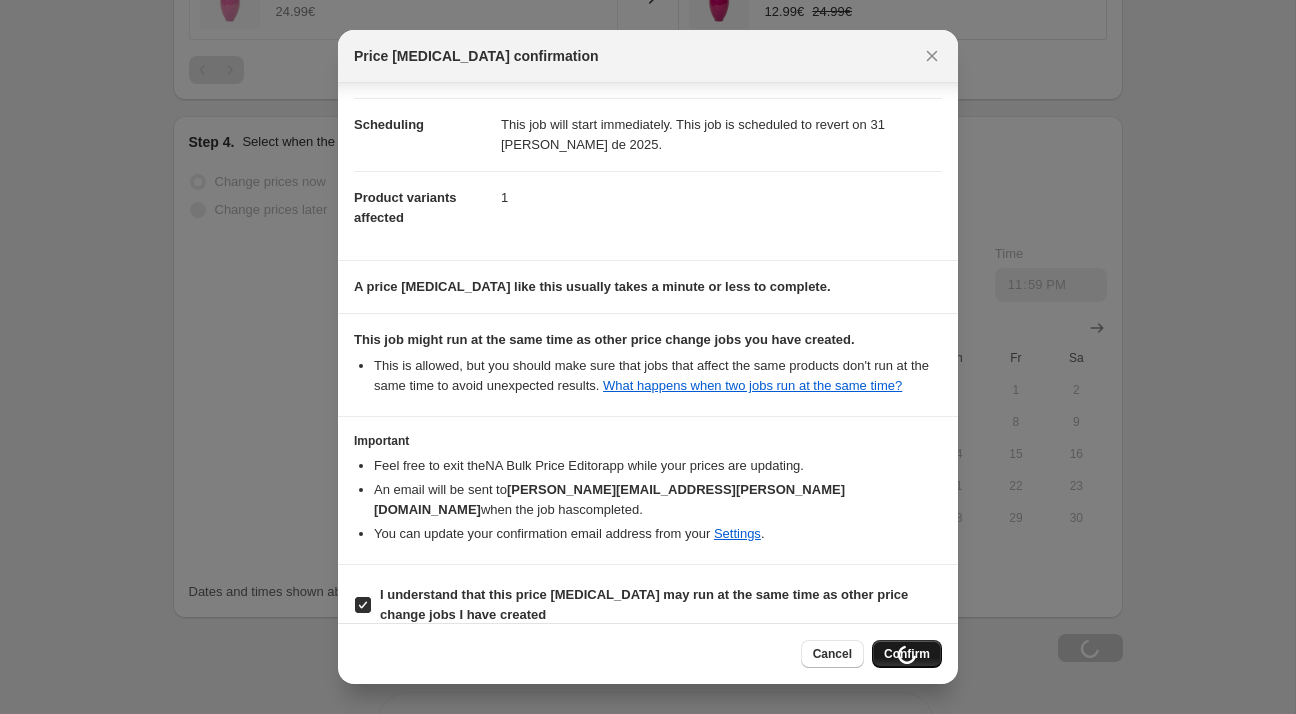 scroll, scrollTop: 1542, scrollLeft: 0, axis: vertical 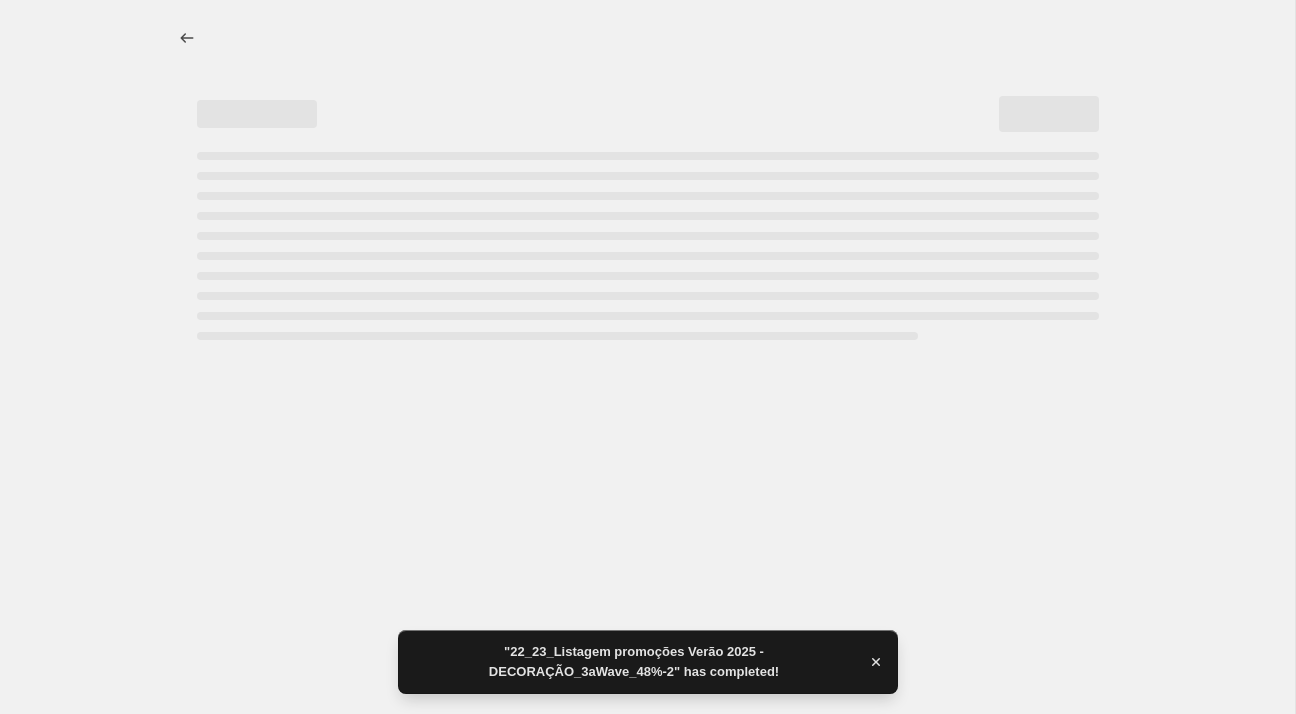 select on "percentage" 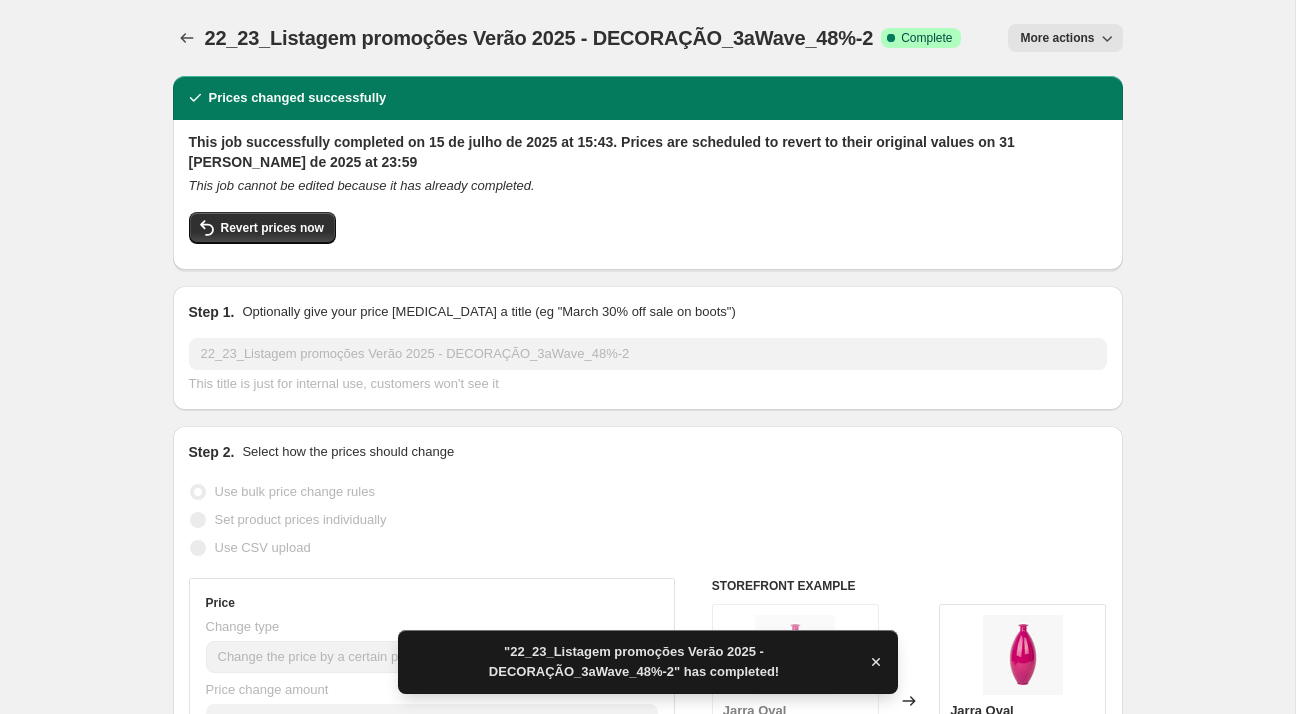 click on "22_23_Listagem promoções Verão 2025 - DECORAÇÃO_3aWave_48%-2" at bounding box center [539, 38] 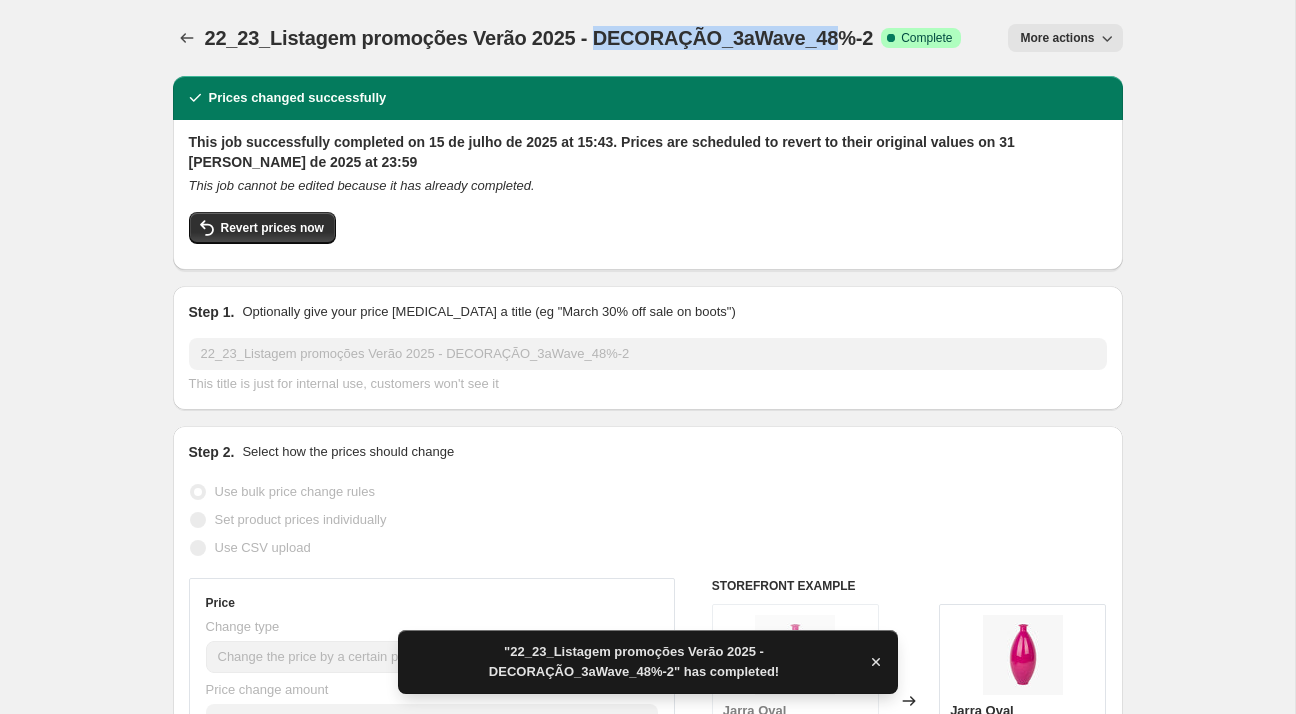click on "22_23_Listagem promoções Verão 2025 - DECORAÇÃO_3aWave_48%-2" at bounding box center [539, 38] 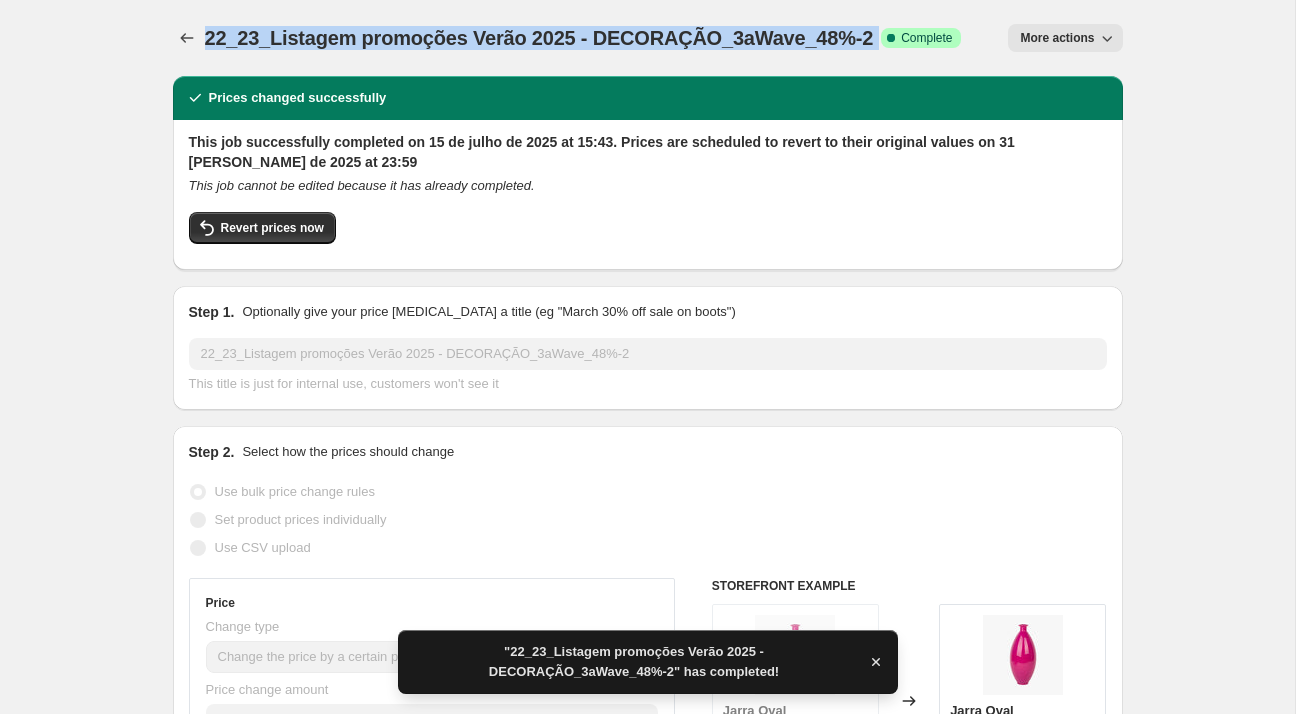 click on "22_23_Listagem promoções Verão 2025 - DECORAÇÃO_3aWave_48%-2" at bounding box center [539, 38] 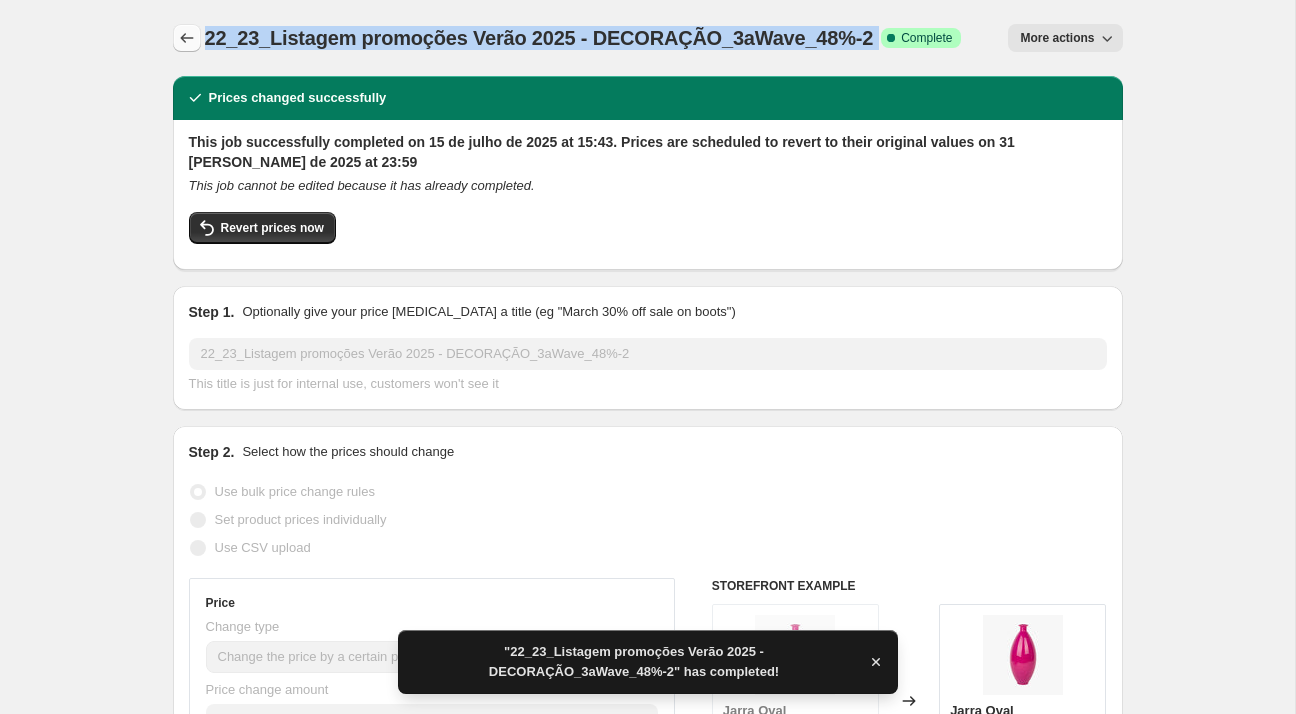 click 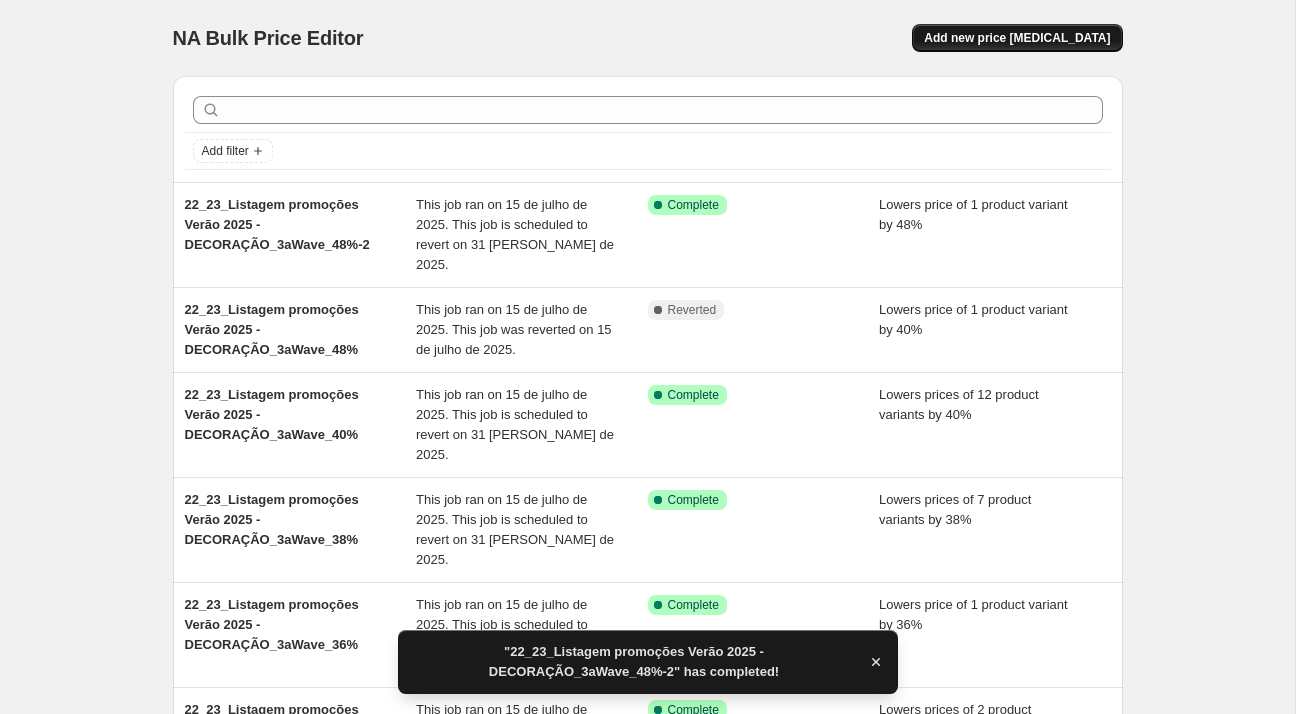 click on "Add new price [MEDICAL_DATA]" at bounding box center (1017, 38) 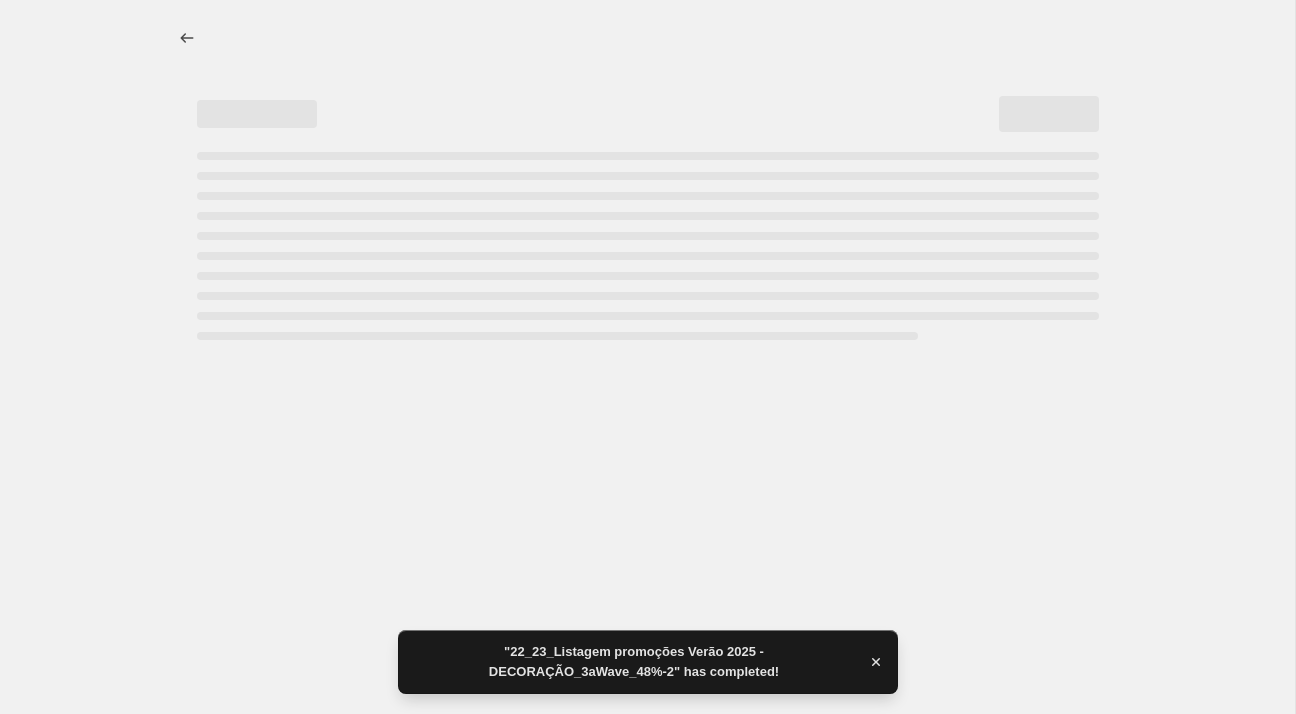 select on "percentage" 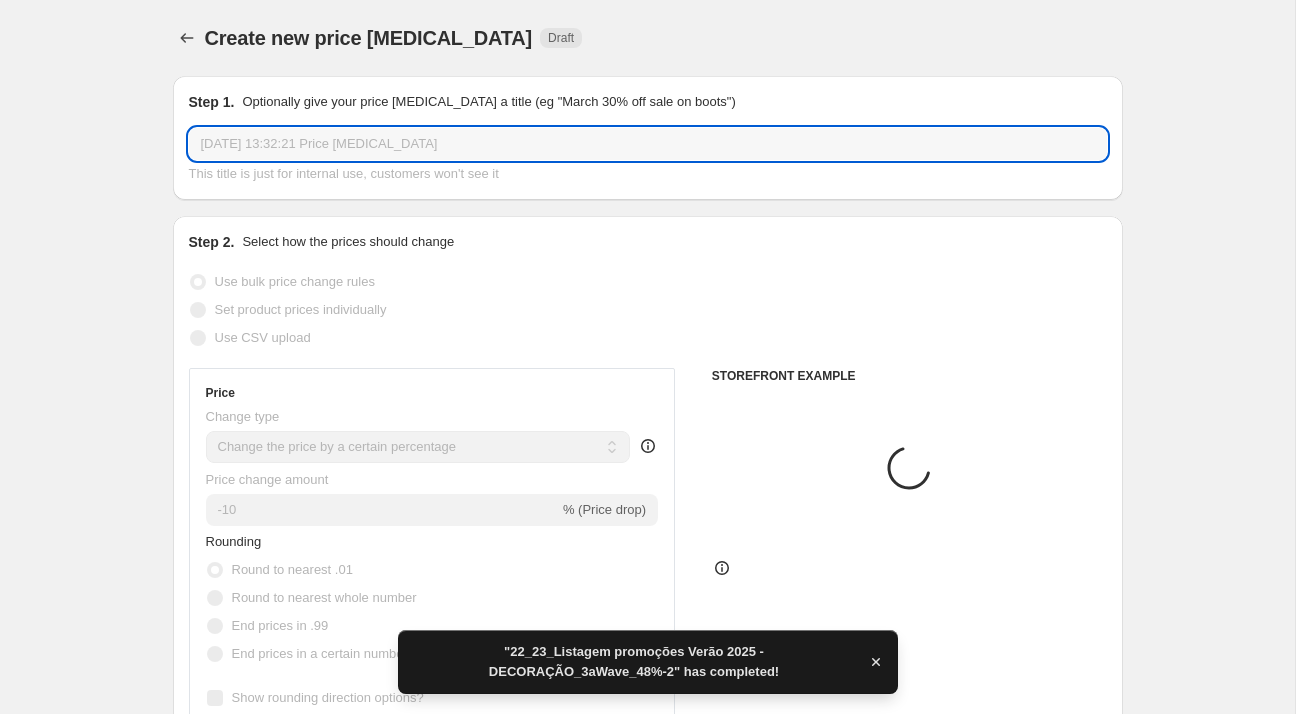 click on "[DATE] 13:32:21 Price [MEDICAL_DATA]" at bounding box center (648, 144) 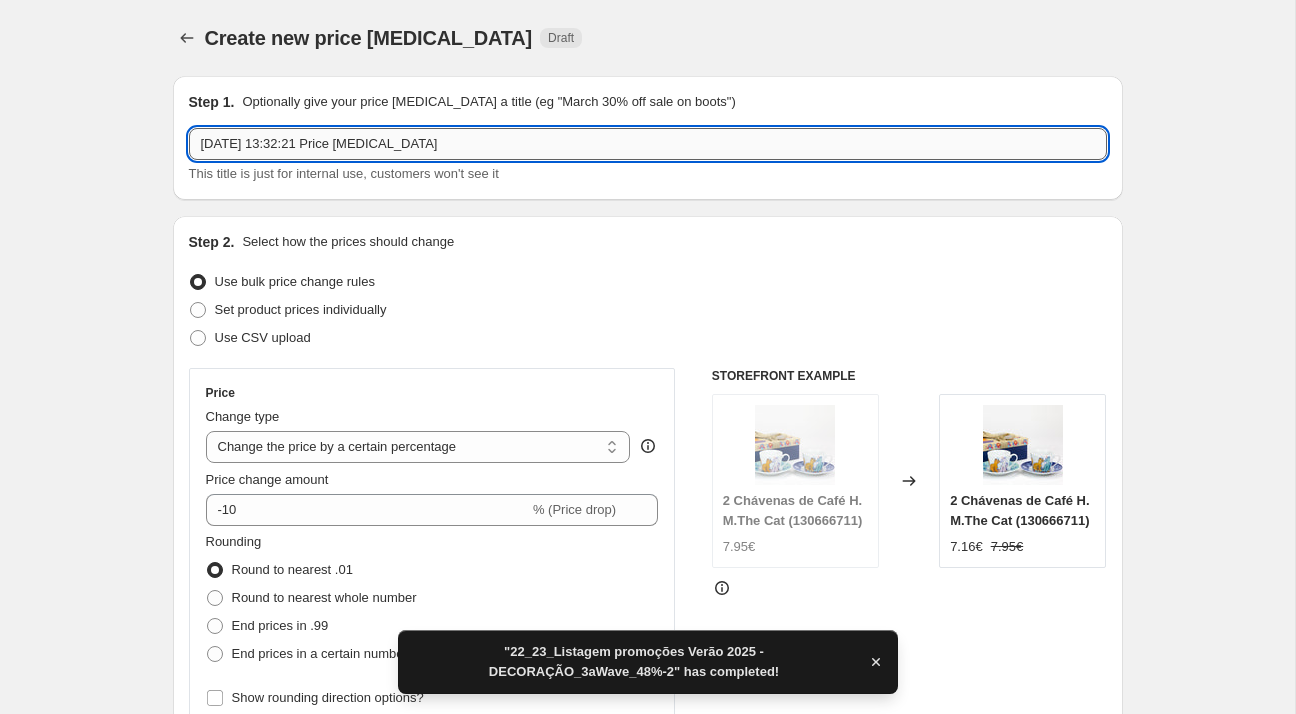 click on "[DATE] 13:32:21 Price [MEDICAL_DATA]" at bounding box center [648, 144] 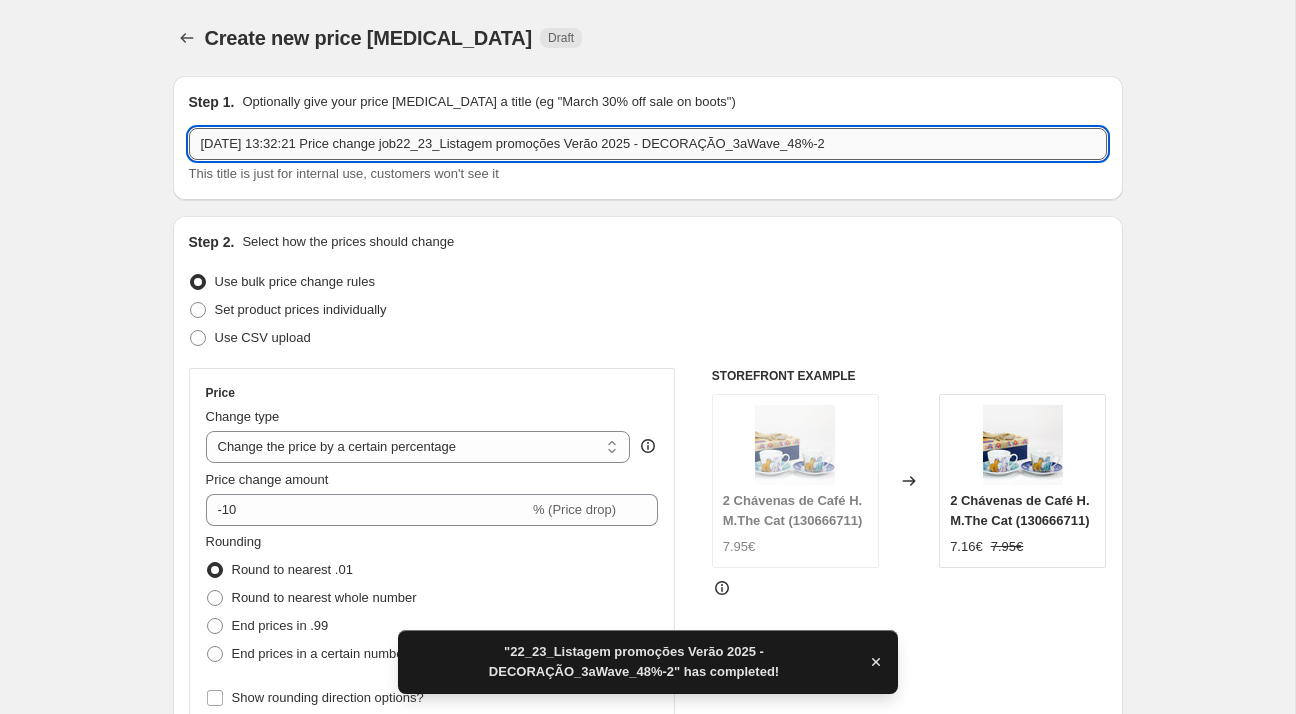 click on "[DATE] 13:32:21 Price change job22_23_Listagem promoções Verão 2025 - DECORAÇÃO_3aWave_48%-2" at bounding box center (648, 144) 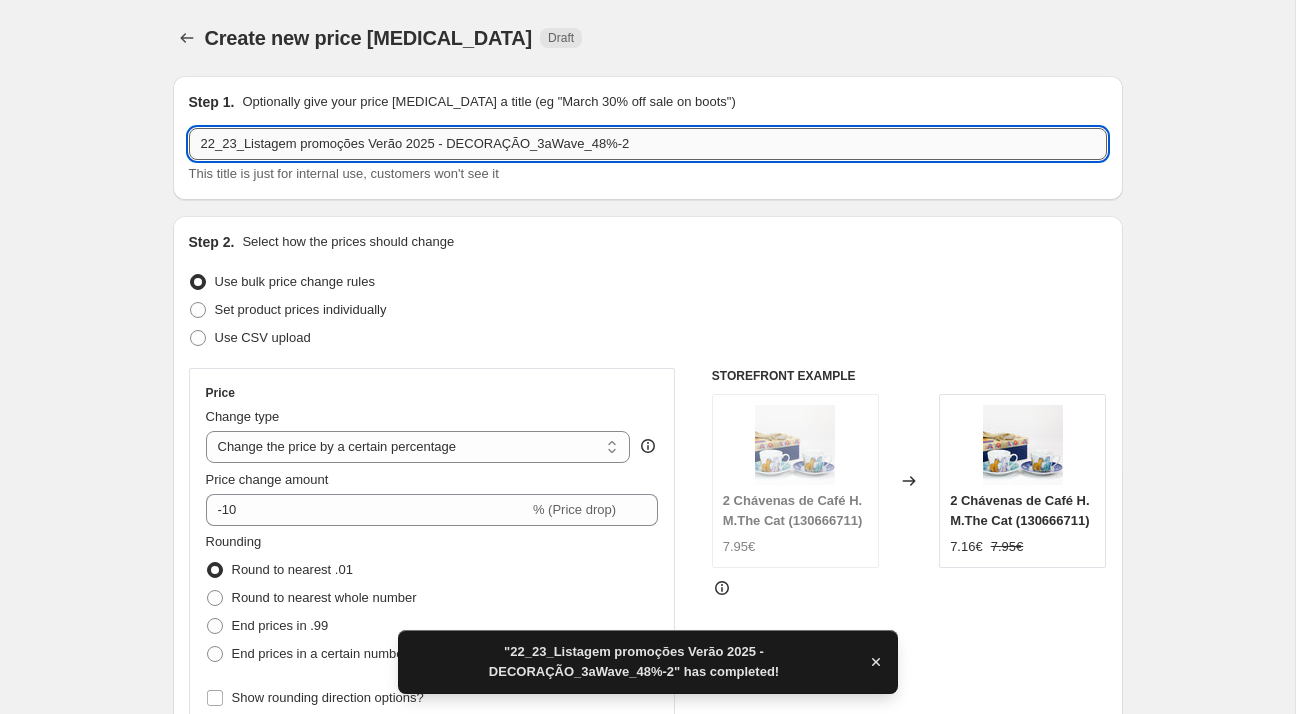 drag, startPoint x: 578, startPoint y: 153, endPoint x: 624, endPoint y: 151, distance: 46.043457 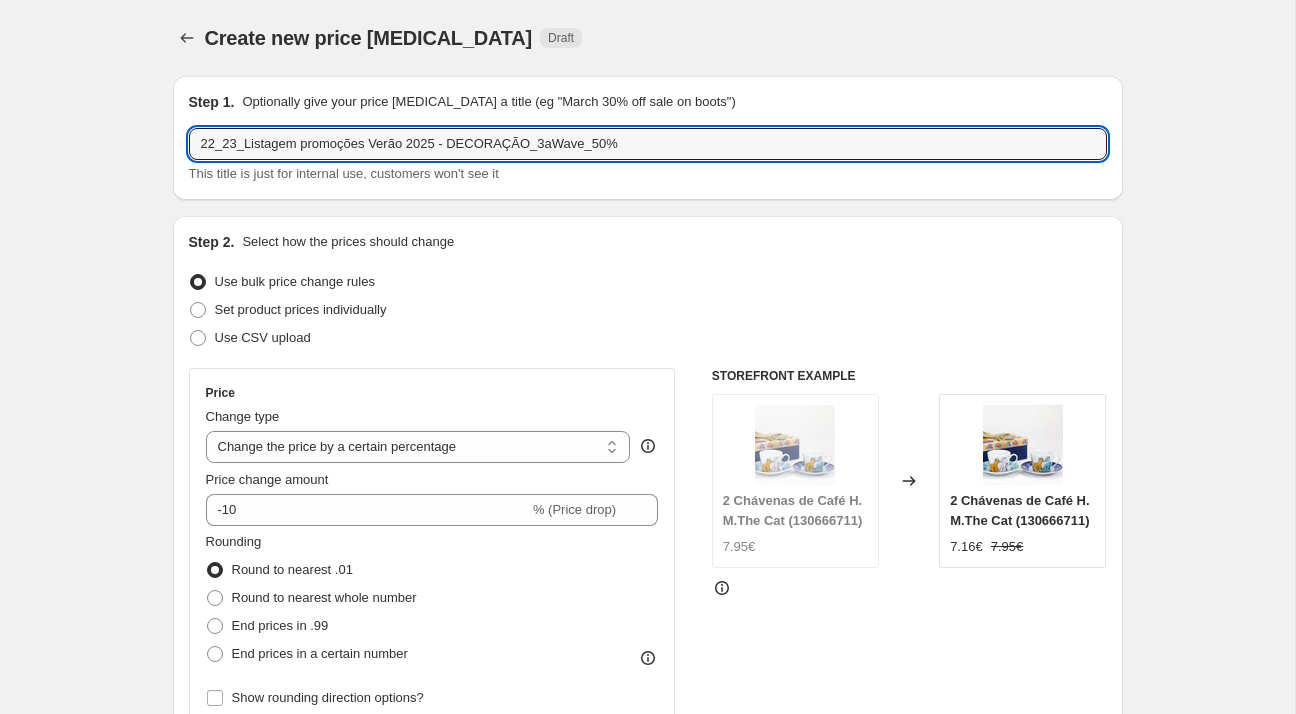type on "22_23_Listagem promoções Verão 2025 - DECORAÇÃO_3aWave_50%" 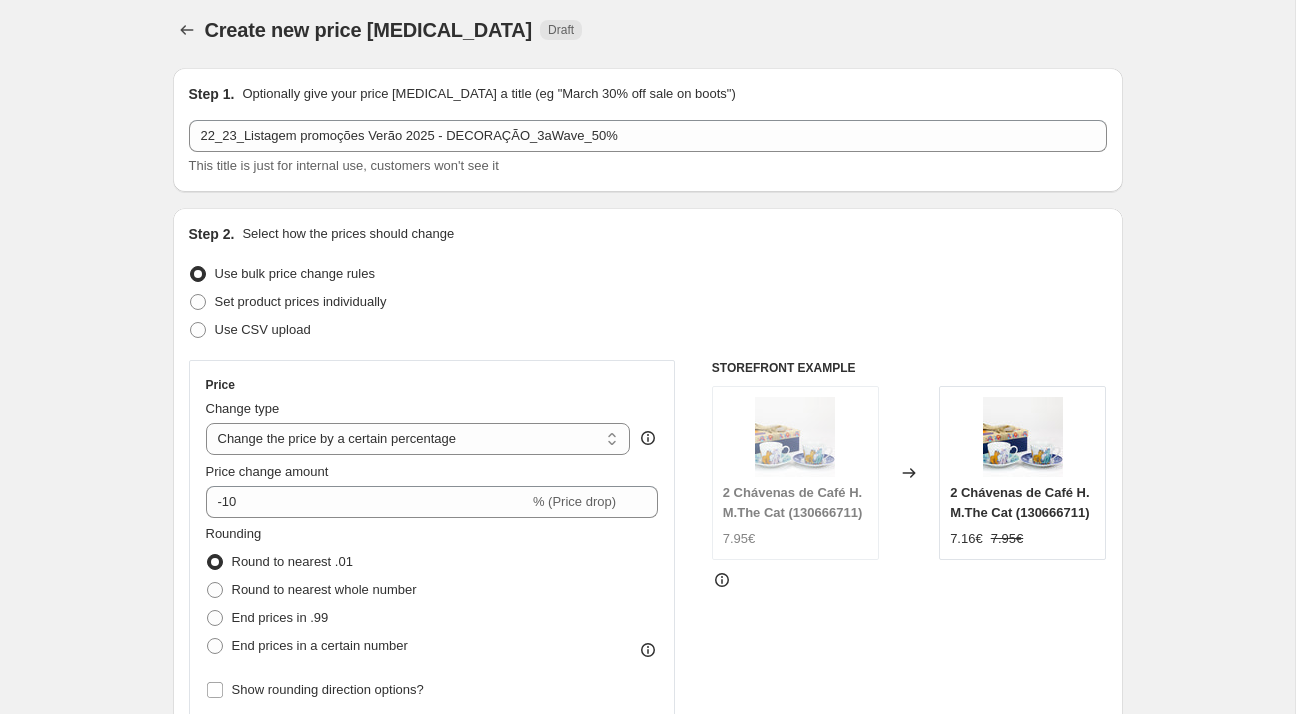 scroll, scrollTop: 10, scrollLeft: 0, axis: vertical 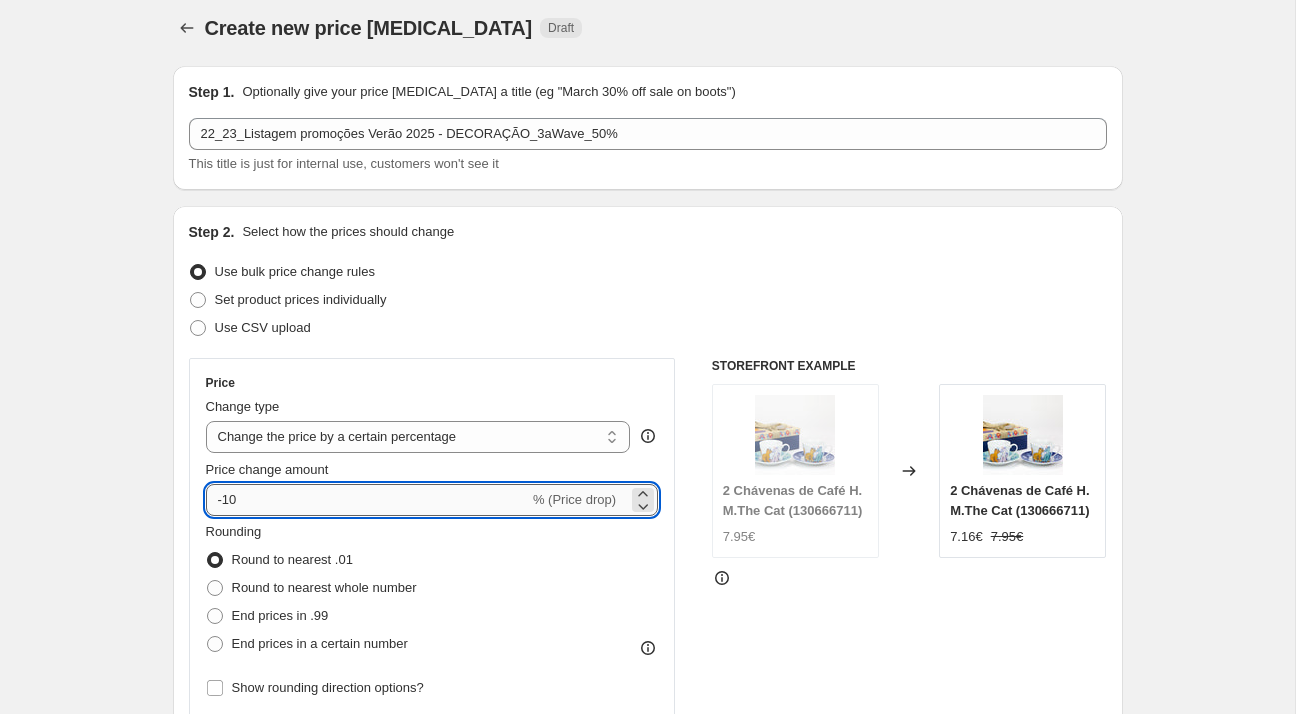 click on "-10" at bounding box center [367, 500] 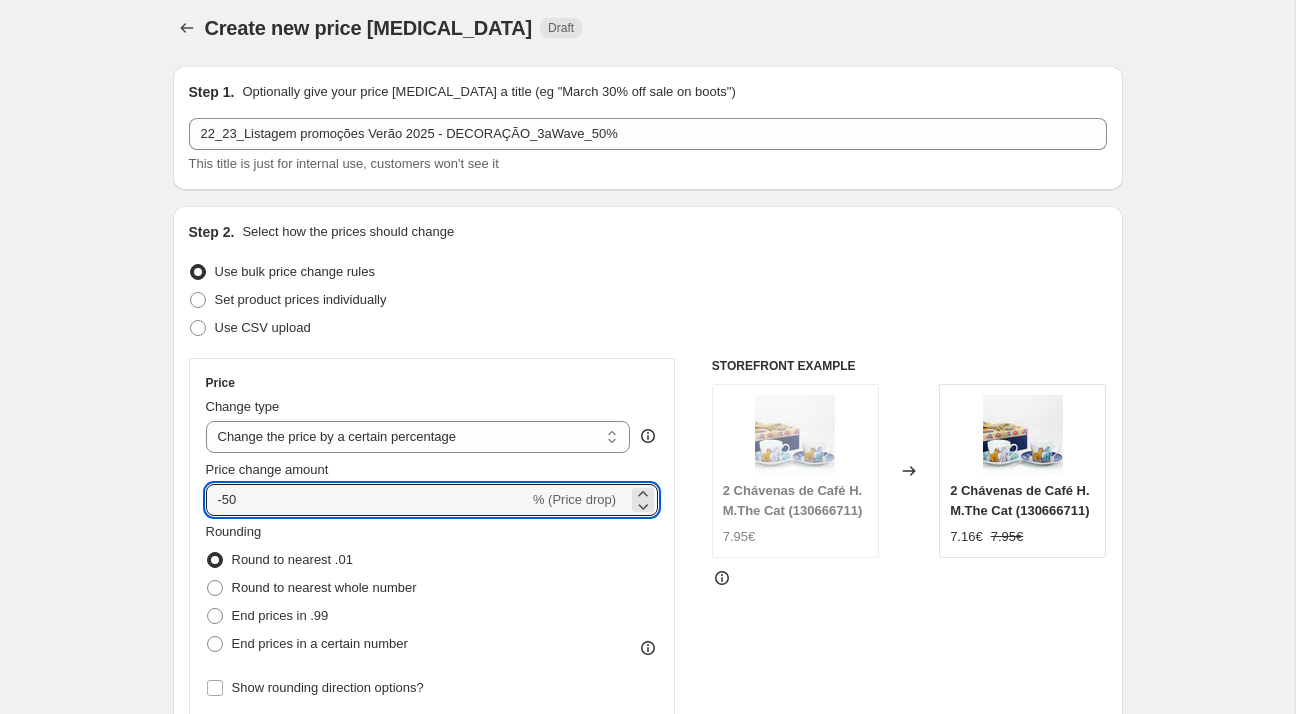 type on "-50" 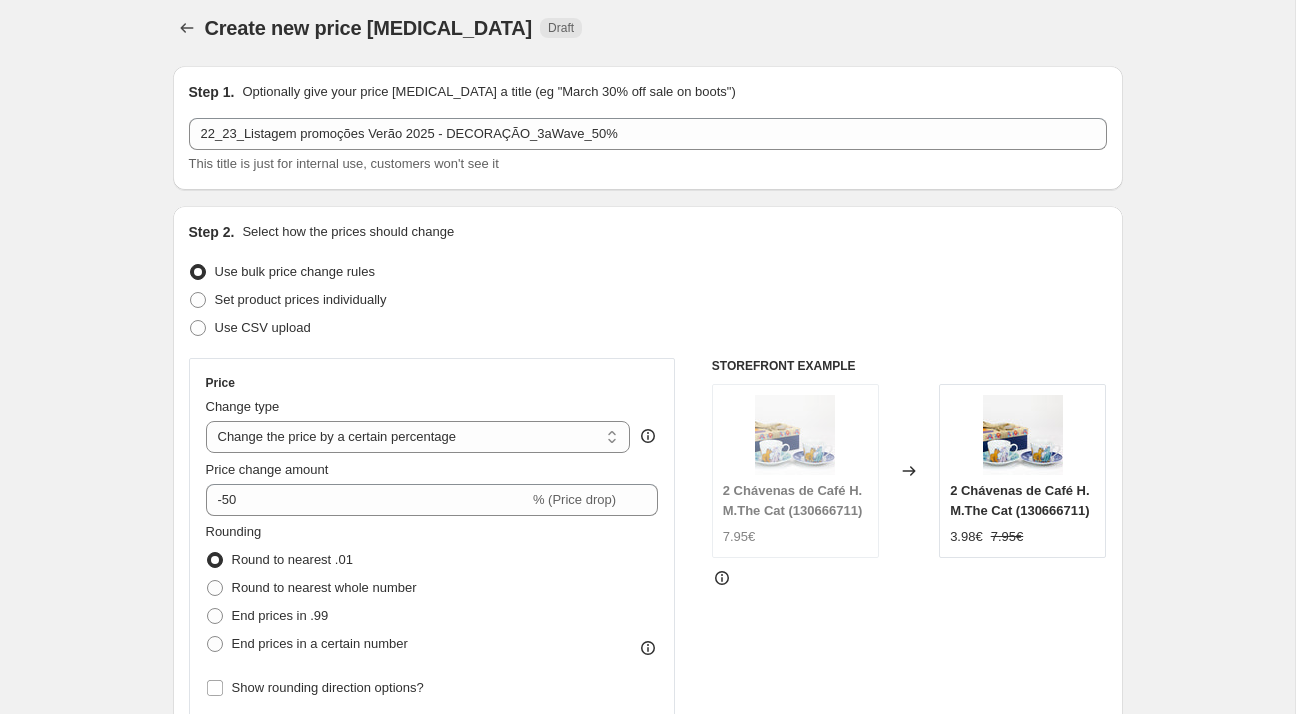 click on "Create new price [MEDICAL_DATA]. This page is ready Create new price [MEDICAL_DATA] Draft Step 1. Optionally give your price [MEDICAL_DATA] a title (eg "March 30% off sale on boots") 22_23_Listagem promoções Verão 2025 - DECORAÇÃO_3aWave_50% This title is just for internal use, customers won't see it Step 2. Select how the prices should change Use bulk price change rules Set product prices individually Use CSV upload Price Change type Change the price to a certain amount Change the price by a certain amount Change the price by a certain percentage Change the price to the current compare at price (price before sale) Change the price by a certain amount relative to the compare at price Change the price by a certain percentage relative to the compare at price Don't change the price Change the price by a certain percentage relative to the cost per item Change price to certain cost margin Change the price by a certain percentage Price change amount -50 % (Price drop) Rounding Round to nearest .01 End prices in .99   FAQ" at bounding box center (647, 989) 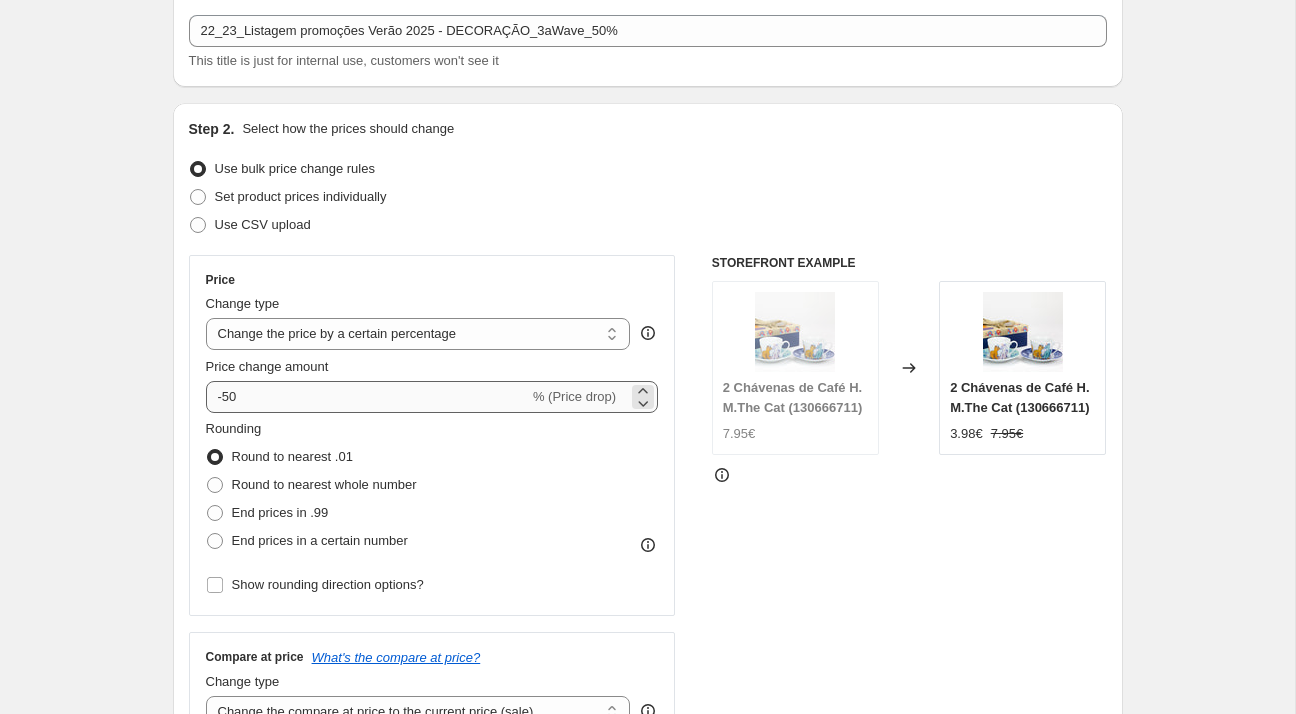 scroll, scrollTop: 116, scrollLeft: 0, axis: vertical 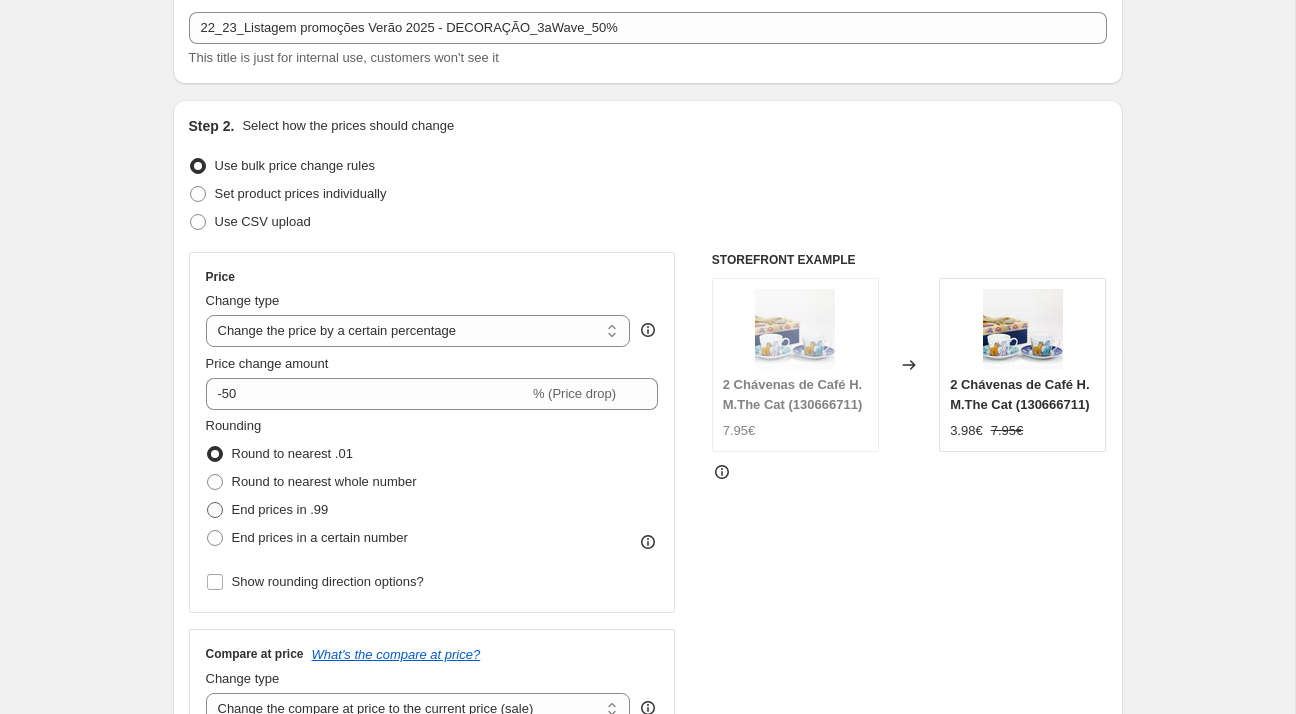 click on "End prices in .99" at bounding box center (280, 509) 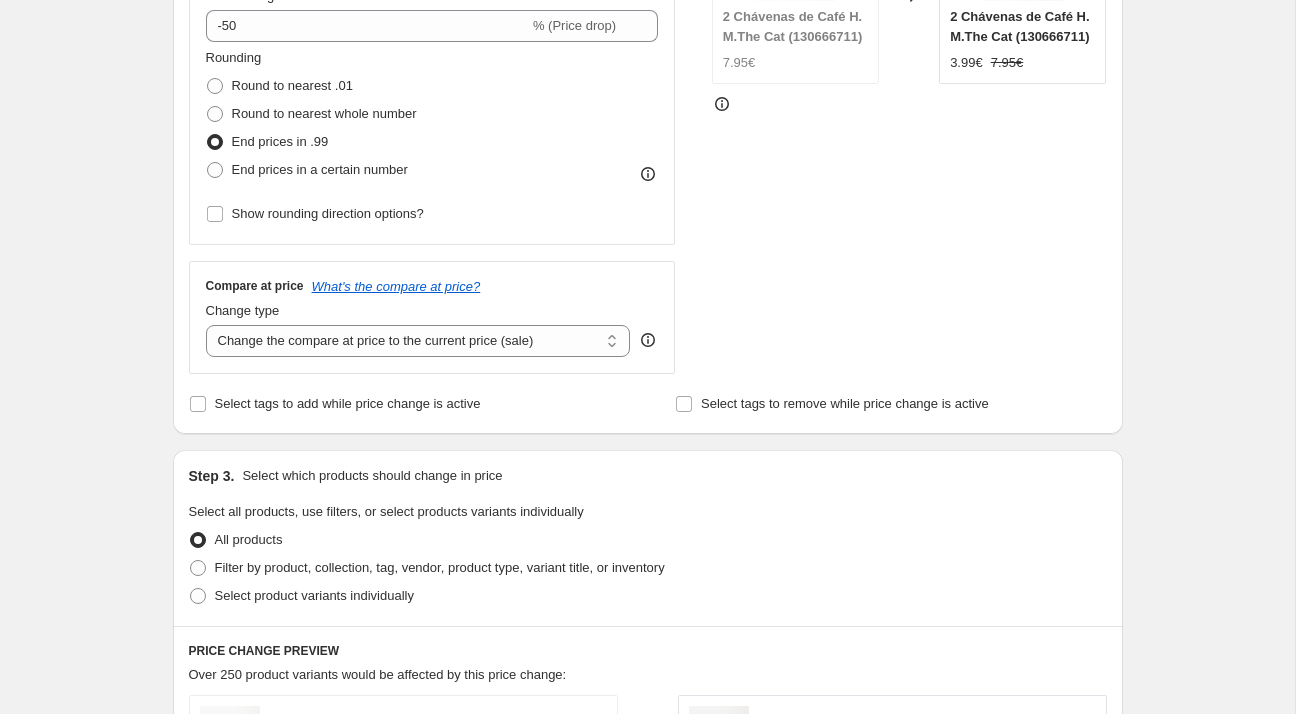 scroll, scrollTop: 486, scrollLeft: 0, axis: vertical 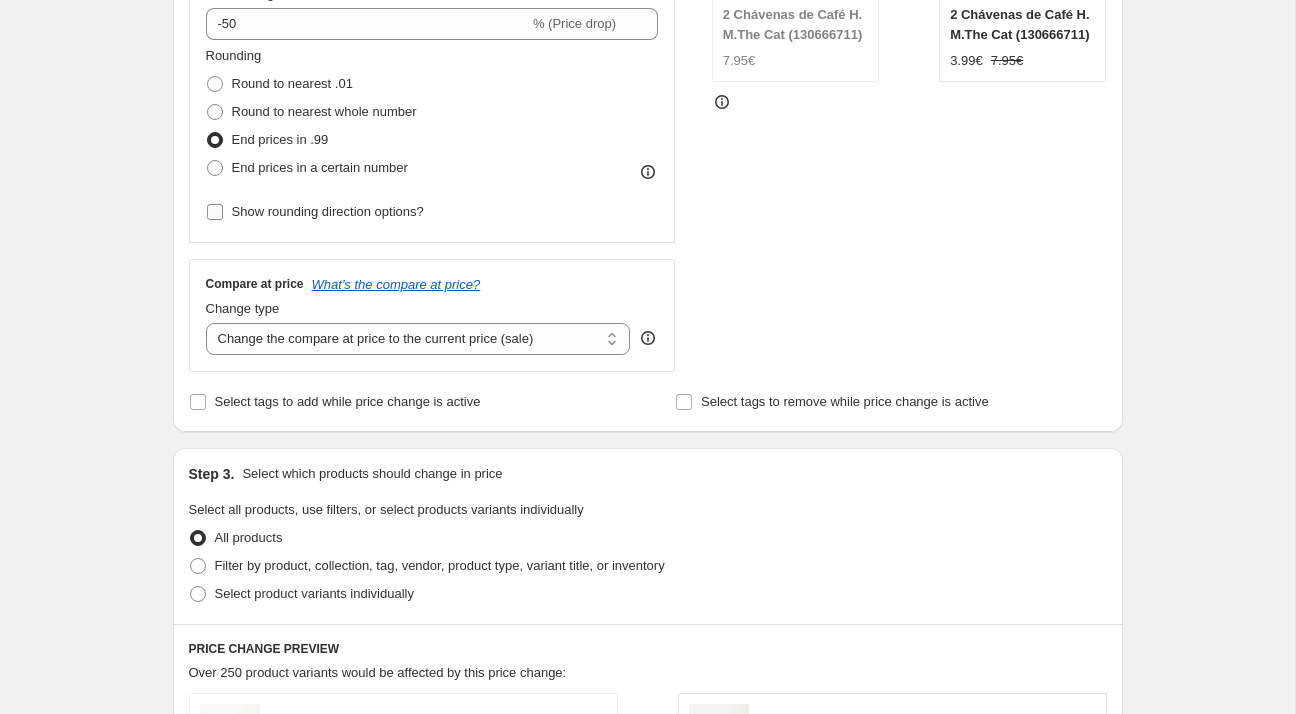 click on "Show rounding direction options?" at bounding box center (315, 212) 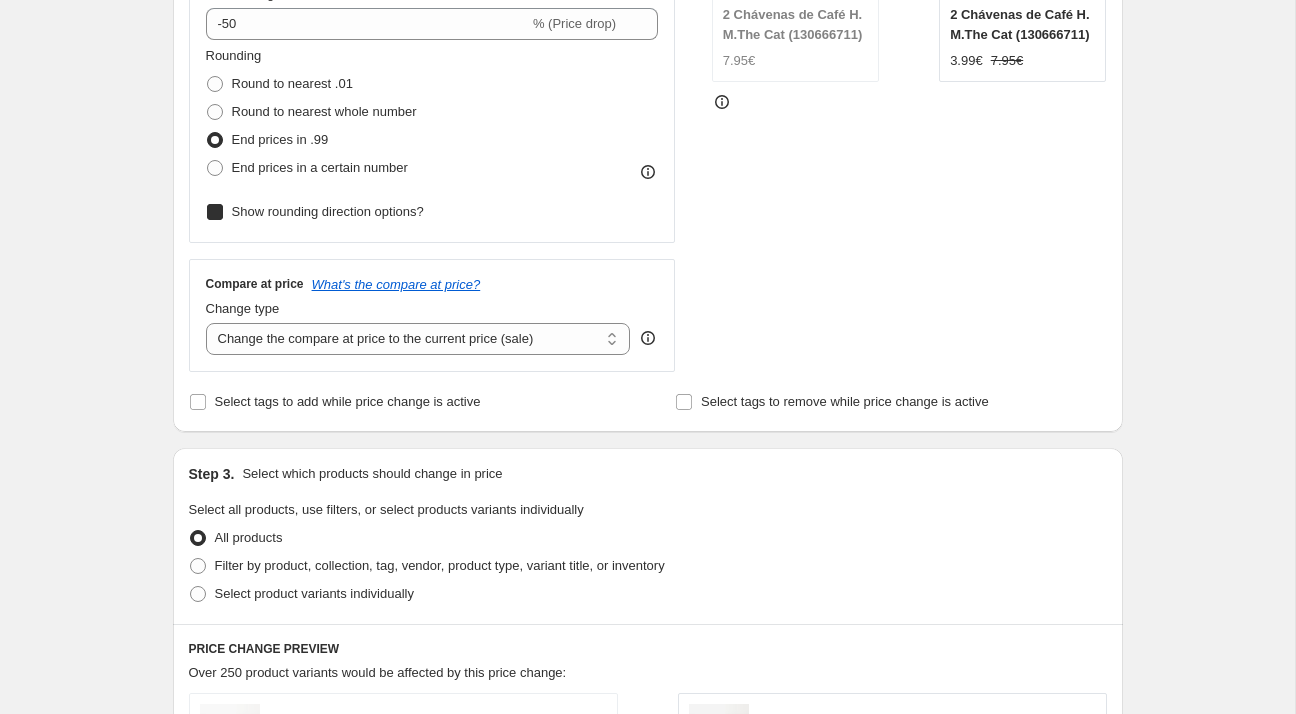 checkbox on "true" 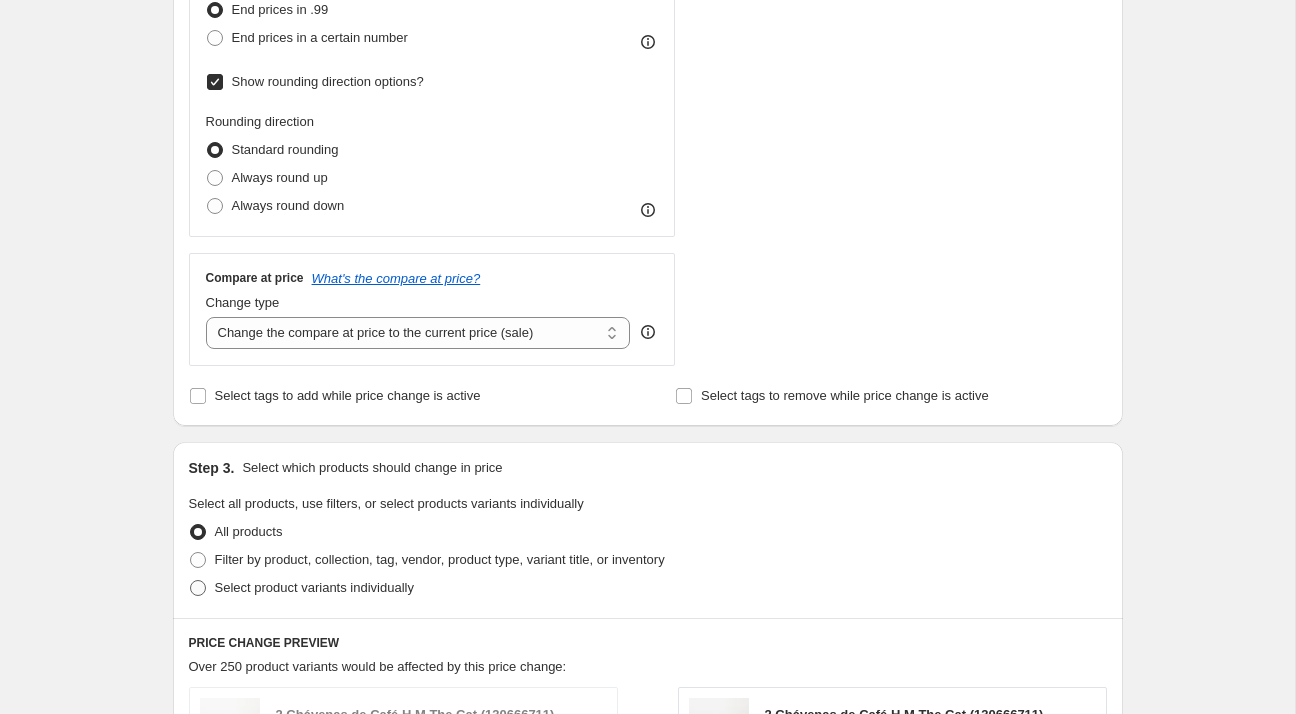 click on "Select product variants individually" at bounding box center (314, 587) 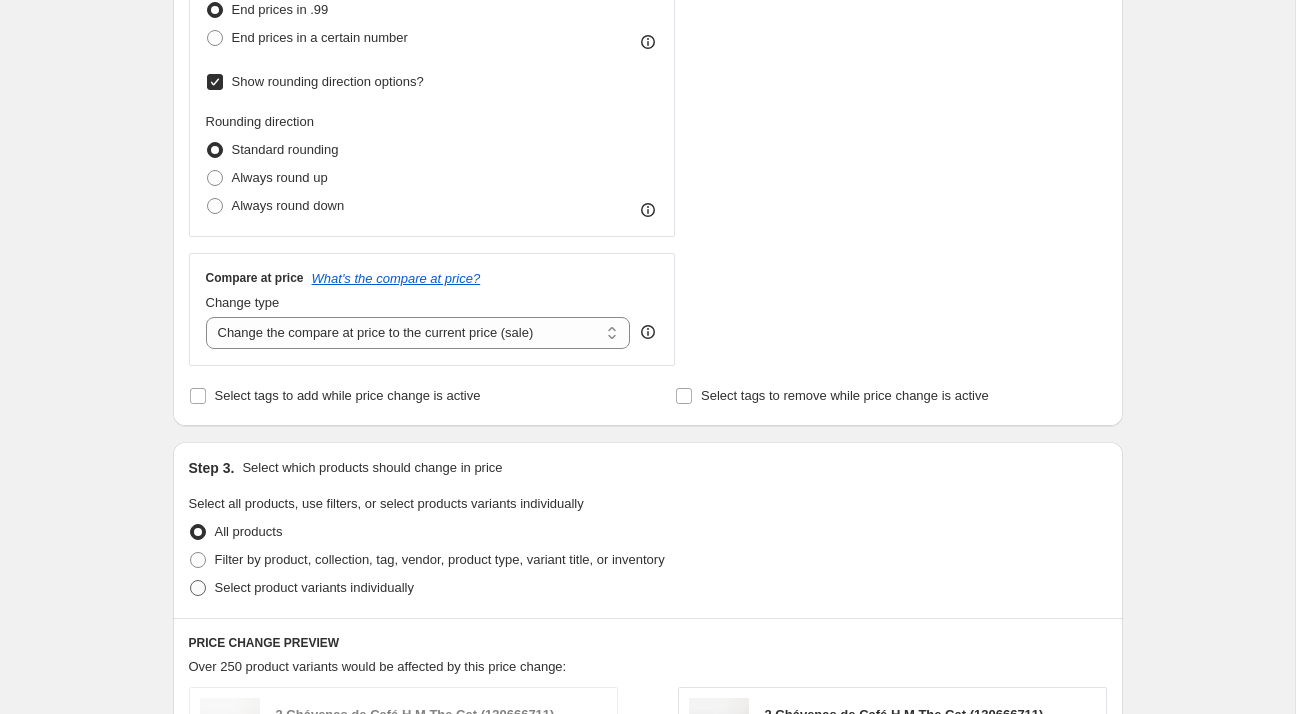 radio on "true" 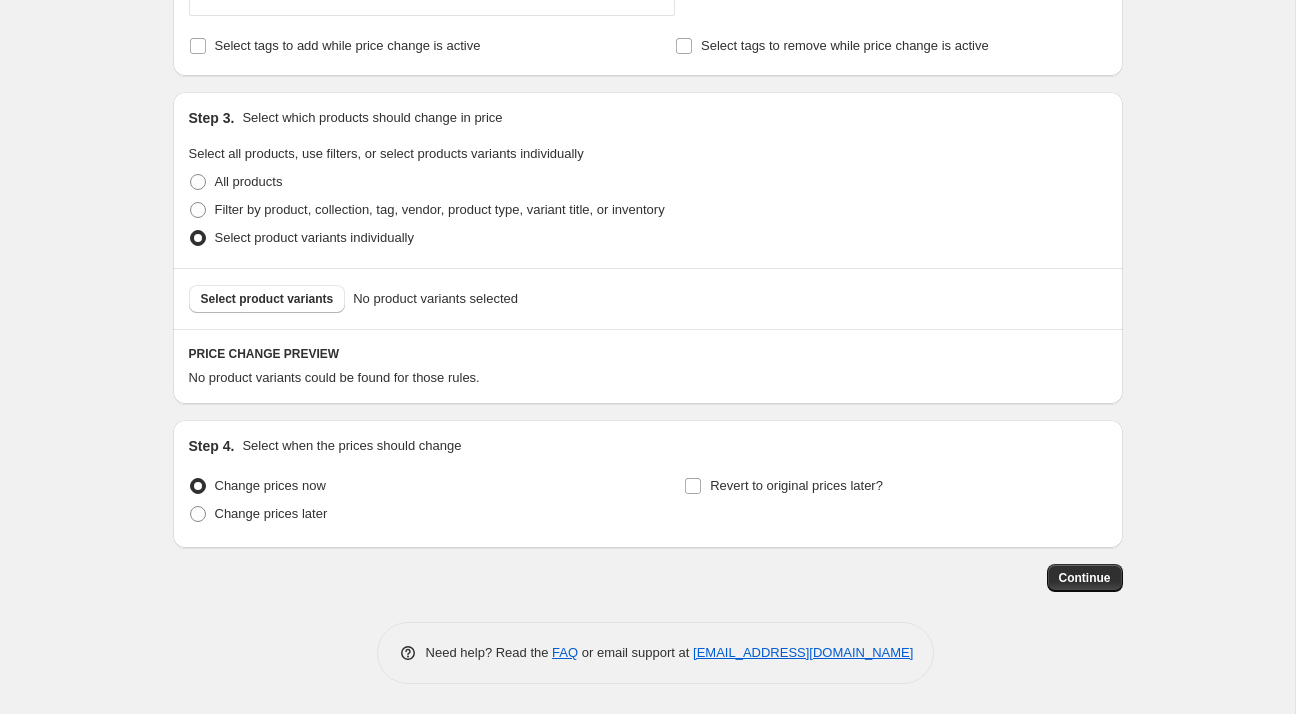 scroll, scrollTop: 964, scrollLeft: 0, axis: vertical 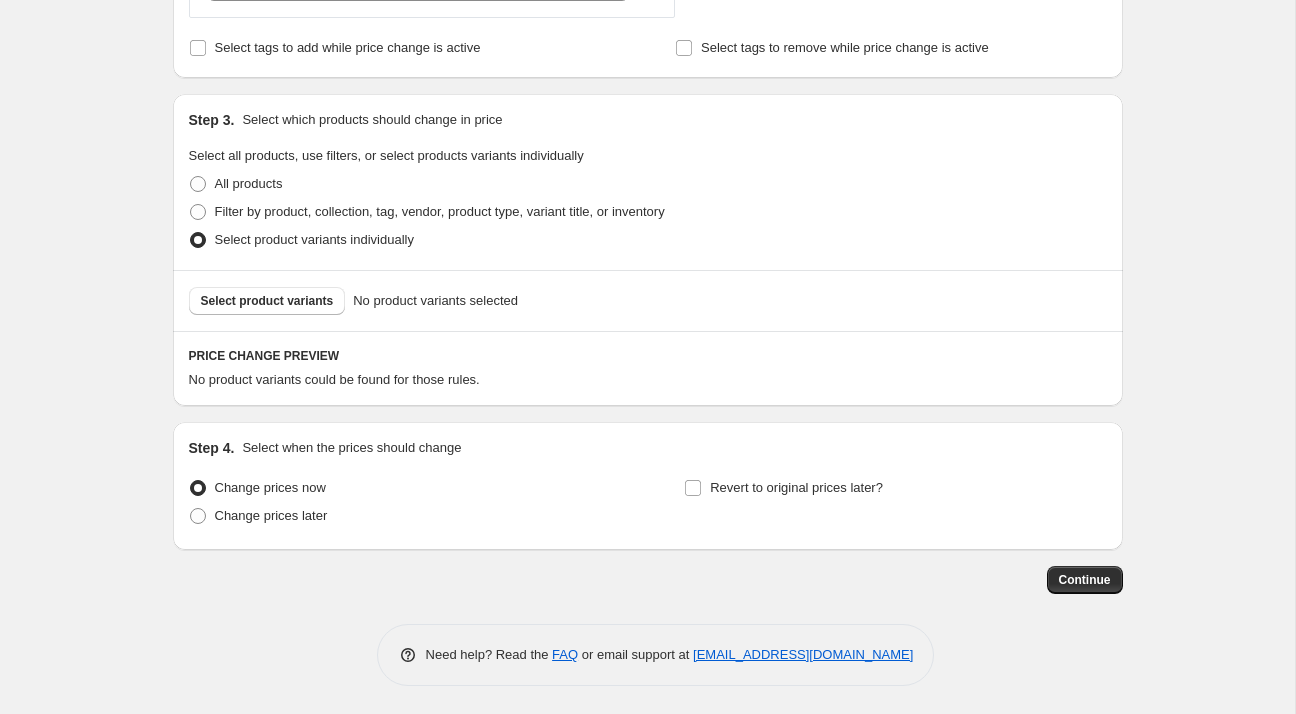 click on "Step 4. Select when the prices should change" at bounding box center [648, 448] 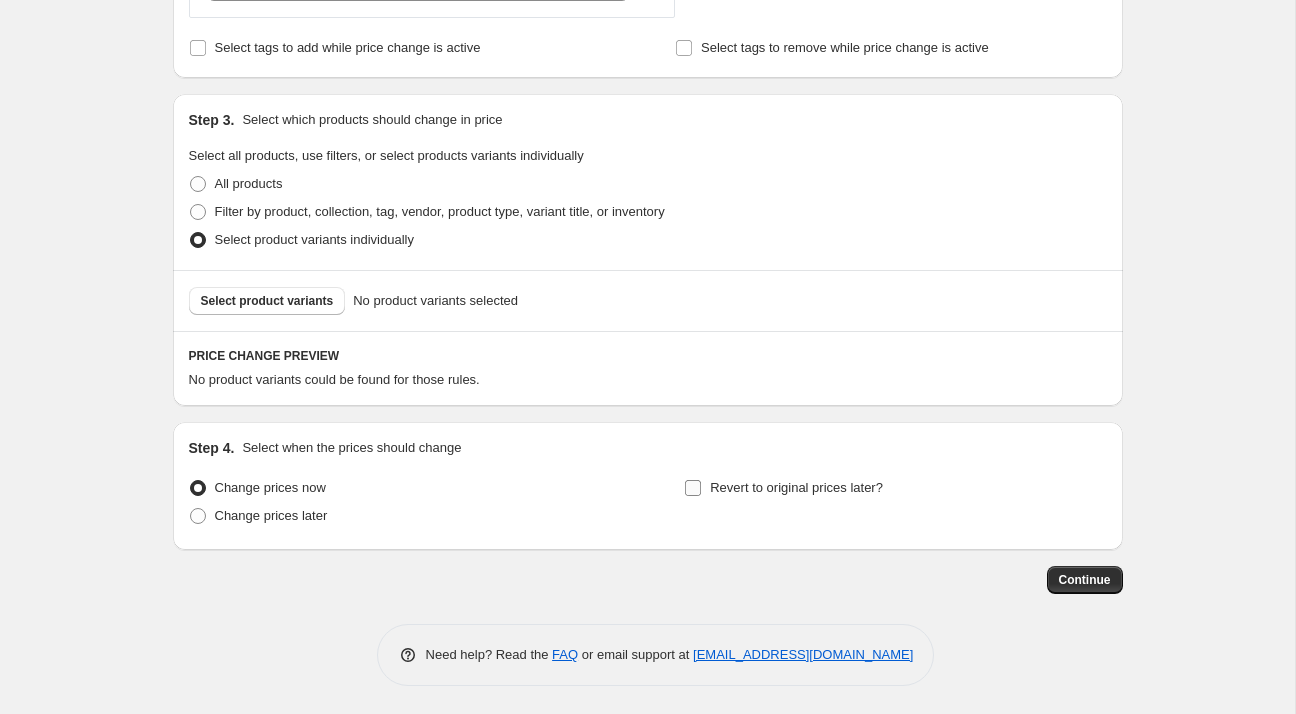 click on "Revert to original prices later?" at bounding box center [796, 487] 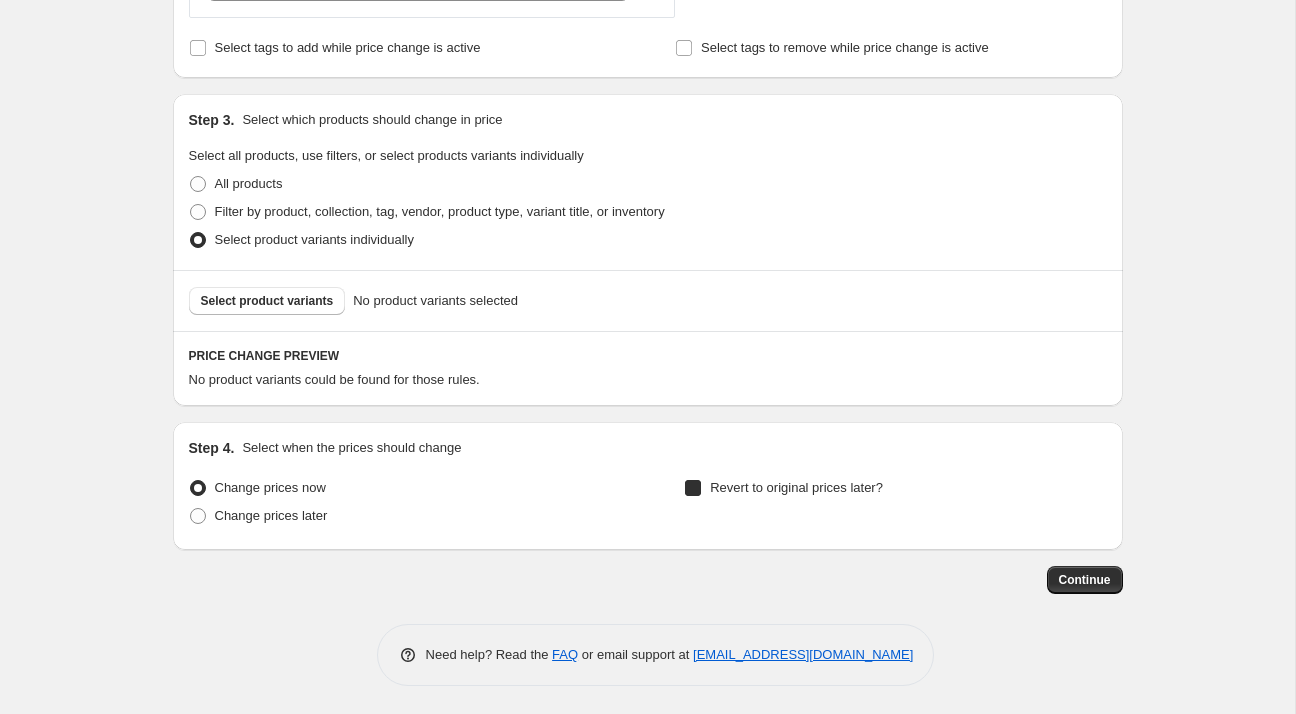 checkbox on "true" 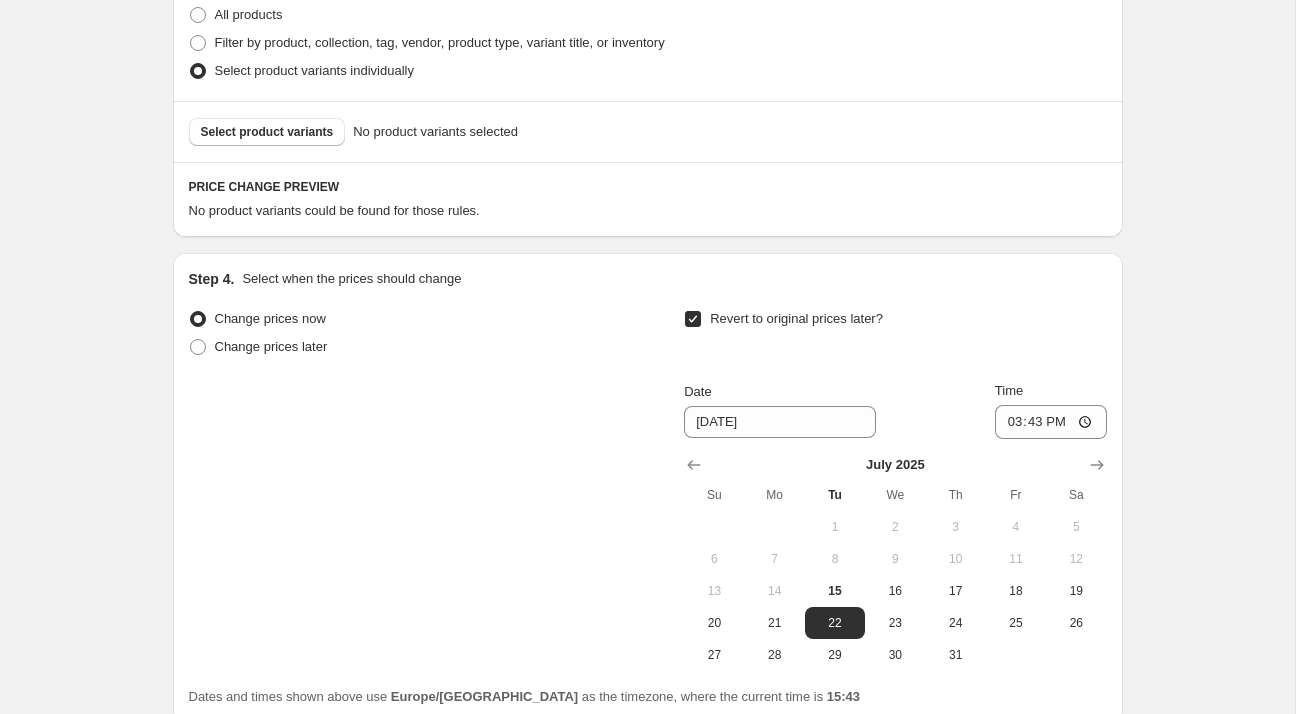 scroll, scrollTop: 1156, scrollLeft: 0, axis: vertical 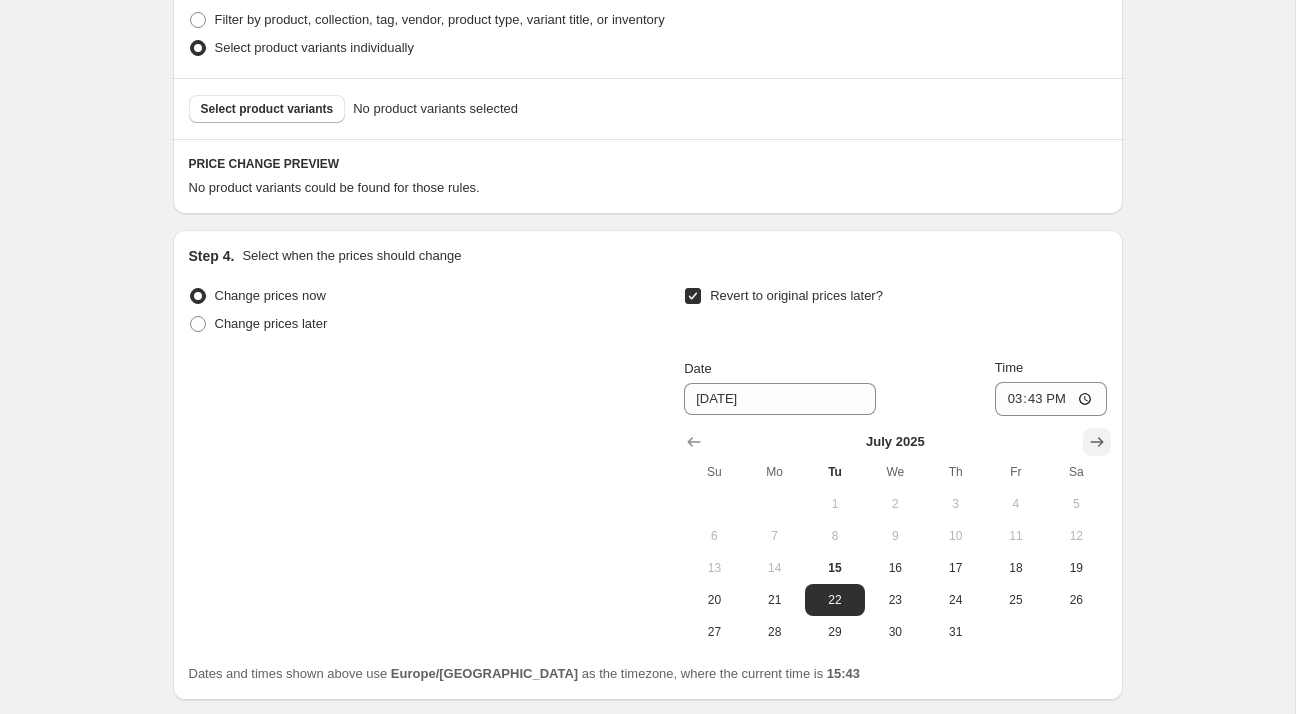 click 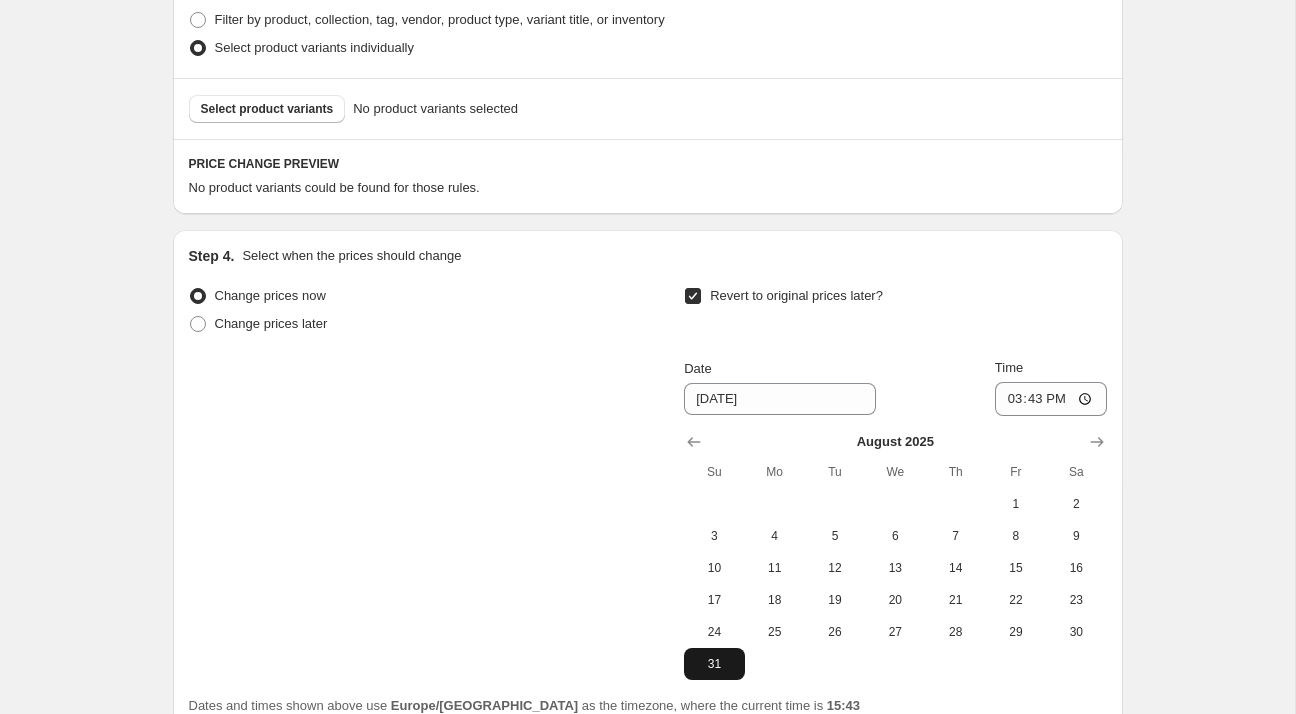 click on "31" at bounding box center (714, 664) 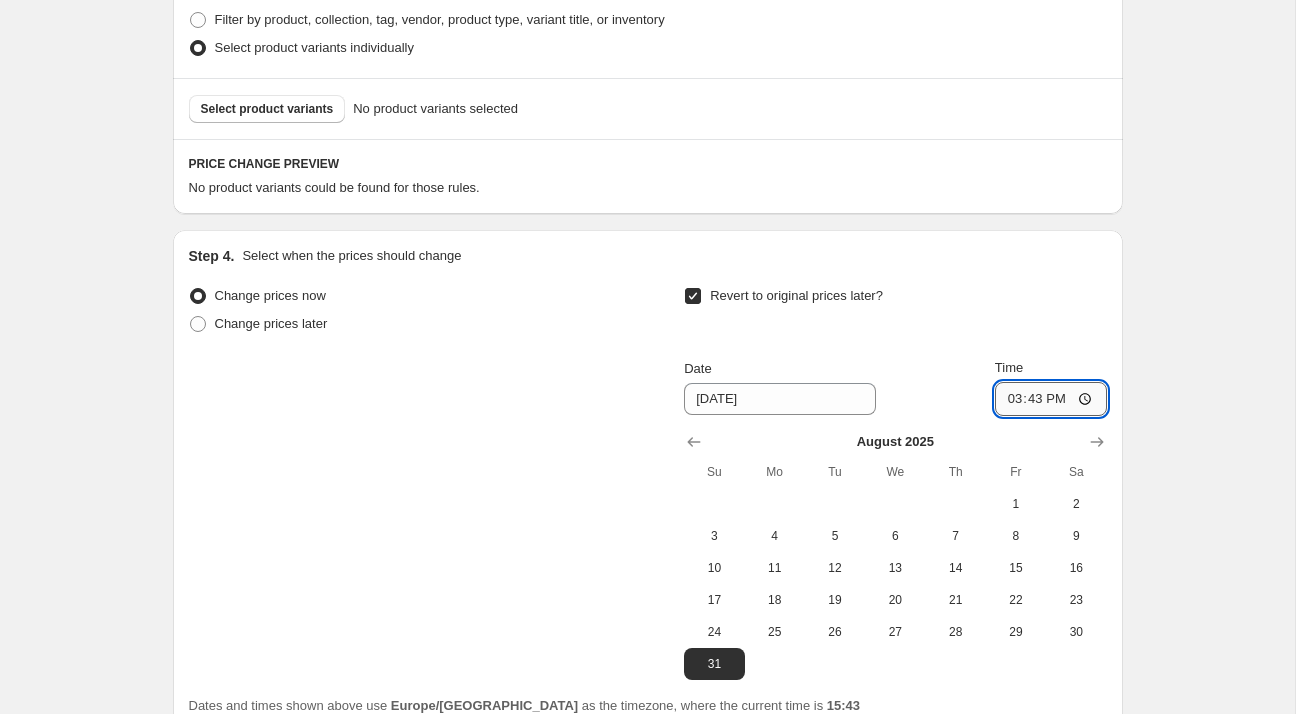 click on "15:43" at bounding box center (1051, 399) 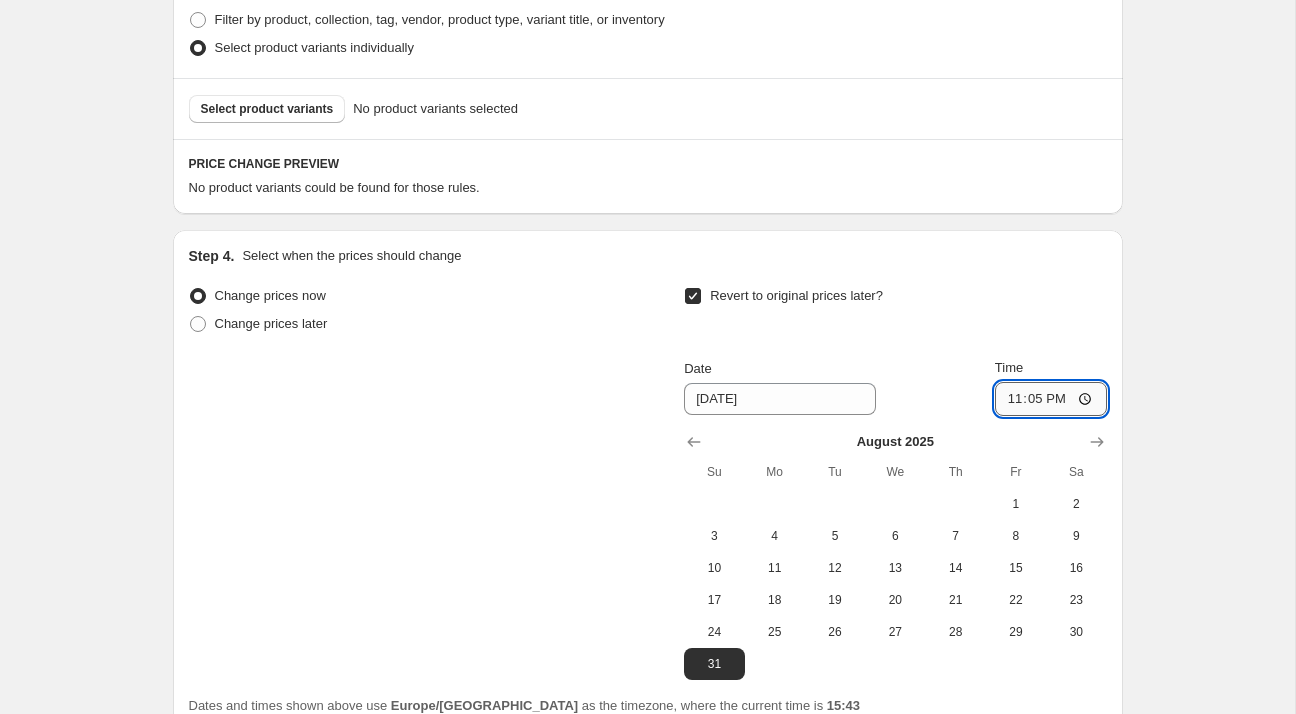 type on "23:59" 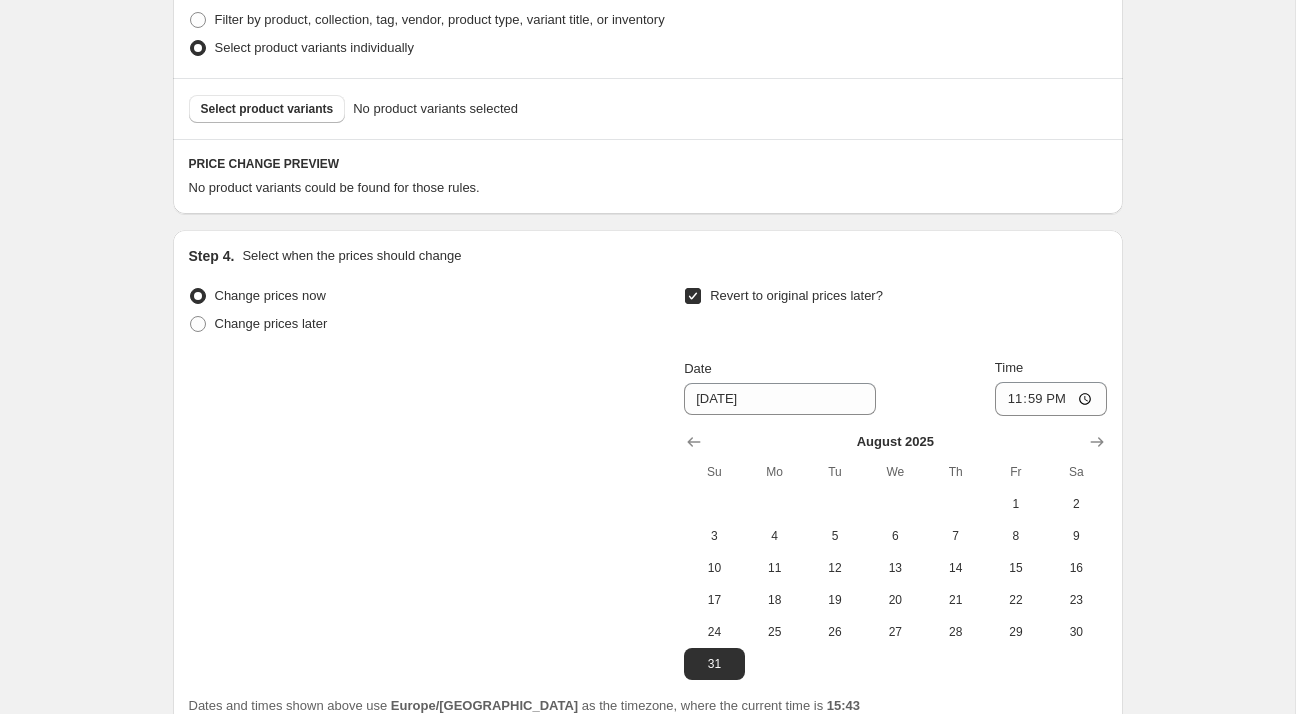 click on "Change prices now Change prices later Revert to original prices later? Date [DATE] Time 23:59 [DATE] Su Mo Tu We Th Fr Sa 1 2 3 4 5 6 7 8 9 10 11 12 13 14 15 16 17 18 19 20 21 22 23 24 25 26 27 28 29 30 31" at bounding box center [648, 481] 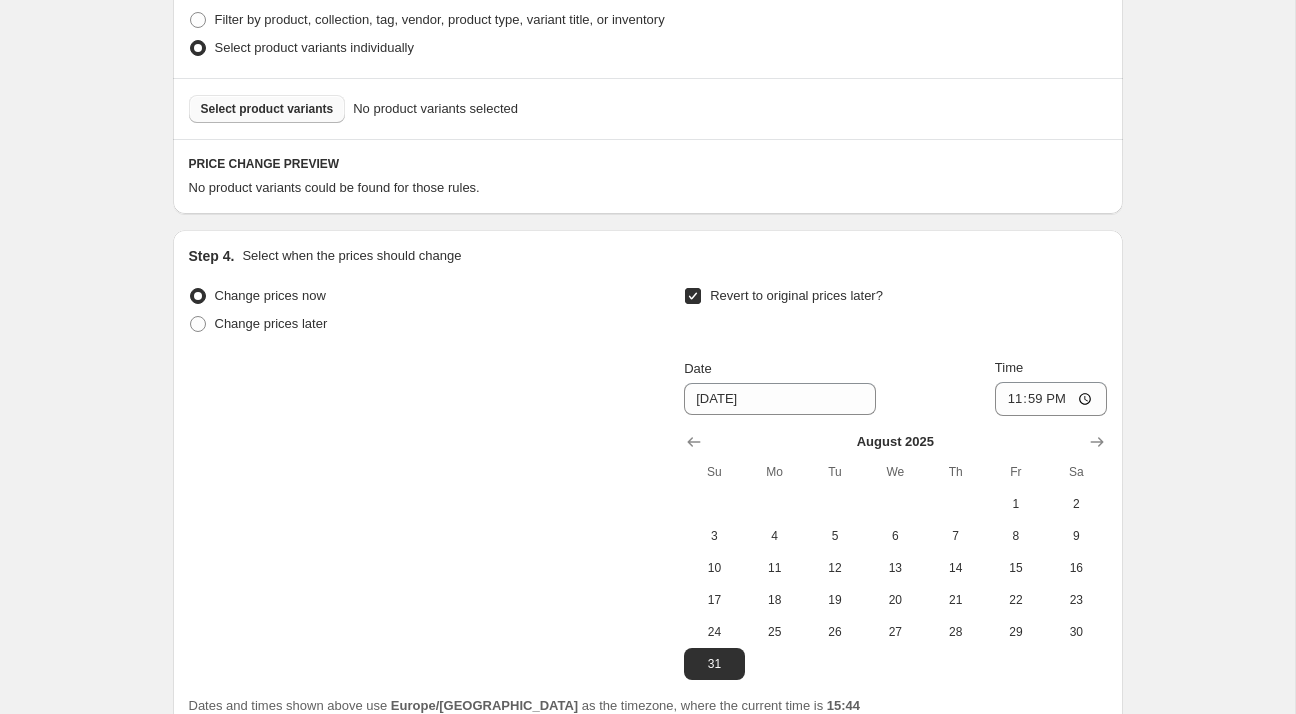 click on "Select product variants" at bounding box center (267, 109) 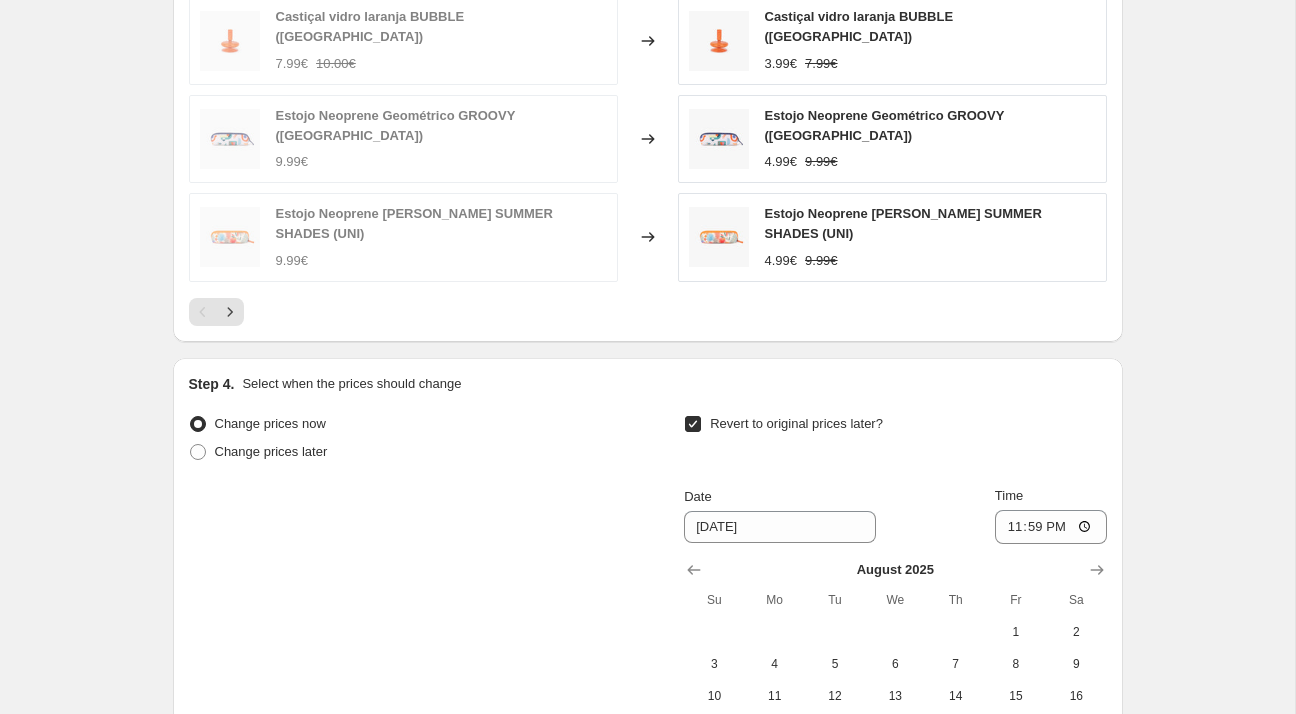 scroll, scrollTop: 1840, scrollLeft: 0, axis: vertical 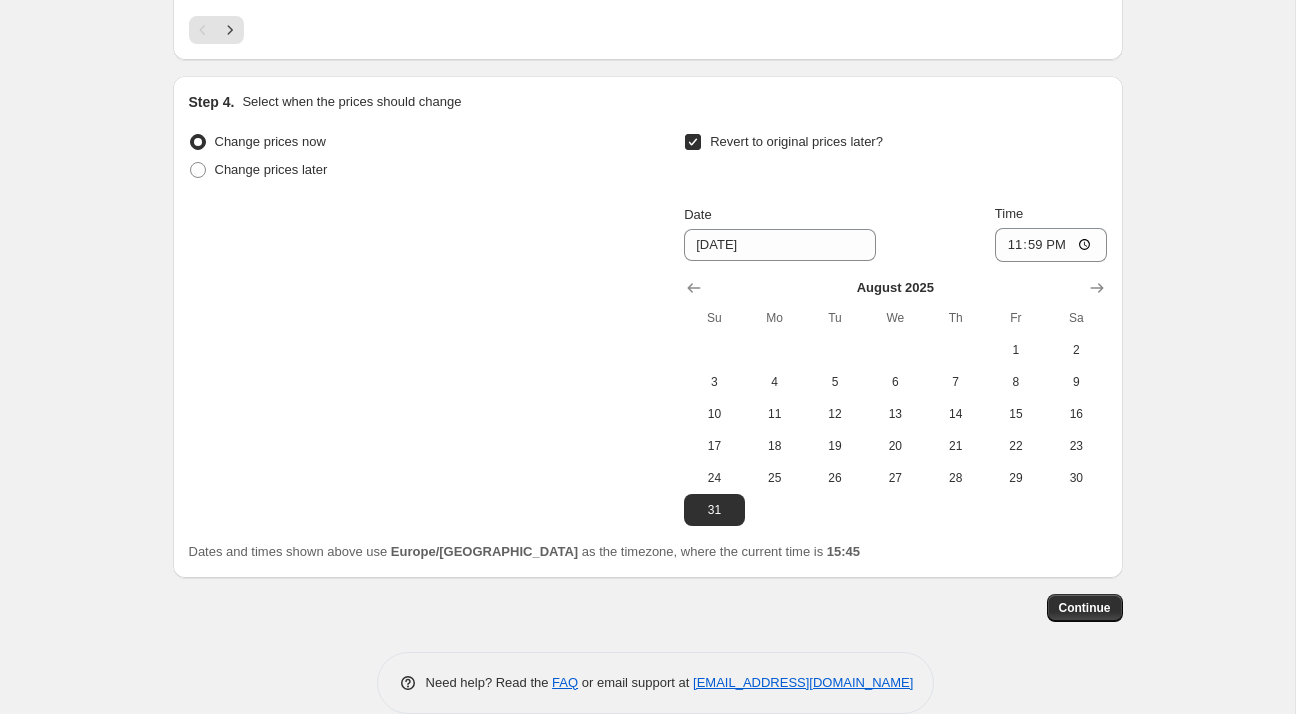 click on "Step 1. Optionally give your price [MEDICAL_DATA] a title (eg "March 30% off sale on boots") 22_23_Listagem promoções Verão 2025 - DECORAÇÃO_3aWave_50% This title is just for internal use, customers won't see it Step 2. Select how the prices should change Use bulk price change rules Set product prices individually Use CSV upload Price Change type Change the price to a certain amount Change the price by a certain amount Change the price by a certain percentage Change the price to the current compare at price (price before sale) Change the price by a certain amount relative to the compare at price Change the price by a certain percentage relative to the compare at price Don't change the price Change the price by a certain percentage relative to the cost per item Change price to certain cost margin Change the price by a certain percentage Price change amount -50 % (Price drop) Rounding Round to nearest .01 Round to nearest whole number End prices in .99 End prices in a certain number Rounding direction 9.99€" at bounding box center [640, -579] 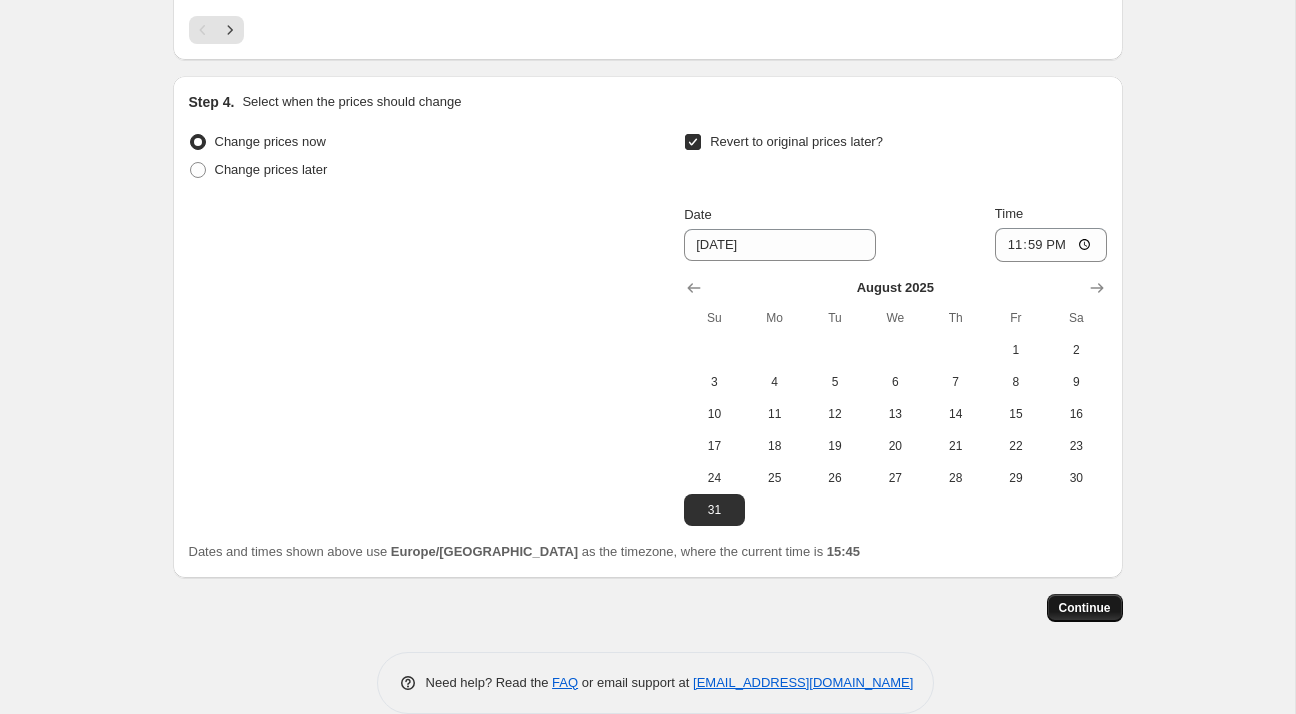 click on "Continue" at bounding box center [1085, 608] 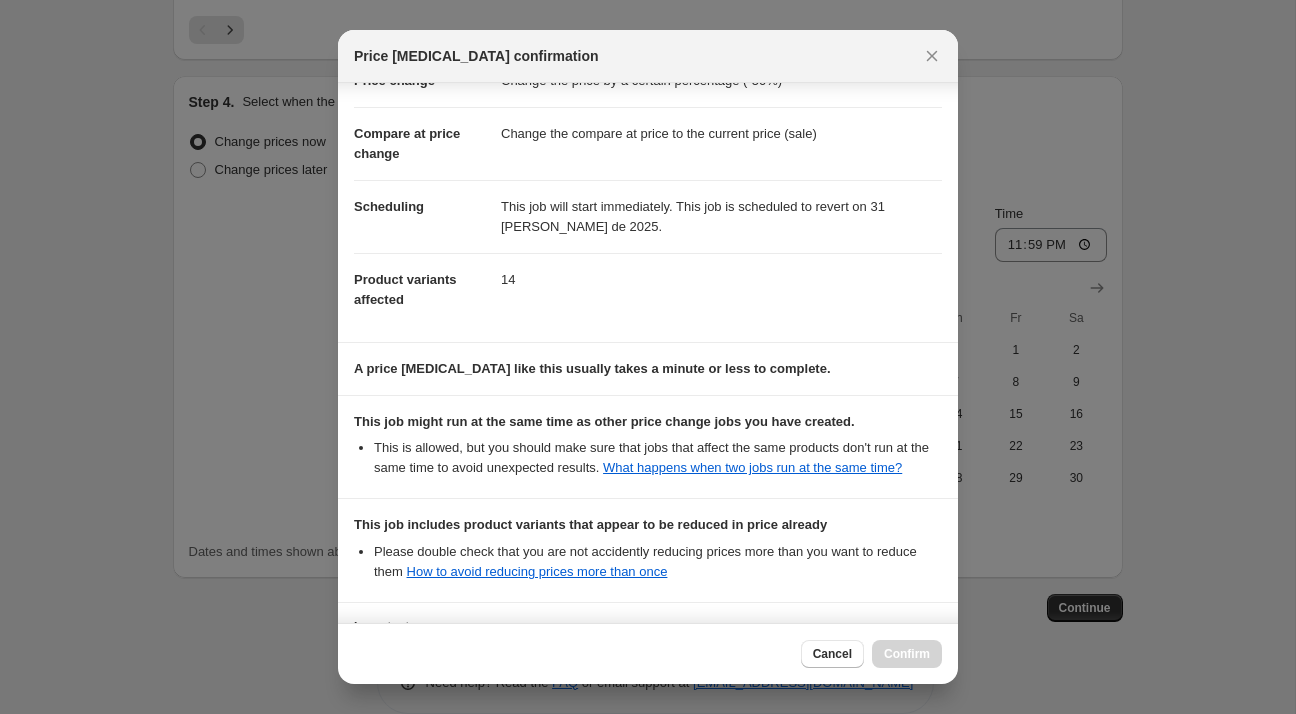 scroll, scrollTop: 249, scrollLeft: 0, axis: vertical 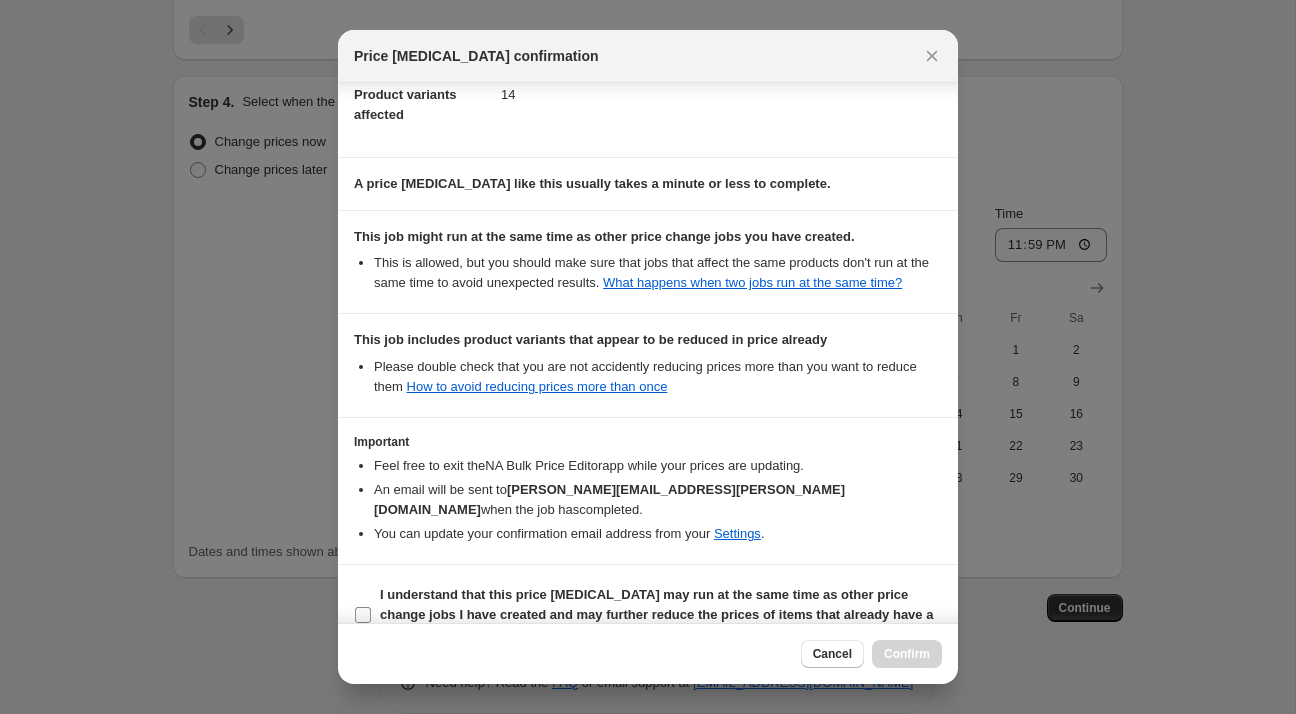 click on "I understand that this price [MEDICAL_DATA] may run at the same time as other price change jobs I have created and may further reduce the prices of items that already have a compare at price" at bounding box center (656, 614) 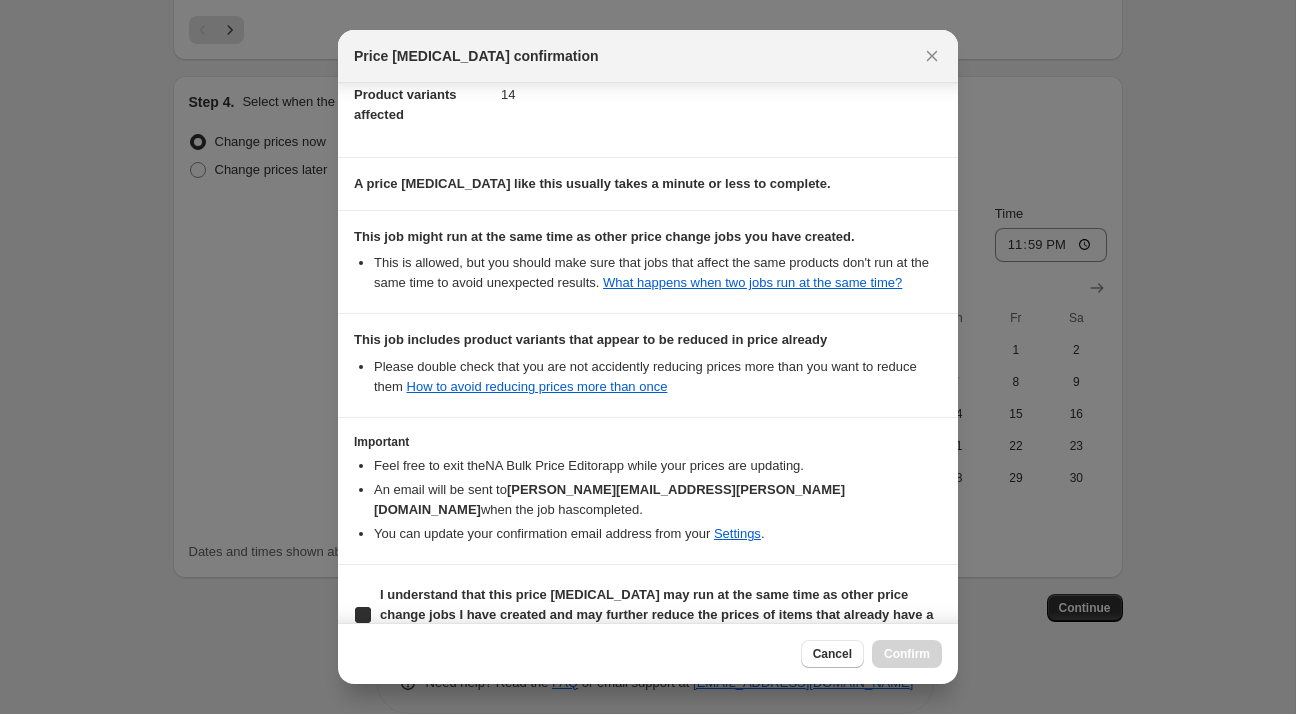 checkbox on "true" 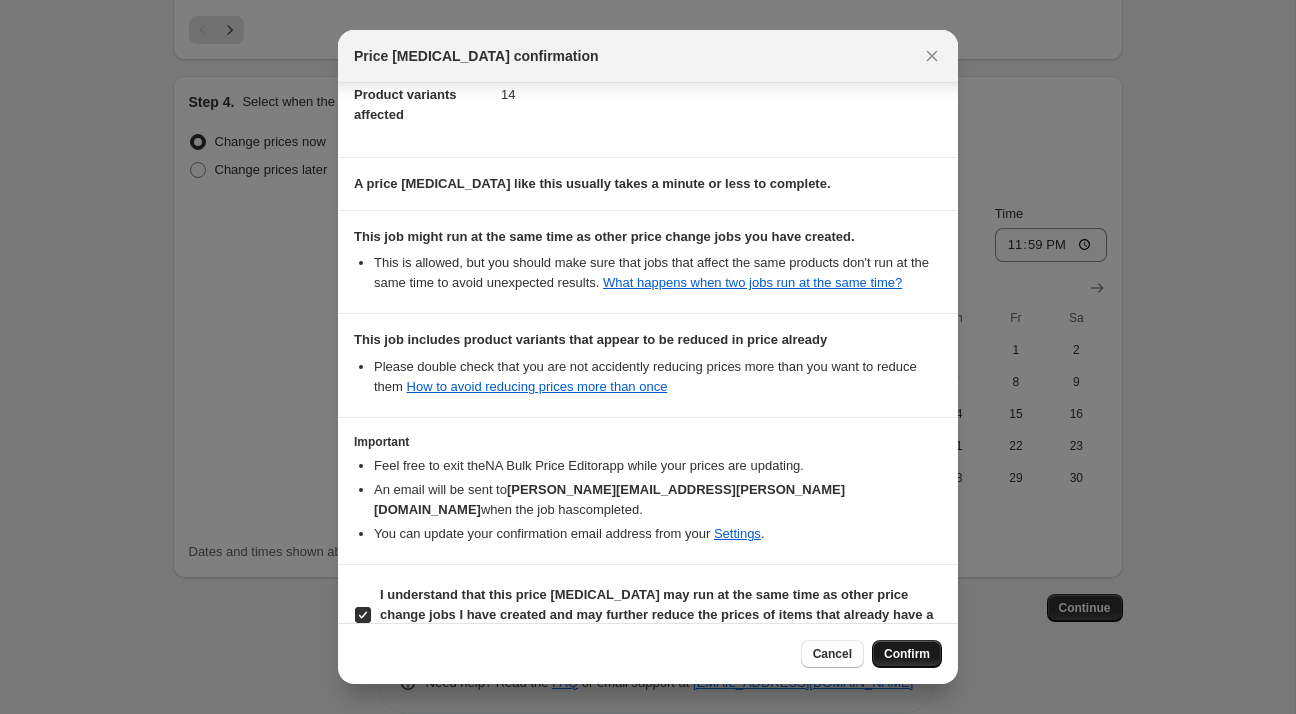 click on "Confirm" at bounding box center [907, 654] 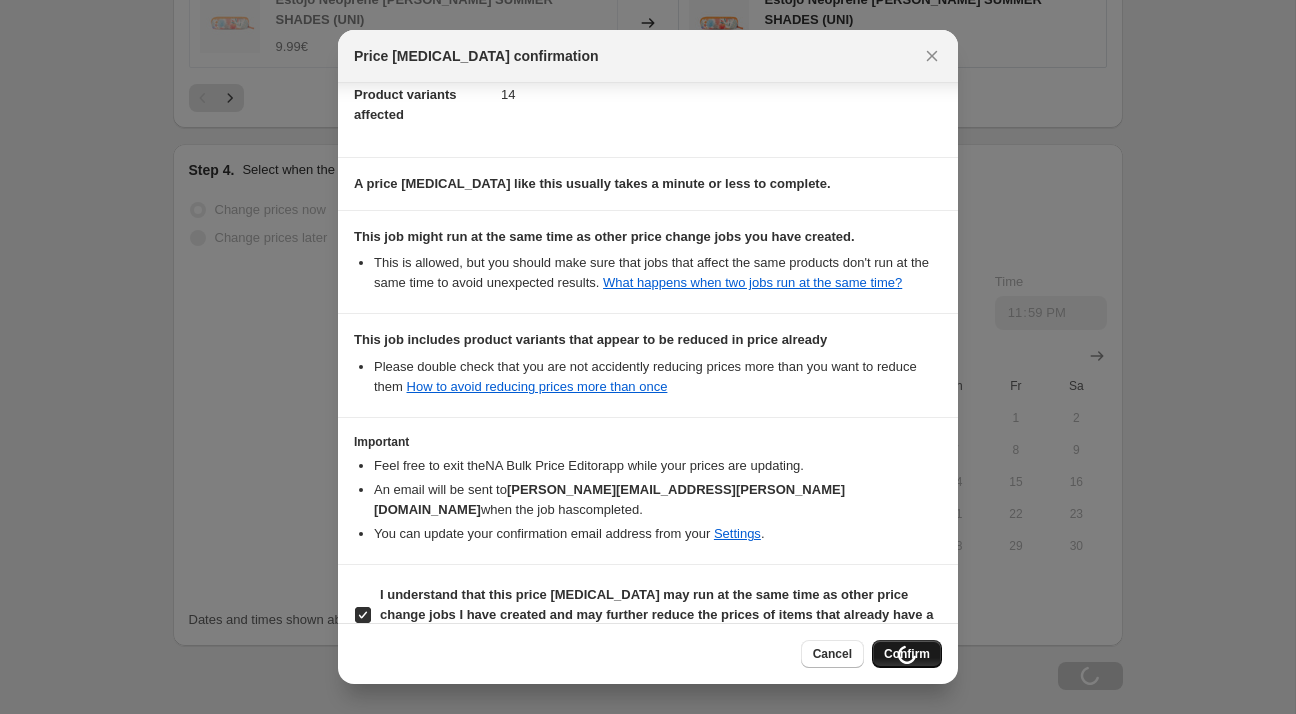 scroll, scrollTop: 1908, scrollLeft: 0, axis: vertical 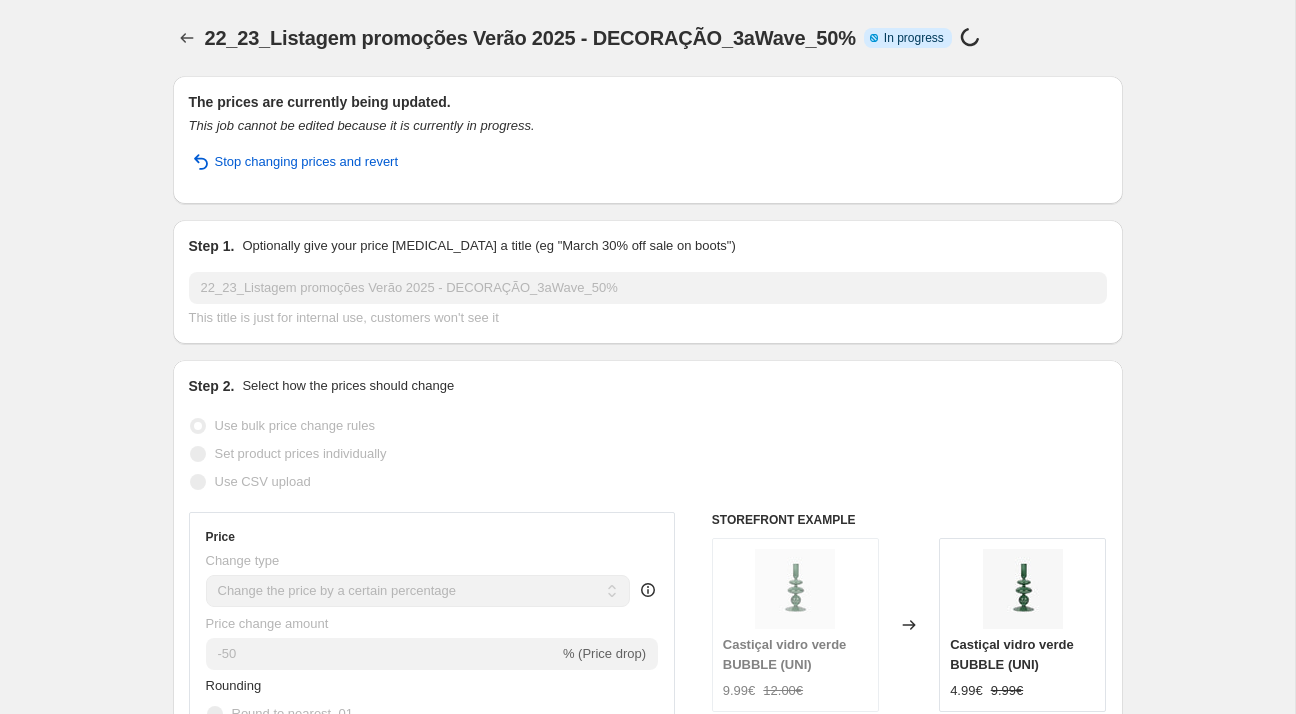 click on "22_23_Listagem promoções Verão 2025 - DECORAÇÃO_3aWave_50%" at bounding box center (530, 38) 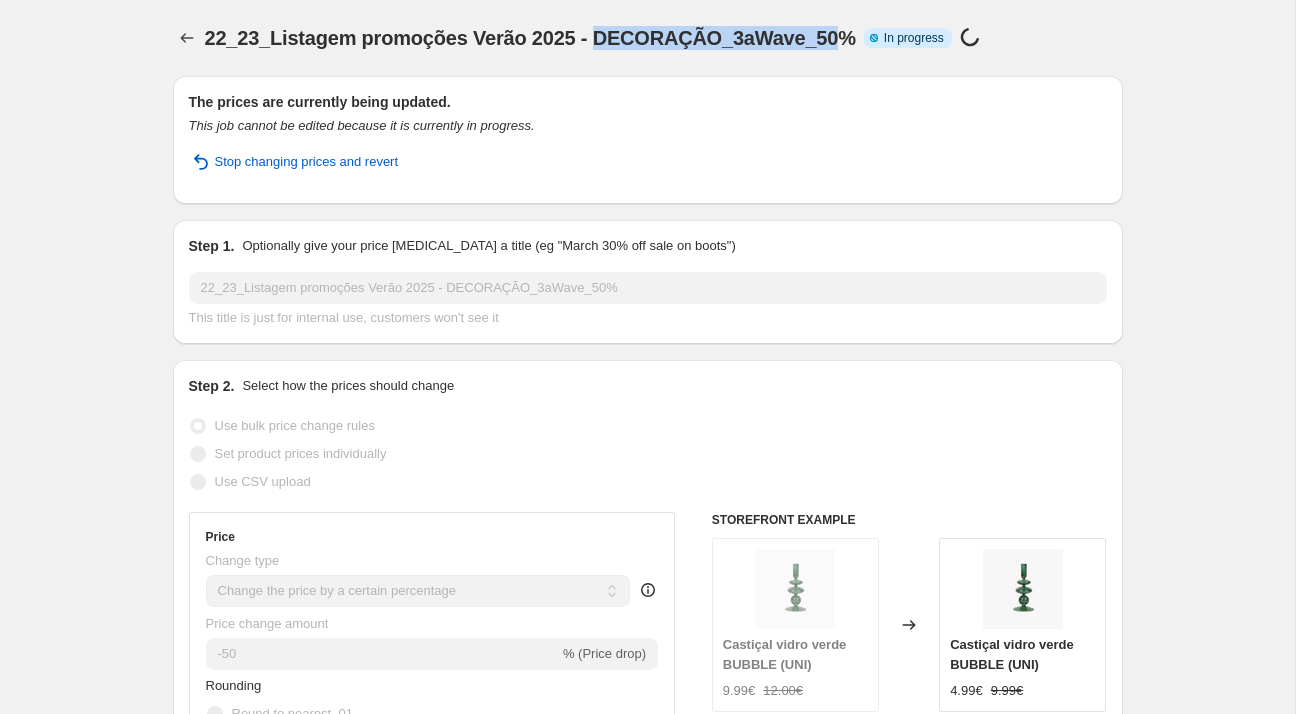 click on "22_23_Listagem promoções Verão 2025 - DECORAÇÃO_3aWave_50%" at bounding box center (530, 38) 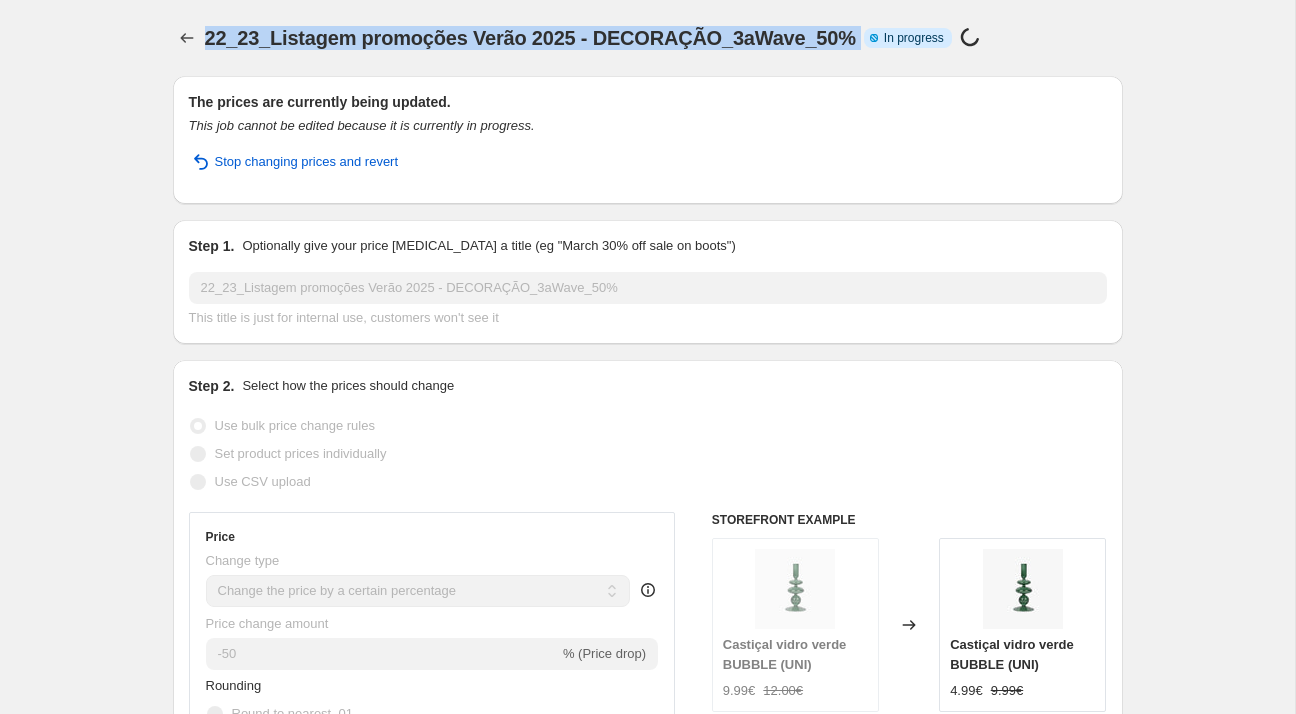 click on "22_23_Listagem promoções Verão 2025 - DECORAÇÃO_3aWave_50%" at bounding box center [530, 38] 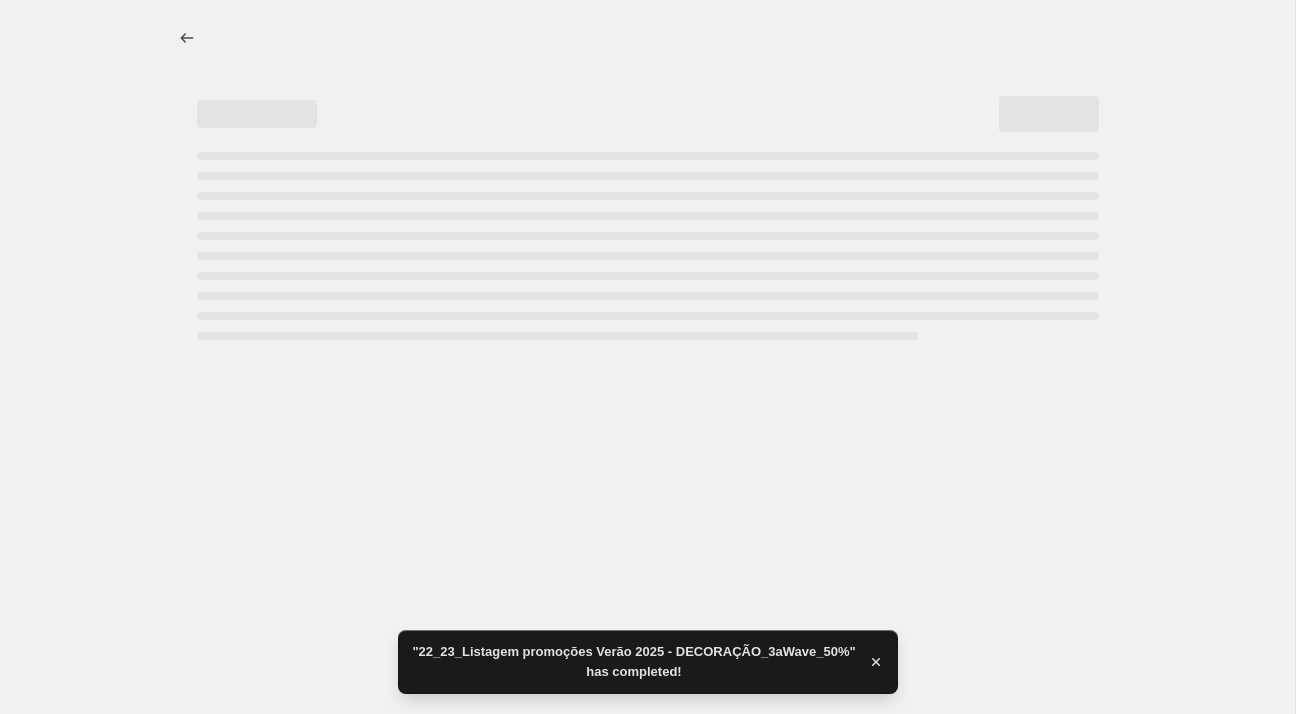 select on "percentage" 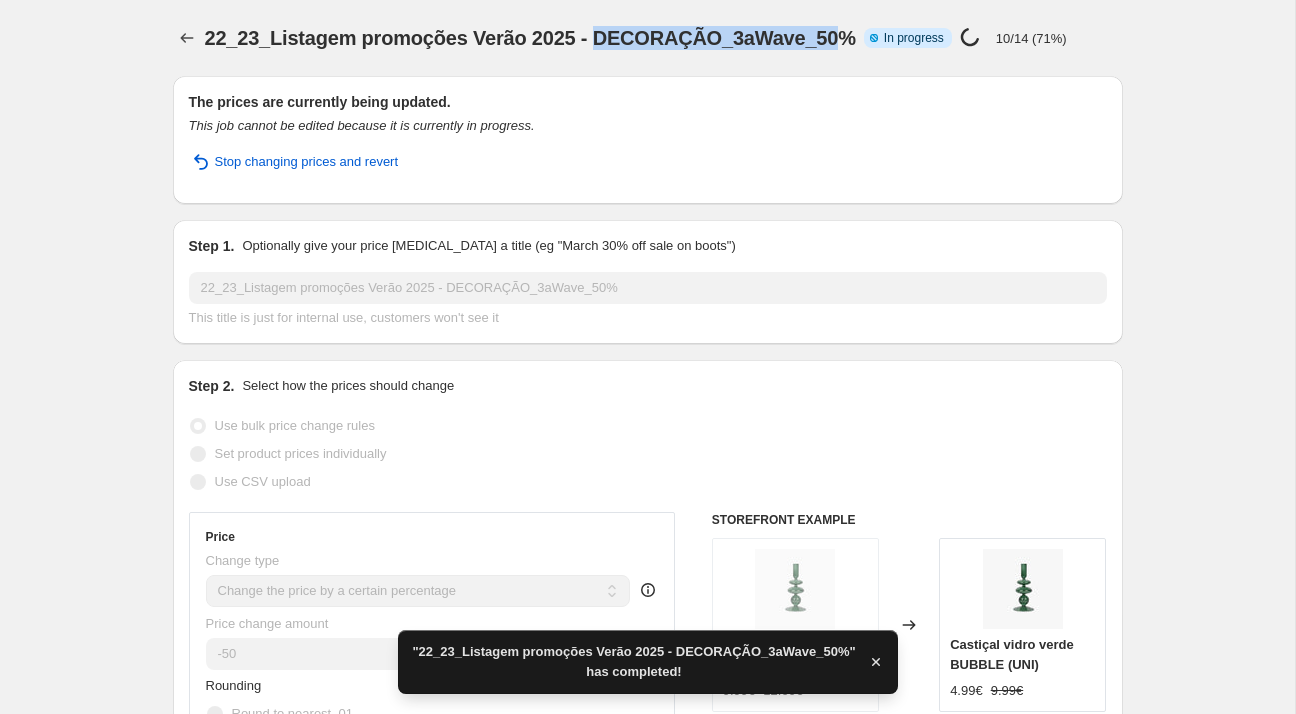 click on "22_23_Listagem promoções Verão 2025 - DECORAÇÃO_3aWave_50%" at bounding box center (530, 38) 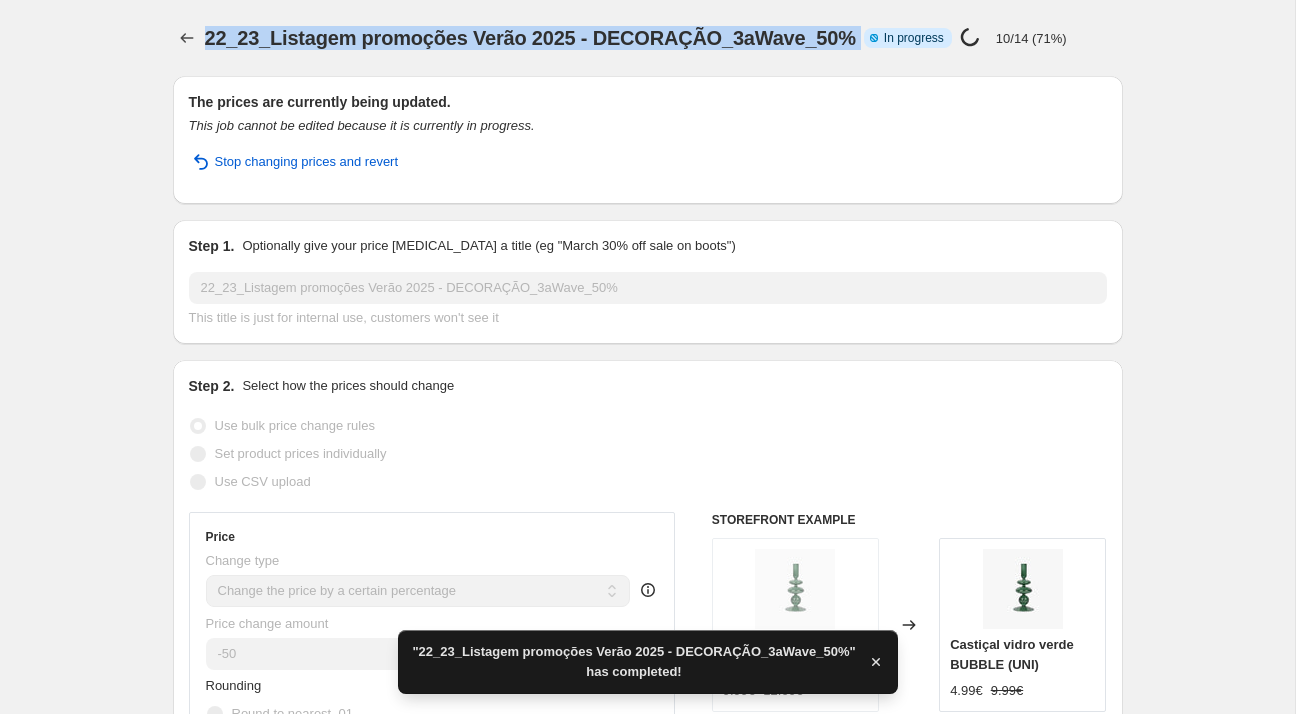 click on "22_23_Listagem promoções Verão 2025 - DECORAÇÃO_3aWave_50%" at bounding box center [530, 38] 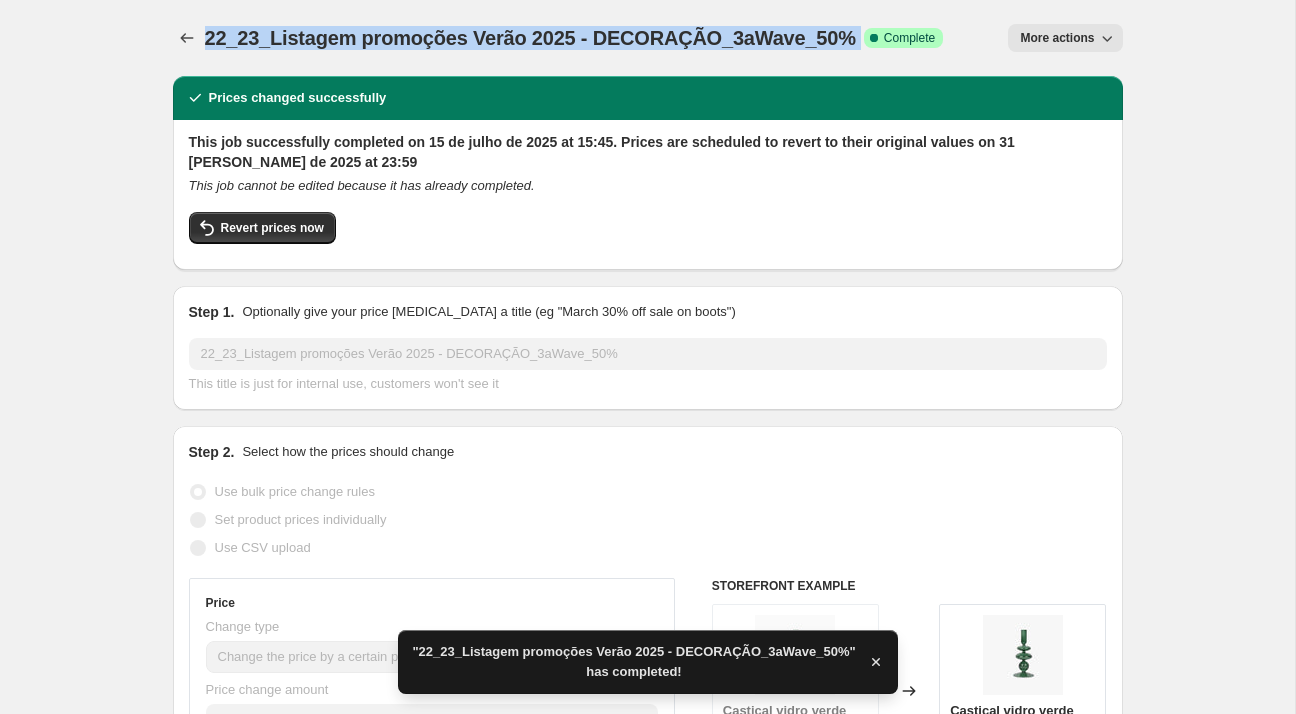 copy on "22_23_Listagem promoções Verão 2025 - DECORAÇÃO_3aWave_50%" 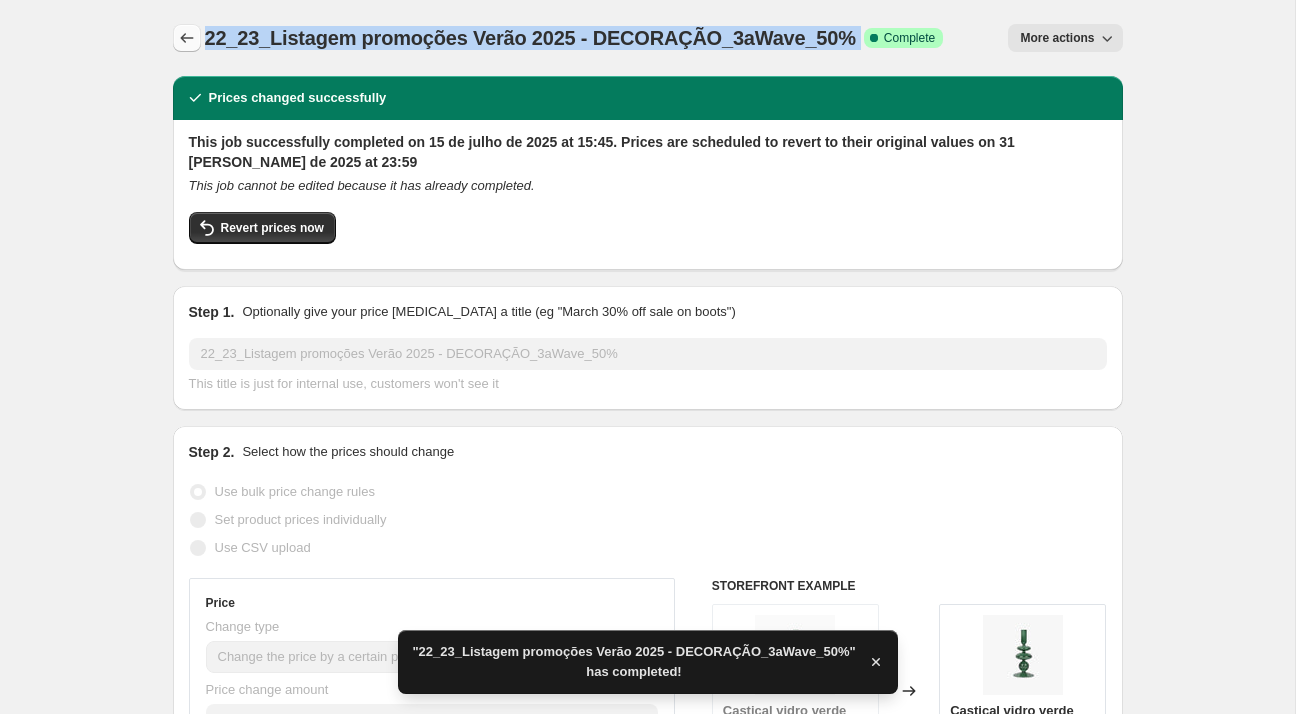 click 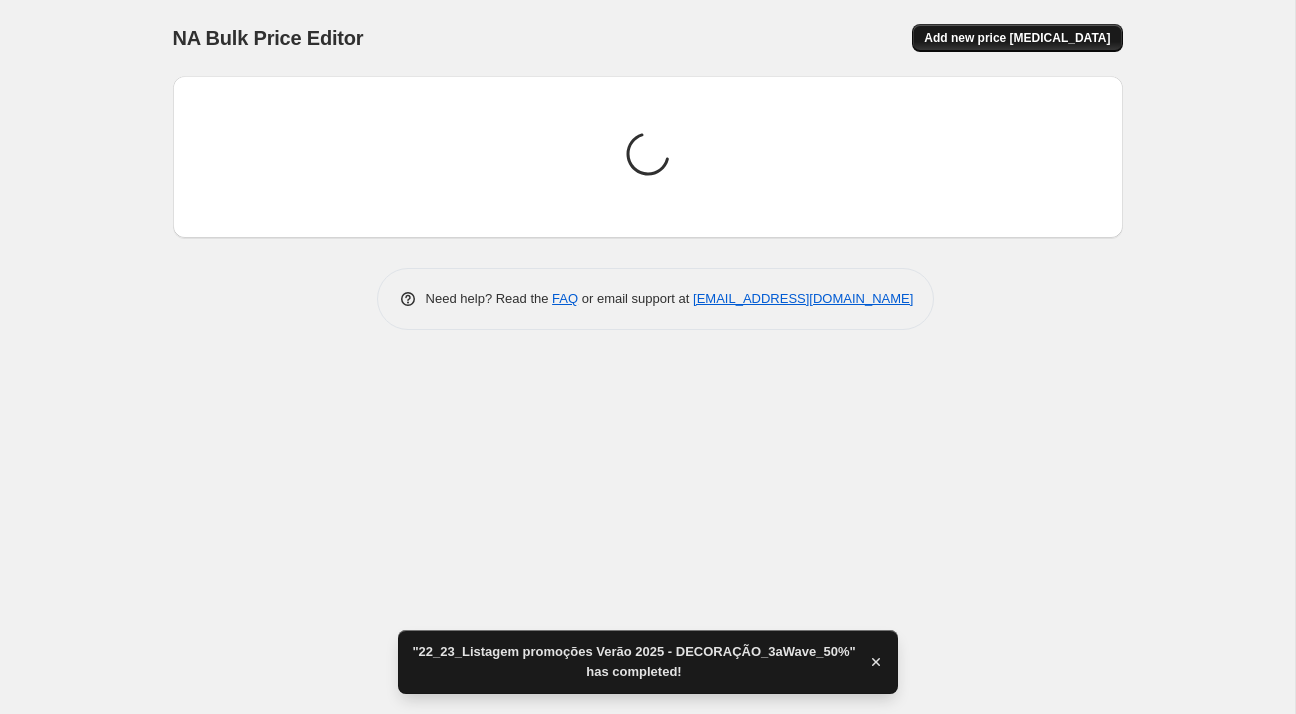 click on "Add new price [MEDICAL_DATA]" at bounding box center (1017, 38) 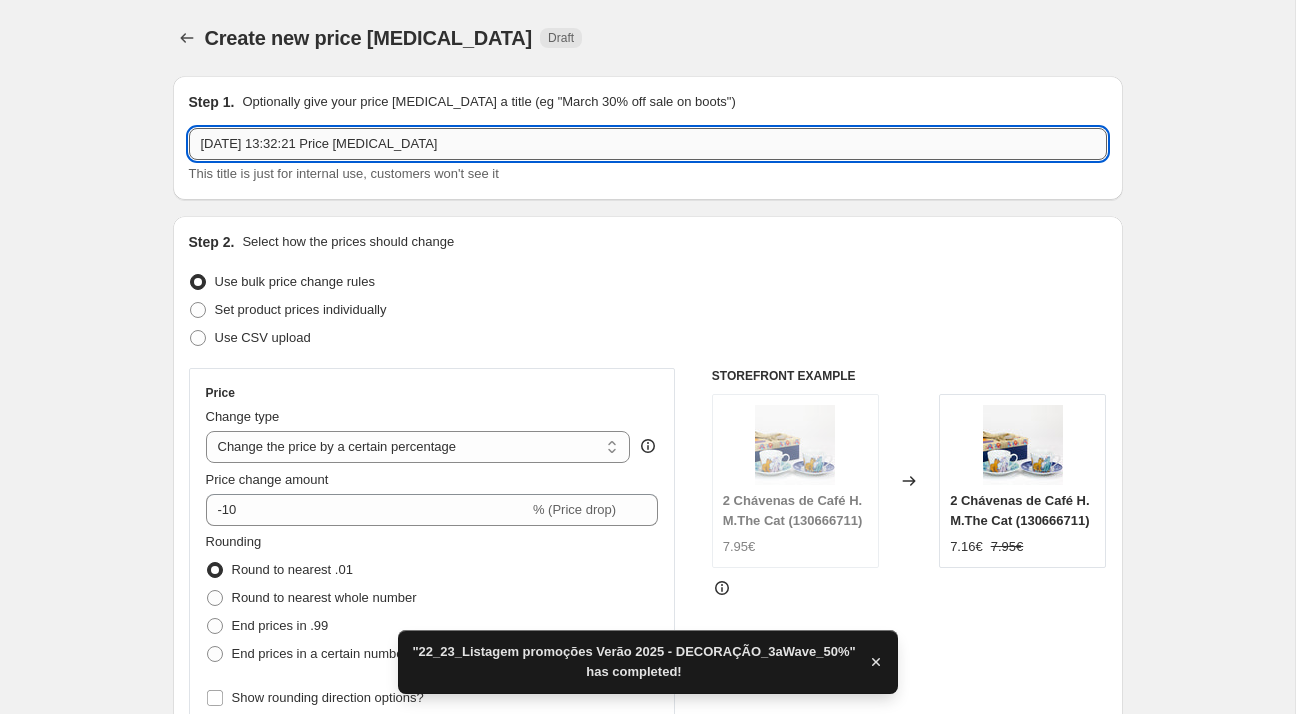 click on "[DATE] 13:32:21 Price [MEDICAL_DATA]" at bounding box center [648, 144] 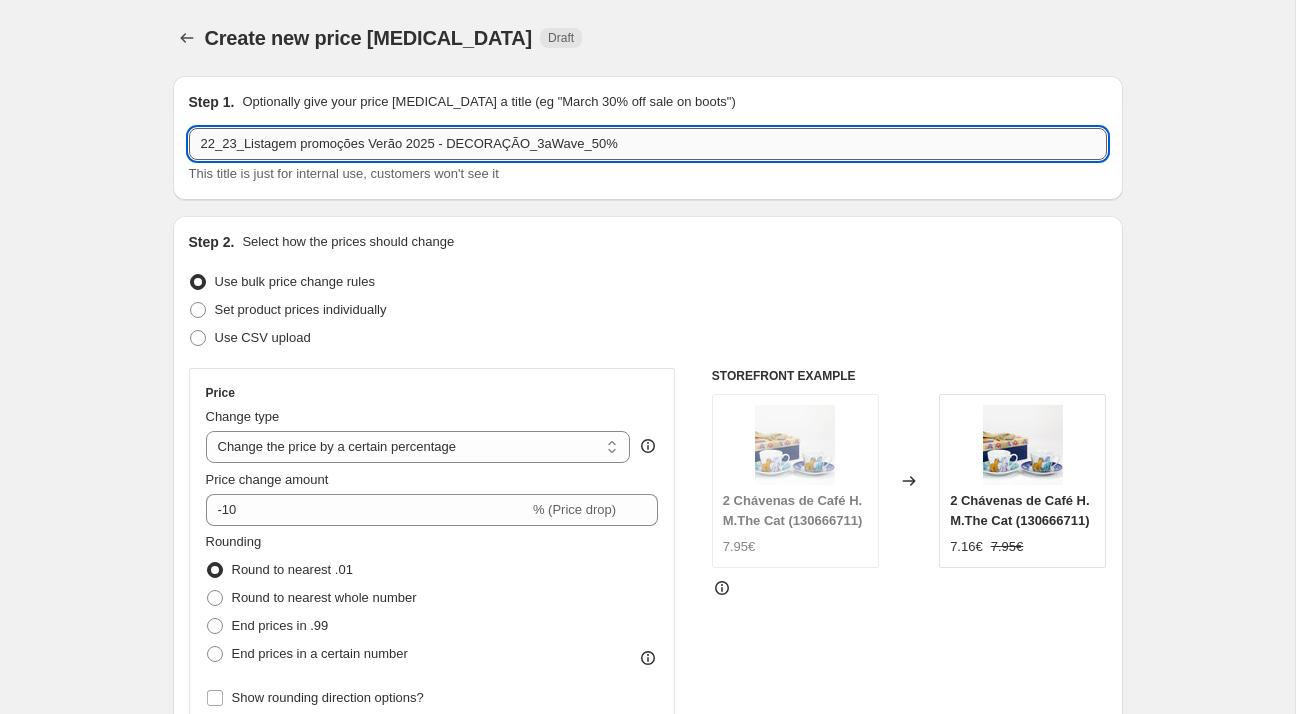click on "22_23_Listagem promoções Verão 2025 - DECORAÇÃO_3aWave_50%" at bounding box center [648, 144] 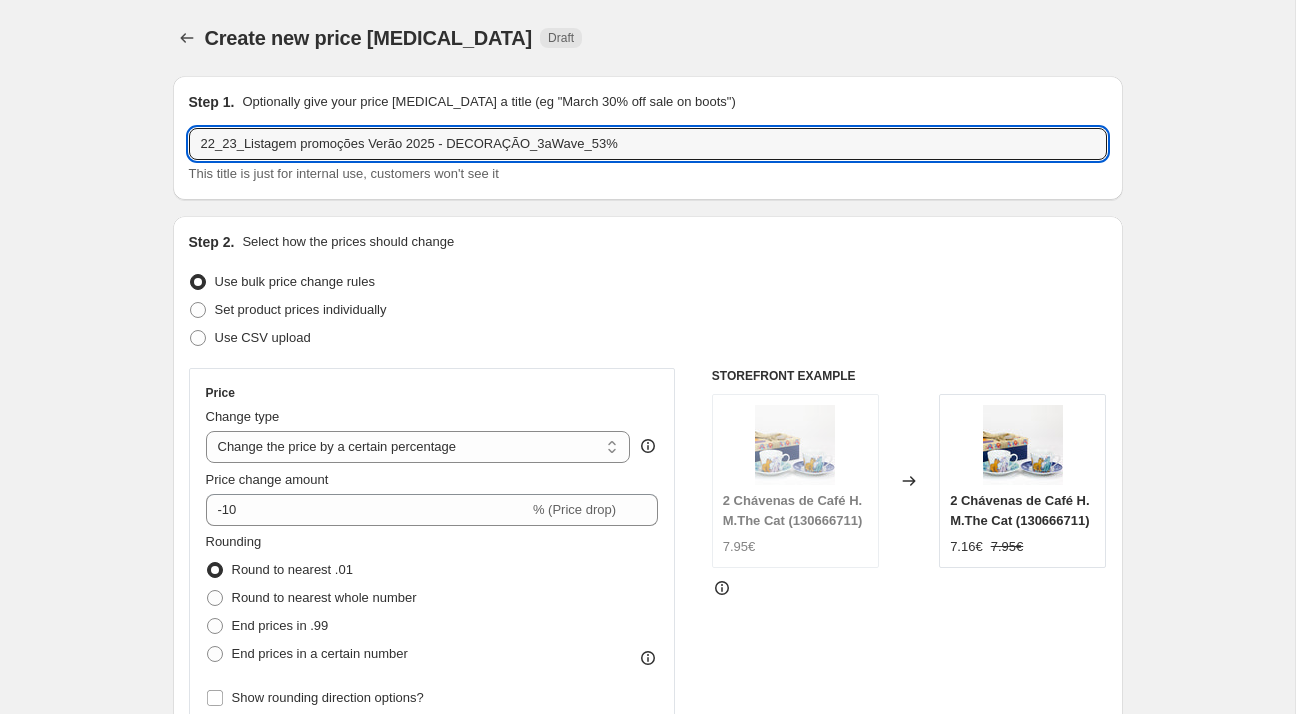 type on "22_23_Listagem promoções Verão 2025 - DECORAÇÃO_3aWave_53%" 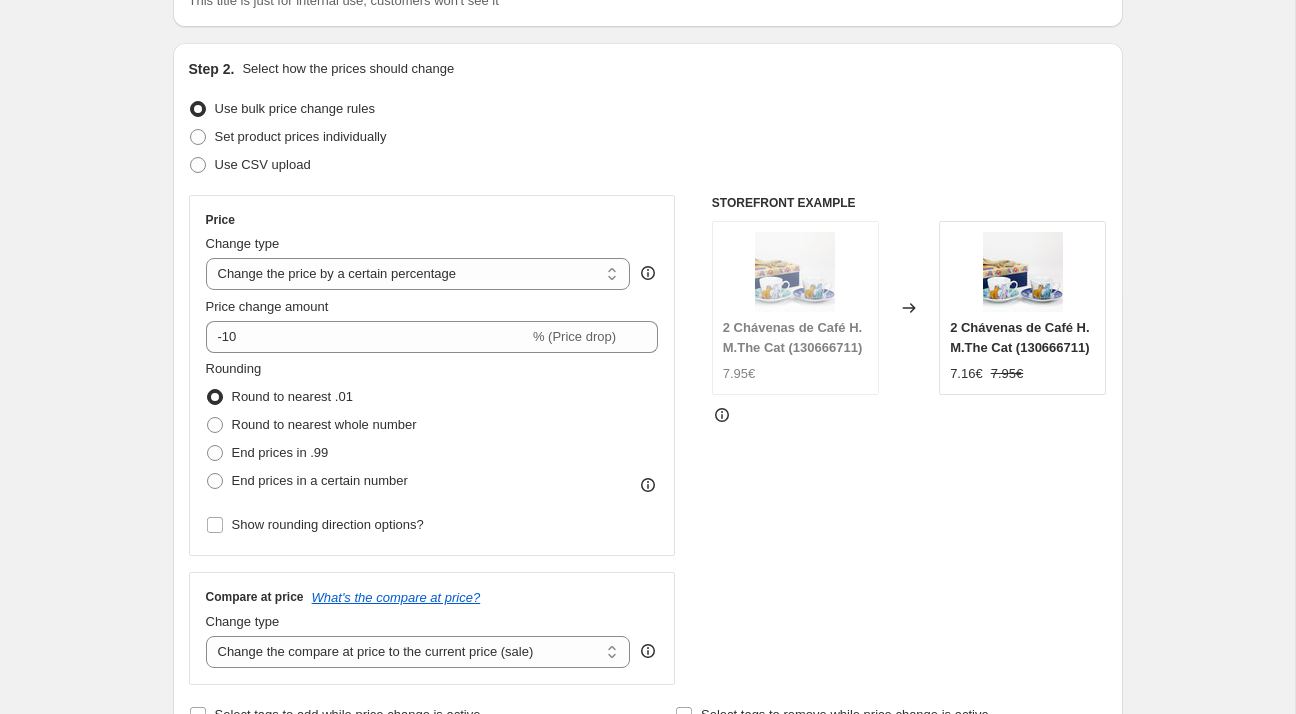scroll, scrollTop: 200, scrollLeft: 0, axis: vertical 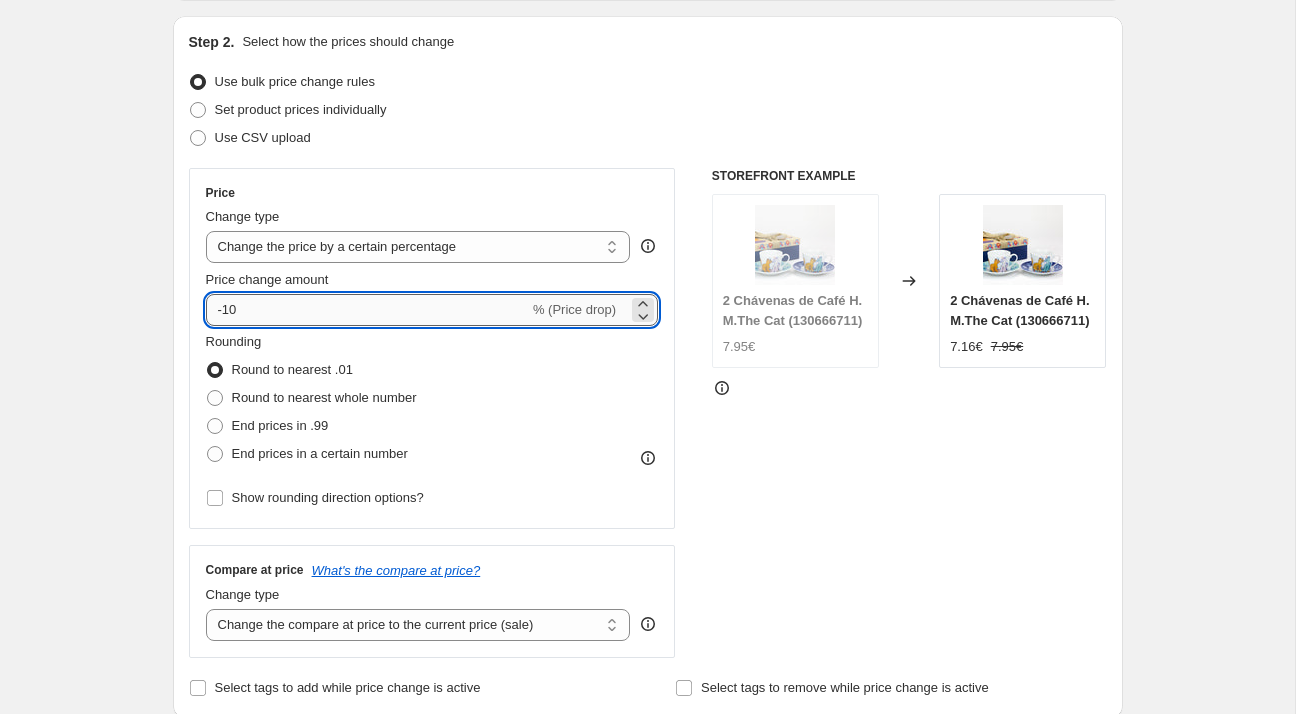 click on "-10" at bounding box center [367, 310] 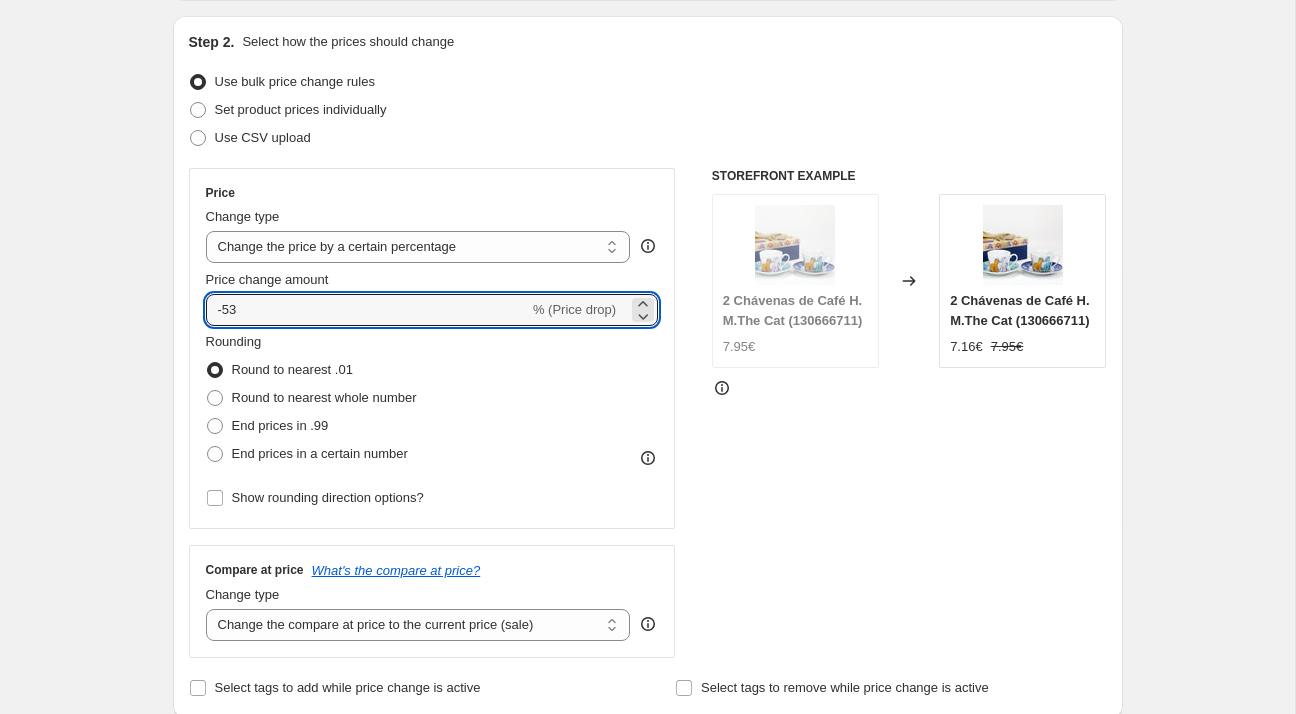 type on "-53" 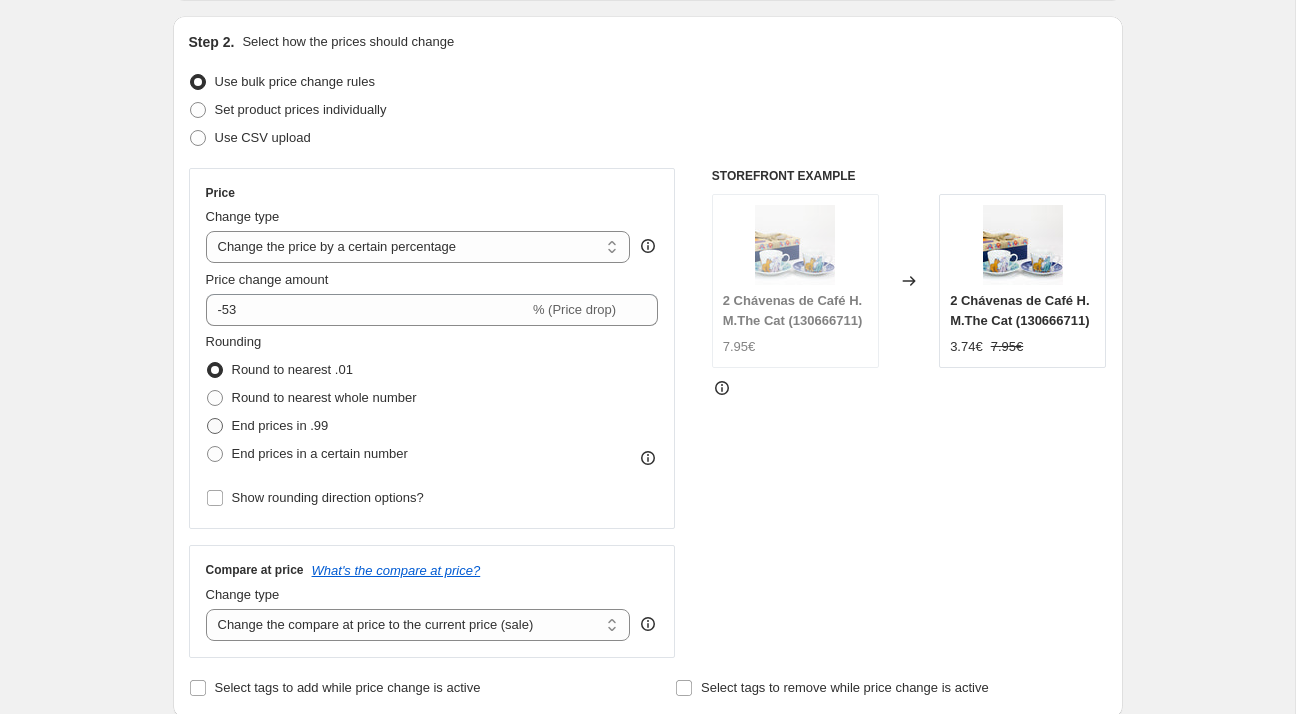 click on "End prices in .99" at bounding box center (280, 426) 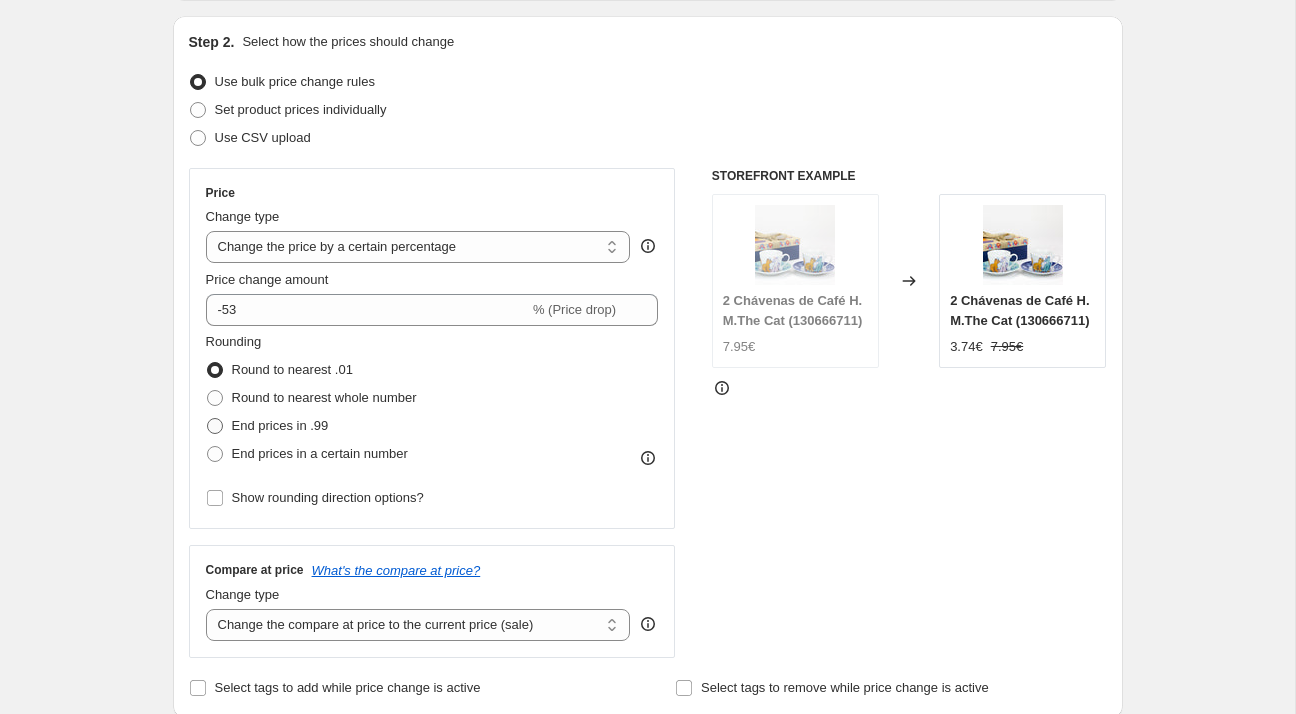 radio on "true" 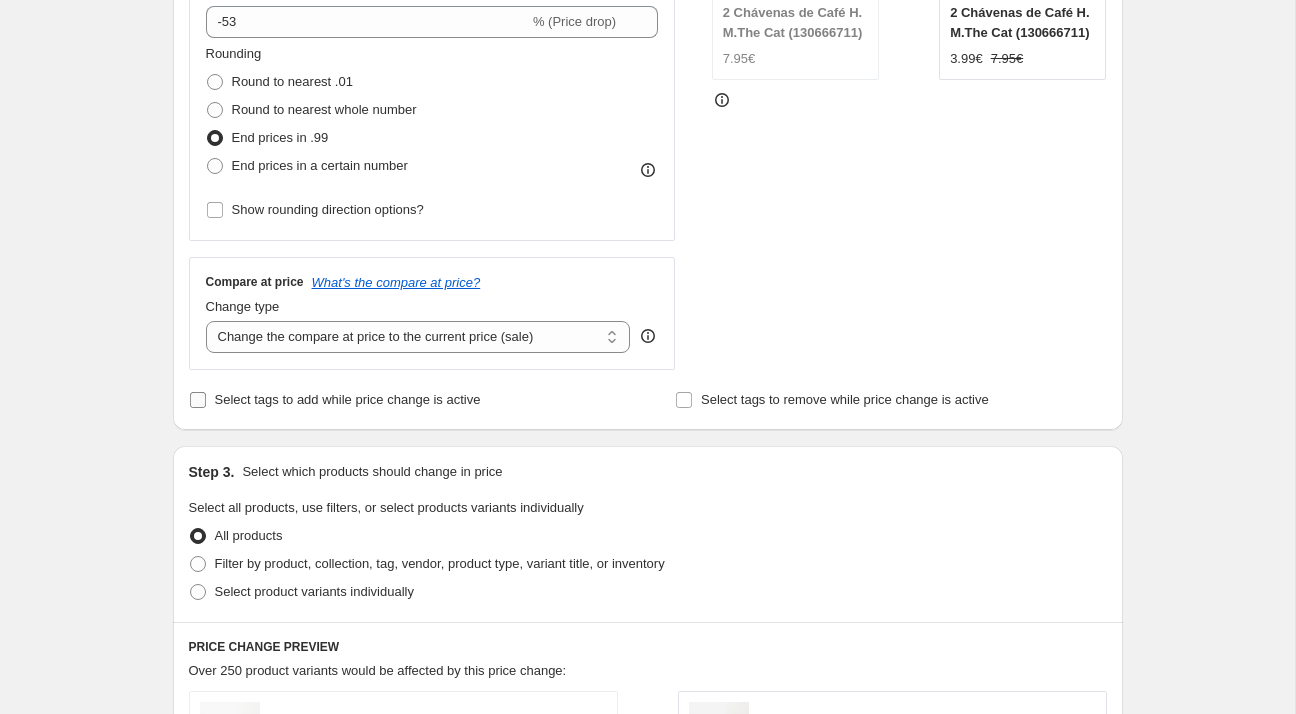 scroll, scrollTop: 492, scrollLeft: 0, axis: vertical 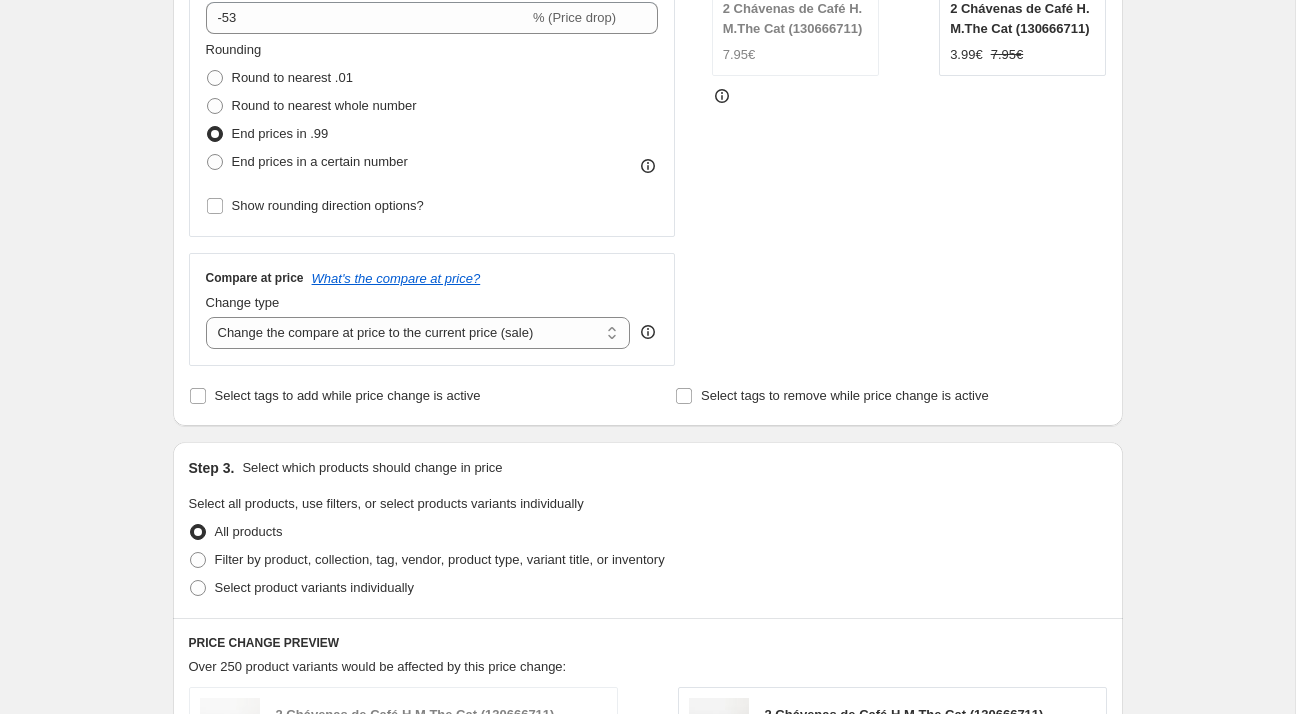click on "Price Change type Change the price to a certain amount Change the price by a certain amount Change the price by a certain percentage Change the price to the current compare at price (price before sale) Change the price by a certain amount relative to the compare at price Change the price by a certain percentage relative to the compare at price Don't change the price Change the price by a certain percentage relative to the cost per item Change price to certain cost margin Change the price by a certain percentage Price change amount -53 % (Price drop) Rounding Round to nearest .01 Round to nearest whole number End prices in .99 End prices in a certain number Show rounding direction options?" at bounding box center (432, 56) 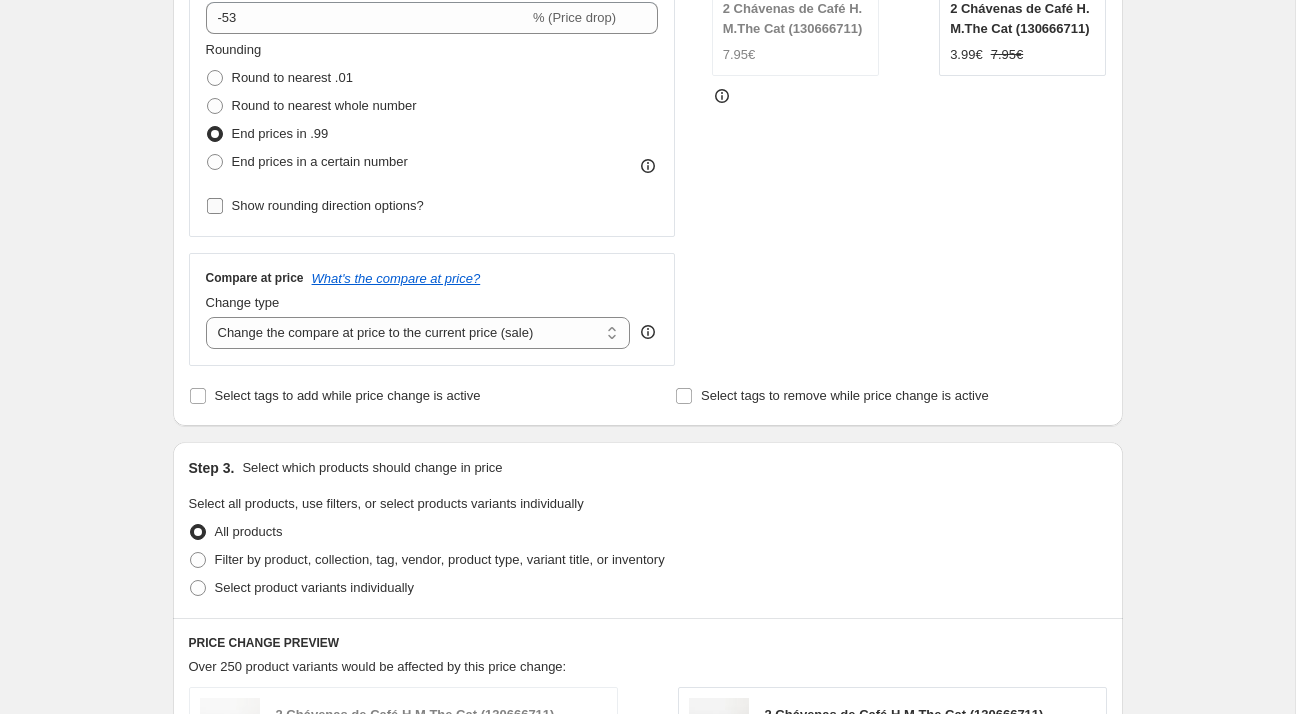 click on "Show rounding direction options?" at bounding box center [328, 205] 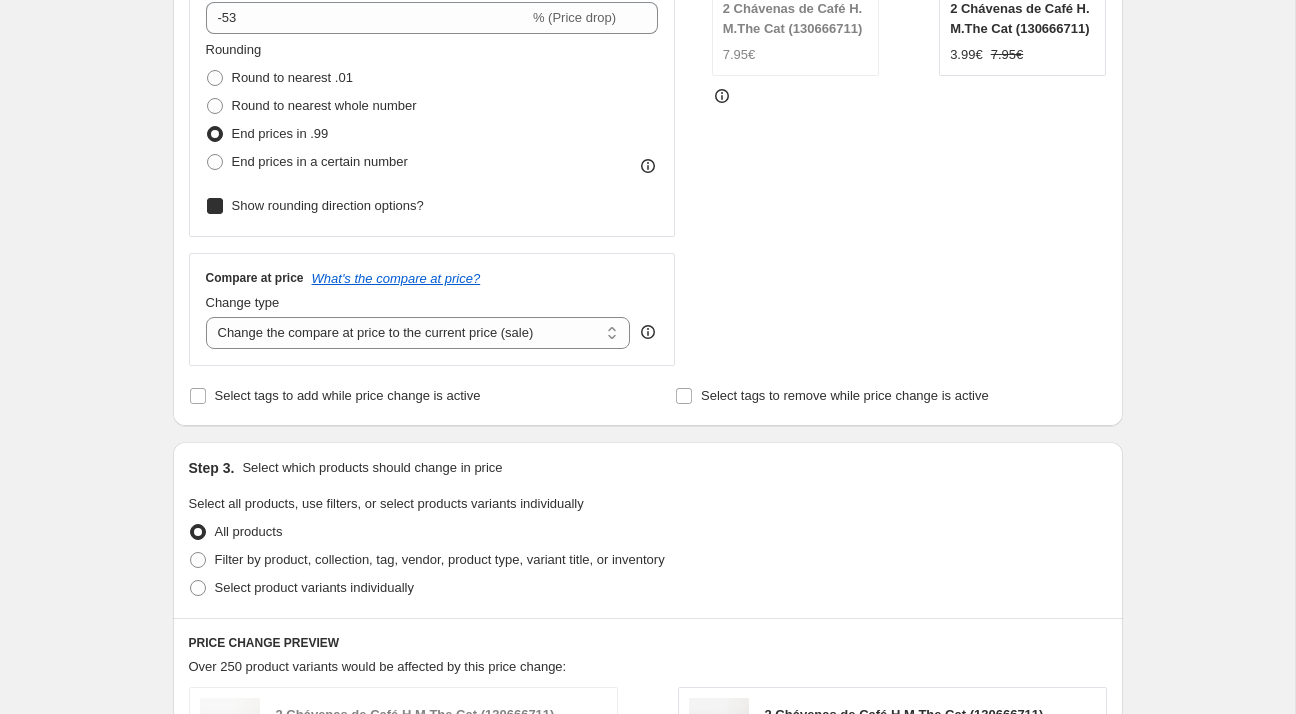 checkbox on "true" 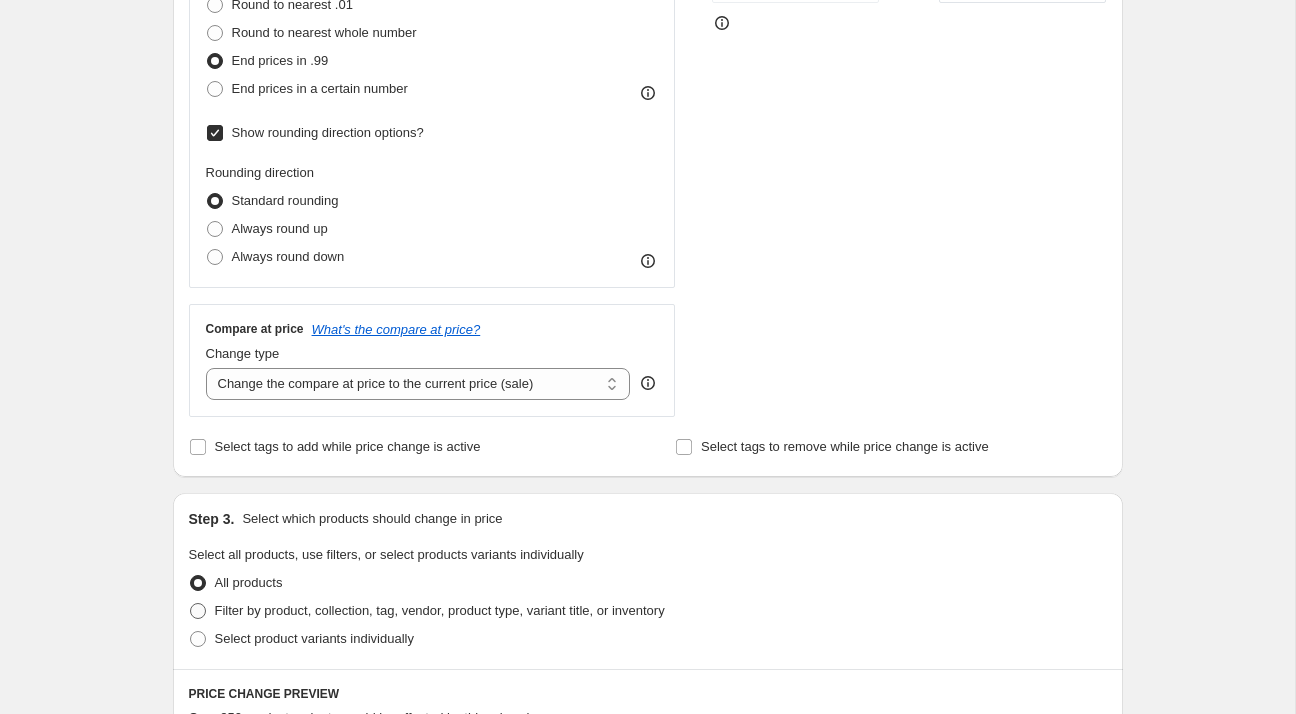 scroll, scrollTop: 572, scrollLeft: 0, axis: vertical 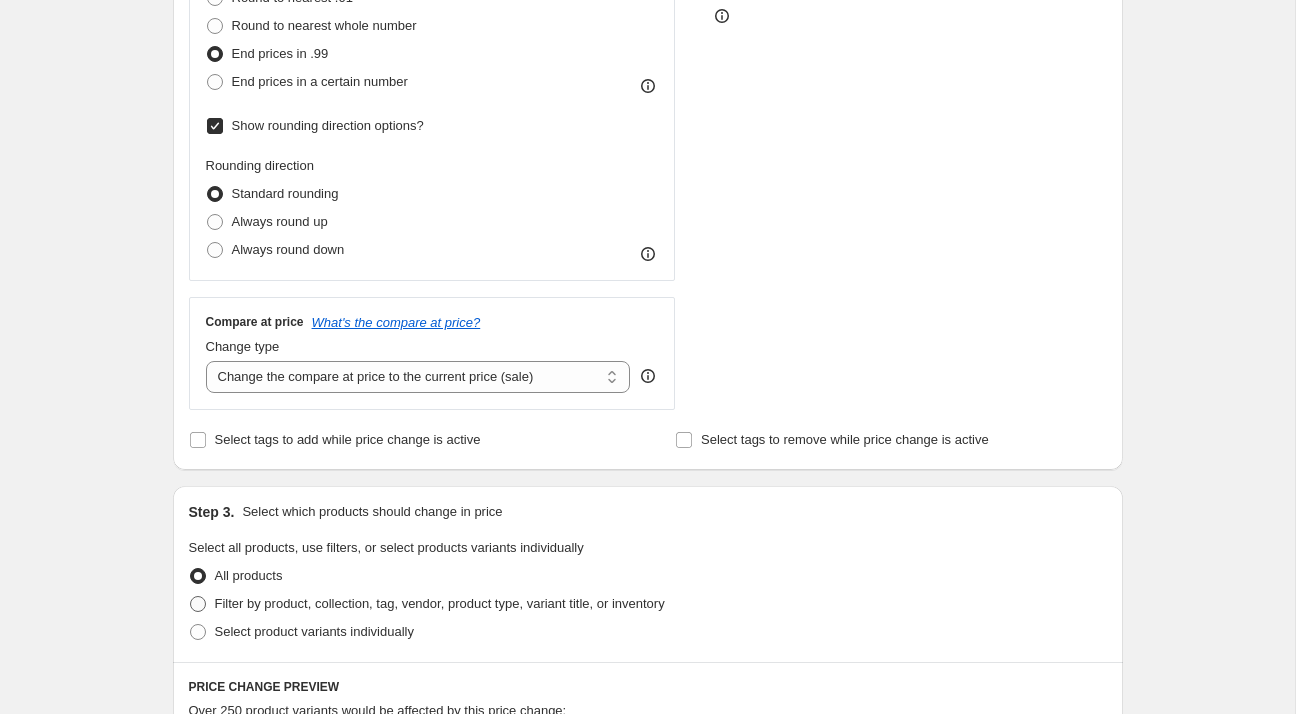 click on "Step 3. Select which products should change in price Select all products, use filters, or select products variants individually All products Filter by product, collection, tag, vendor, product type, variant title, or inventory Select product variants individually" at bounding box center (648, 574) 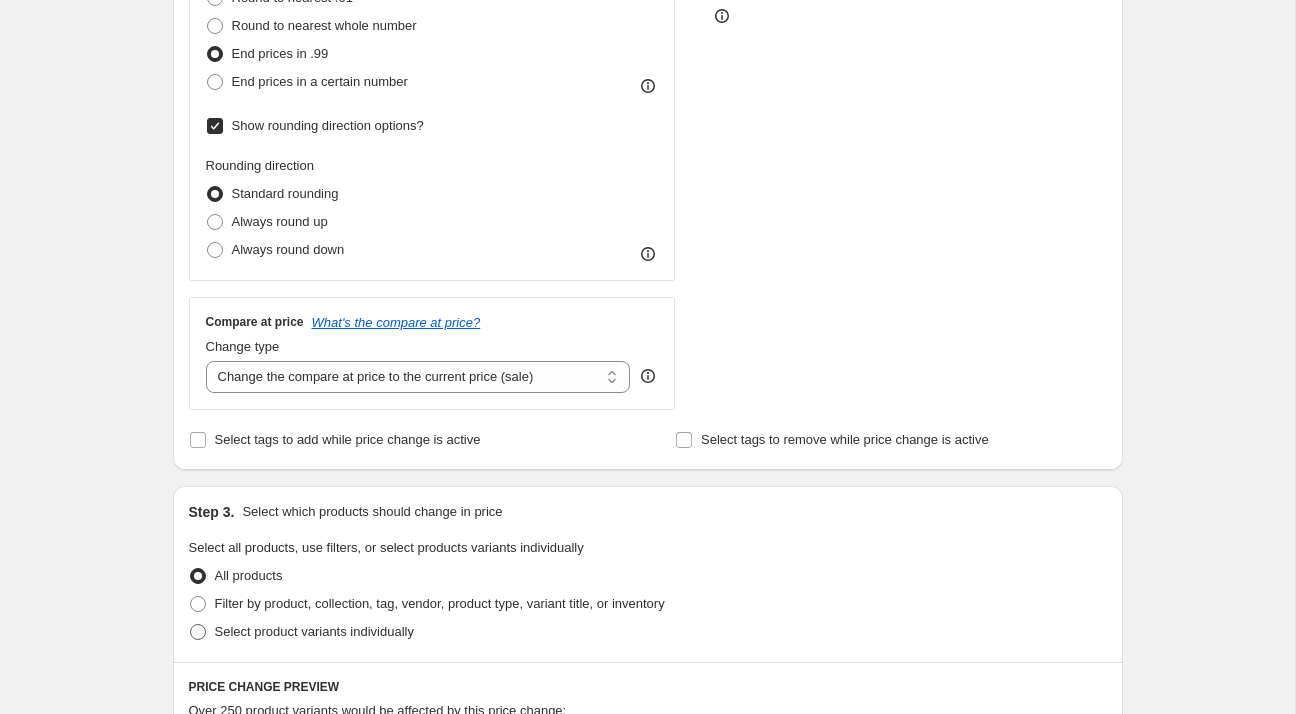 click on "Select product variants individually" at bounding box center (314, 631) 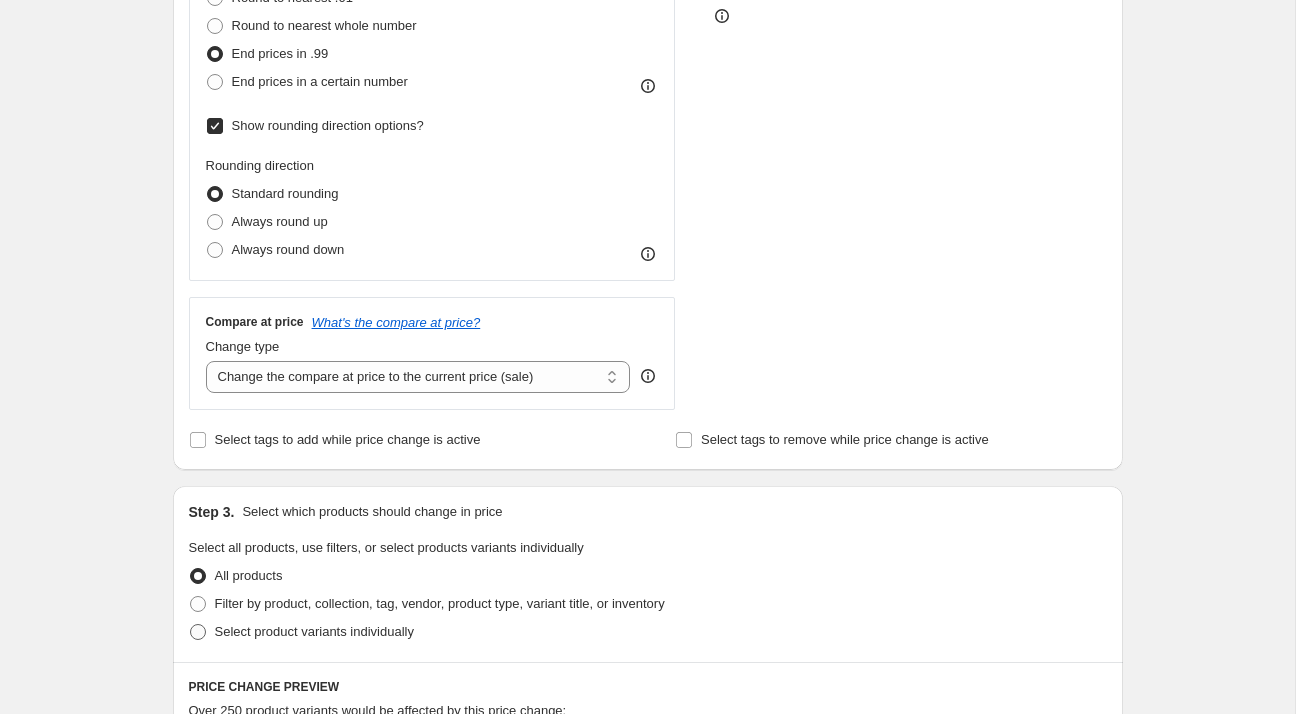 radio on "true" 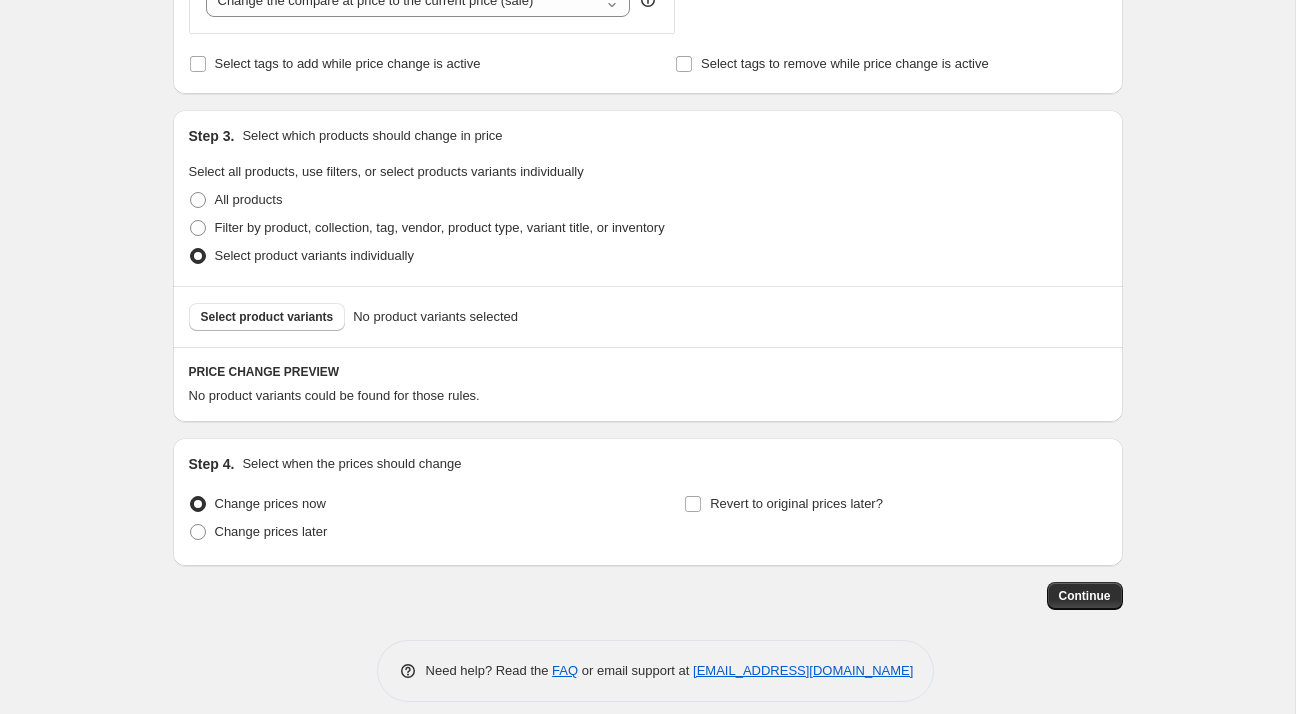 scroll, scrollTop: 964, scrollLeft: 0, axis: vertical 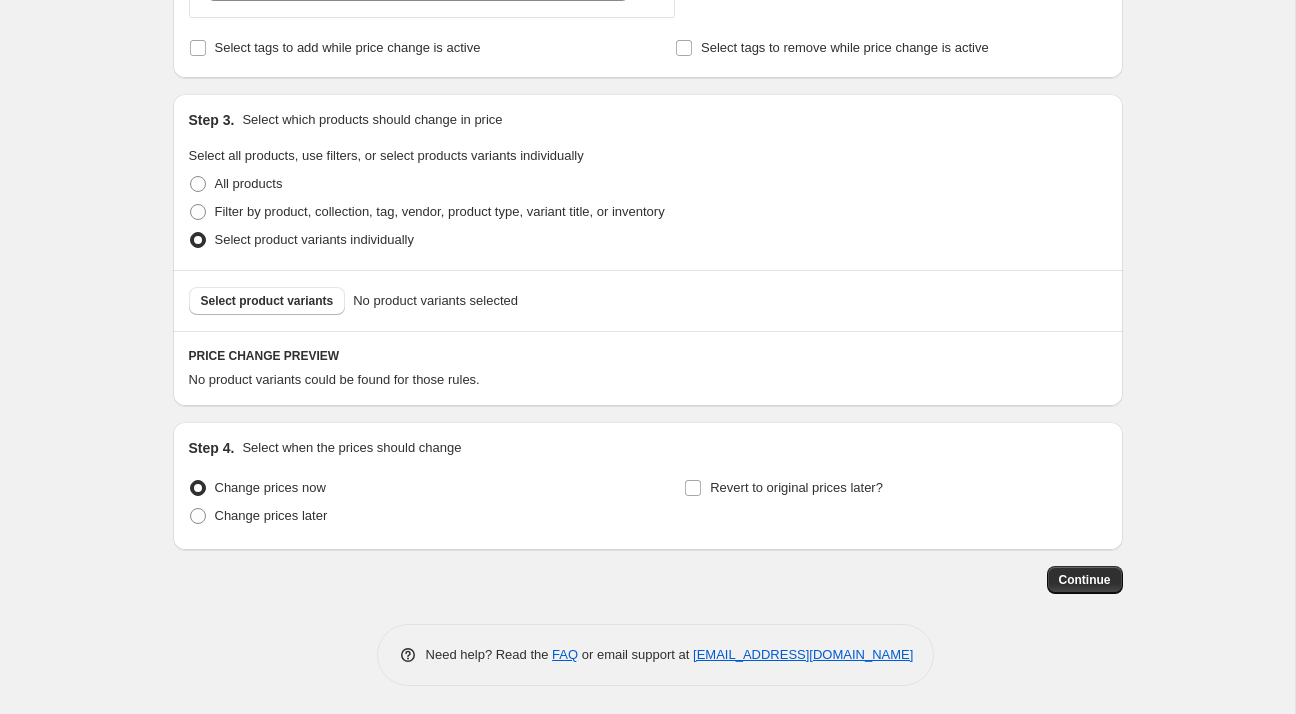 click on "Revert to original prices later?" at bounding box center [895, 504] 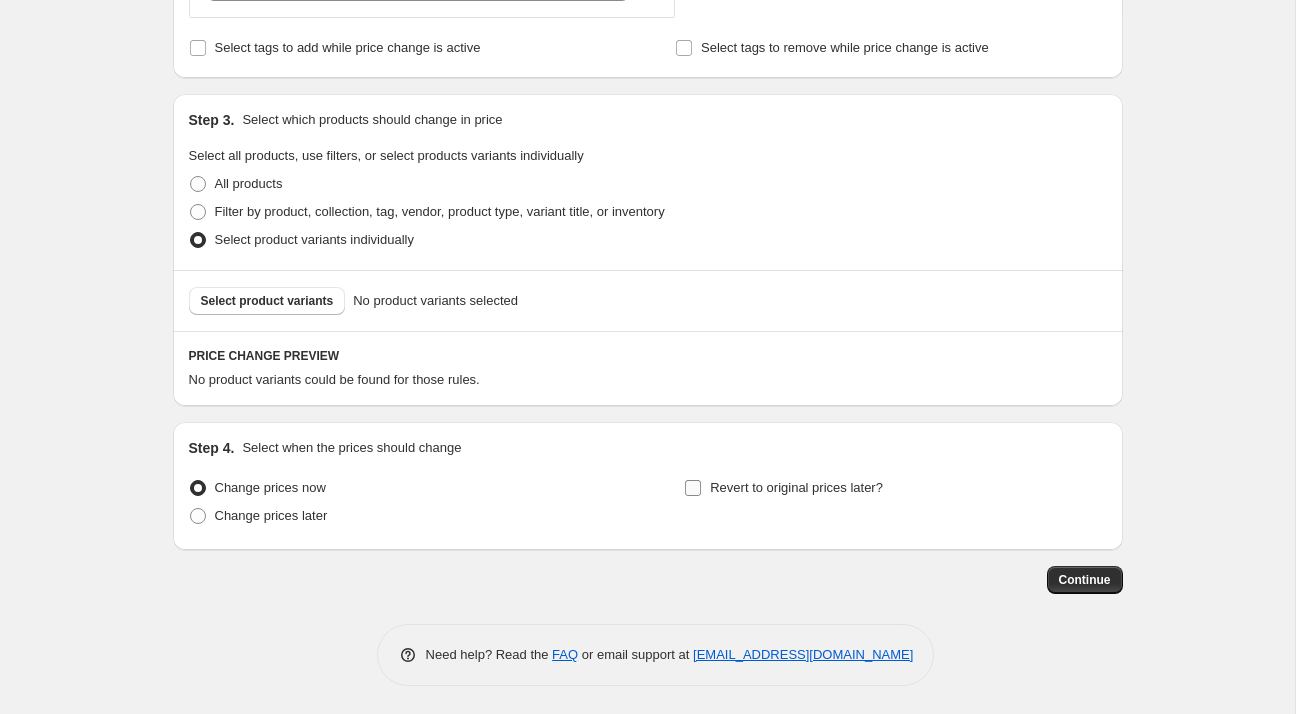 click on "Revert to original prices later?" at bounding box center (796, 487) 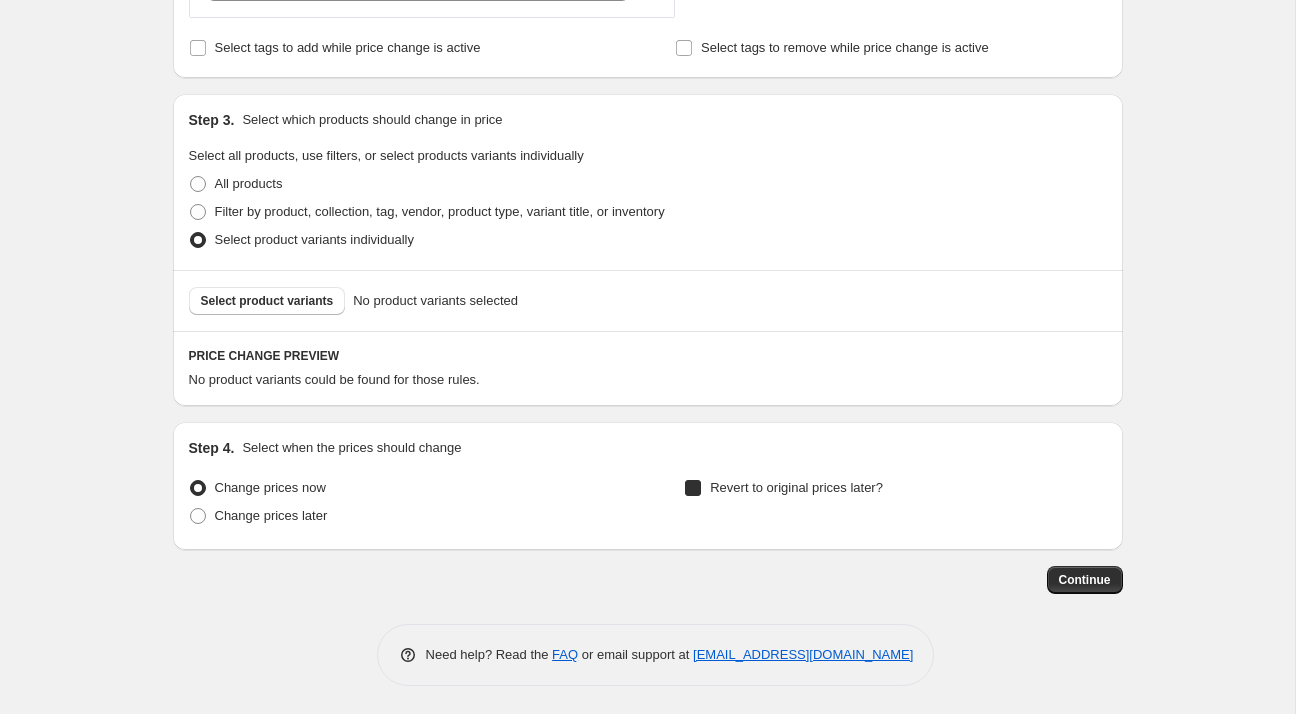 checkbox on "true" 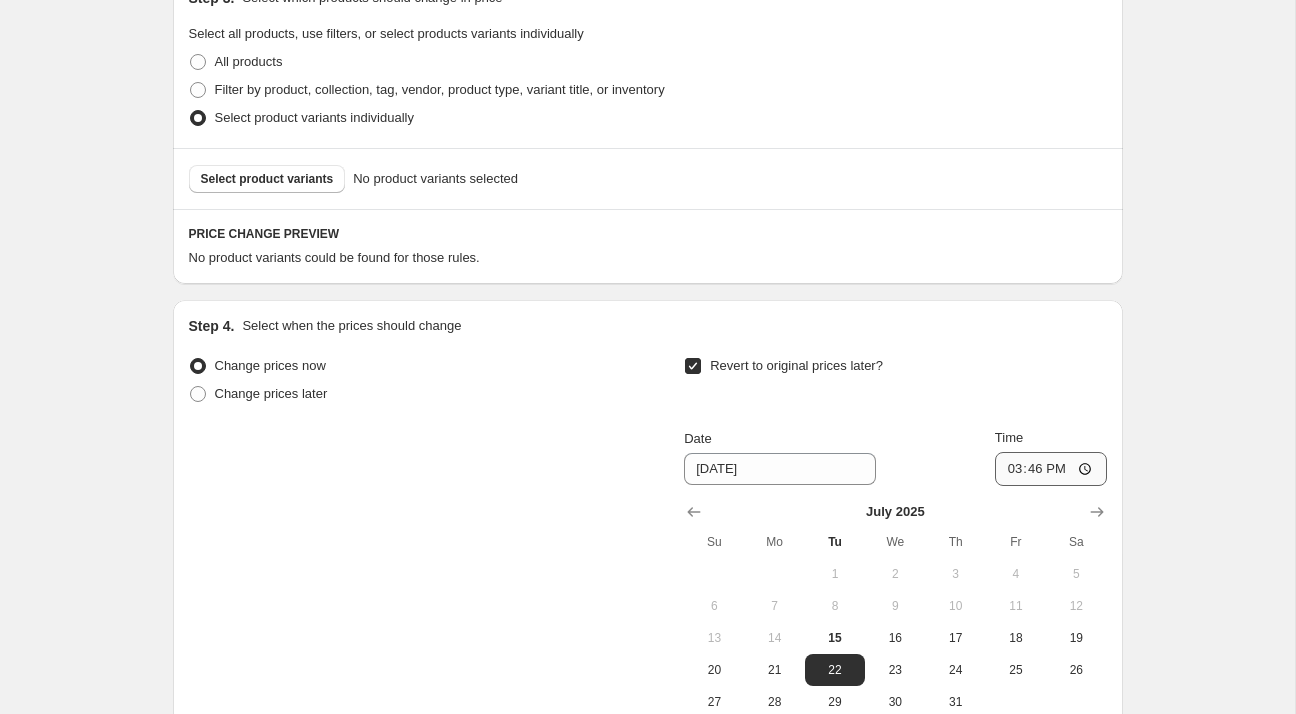 scroll, scrollTop: 1089, scrollLeft: 0, axis: vertical 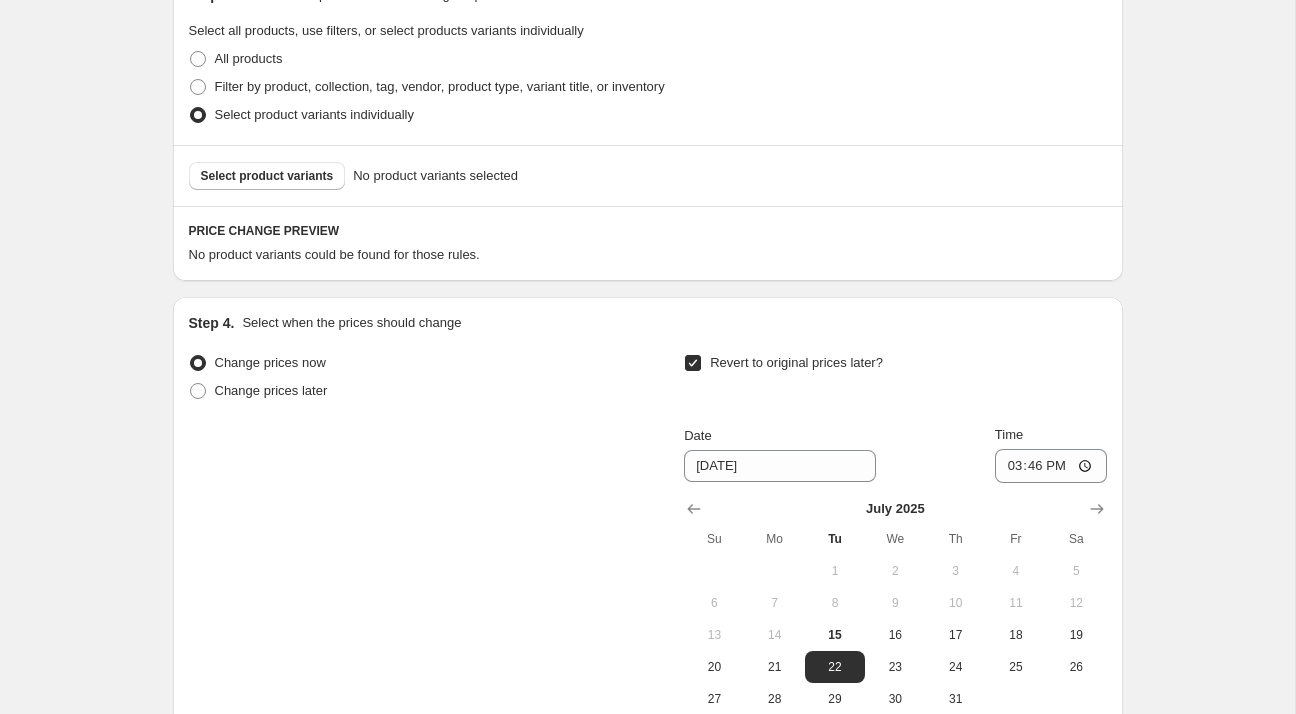 click on "Sa" at bounding box center [1076, 539] 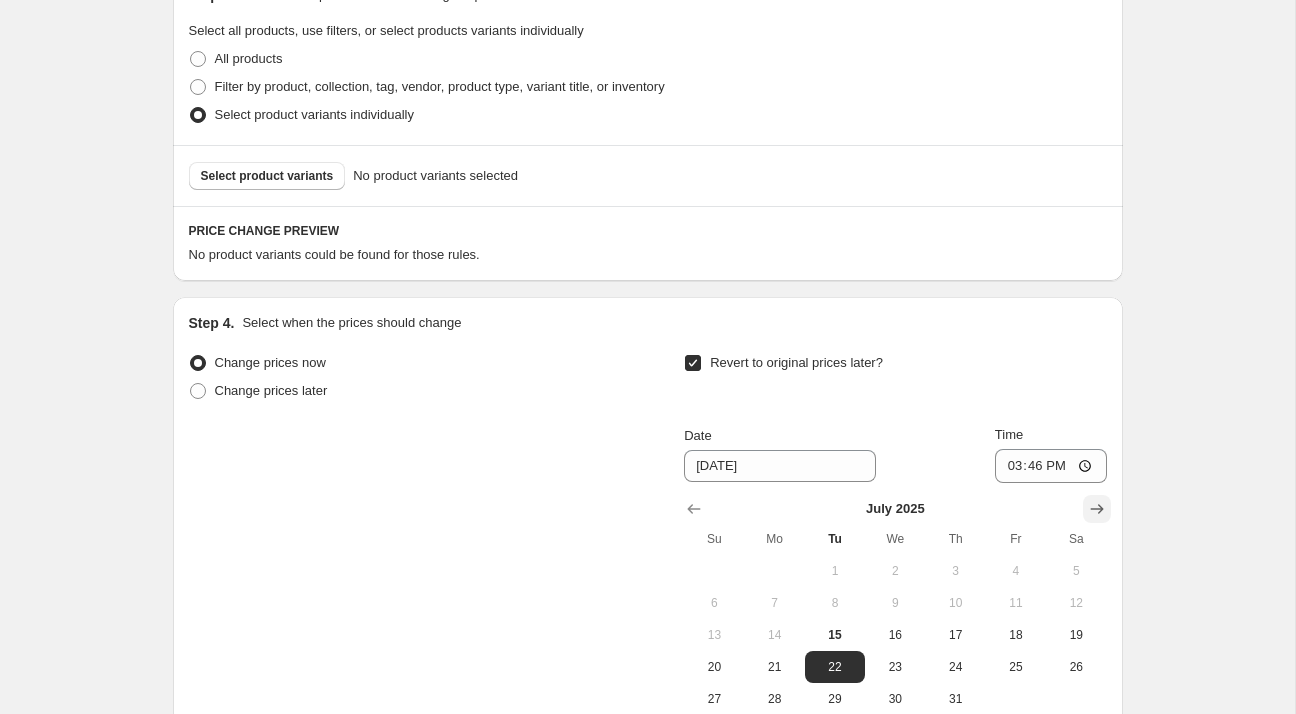 click 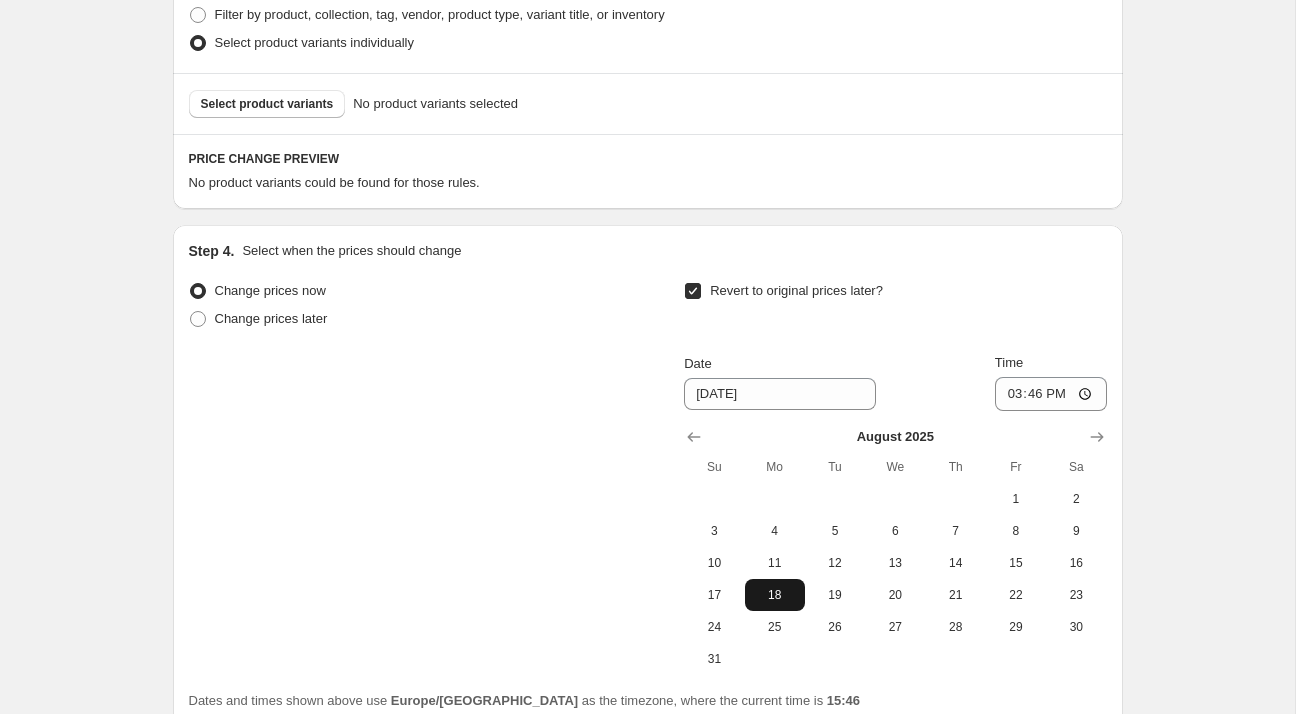 scroll, scrollTop: 1180, scrollLeft: 0, axis: vertical 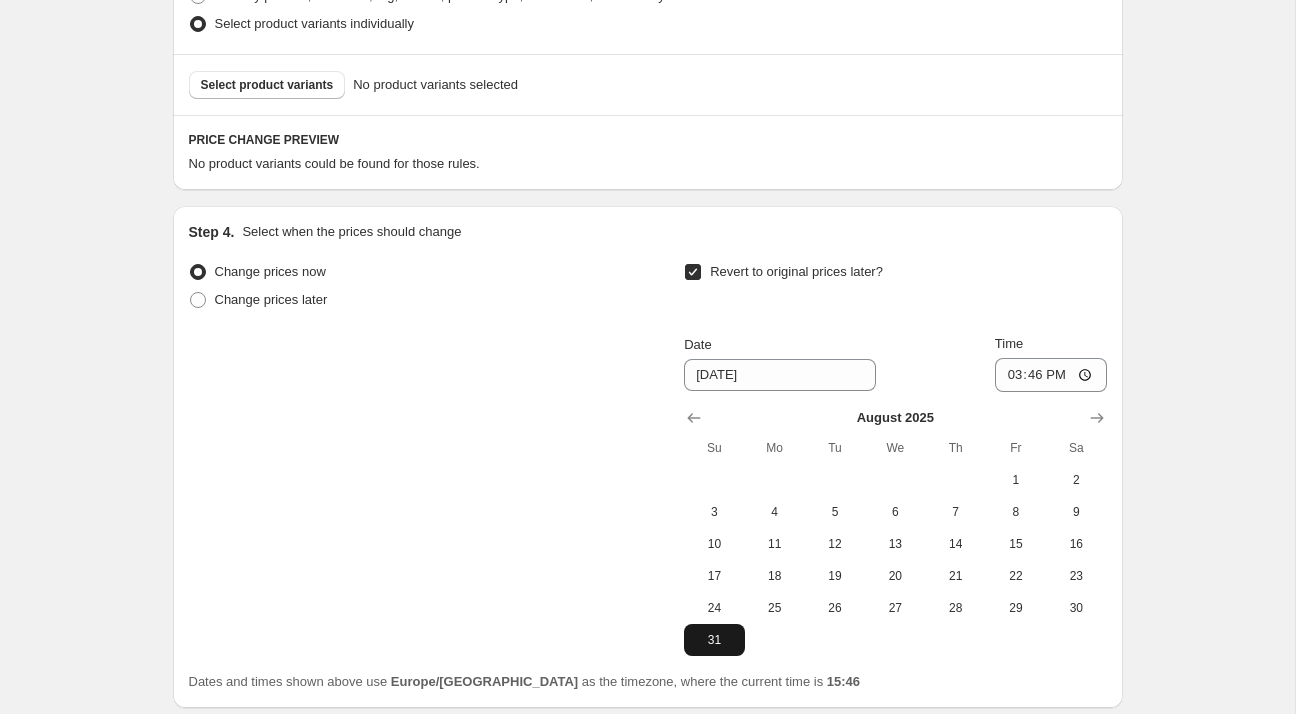 click on "31" at bounding box center (714, 640) 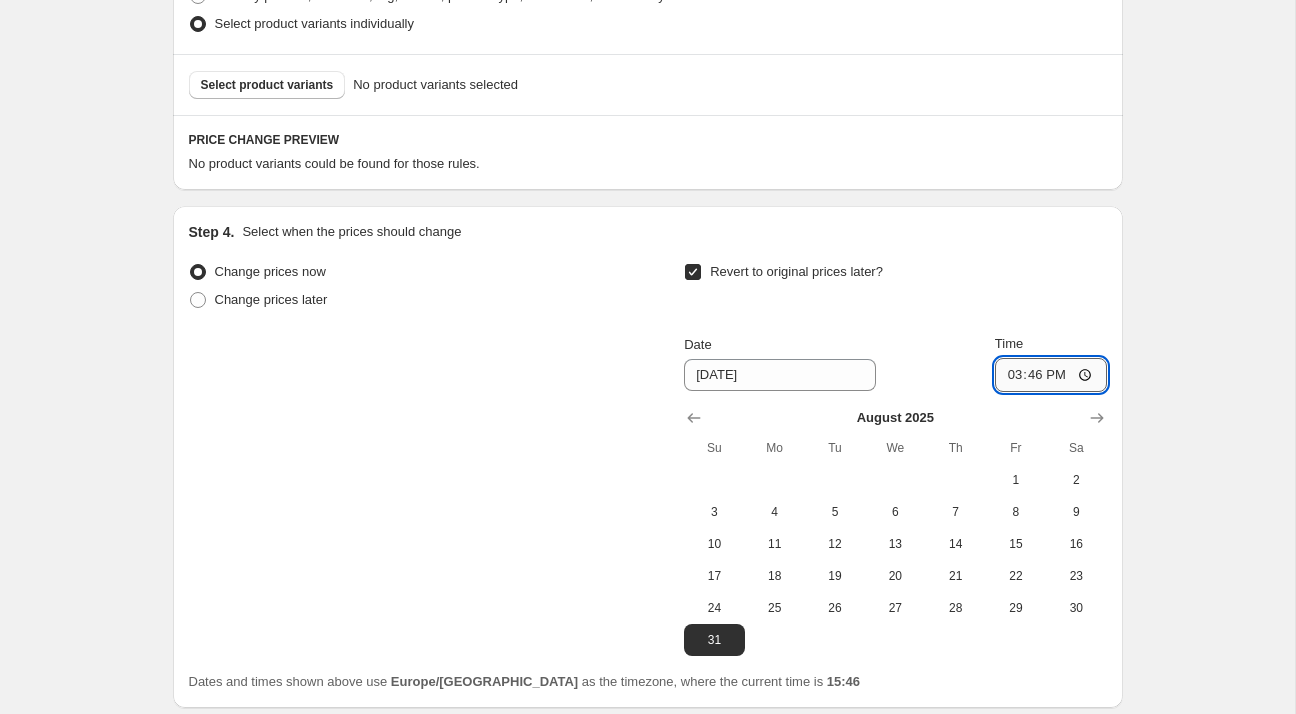 click on "15:46" at bounding box center (1051, 375) 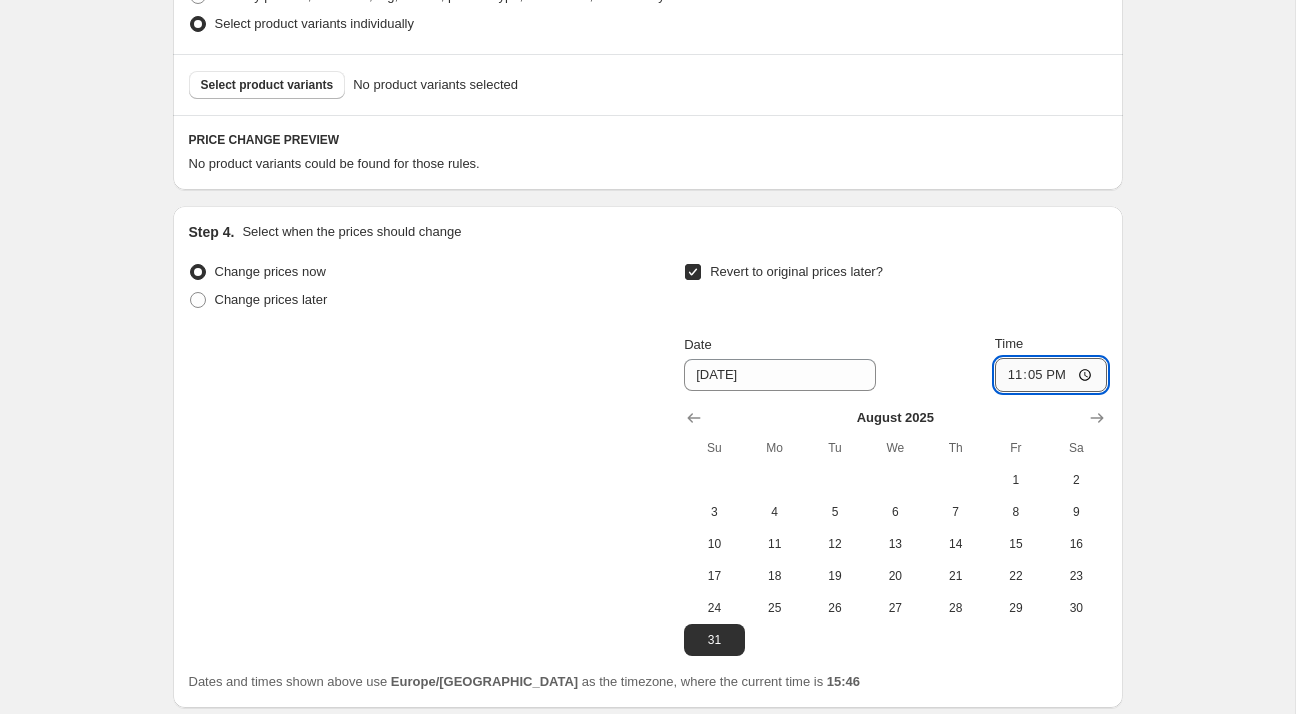 type on "23:59" 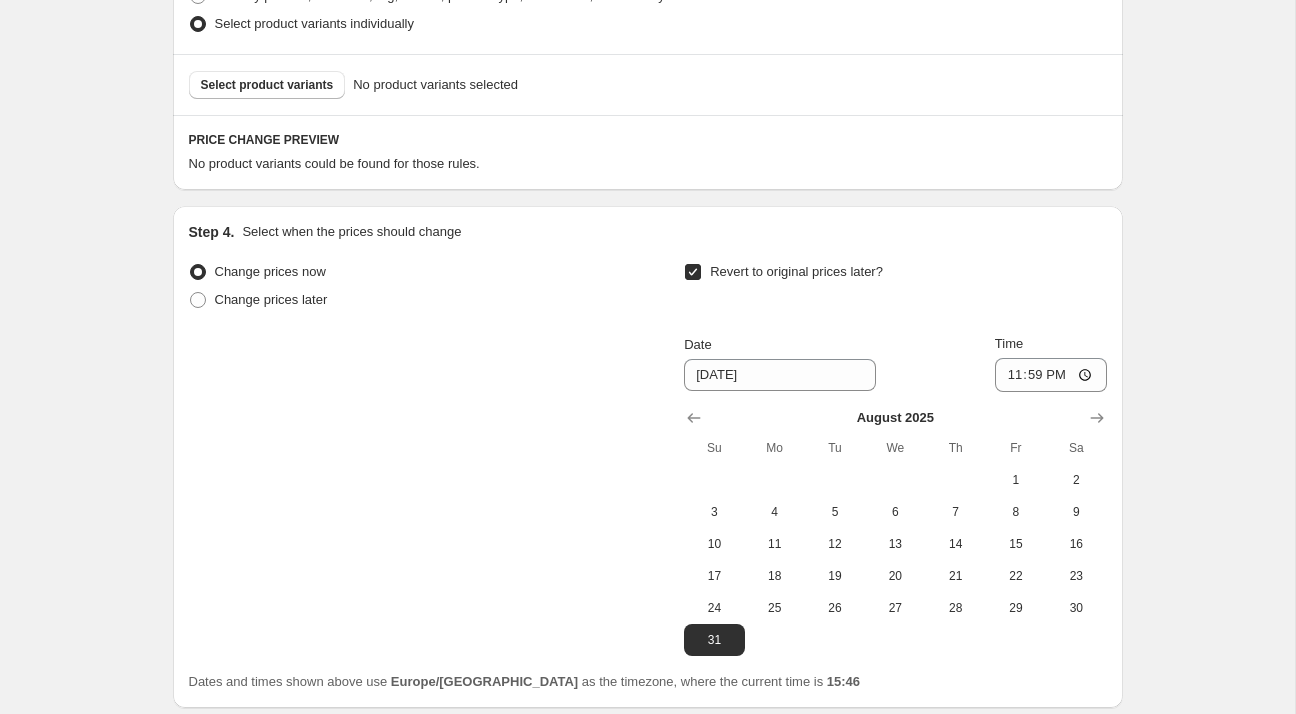 click on "Change prices now Change prices later Revert to original prices later? Date [DATE] Time 23:59 [DATE] Su Mo Tu We Th Fr Sa 1 2 3 4 5 6 7 8 9 10 11 12 13 14 15 16 17 18 19 20 21 22 23 24 25 26 27 28 29 30 31" at bounding box center (648, 457) 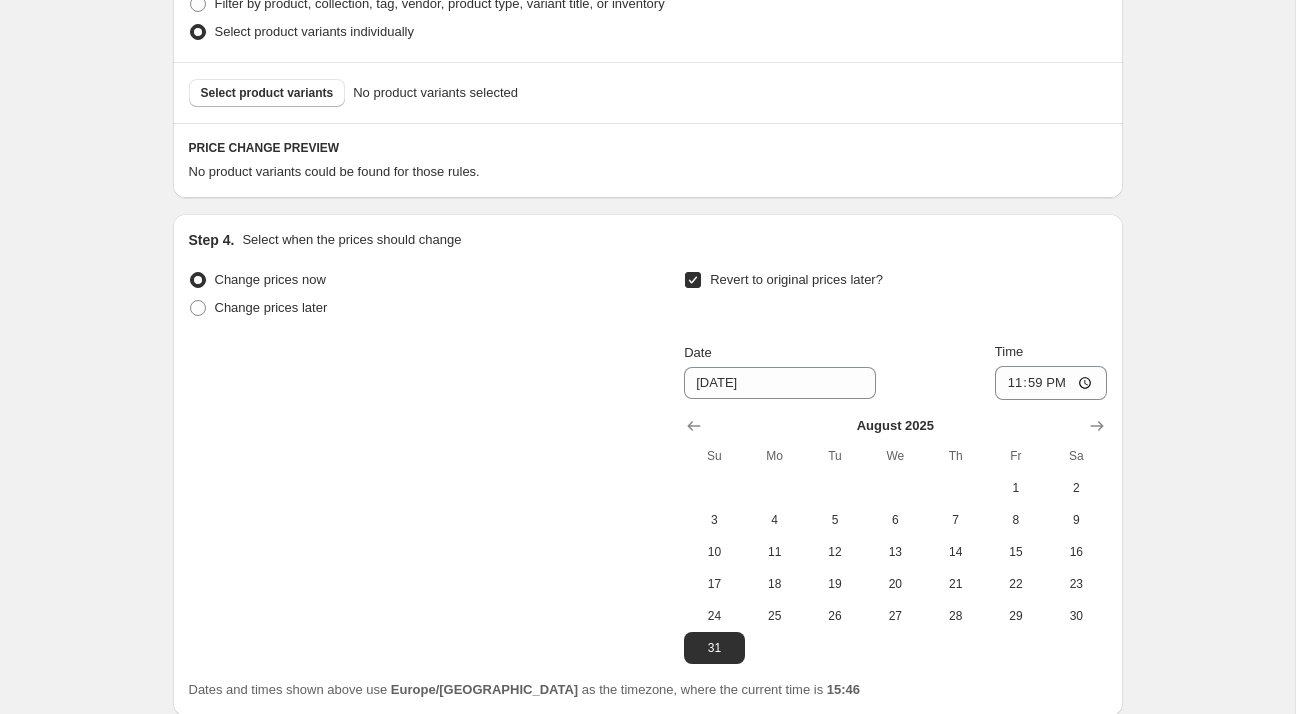 scroll, scrollTop: 1171, scrollLeft: 0, axis: vertical 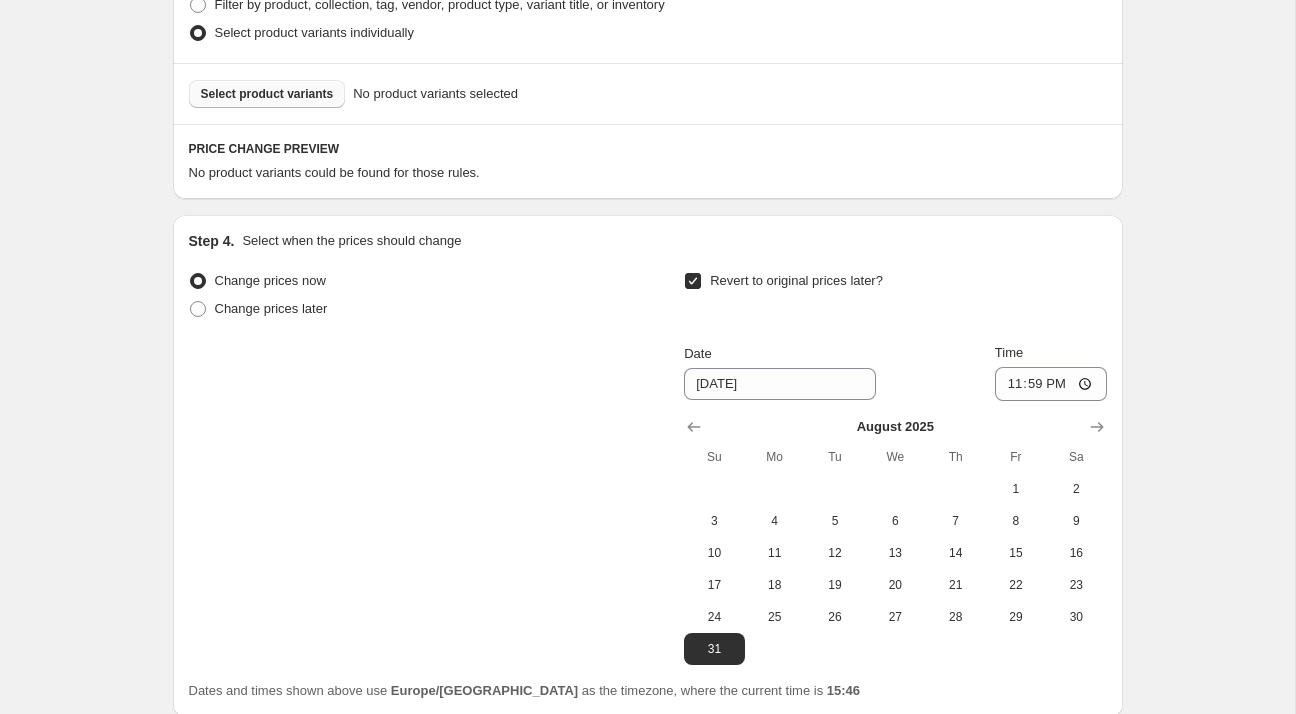 click on "Select product variants" at bounding box center (267, 94) 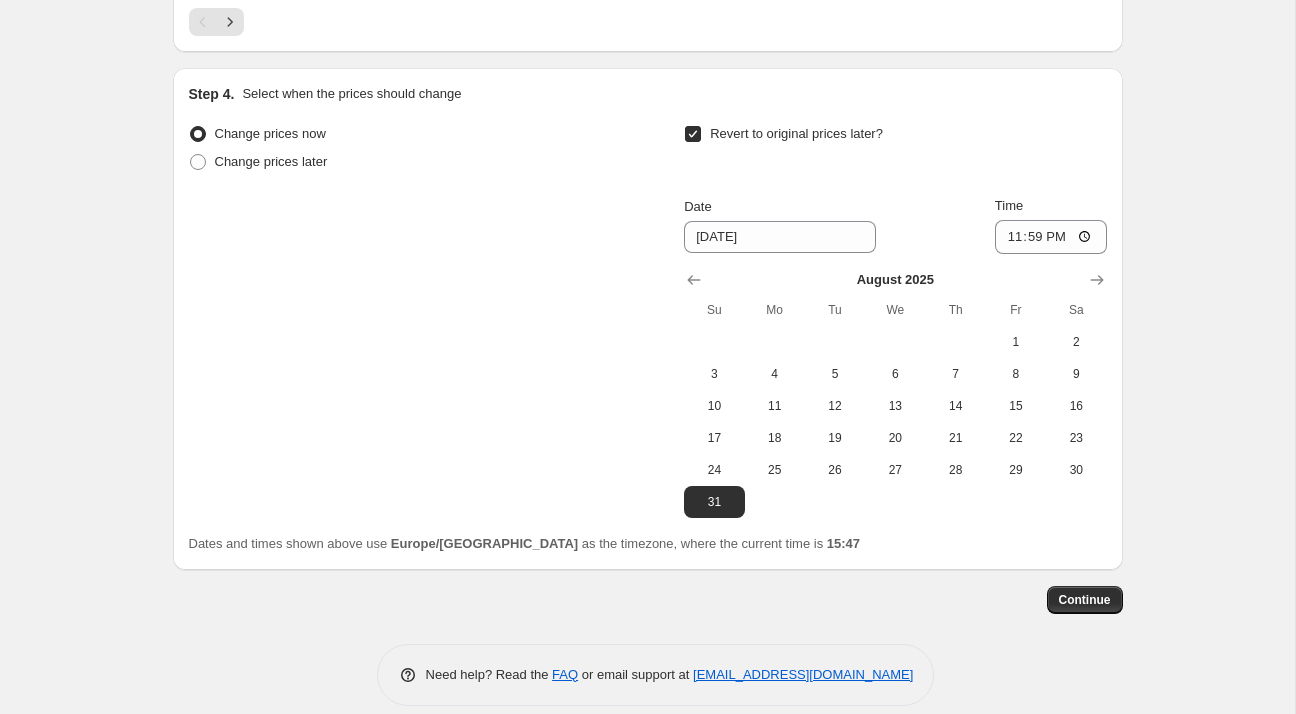 scroll, scrollTop: 1848, scrollLeft: 0, axis: vertical 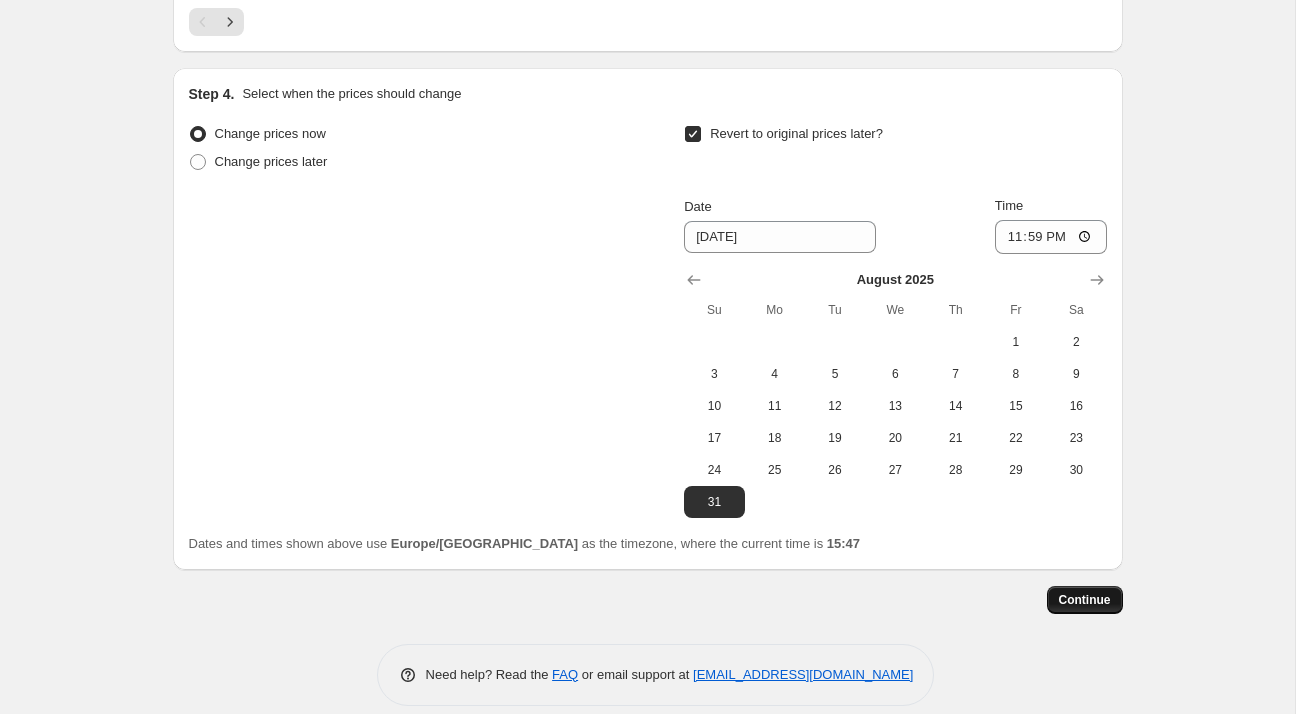 click on "Continue" at bounding box center [1085, 600] 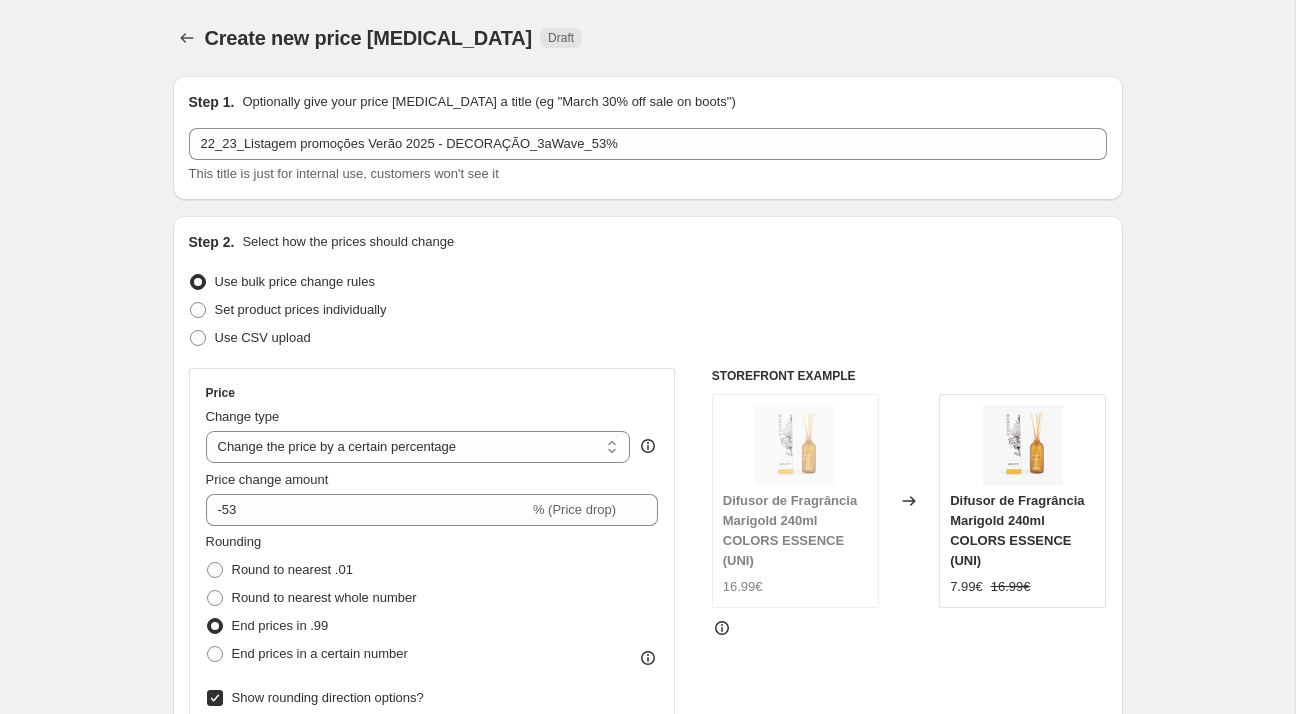 scroll, scrollTop: 1848, scrollLeft: 0, axis: vertical 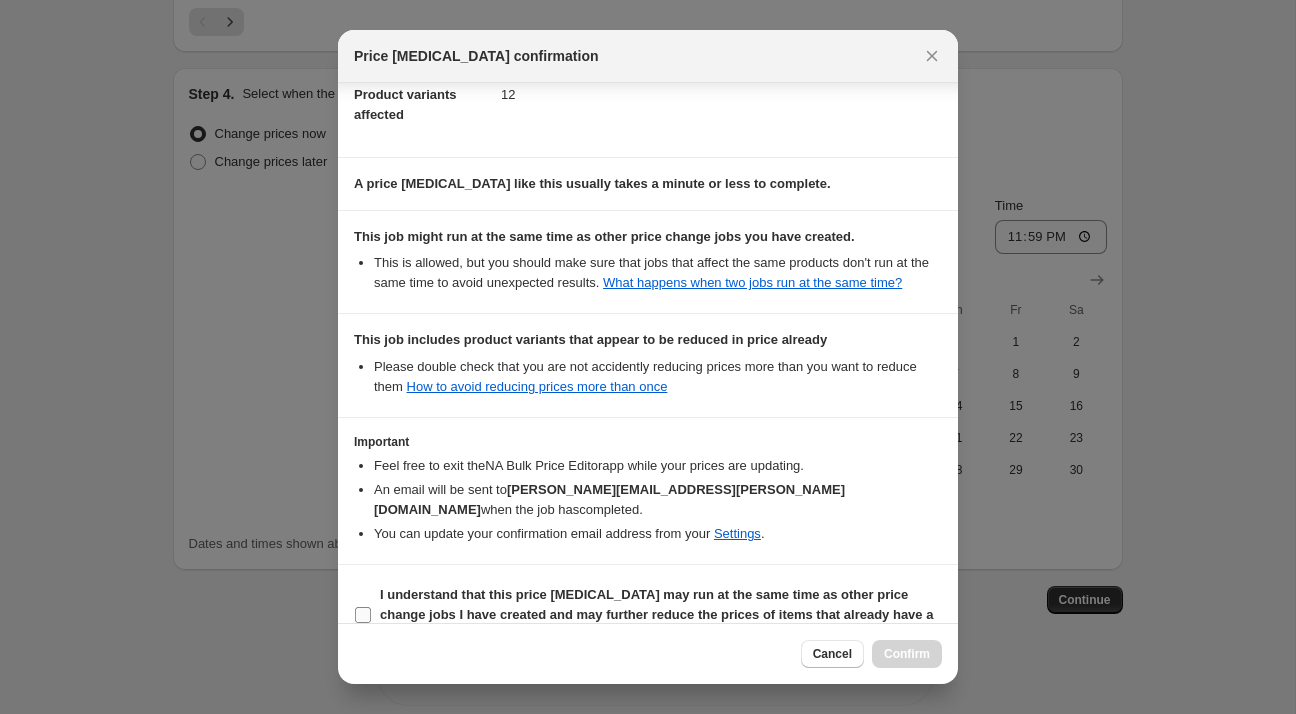 click on "I understand that this price [MEDICAL_DATA] may run at the same time as other price change jobs I have created and may further reduce the prices of items that already have a compare at price" at bounding box center (656, 614) 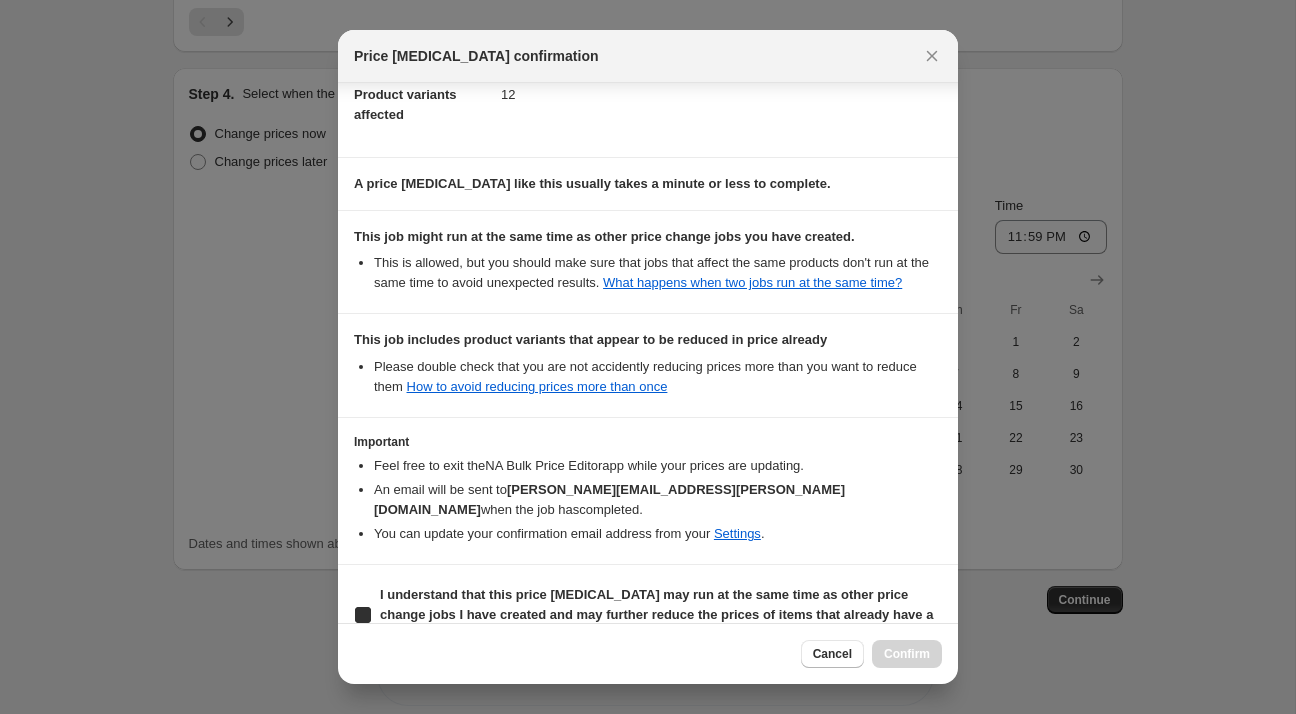 checkbox on "true" 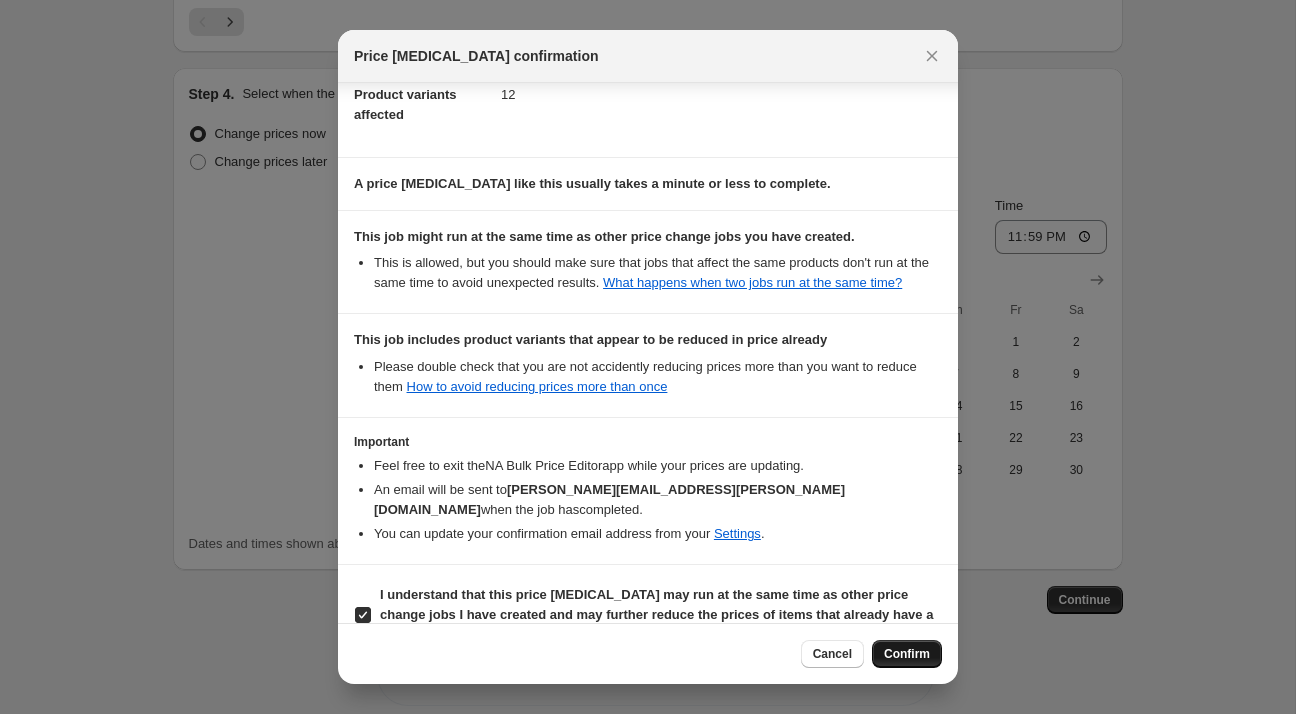 click on "Confirm" at bounding box center [907, 654] 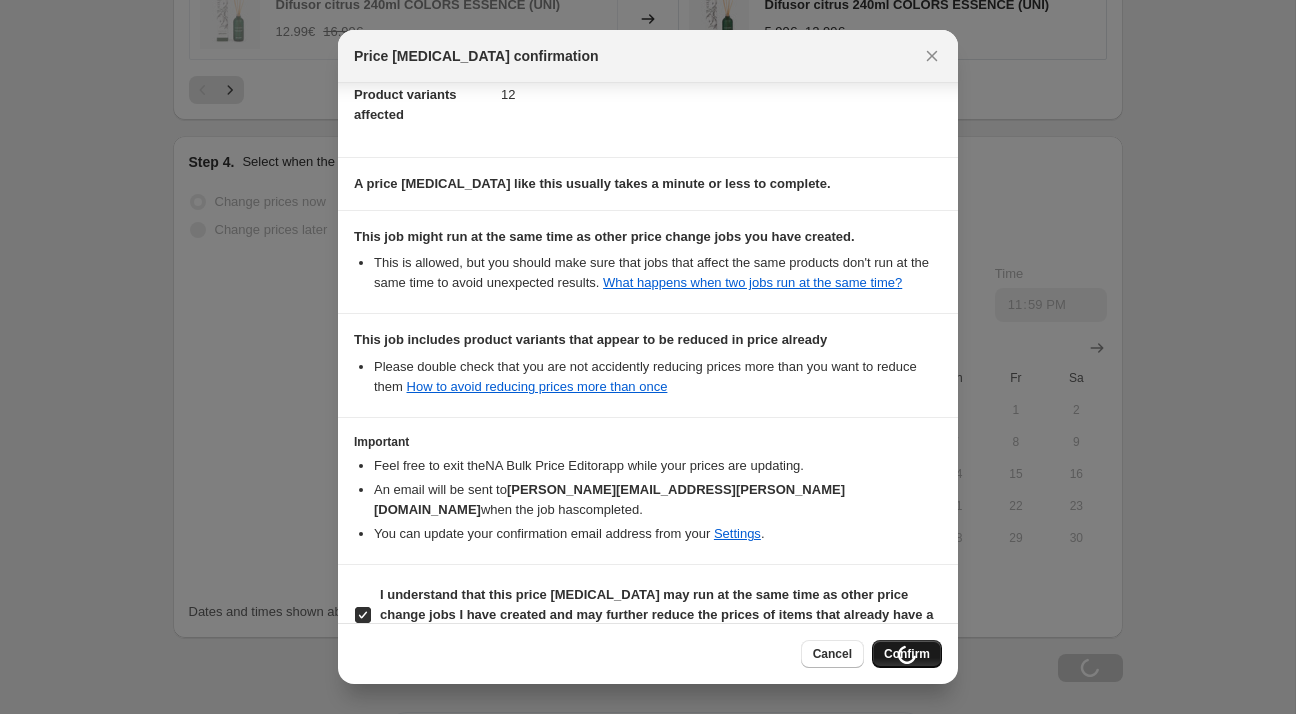 scroll, scrollTop: 1916, scrollLeft: 0, axis: vertical 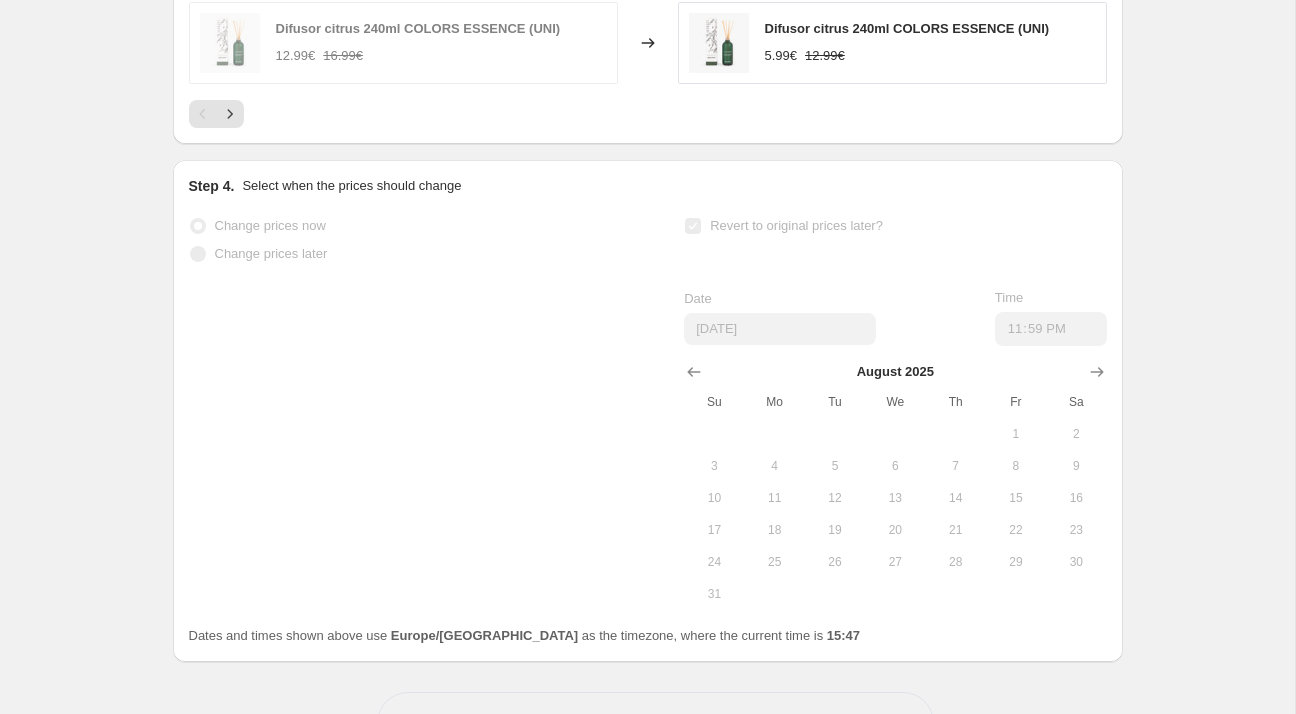click on "22_23_Listagem promoções Verão 2025 - DECORAÇÃO_3aWave_53%. This page is ready 22_23_Listagem promoções Verão 2025 - DECORAÇÃO_3aWave_53% Info Partially complete In progress Price [MEDICAL_DATA] in progress... The prices are currently being updated. This job cannot be edited because it is currently in progress. Stop changing prices and revert Step 1. Optionally give your price [MEDICAL_DATA] a title (eg "March 30% off sale on boots") 22_23_Listagem promoções Verão 2025 - DECORAÇÃO_3aWave_53% This title is just for internal use, customers won't see it Step 2. Select how the prices should change Use bulk price change rules Set product prices individually Use CSV upload Price Change type Change the price to a certain amount Change the price by a certain amount Change the price by a certain percentage Change the price to the current compare at price (price before sale) Change the price by a certain amount relative to the compare at price Don't change the price Change price to certain cost margin -53 12" at bounding box center (647, -558) 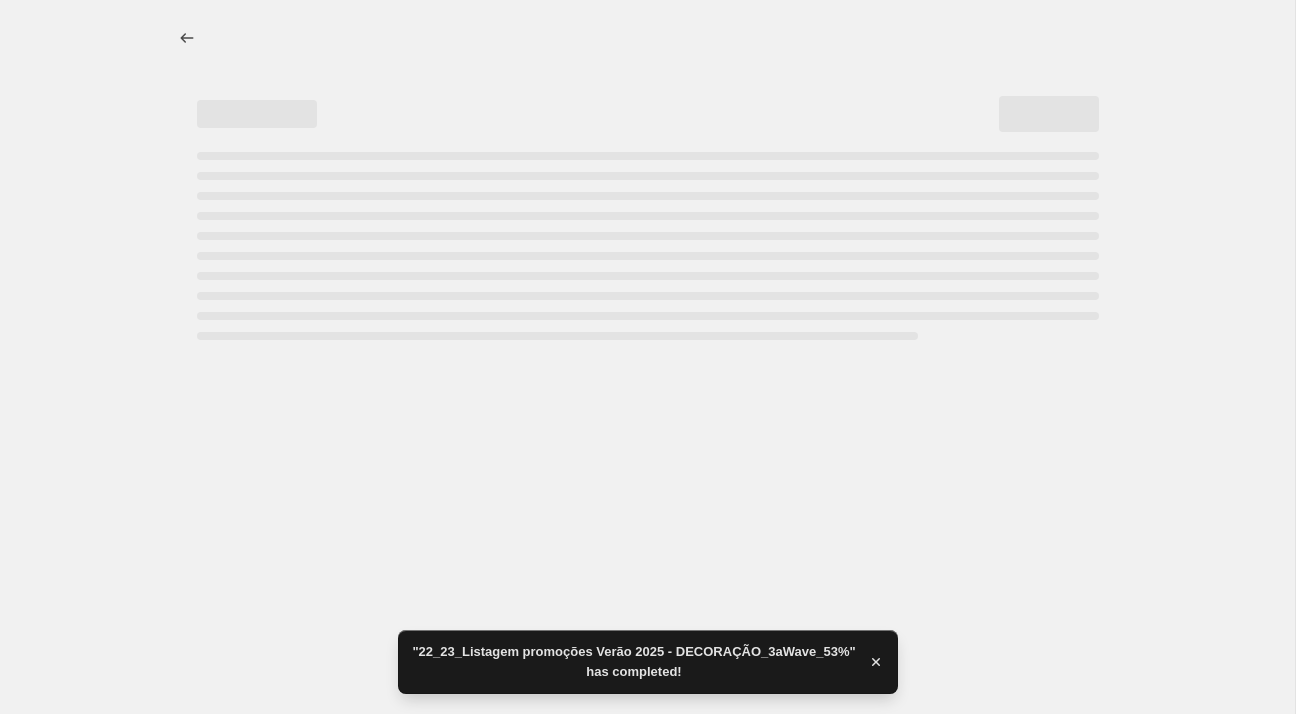 select on "percentage" 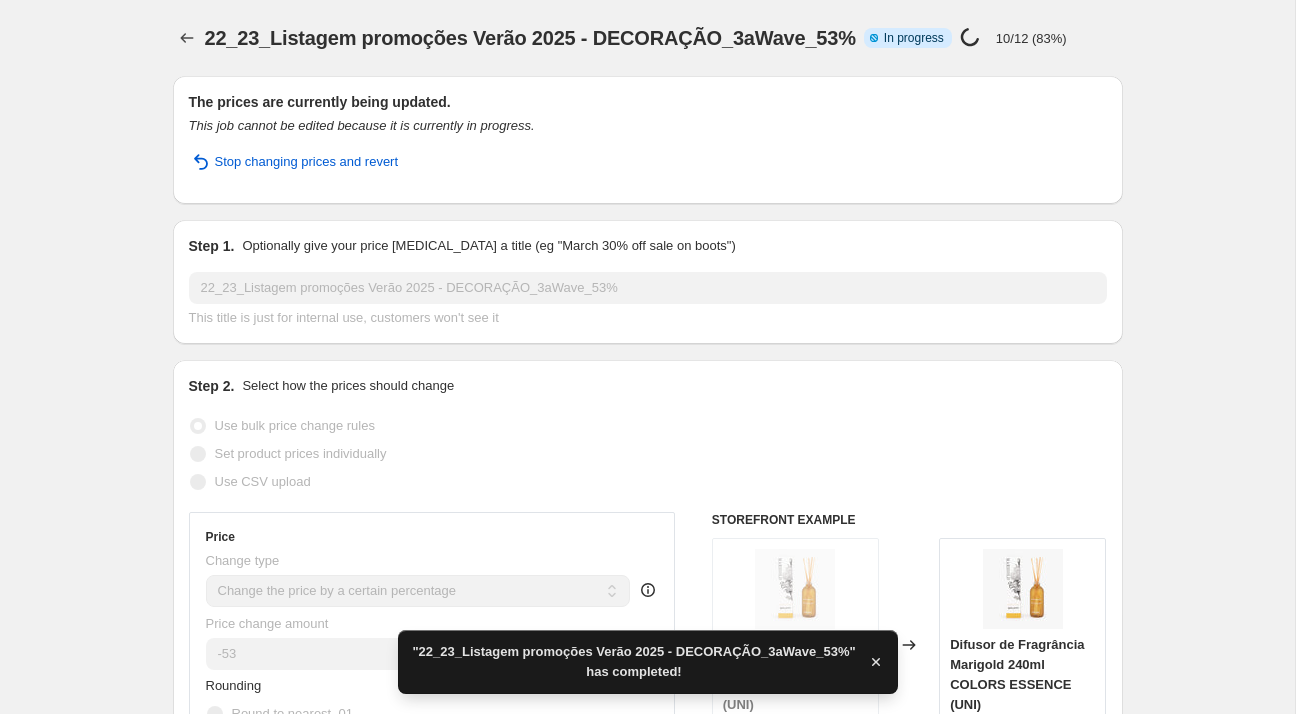 click on "22_23_Listagem promoções Verão 2025 - DECORAÇÃO_3aWave_53%" at bounding box center (530, 38) 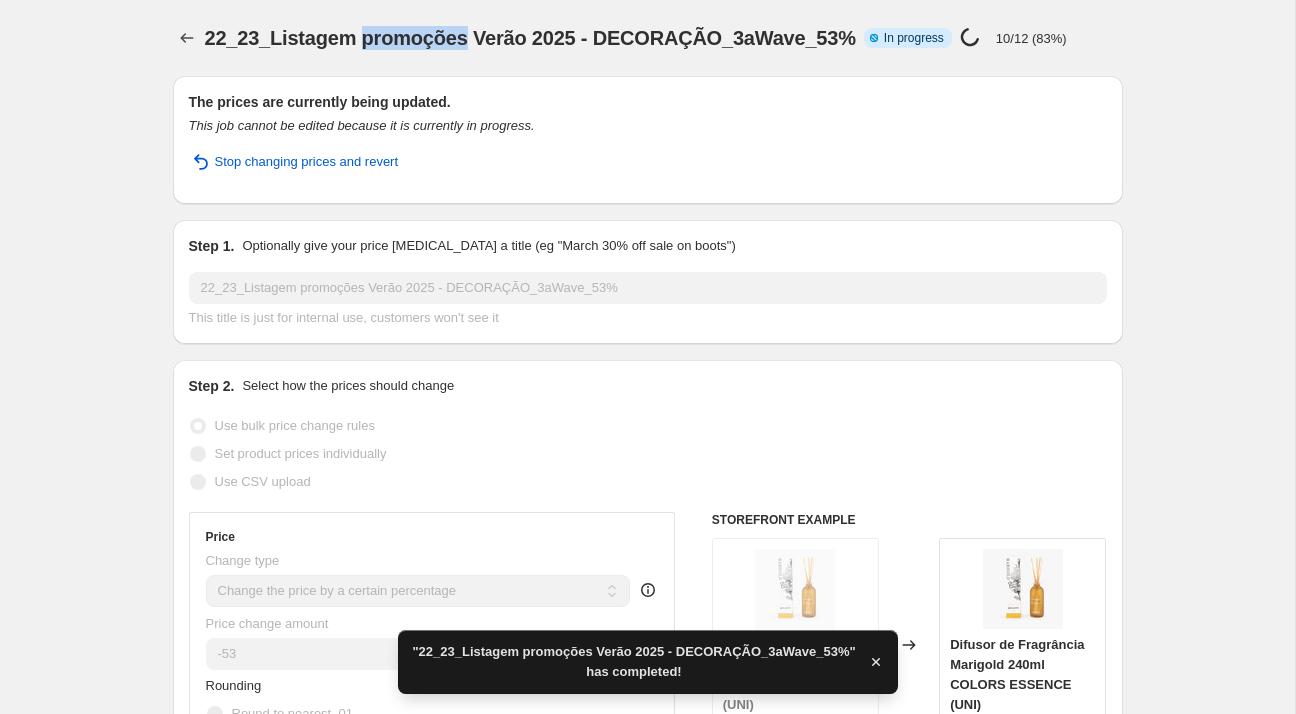 click on "22_23_Listagem promoções Verão 2025 - DECORAÇÃO_3aWave_53%" at bounding box center (530, 38) 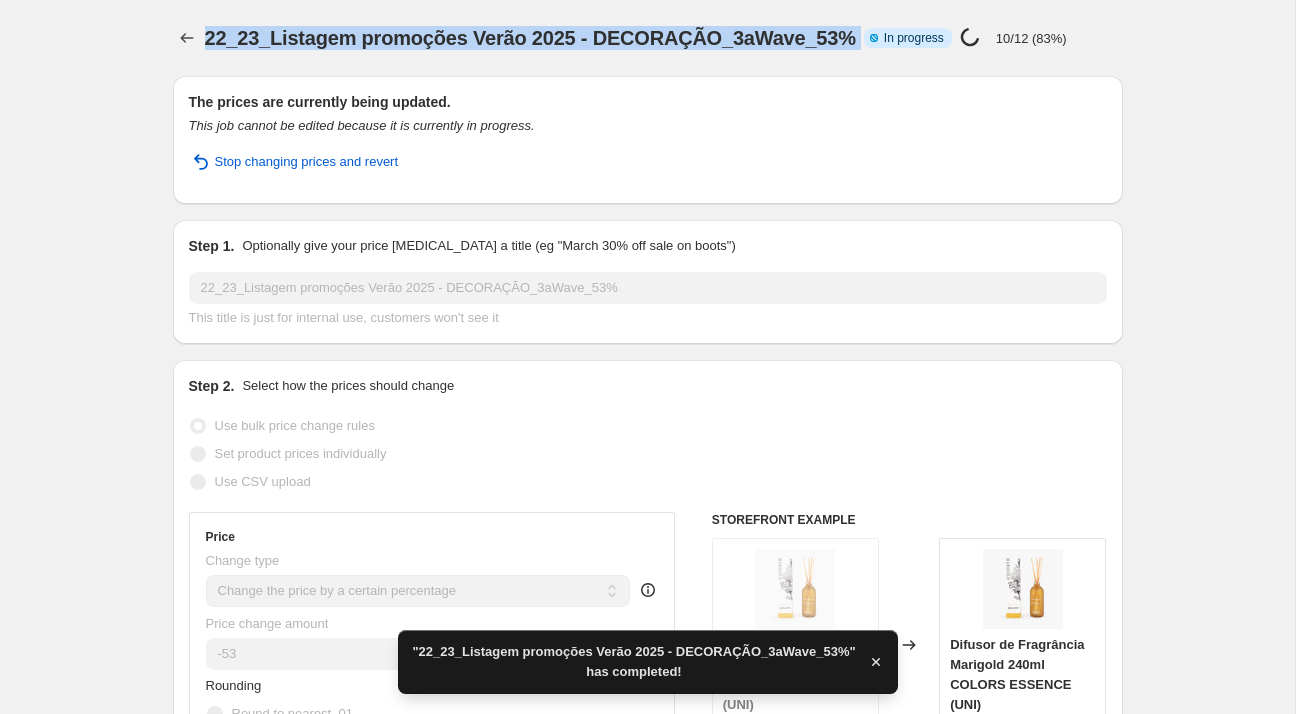 click on "22_23_Listagem promoções Verão 2025 - DECORAÇÃO_3aWave_53%" at bounding box center [530, 38] 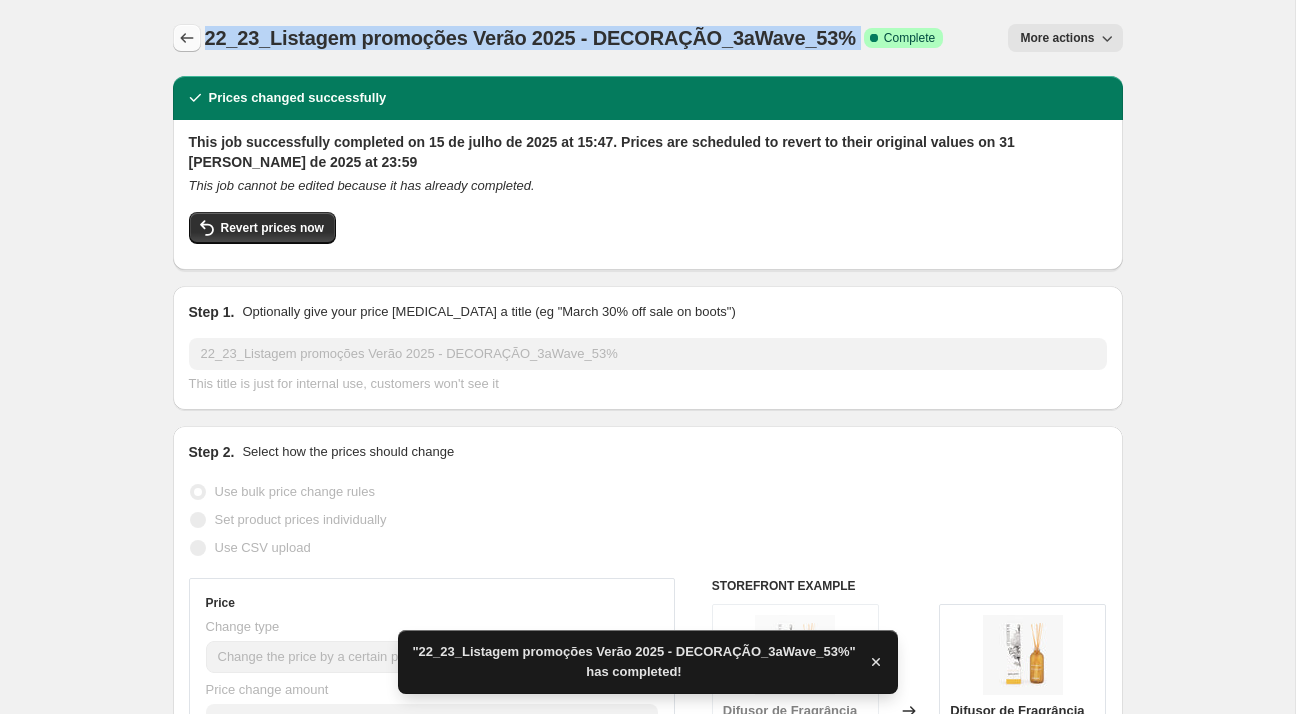 click at bounding box center [187, 38] 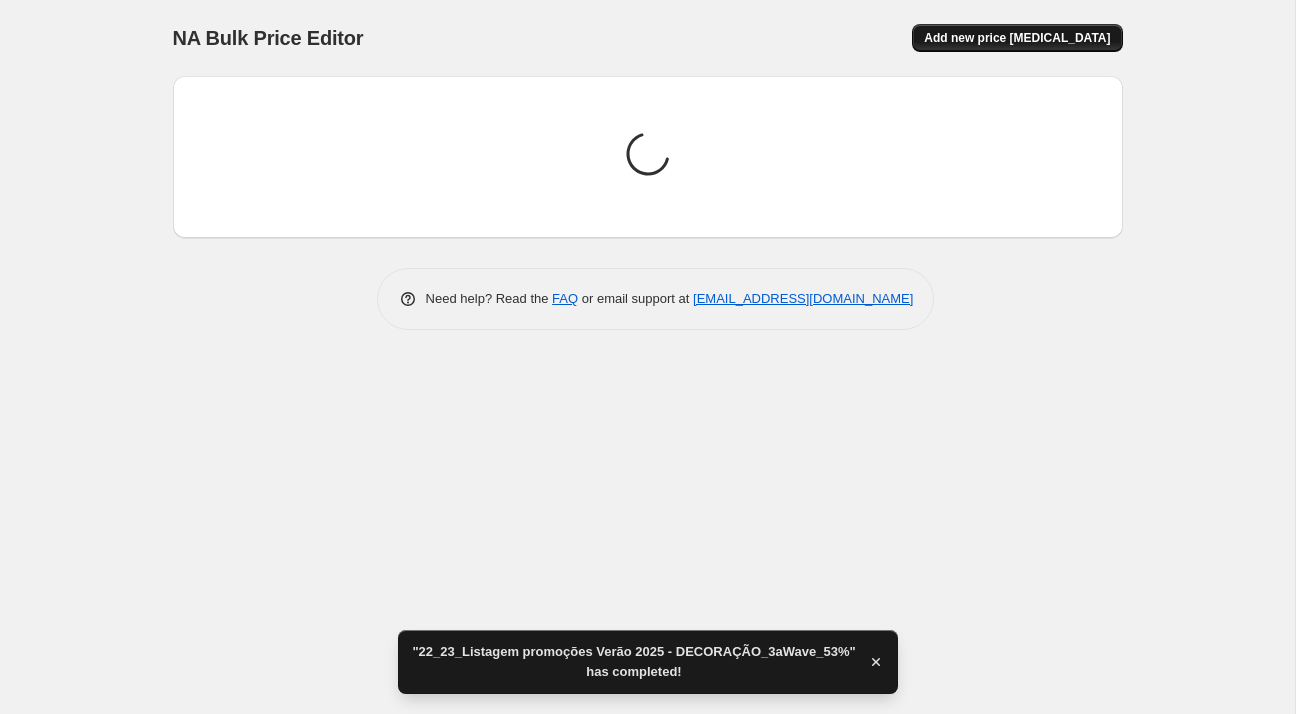 click on "Add new price [MEDICAL_DATA]" at bounding box center (1017, 38) 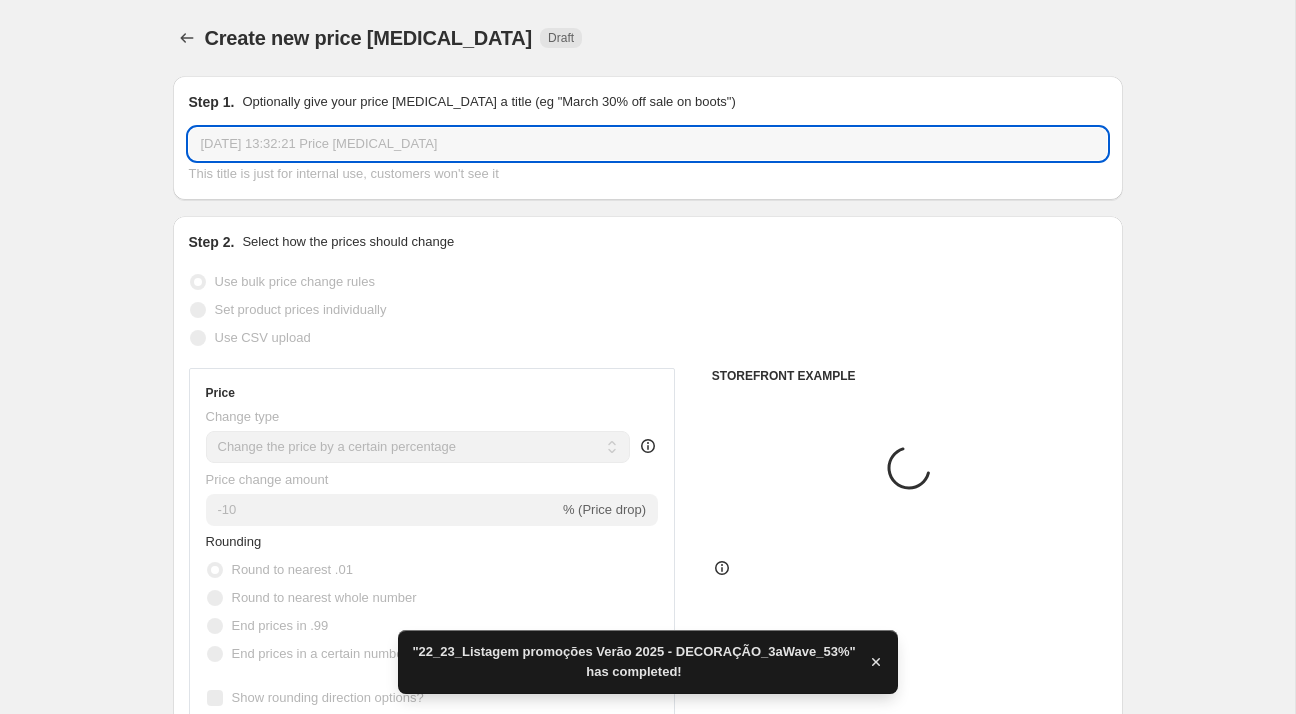 click on "[DATE] 13:32:21 Price [MEDICAL_DATA]" at bounding box center [648, 144] 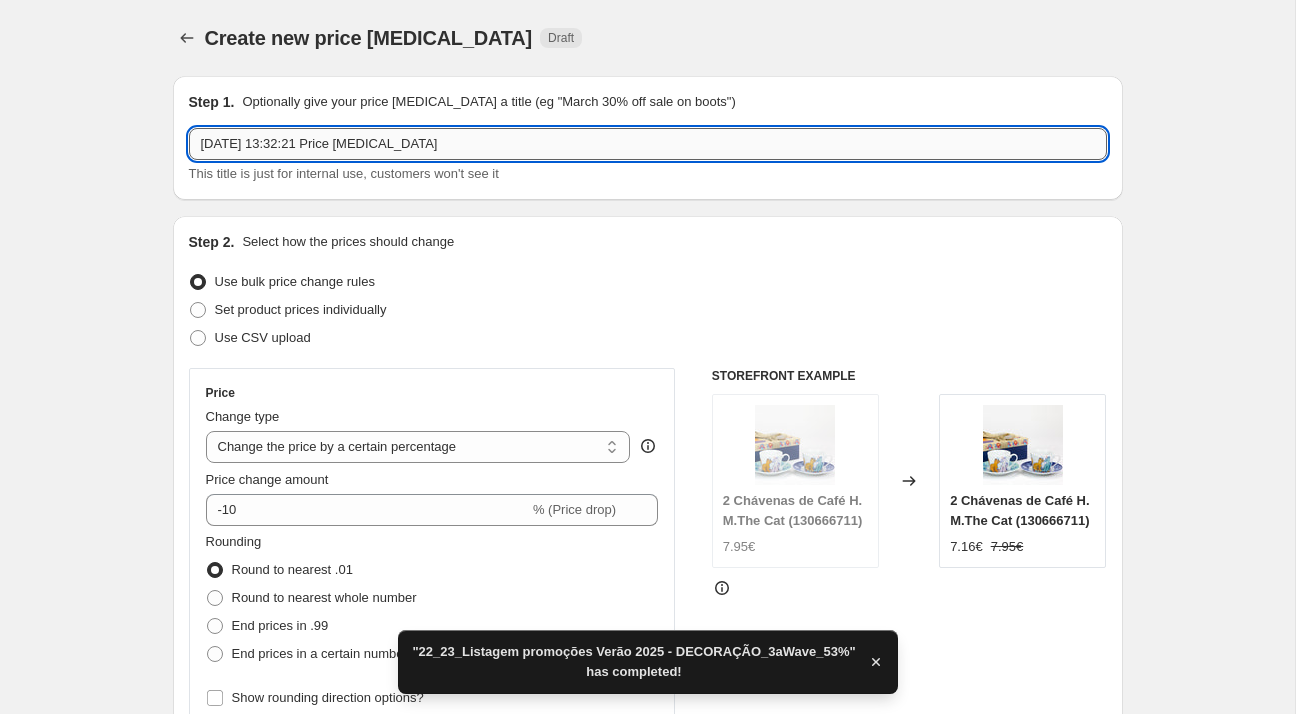 click on "[DATE] 13:32:21 Price [MEDICAL_DATA]" at bounding box center (648, 144) 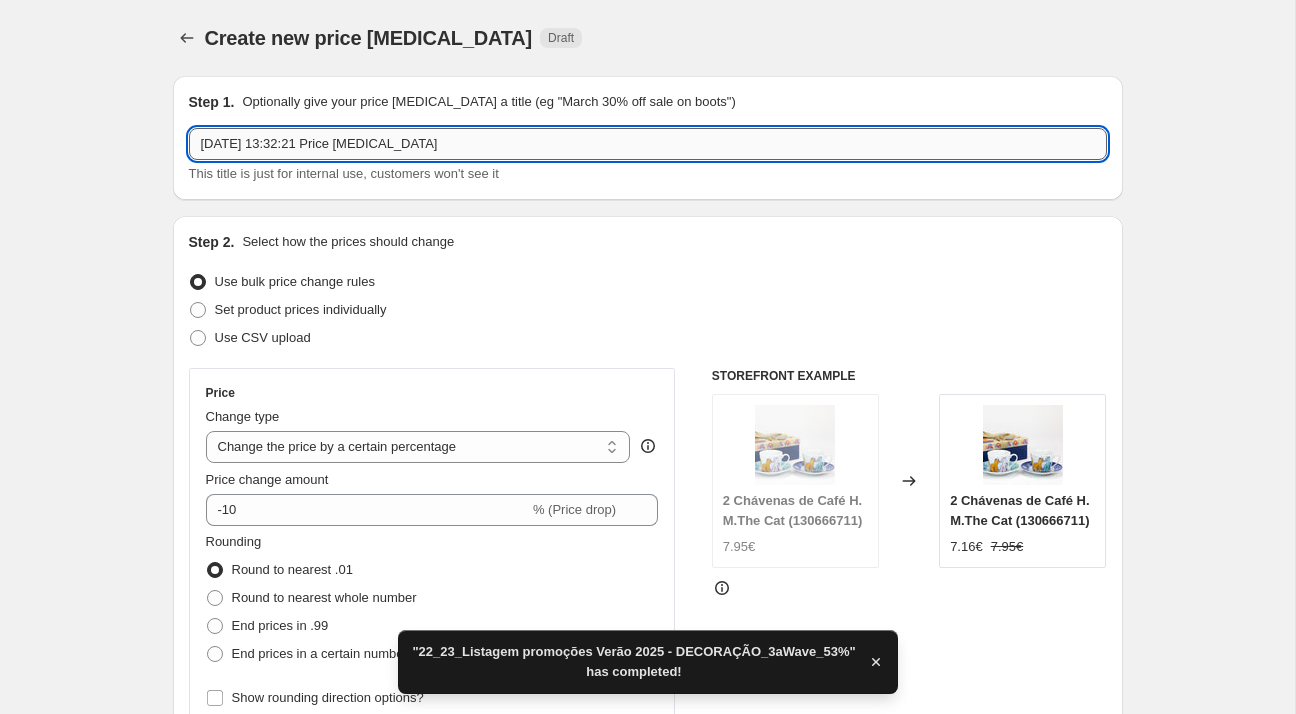 paste on "22_23_Listagem promoções Verão 2025 - DECORAÇÃO_3aWave_53%" 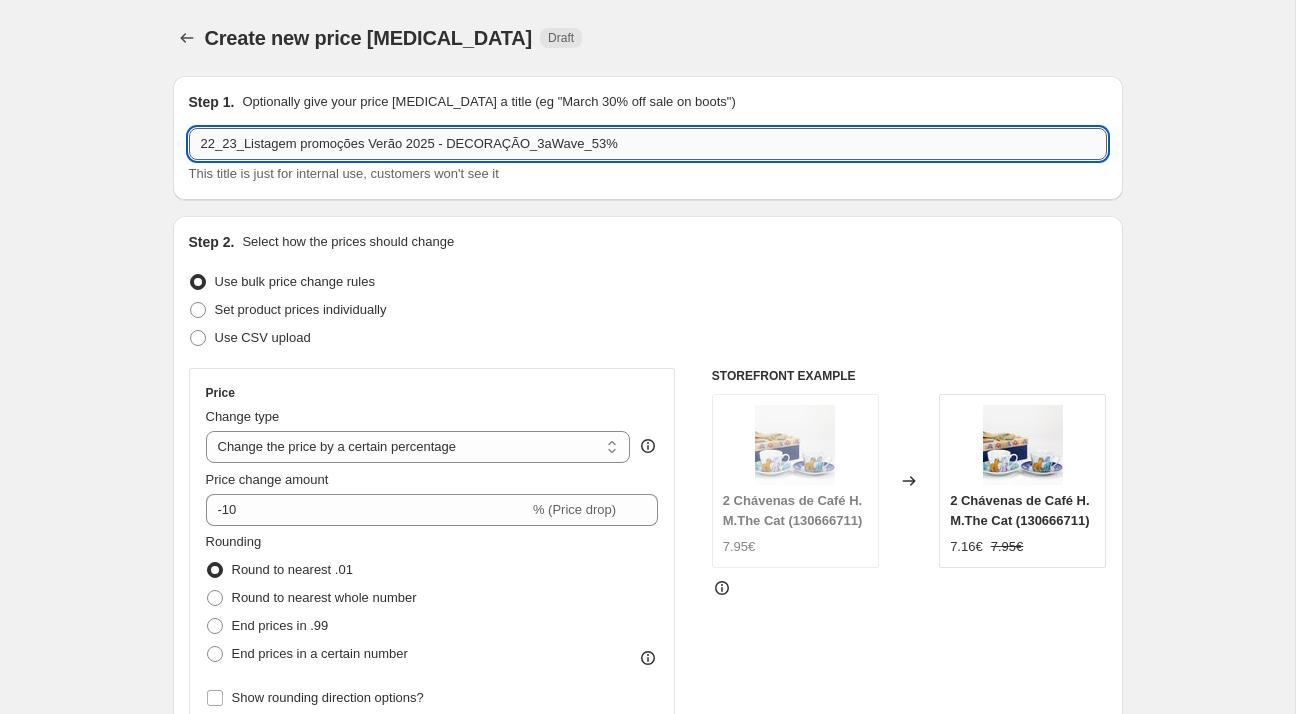 click on "22_23_Listagem promoções Verão 2025 - DECORAÇÃO_3aWave_53%" at bounding box center (648, 144) 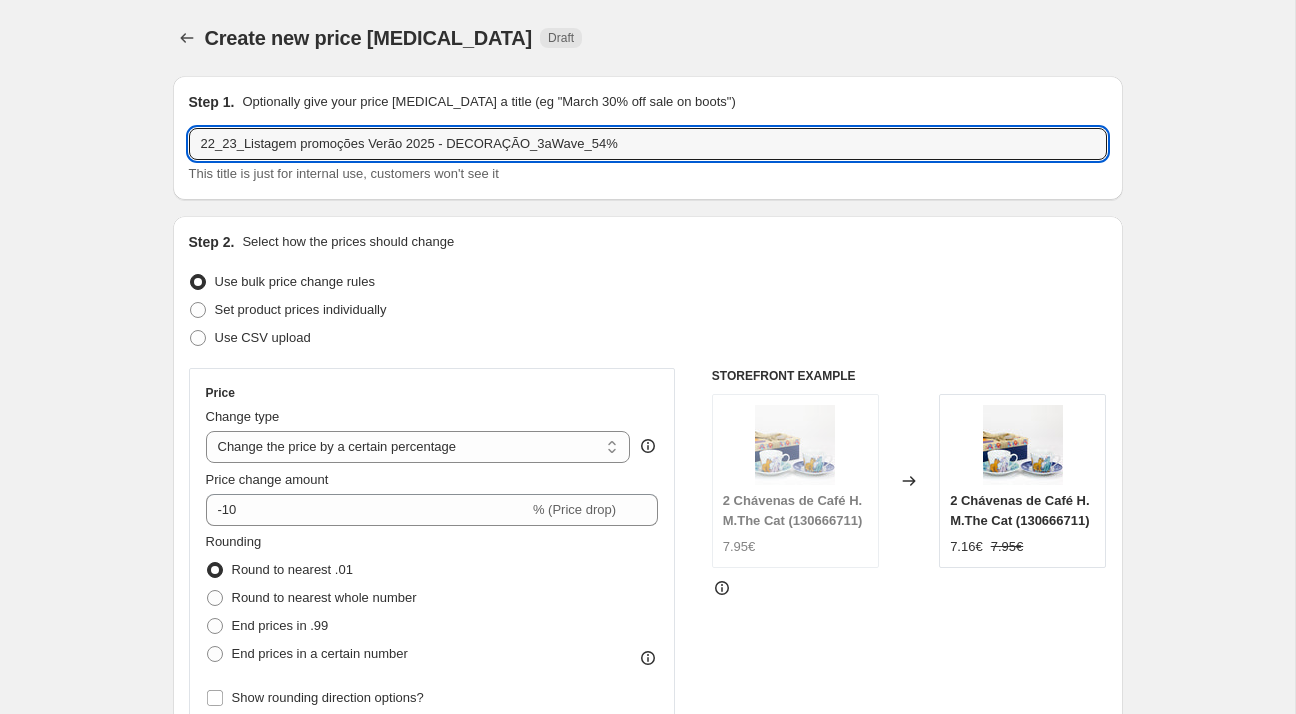 type on "22_23_Listagem promoções Verão 2025 - DECORAÇÃO_3aWave_54%" 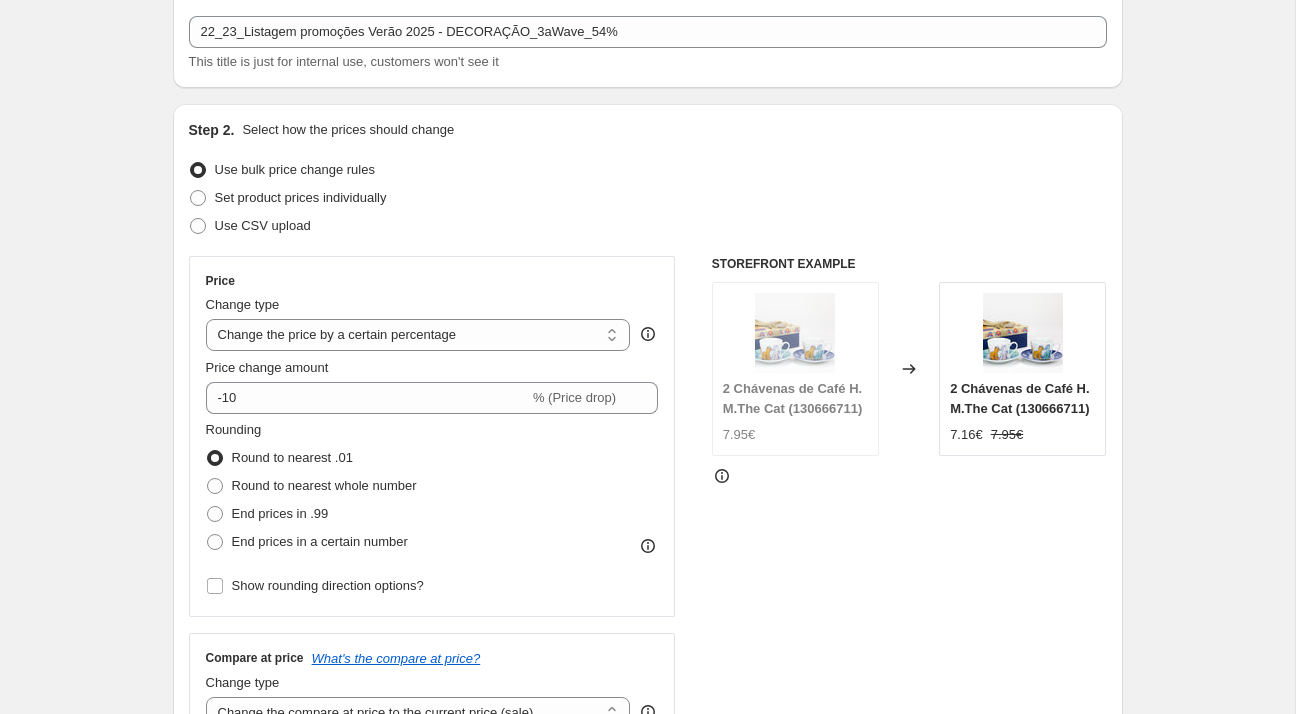 scroll, scrollTop: 139, scrollLeft: 0, axis: vertical 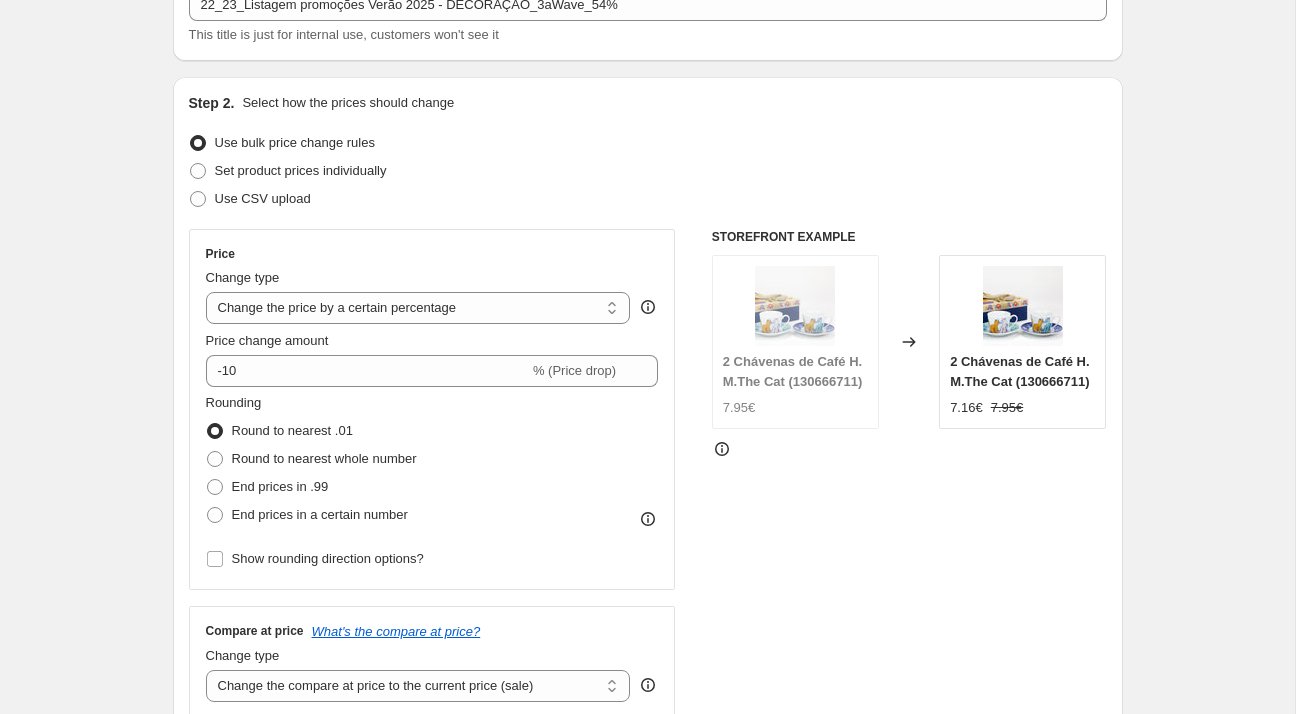click on "Rounding Round to nearest .01 Round to nearest whole number End prices in .99 End prices in a certain number" at bounding box center [311, 461] 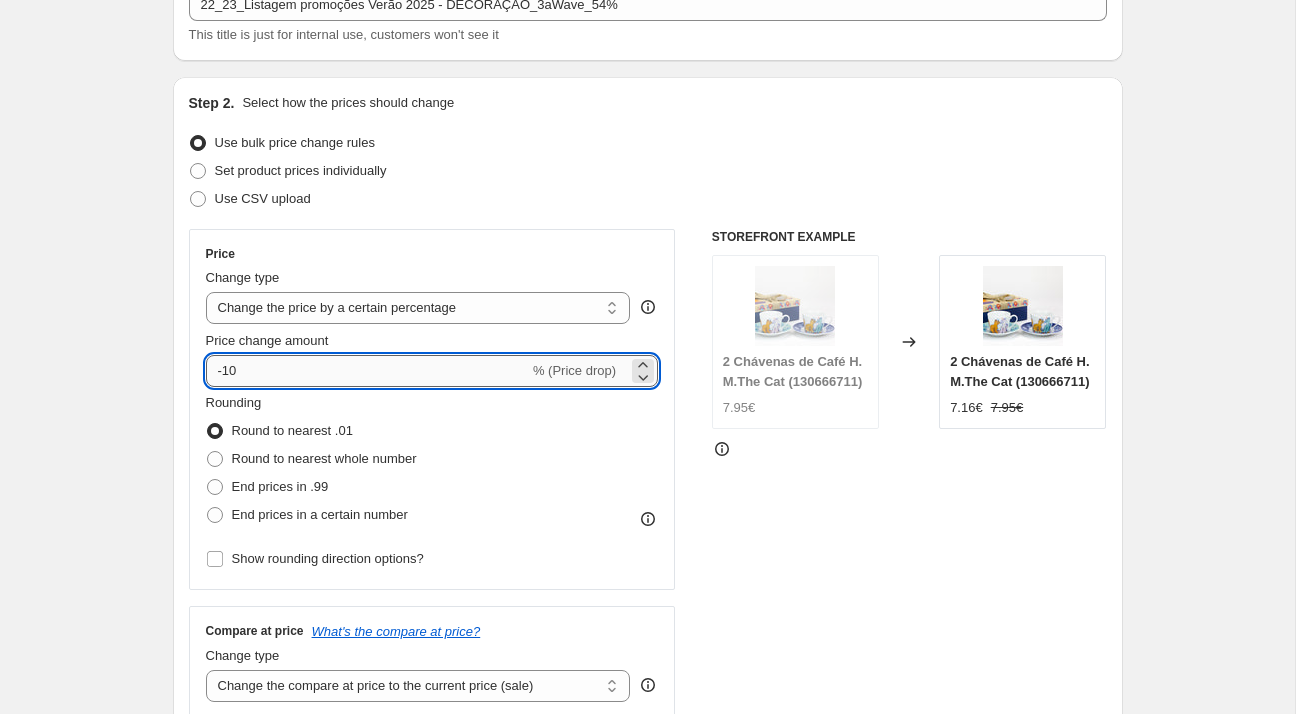 click on "-10" at bounding box center [367, 371] 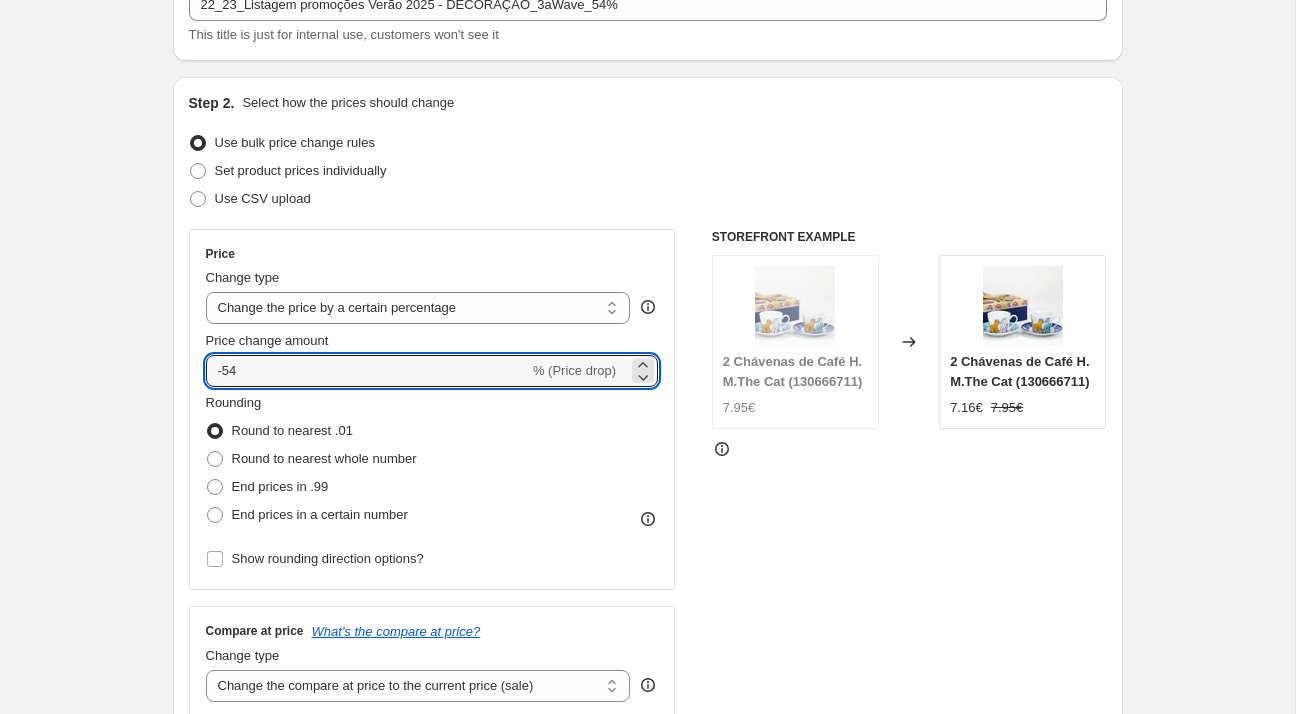 type on "-54" 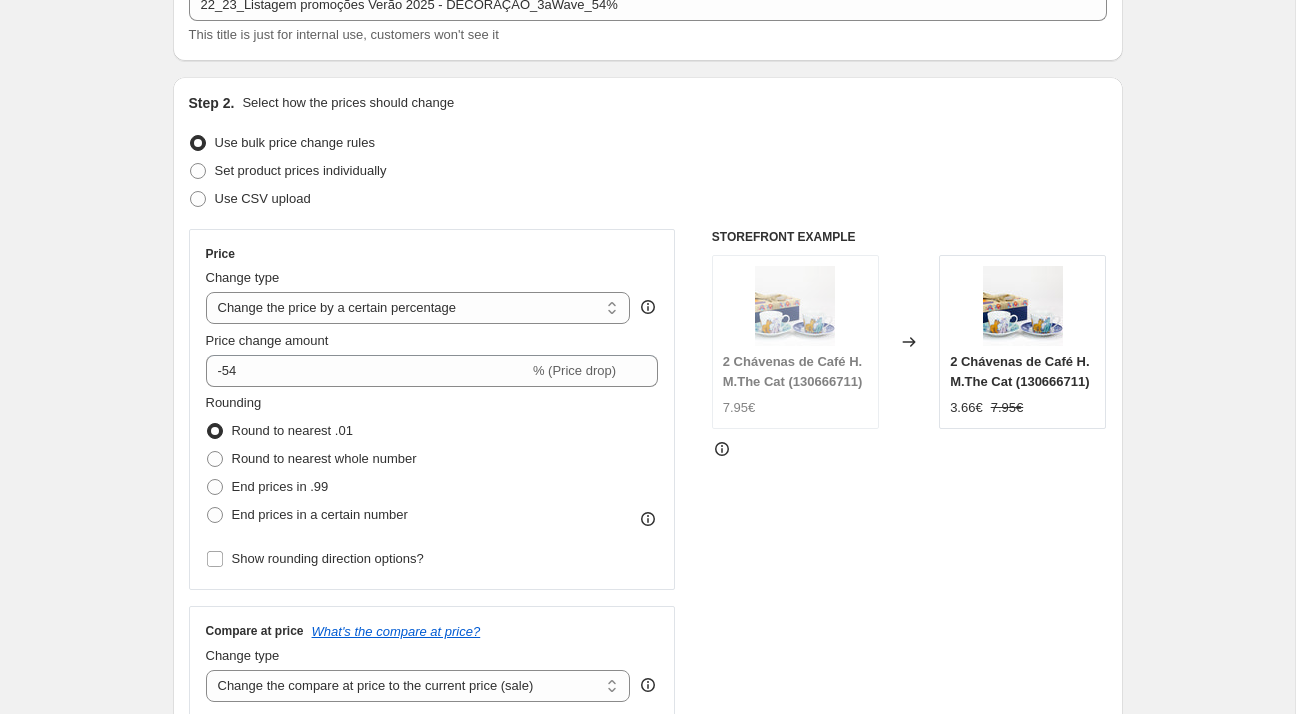 click on "Create new price [MEDICAL_DATA]. This page is ready Create new price [MEDICAL_DATA] Draft Step 1. Optionally give your price [MEDICAL_DATA] a title (eg "March 30% off sale on boots") 22_23_Listagem promoções Verão 2025 - DECORAÇÃO_3aWave_54% This title is just for internal use, customers won't see it Step 2. Select how the prices should change Use bulk price change rules Set product prices individually Use CSV upload Price Change type Change the price to a certain amount Change the price by a certain amount Change the price by a certain percentage Change the price to the current compare at price (price before sale) Change the price by a certain amount relative to the compare at price Change the price by a certain percentage relative to the compare at price Don't change the price Change the price by a certain percentage relative to the cost per item Change price to certain cost margin Change the price by a certain percentage Price change amount -54 % (Price drop) Rounding Round to nearest .01 End prices in .99   FAQ" at bounding box center [647, 860] 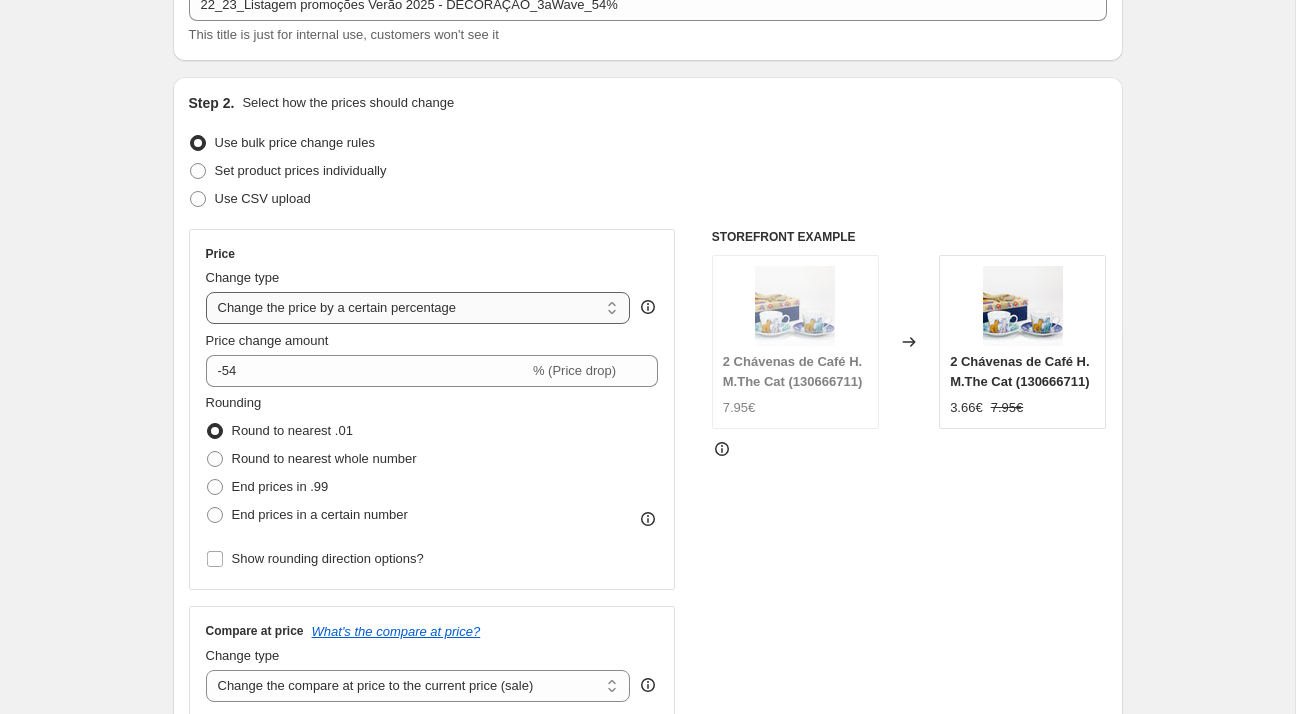 scroll, scrollTop: 414, scrollLeft: 0, axis: vertical 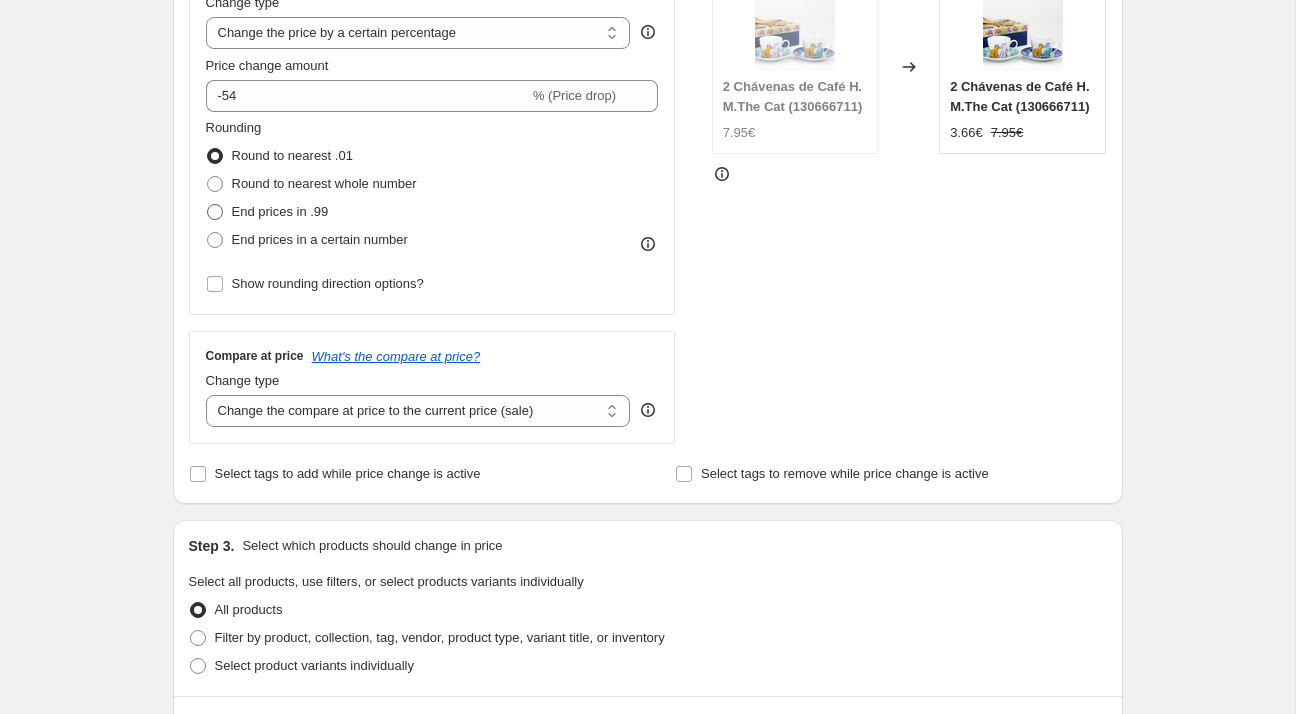 click on "End prices in .99" at bounding box center (267, 212) 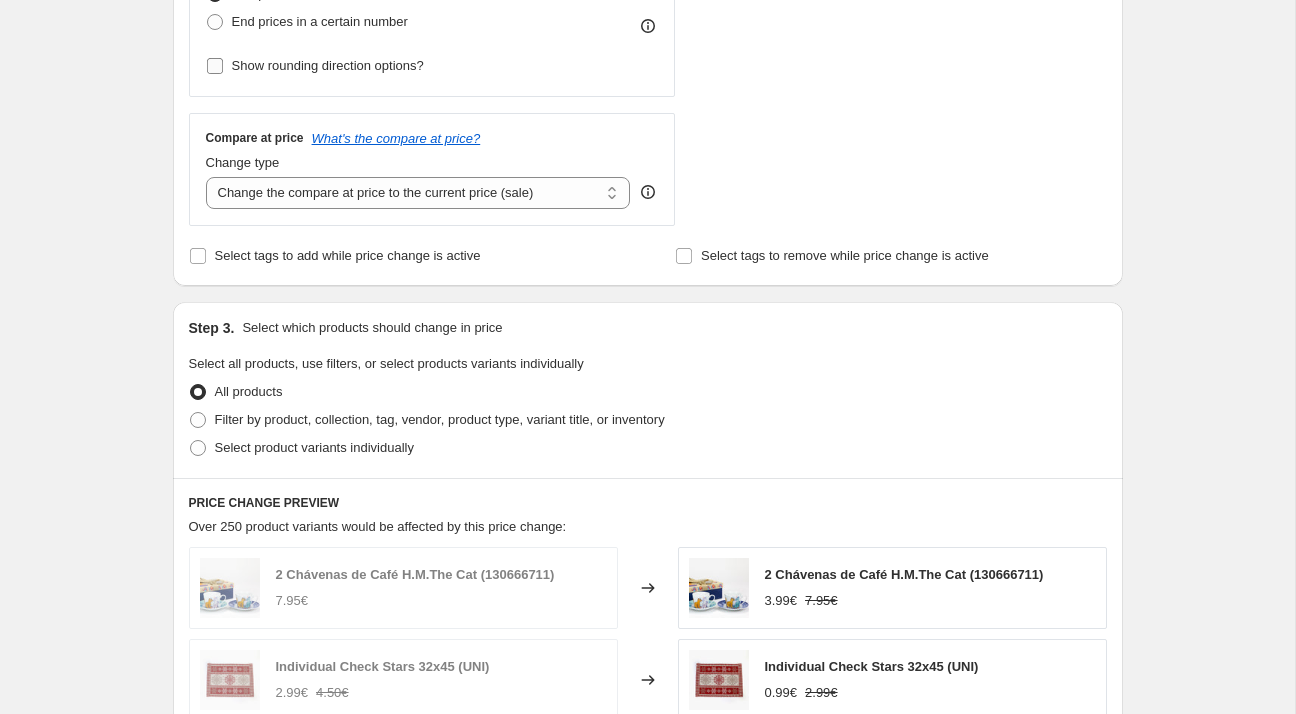 click on "Show rounding direction options?" at bounding box center [328, 65] 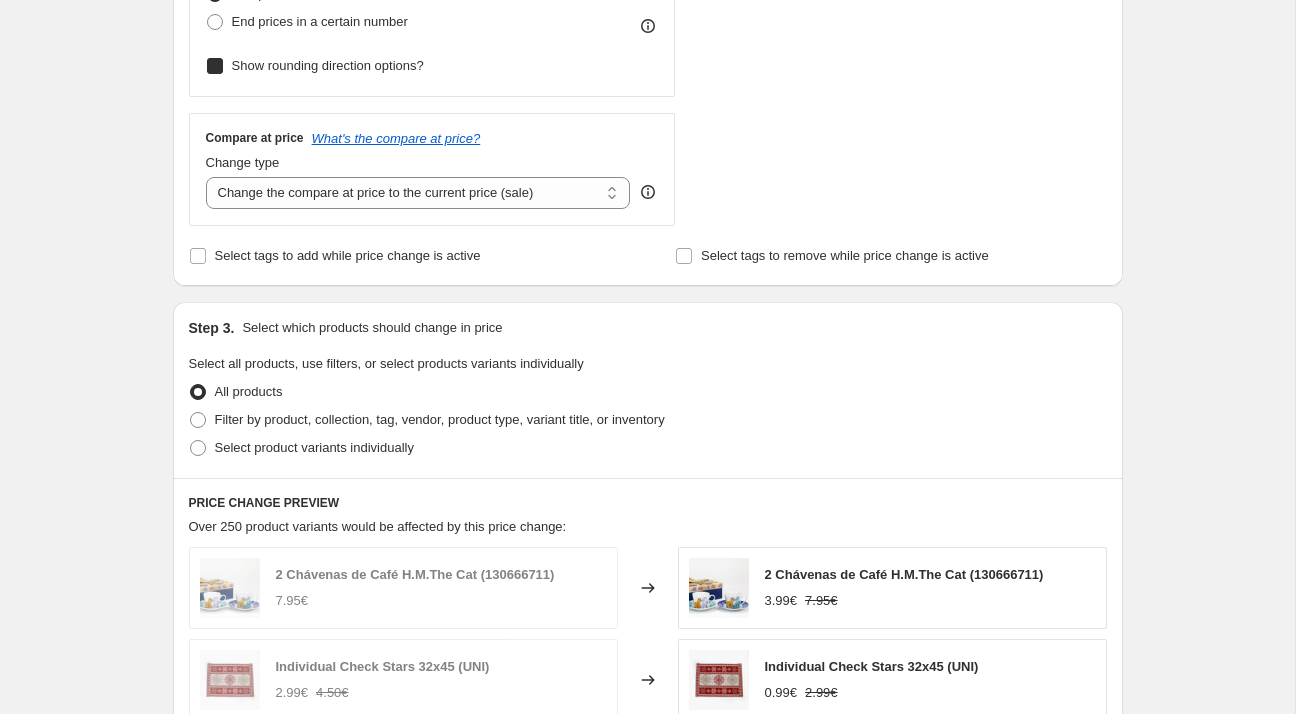 checkbox on "true" 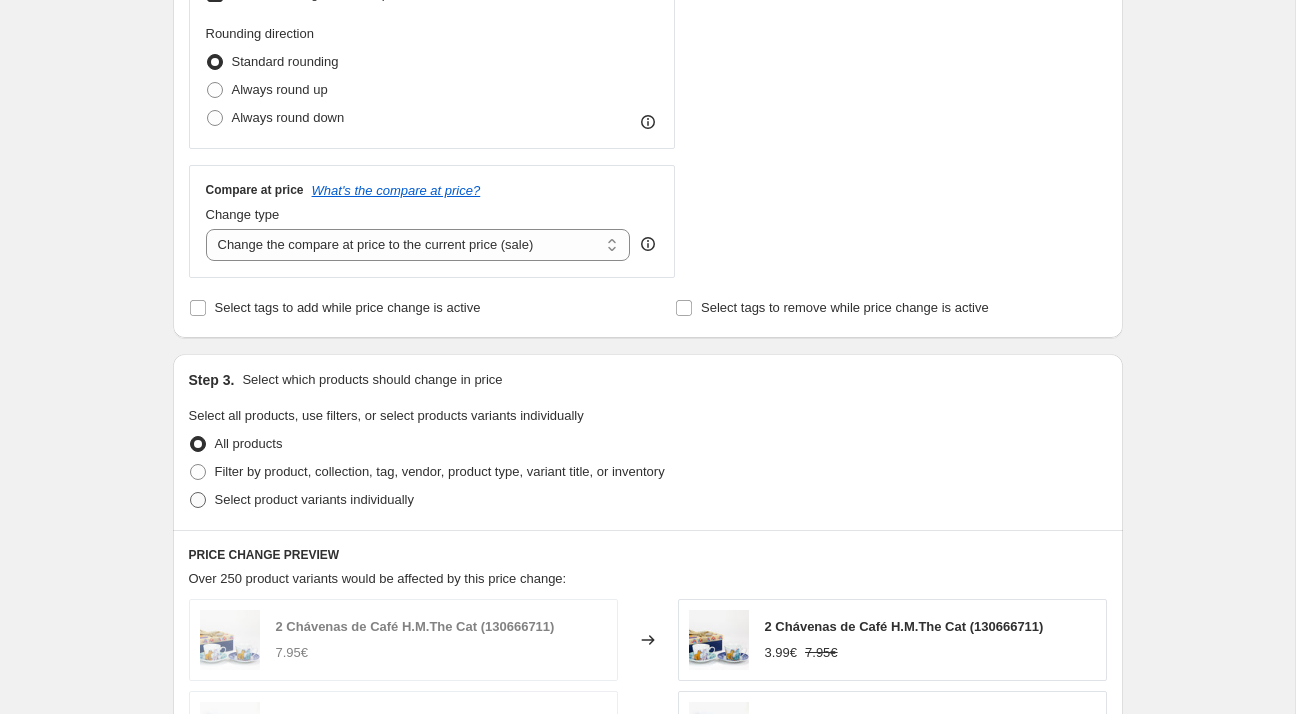 click on "Select product variants individually" at bounding box center [314, 499] 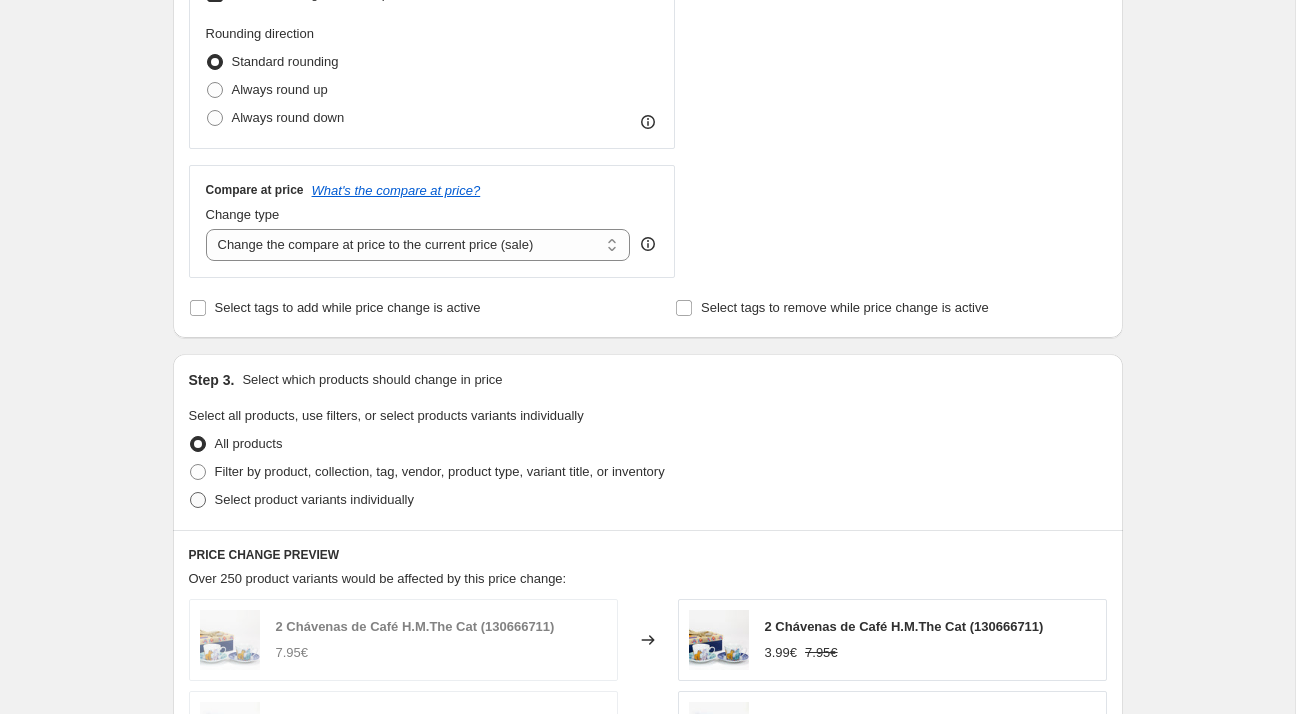 radio on "true" 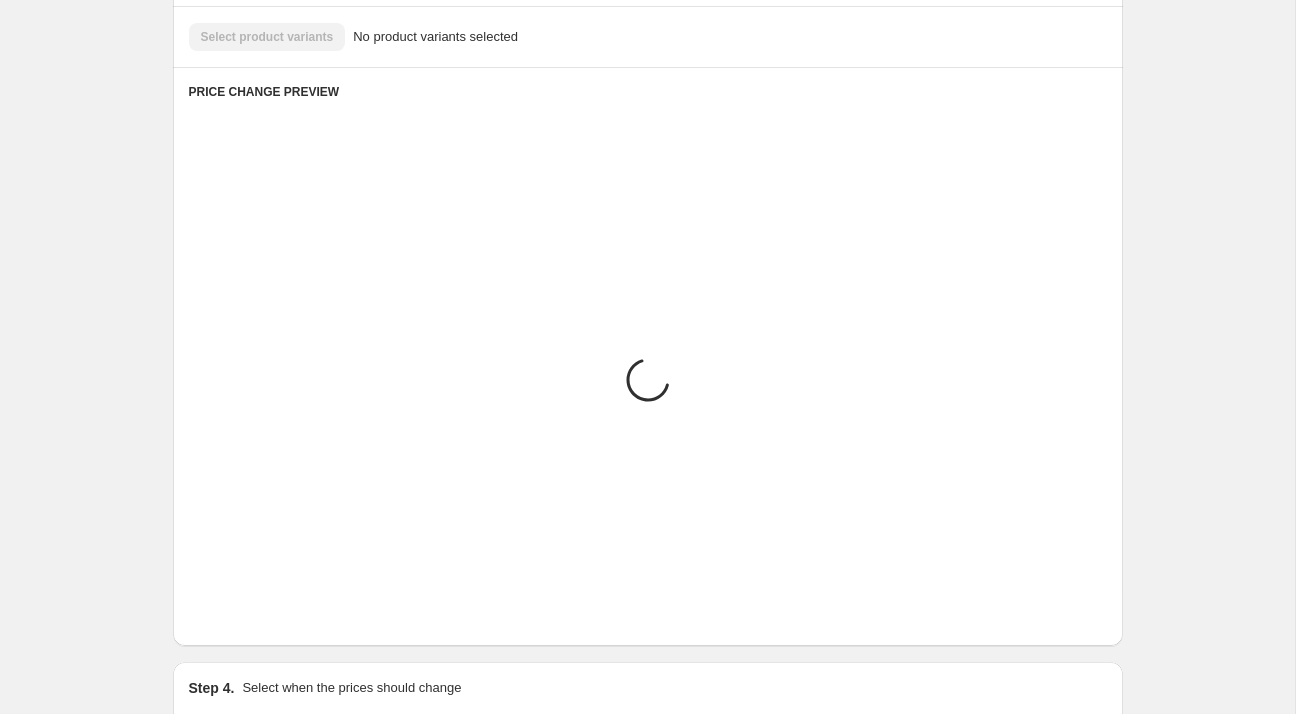 scroll, scrollTop: 964, scrollLeft: 0, axis: vertical 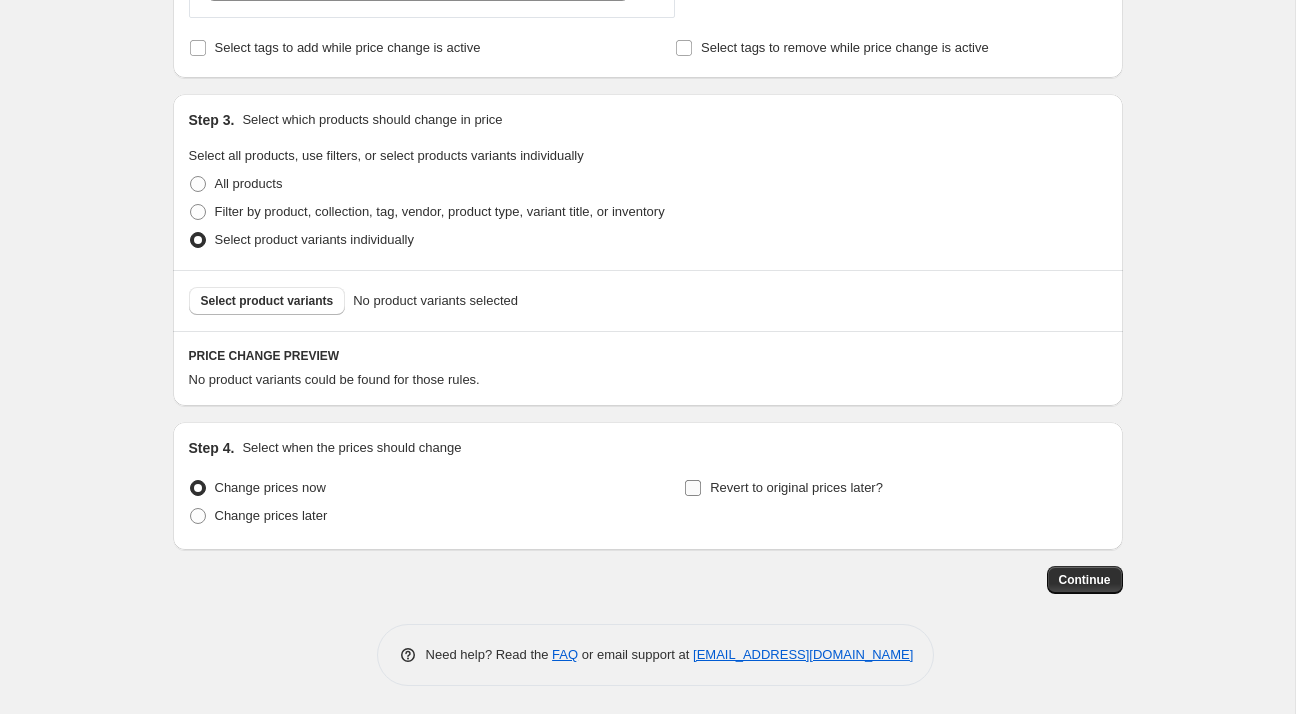 click on "Revert to original prices later?" at bounding box center [796, 487] 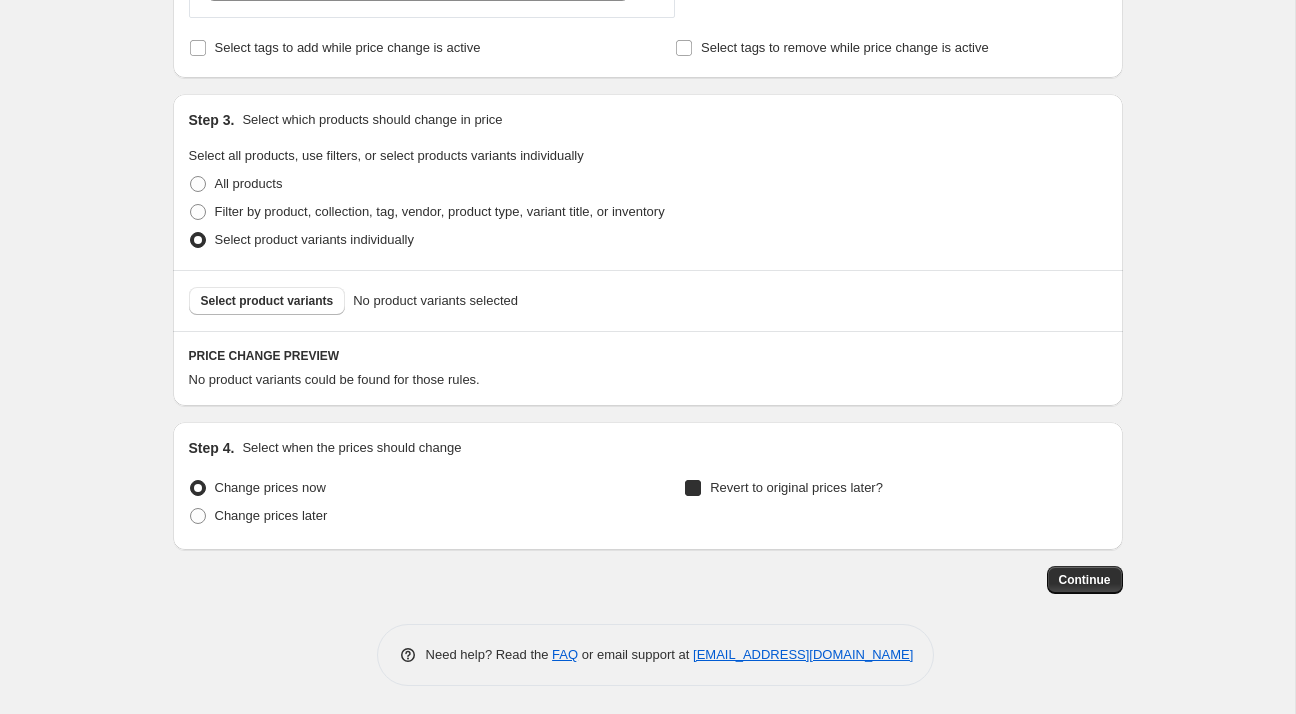 checkbox on "true" 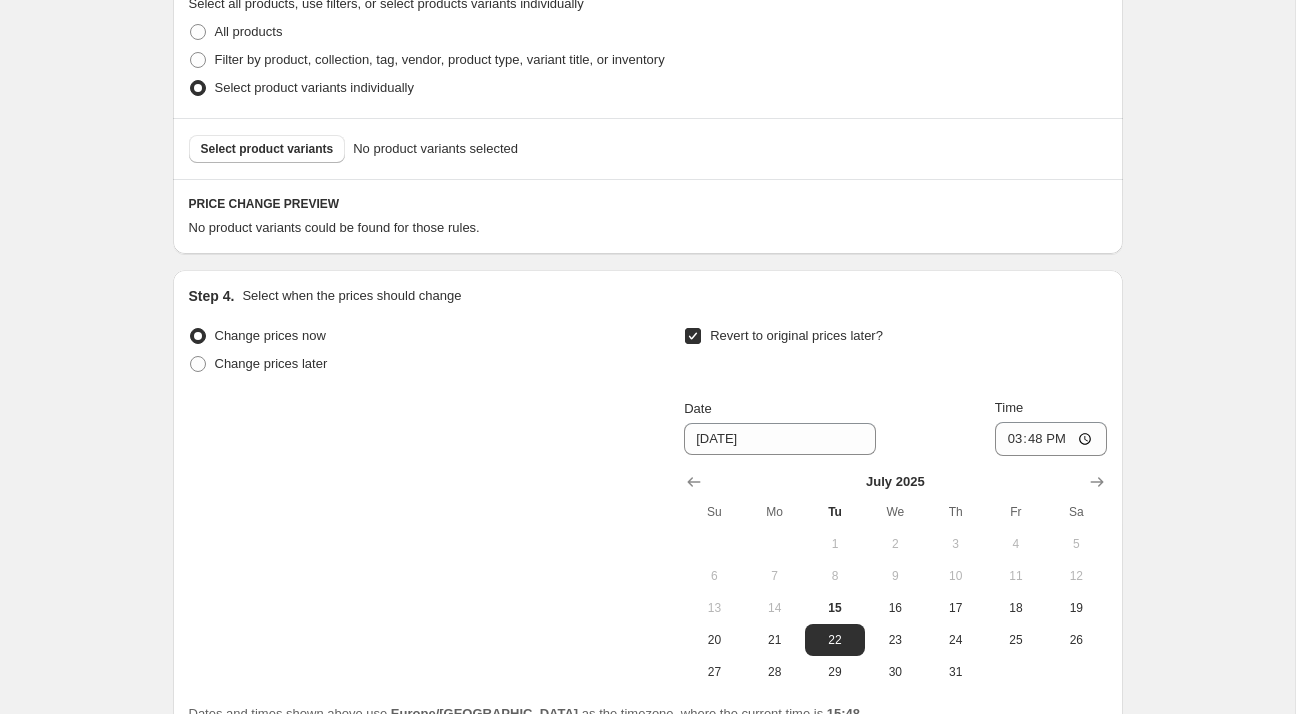 scroll, scrollTop: 1272, scrollLeft: 0, axis: vertical 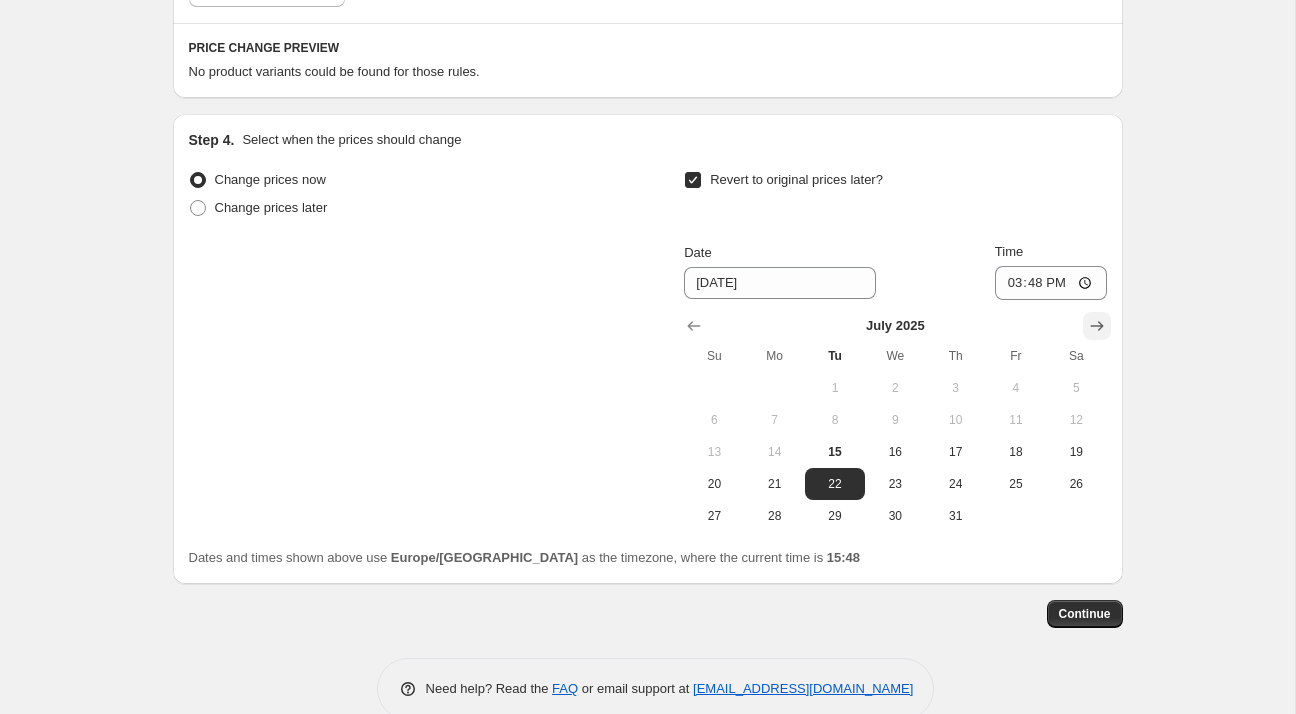 click 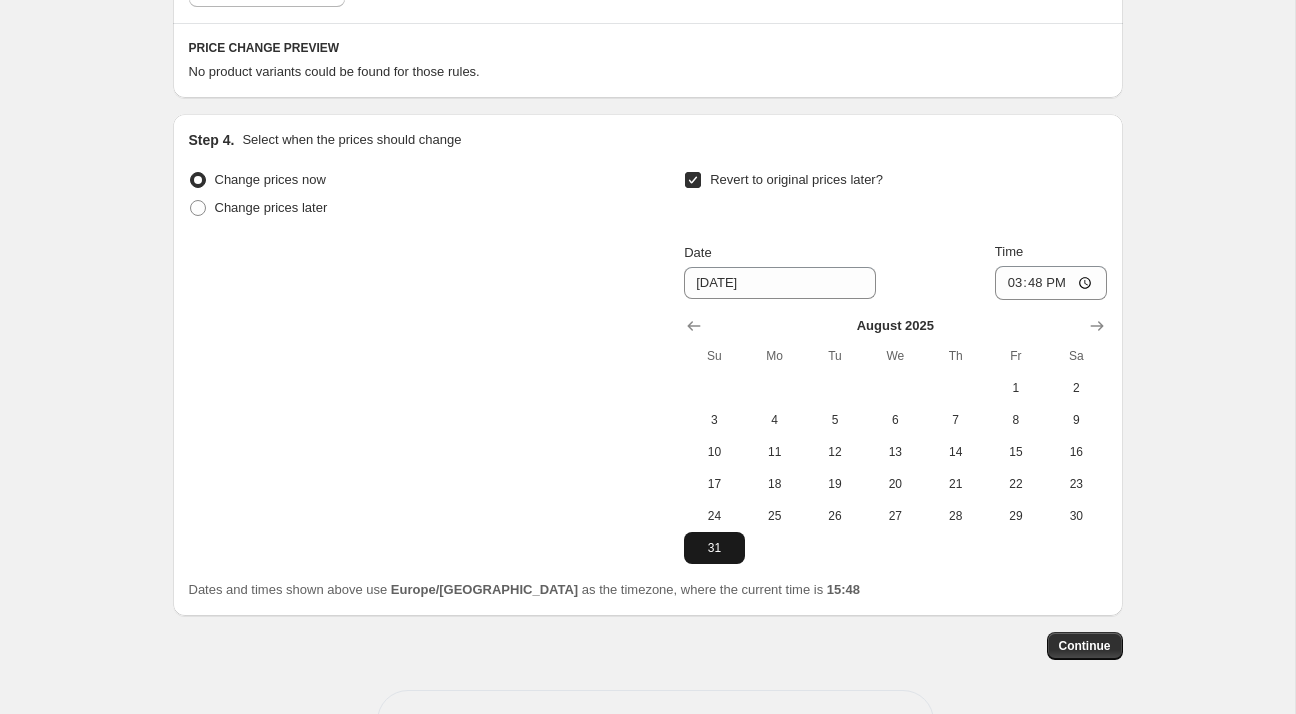 click on "31" at bounding box center (714, 548) 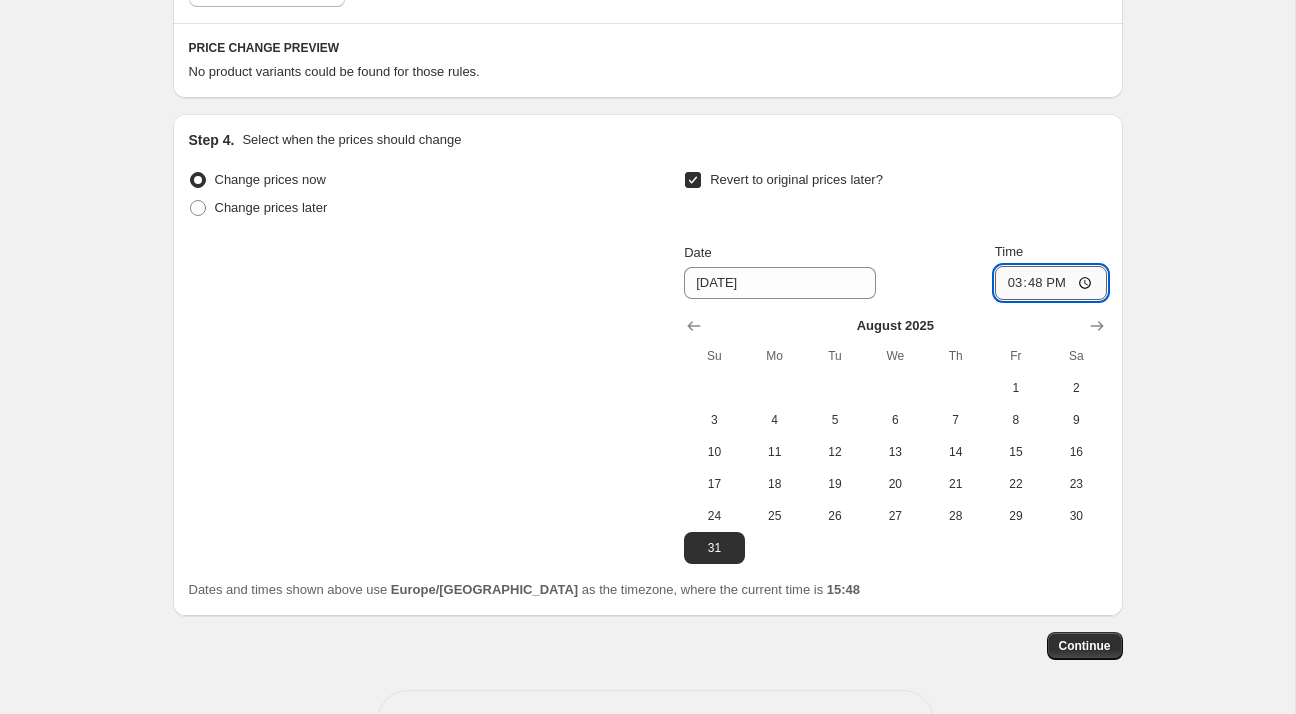 click on "15:48" at bounding box center (1051, 283) 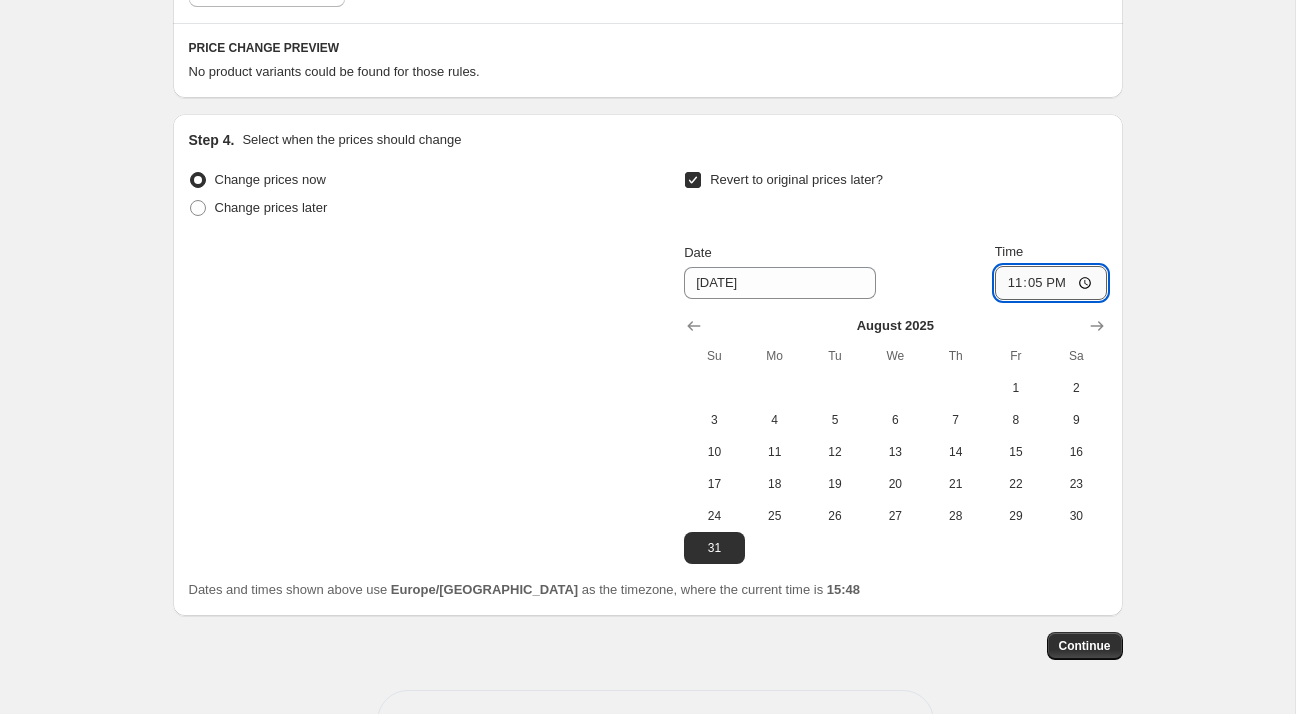 type on "23:59" 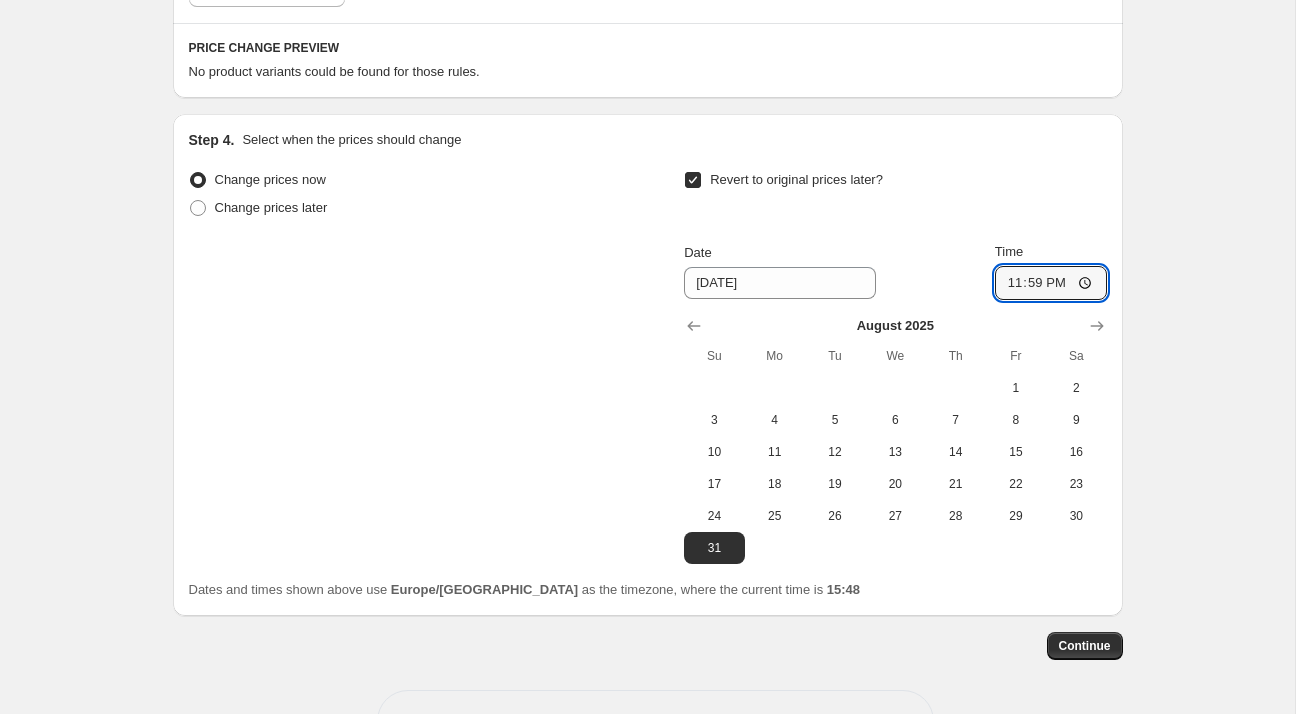click on "Create new price [MEDICAL_DATA]. This page is ready Create new price [MEDICAL_DATA] Draft Step 1. Optionally give your price [MEDICAL_DATA] a title (eg "March 30% off sale on boots") 22_23_Listagem promoções Verão 2025 - DECORAÇÃO_3aWave_54% This title is just for internal use, customers won't see it Step 2. Select how the prices should change Use bulk price change rules Set product prices individually Use CSV upload Price Change type Change the price to a certain amount Change the price by a certain amount Change the price by a certain percentage Change the price to the current compare at price (price before sale) Change the price by a certain amount relative to the compare at price Change the price by a certain percentage relative to the compare at price Don't change the price Change the price by a certain percentage relative to the cost per item Change price to certain cost margin Change the price by a certain percentage Price change amount -54 % (Price drop) Rounding Round to nearest .01 End prices in .99 No" at bounding box center [648, -245] 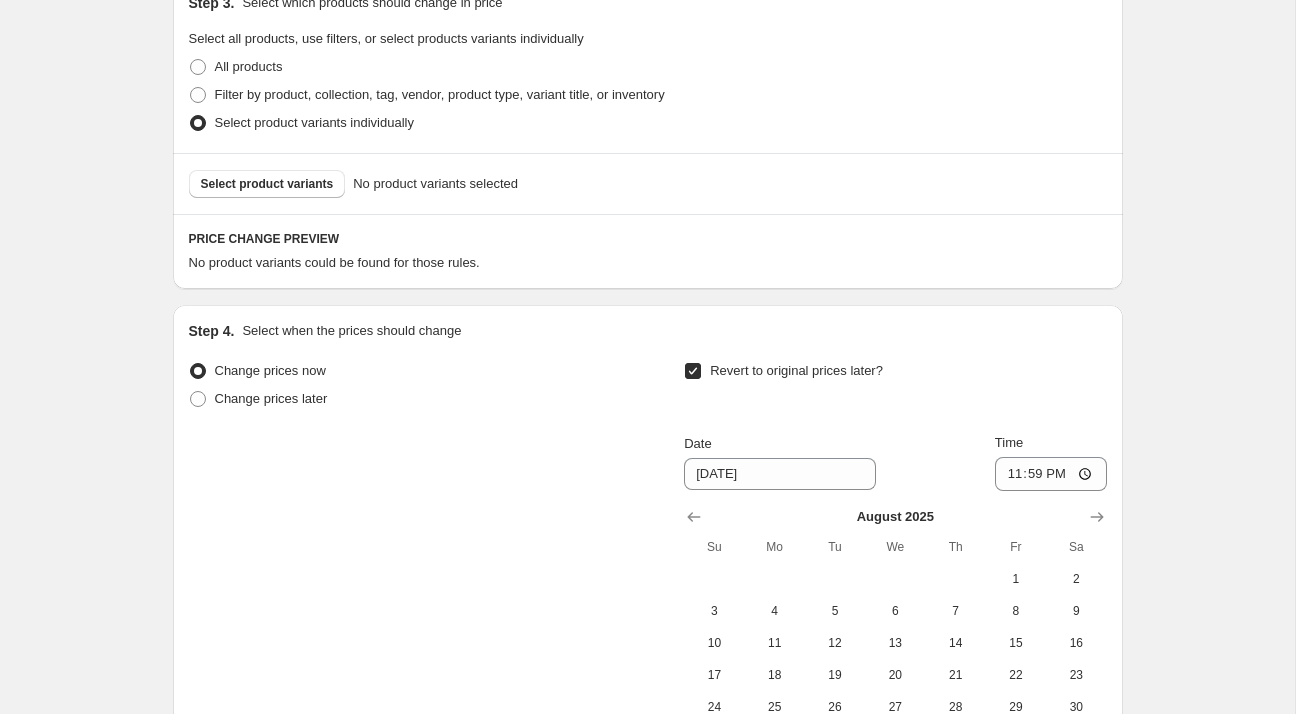 scroll, scrollTop: 1076, scrollLeft: 0, axis: vertical 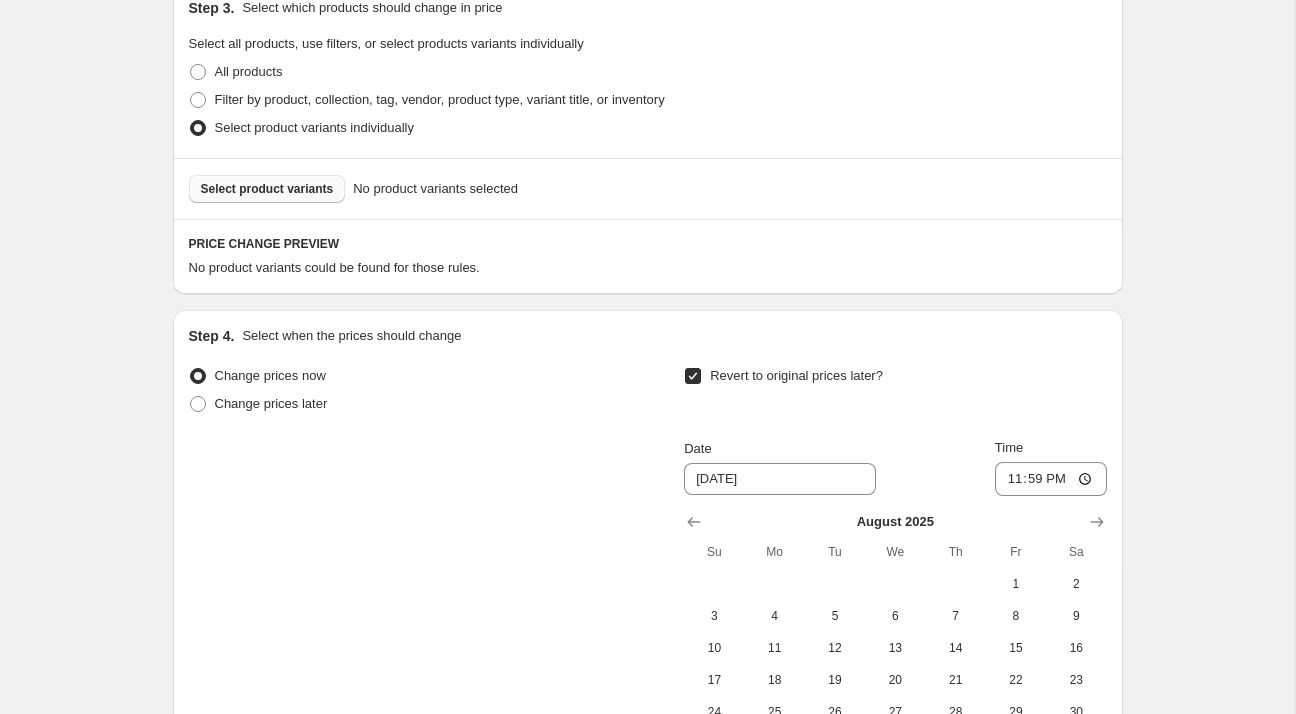 click on "Select product variants" at bounding box center (267, 189) 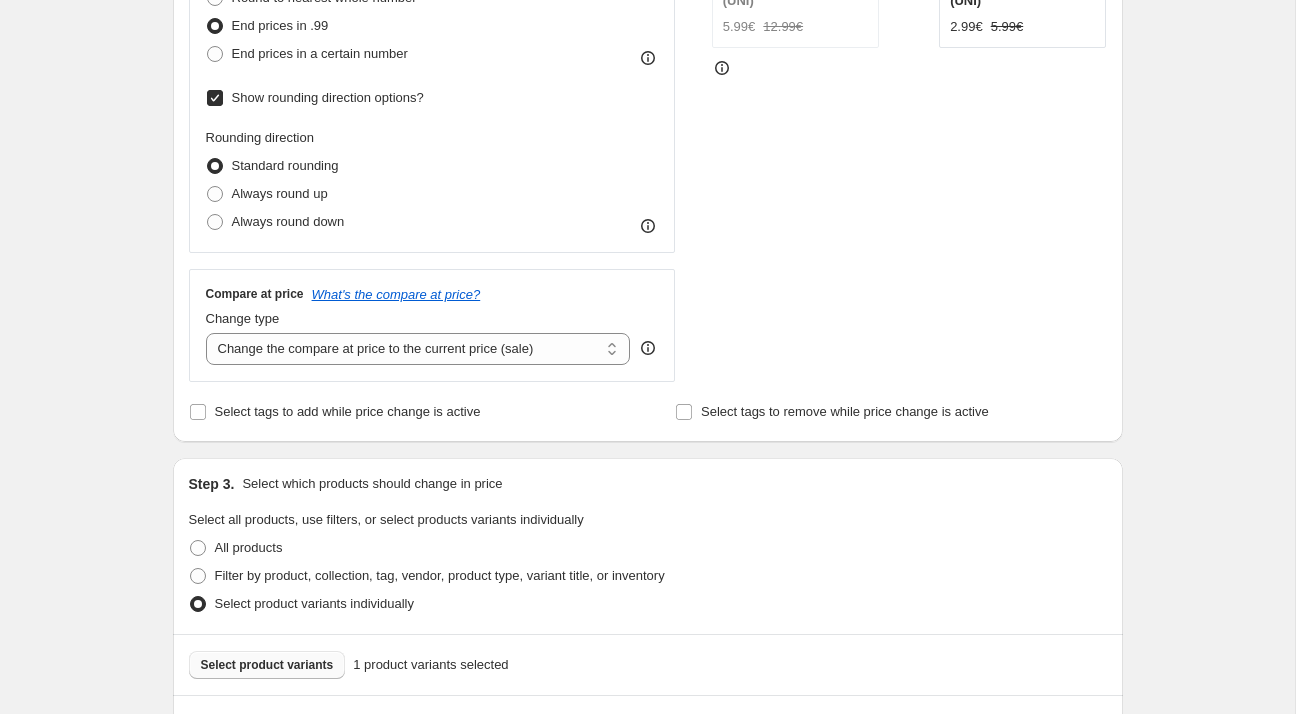 scroll, scrollTop: 1016, scrollLeft: 0, axis: vertical 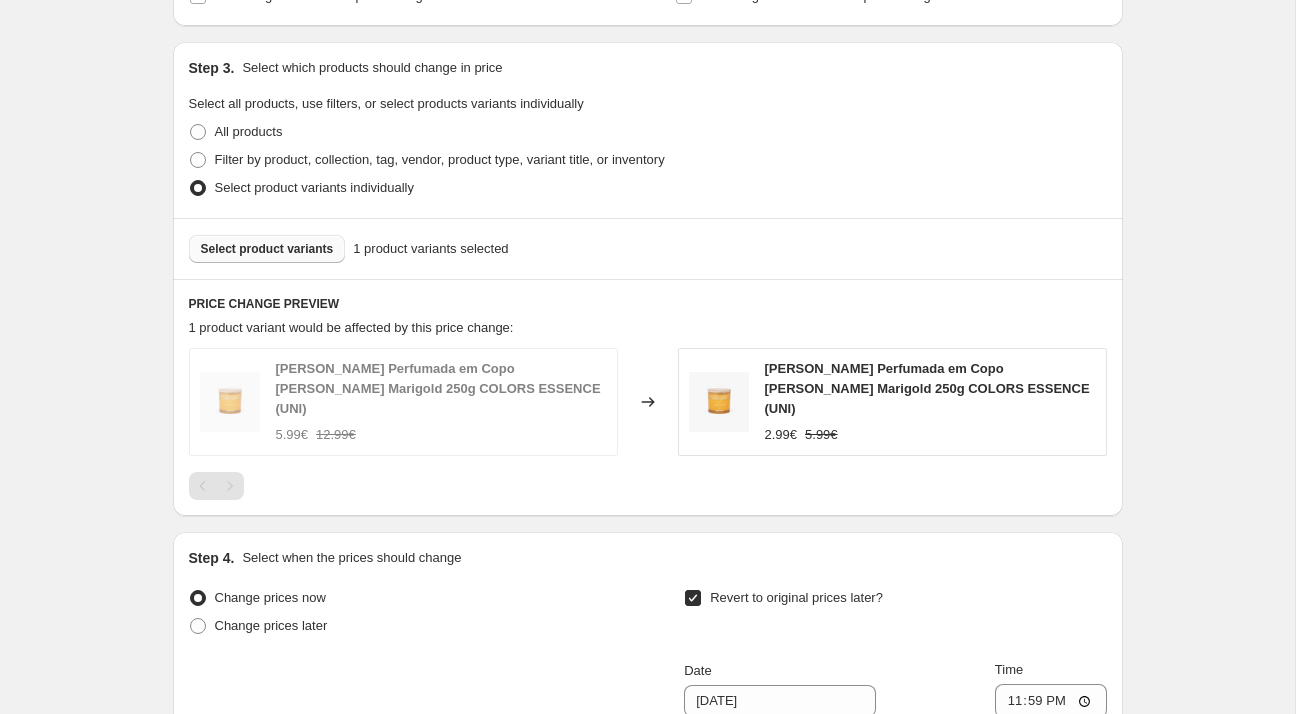 click on "Select product variants" at bounding box center (267, 249) 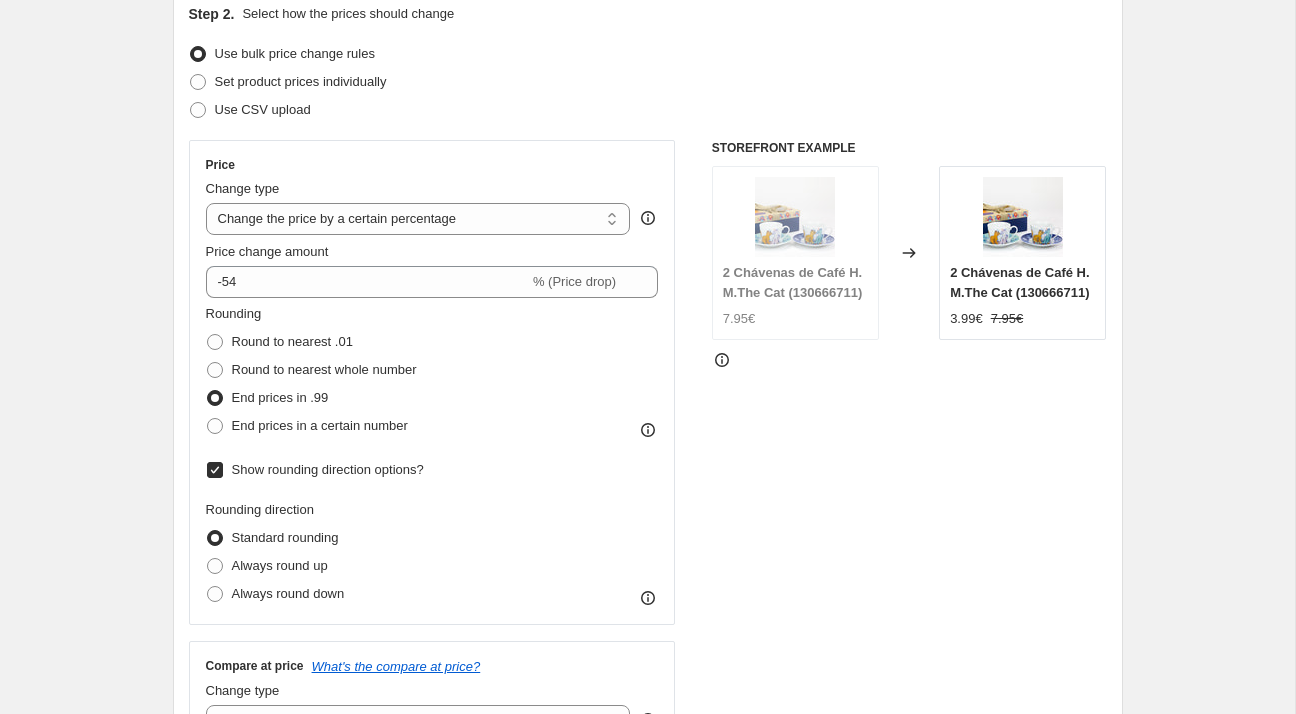 scroll, scrollTop: 0, scrollLeft: 0, axis: both 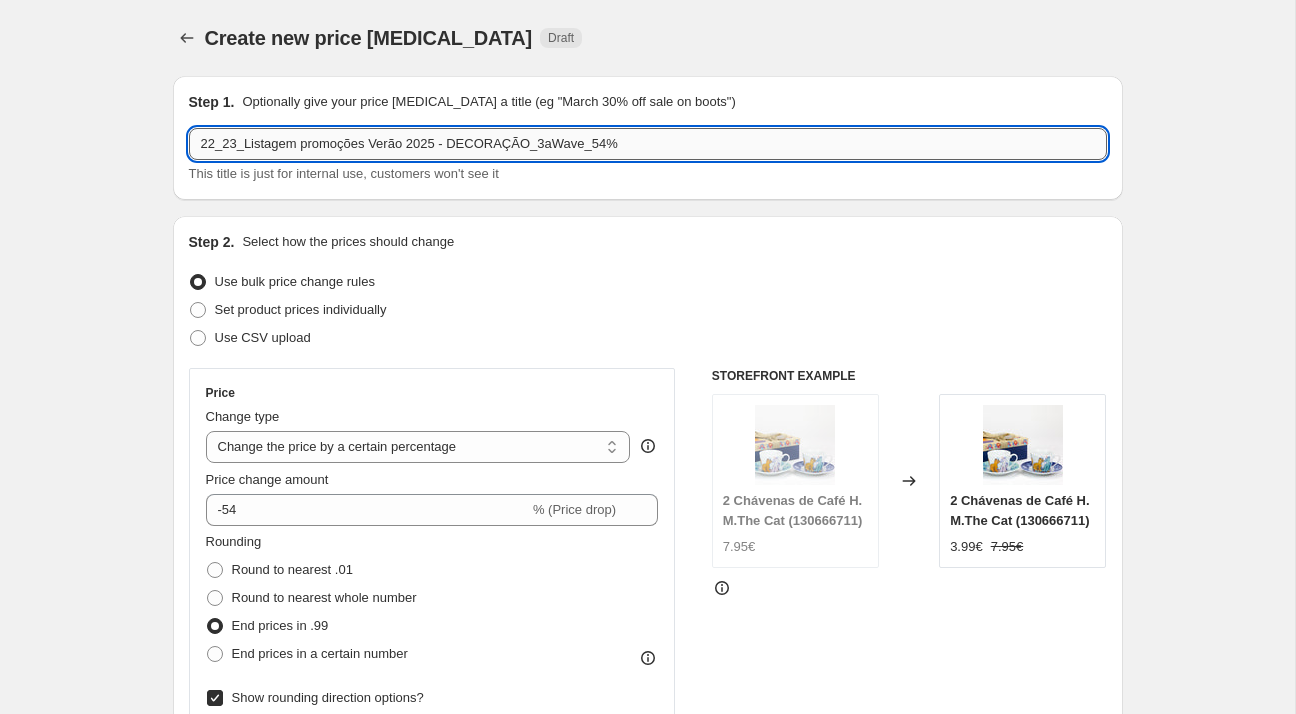 click on "22_23_Listagem promoções Verão 2025 - DECORAÇÃO_3aWave_54%" at bounding box center (648, 144) 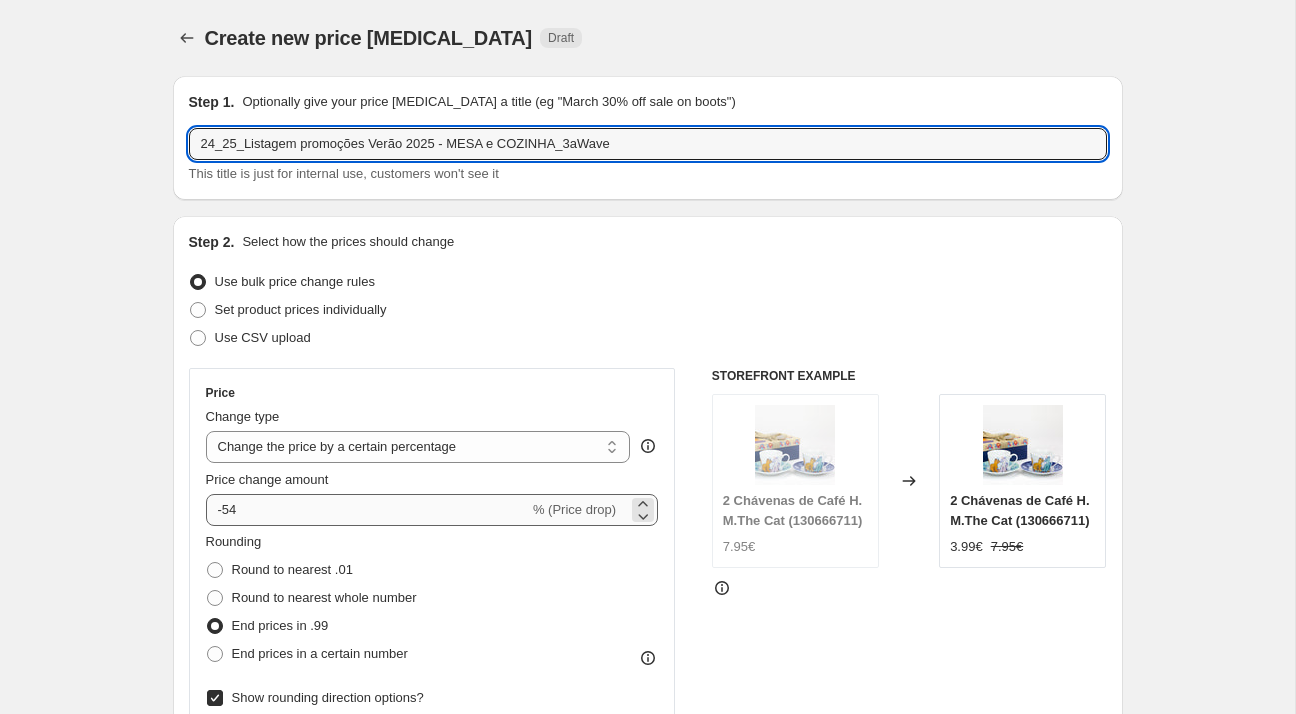 type on "24_25_Listagem promoções Verão 2025 - MESA e COZINHA_3aWave" 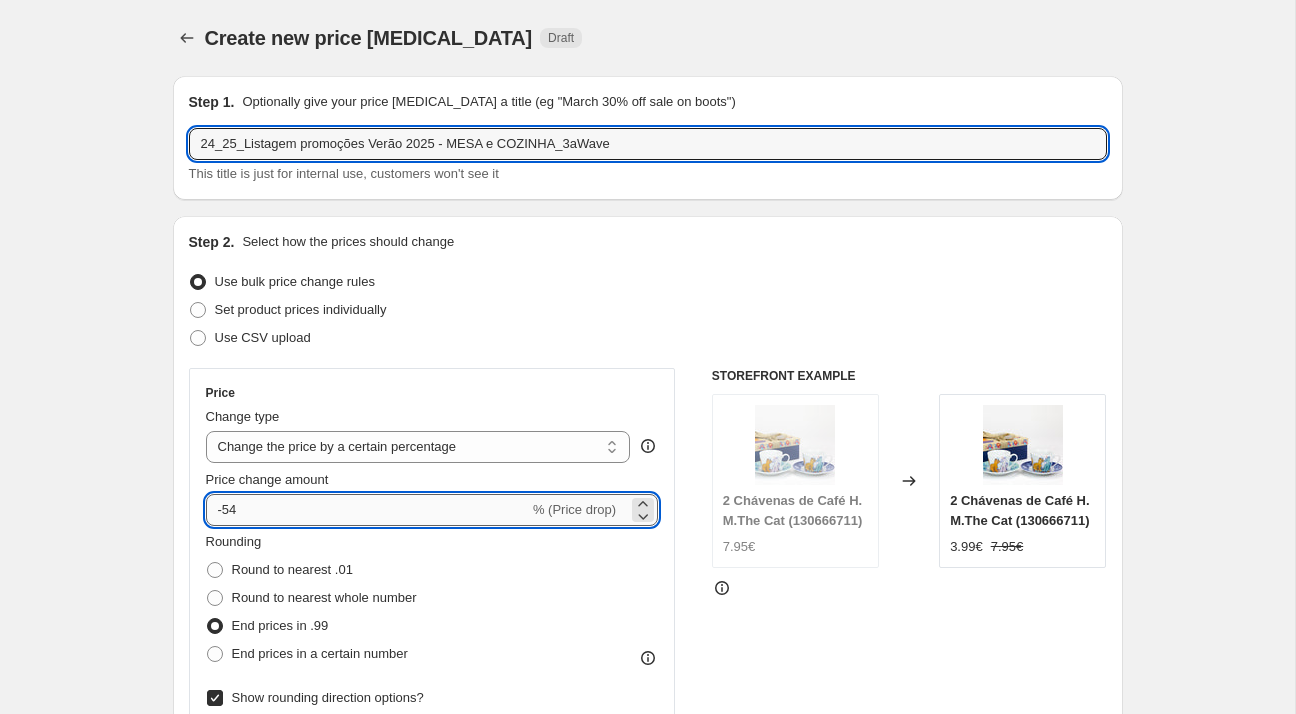 click on "-54" at bounding box center [367, 510] 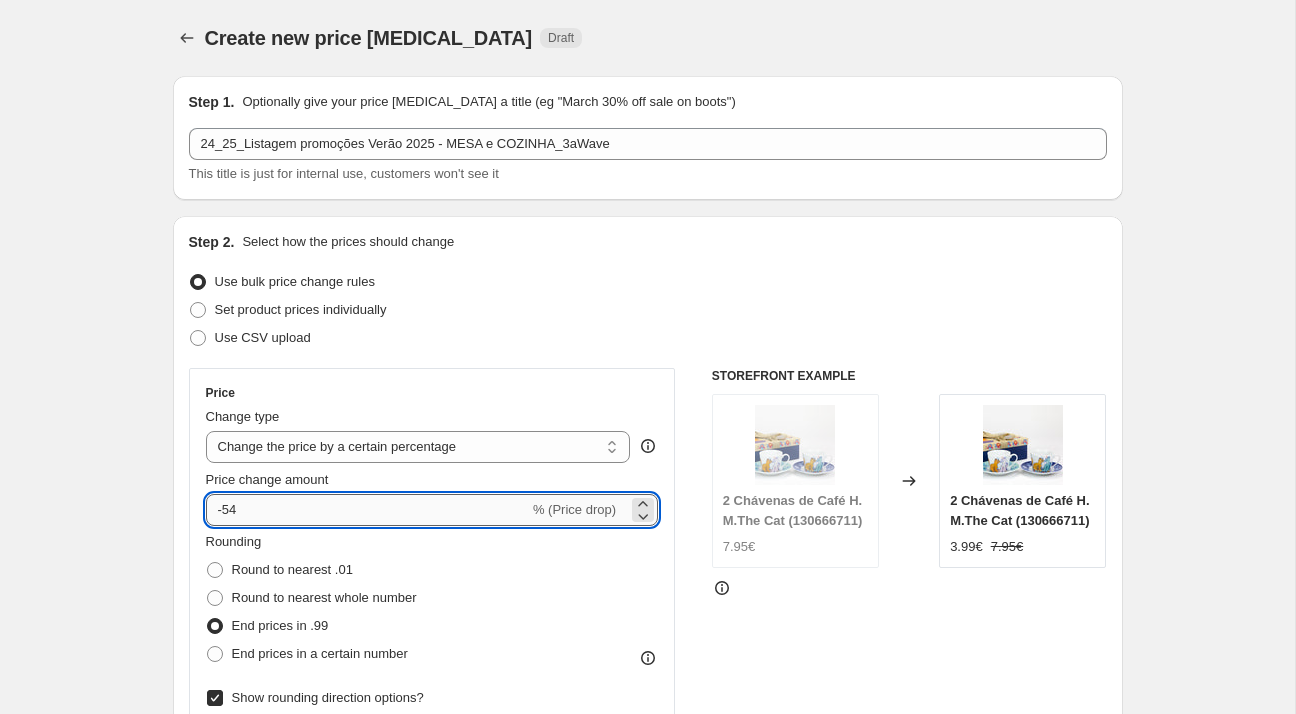 type on "-5" 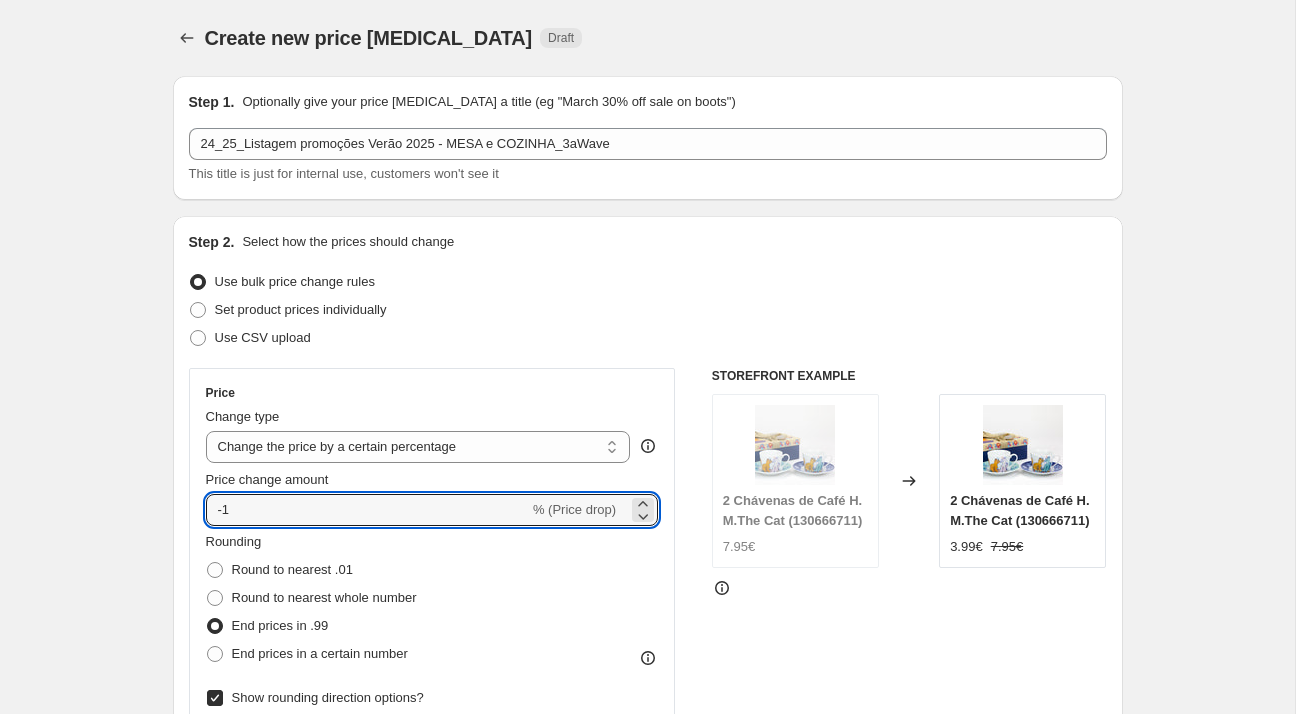 type on "-1" 